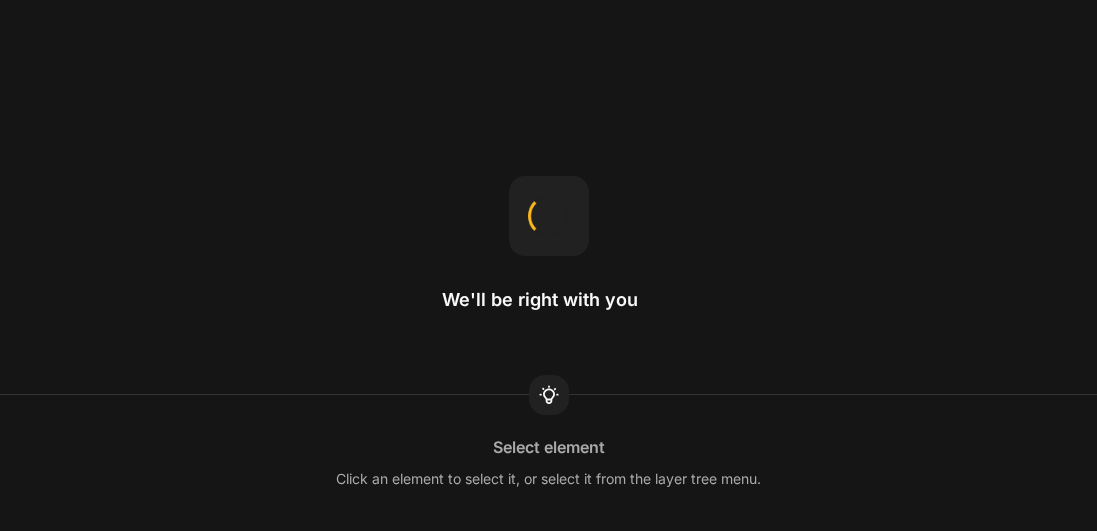 scroll, scrollTop: 0, scrollLeft: 0, axis: both 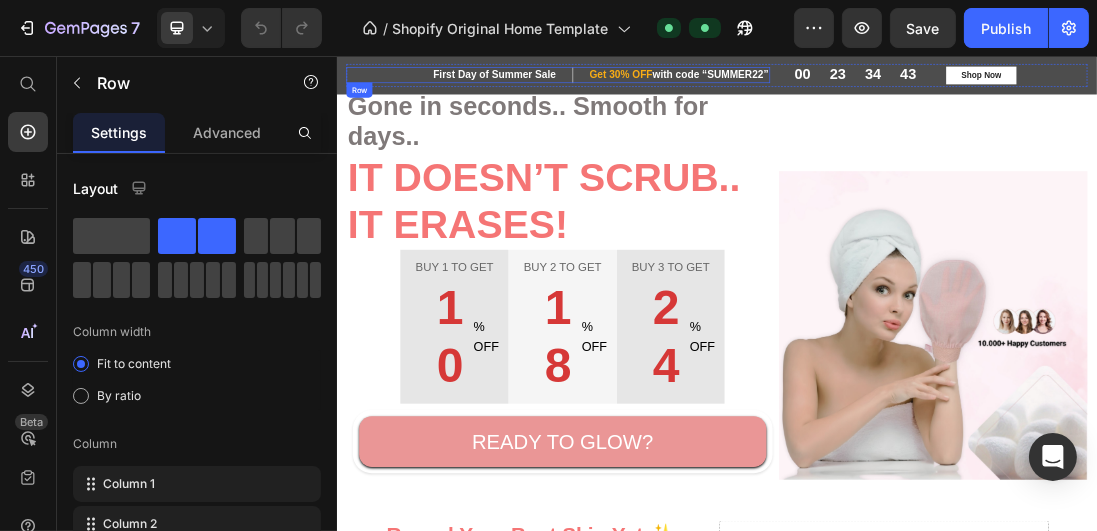 click on "First Day of Summer Sale Heading Row Get 30% OFF  with code “SUMMER22” Heading Row Row" at bounding box center (685, 85) 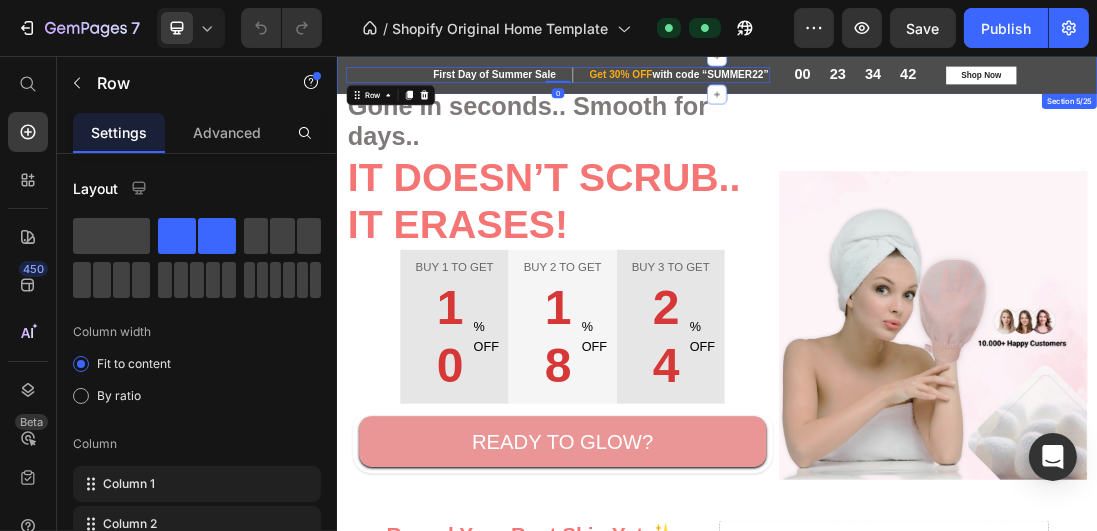 click on "First Day of Summer Sale Heading Row Get 30% OFF  with code “SUMMER22” Heading Row Row   0 00 23 34 42 CountDown Timer Shop Now Button Row Row Section 5/25" at bounding box center (936, 86) 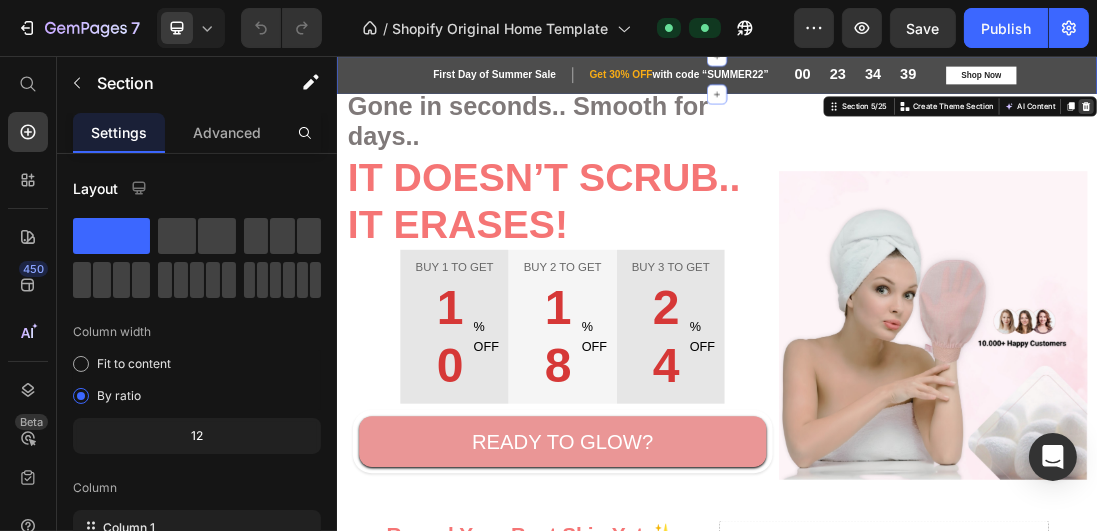 click 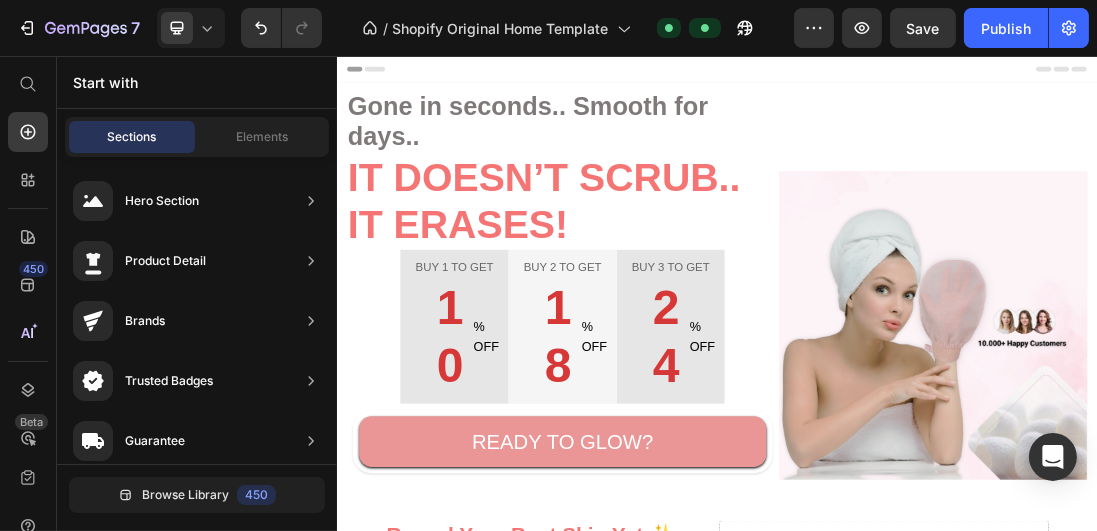 click 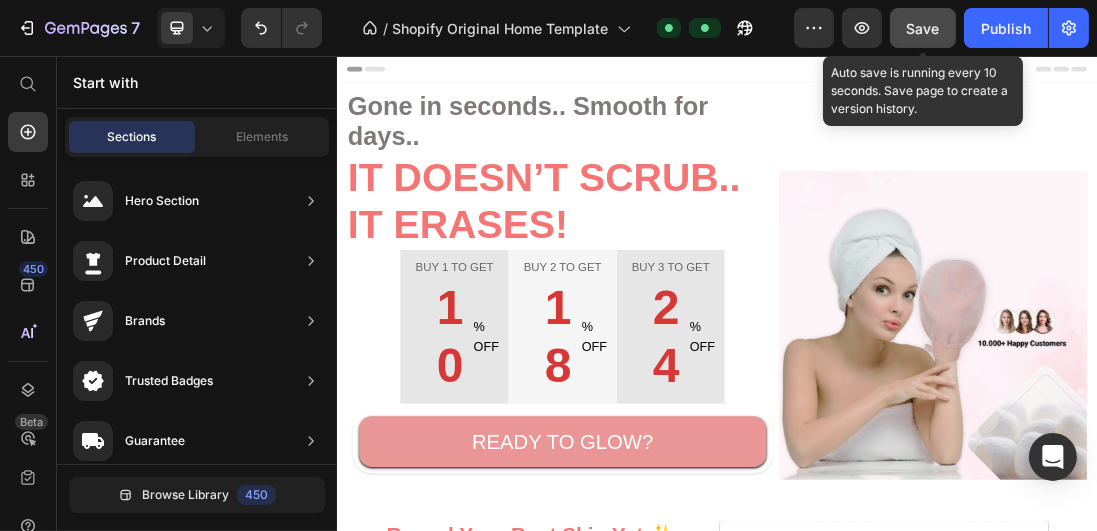 click on "Save" at bounding box center [923, 28] 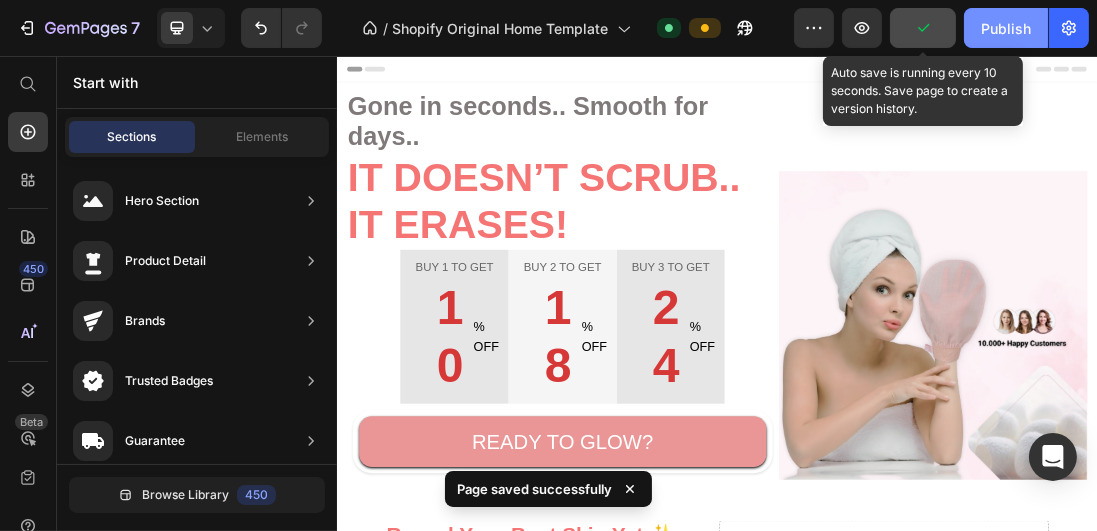 click on "Publish" at bounding box center [1006, 28] 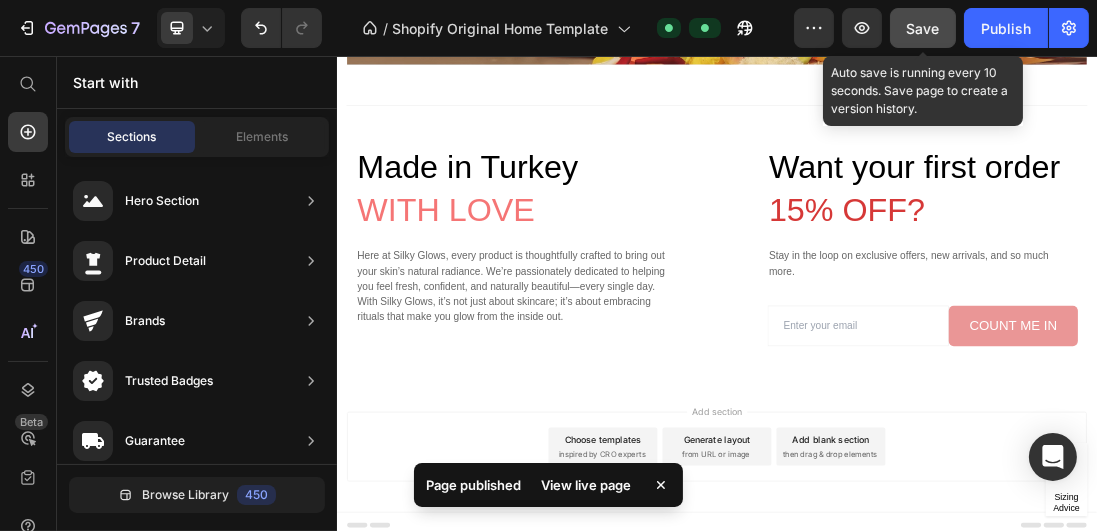 scroll, scrollTop: 5948, scrollLeft: 0, axis: vertical 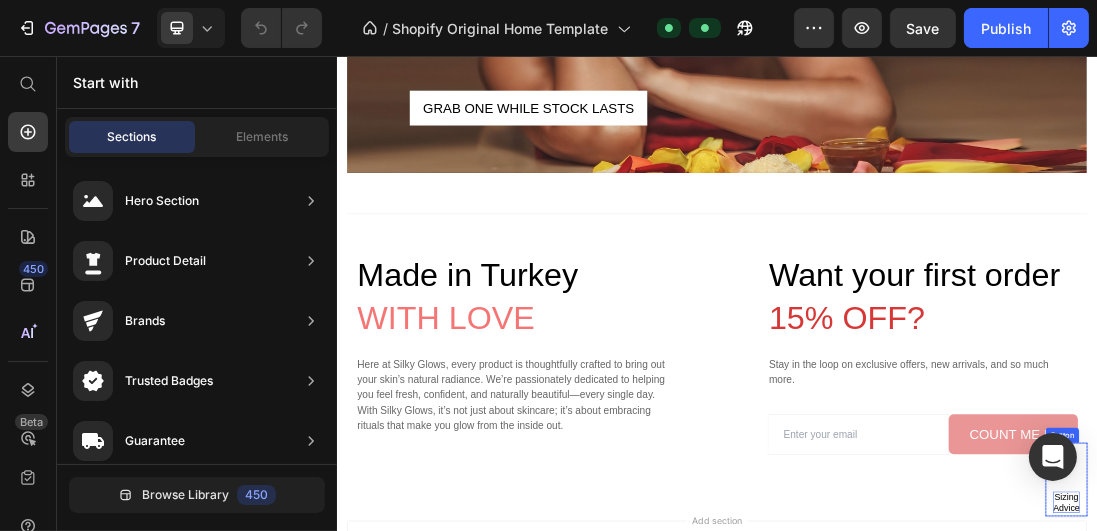 click on "Sizing   Advice" at bounding box center [1488, 760] 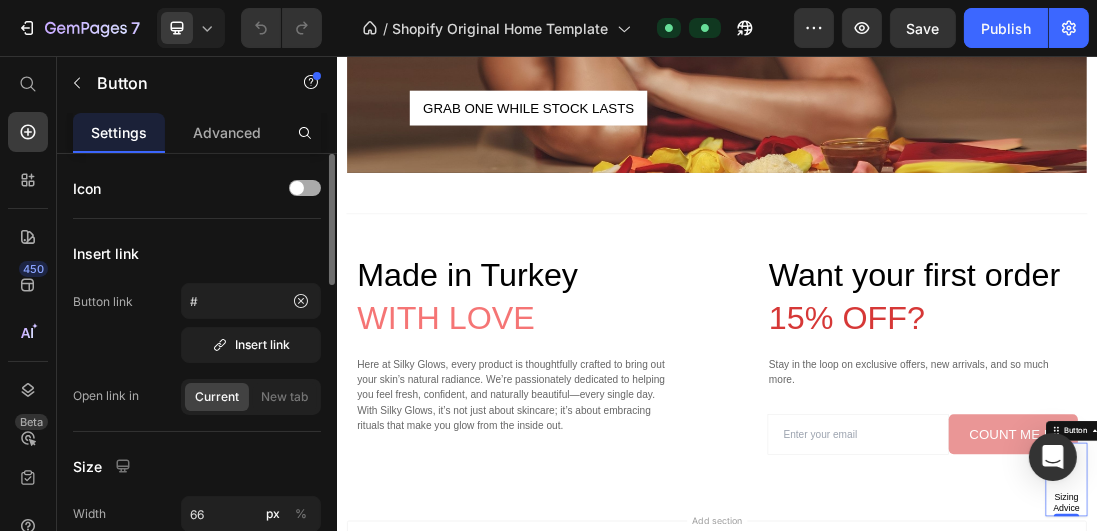 click at bounding box center [305, 188] 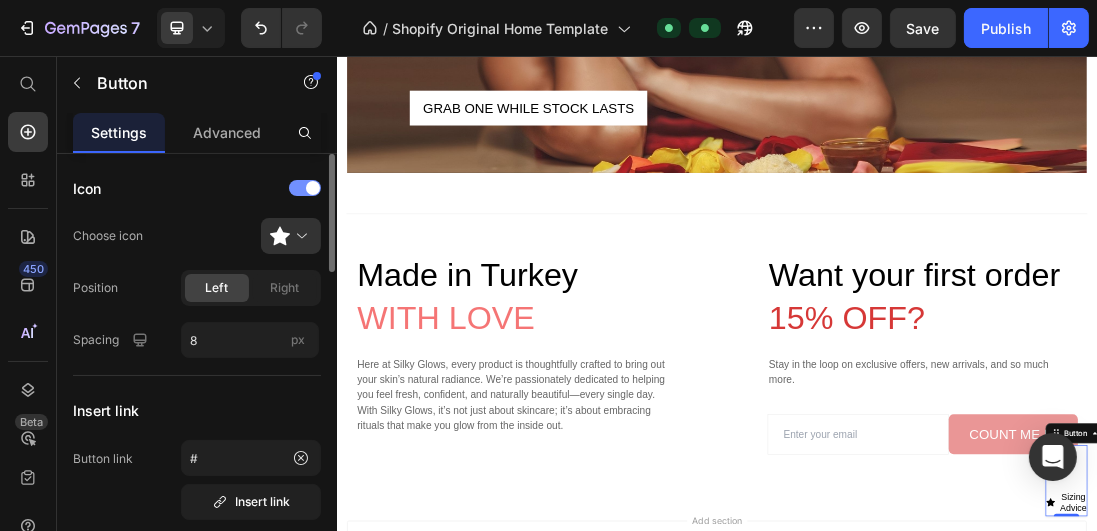 click at bounding box center (305, 188) 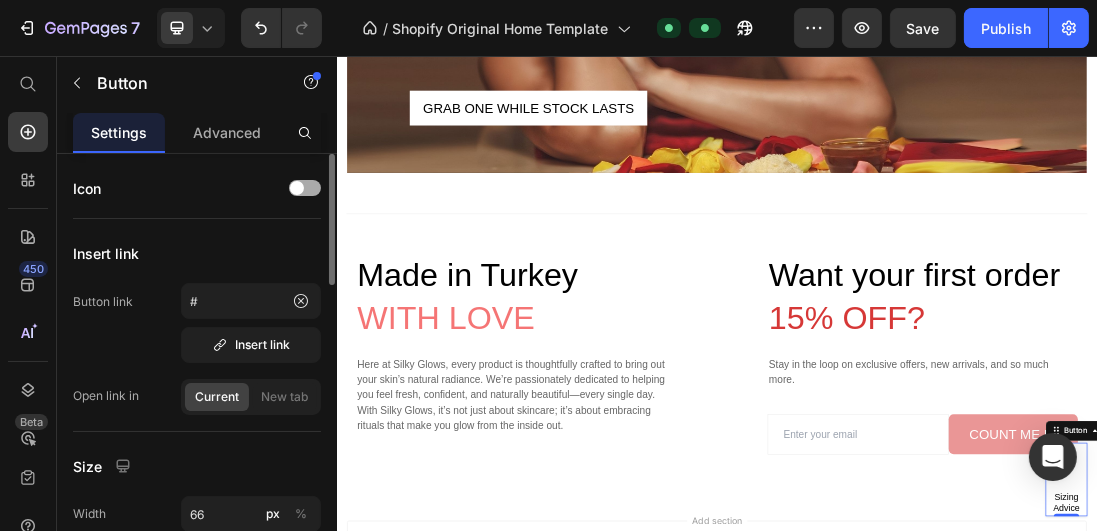 click at bounding box center [305, 188] 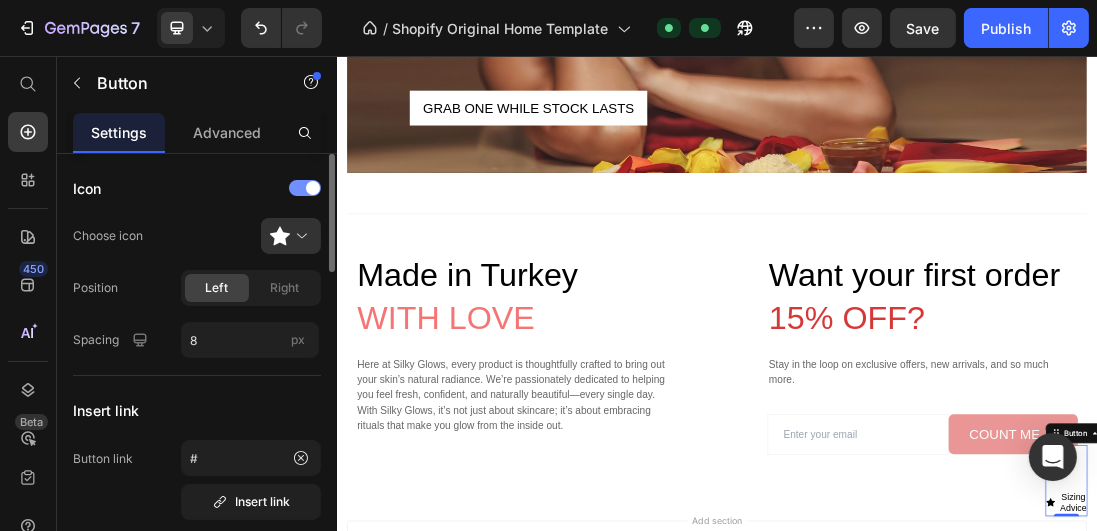 click at bounding box center [305, 188] 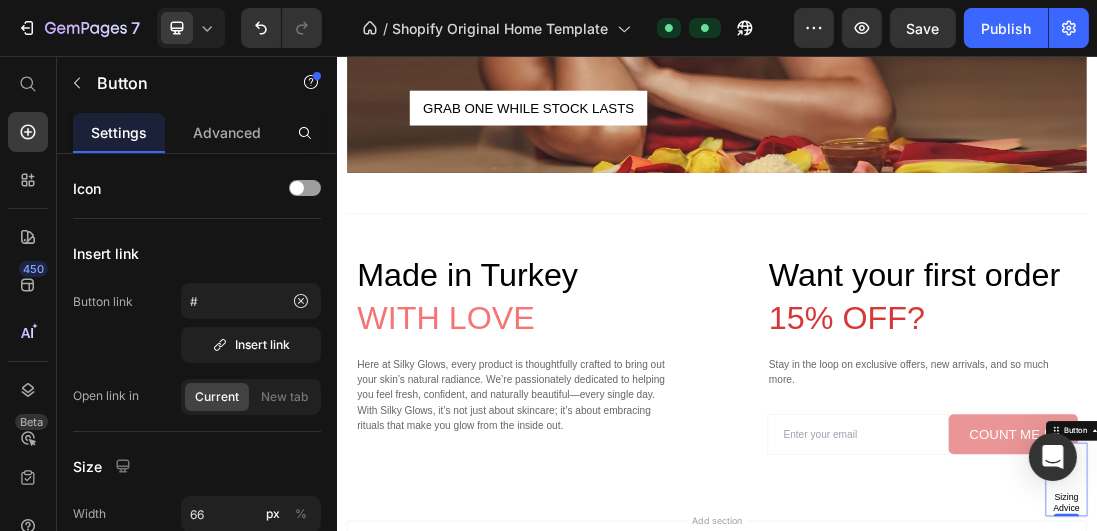 click on "Sizing   Advice Button   0" at bounding box center (1488, 724) 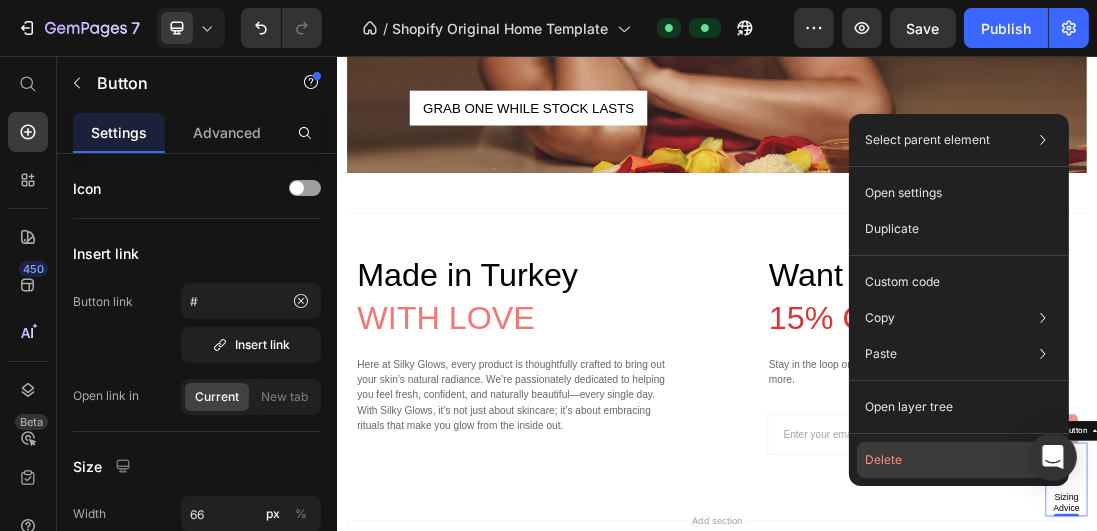 click on "Delete" 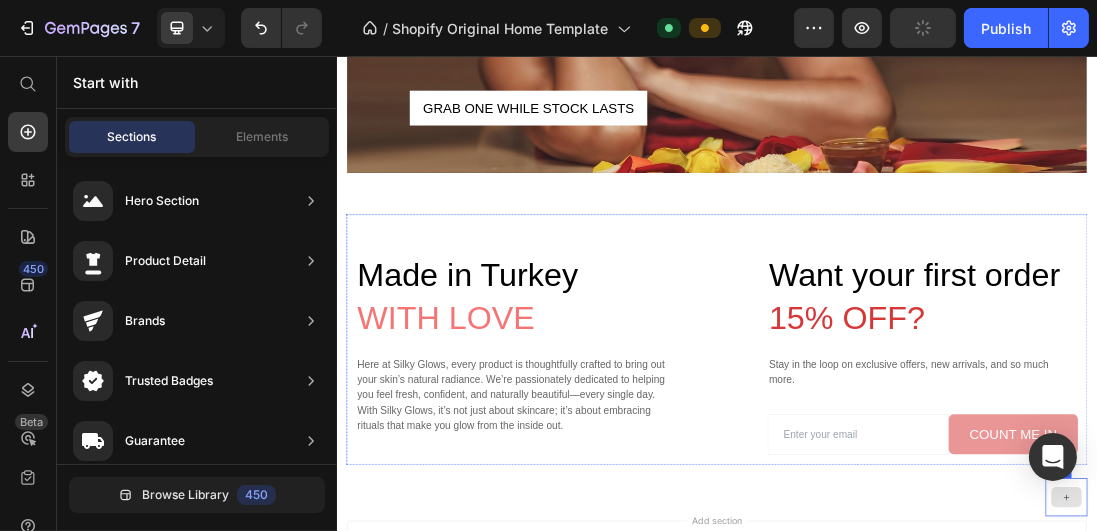 click 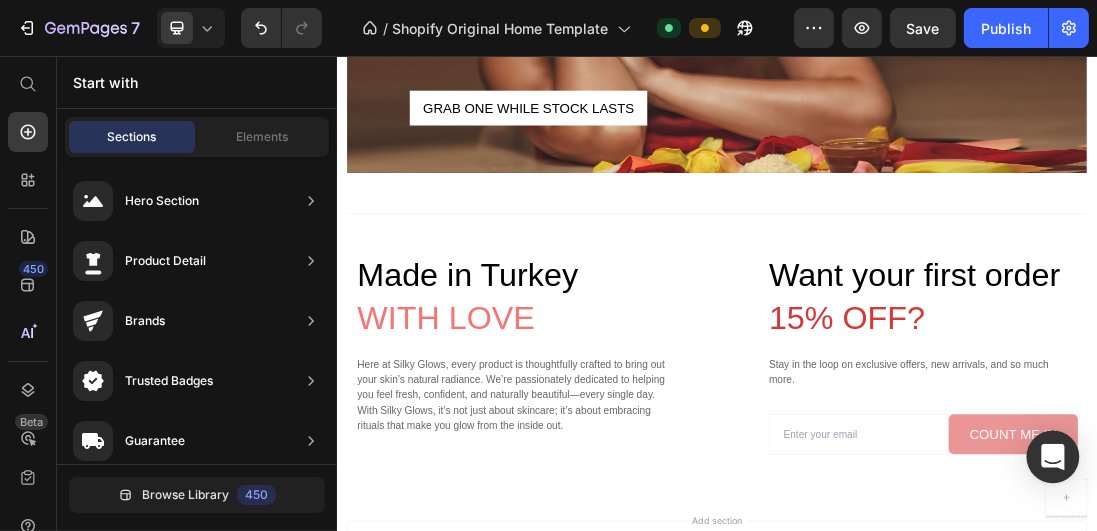 click 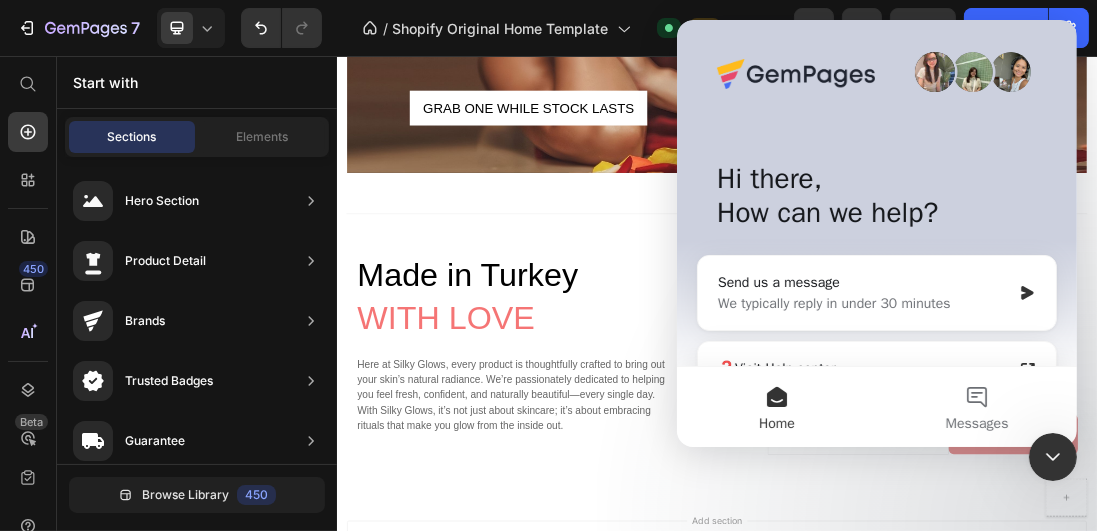 scroll, scrollTop: 0, scrollLeft: 0, axis: both 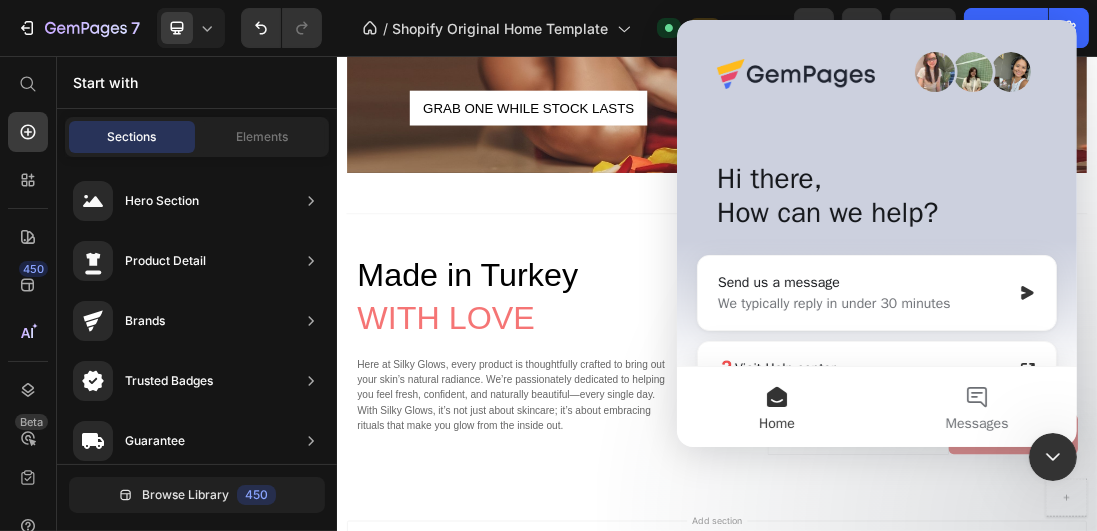 click 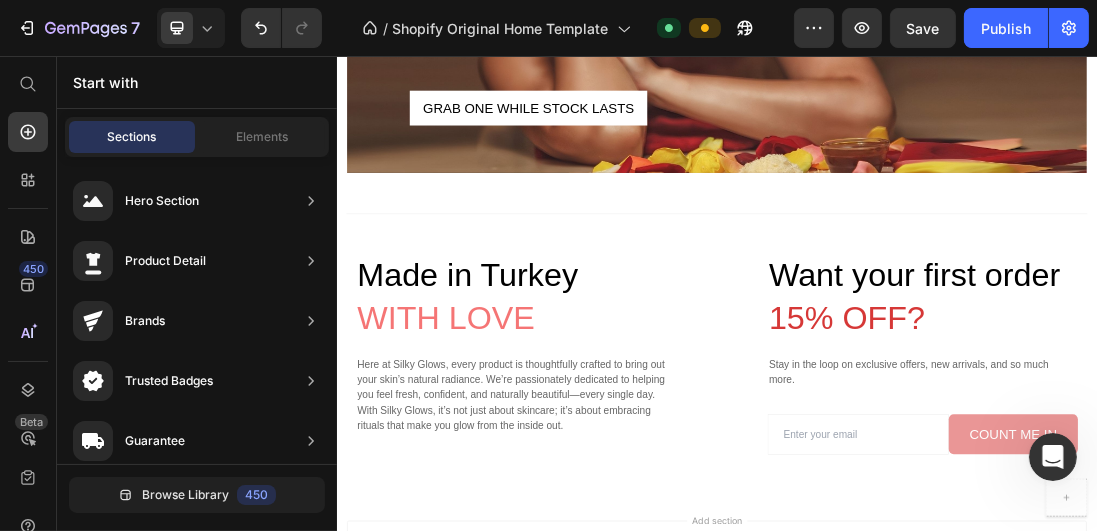 scroll, scrollTop: 0, scrollLeft: 0, axis: both 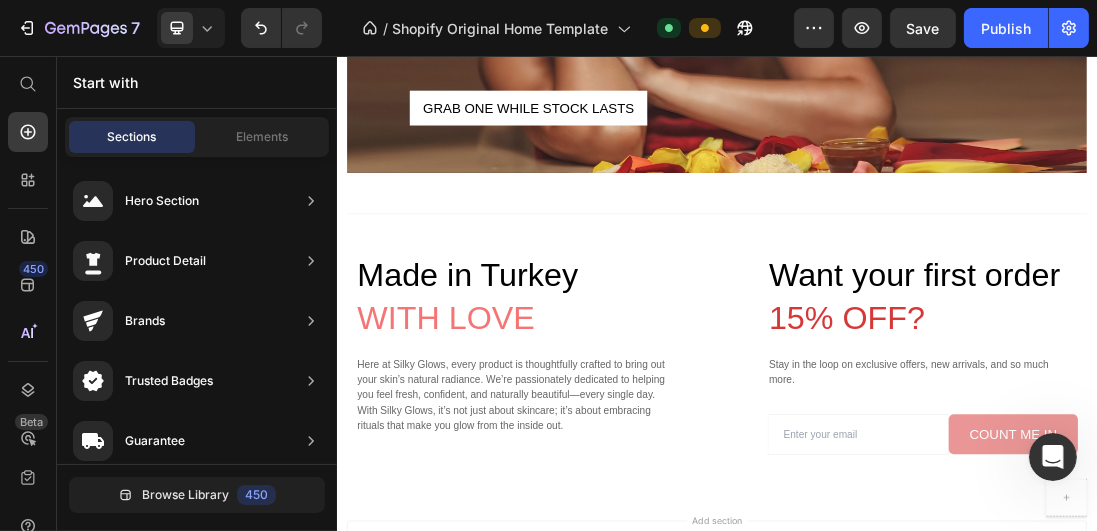 click at bounding box center [1052, 456] 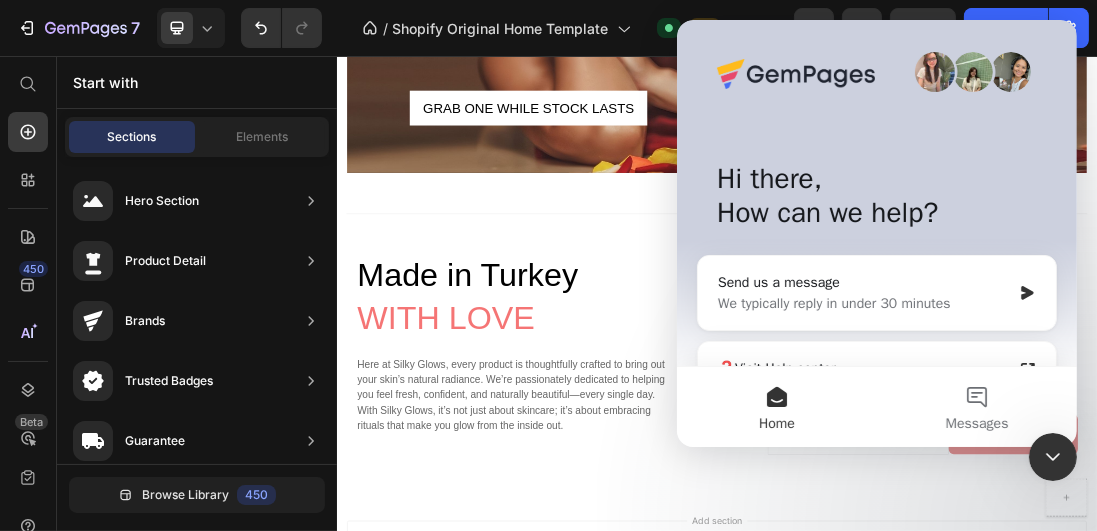 click at bounding box center (1052, 456) 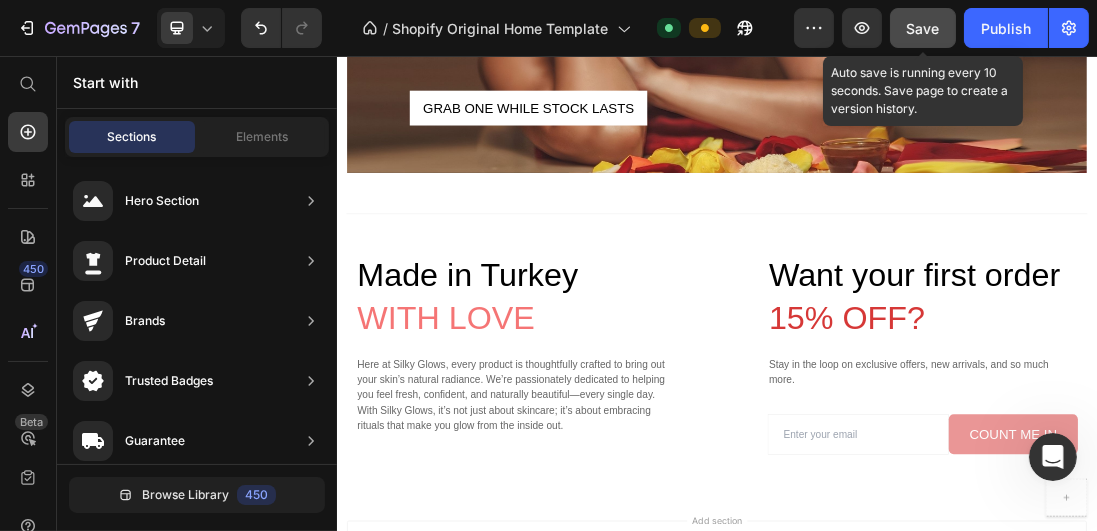 click on "Save" 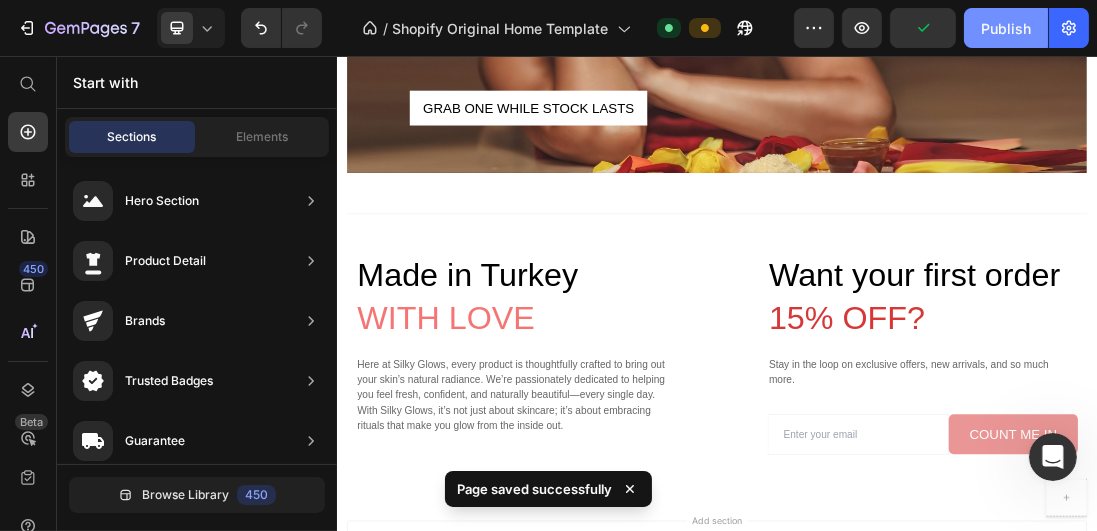 click on "Publish" at bounding box center [1006, 28] 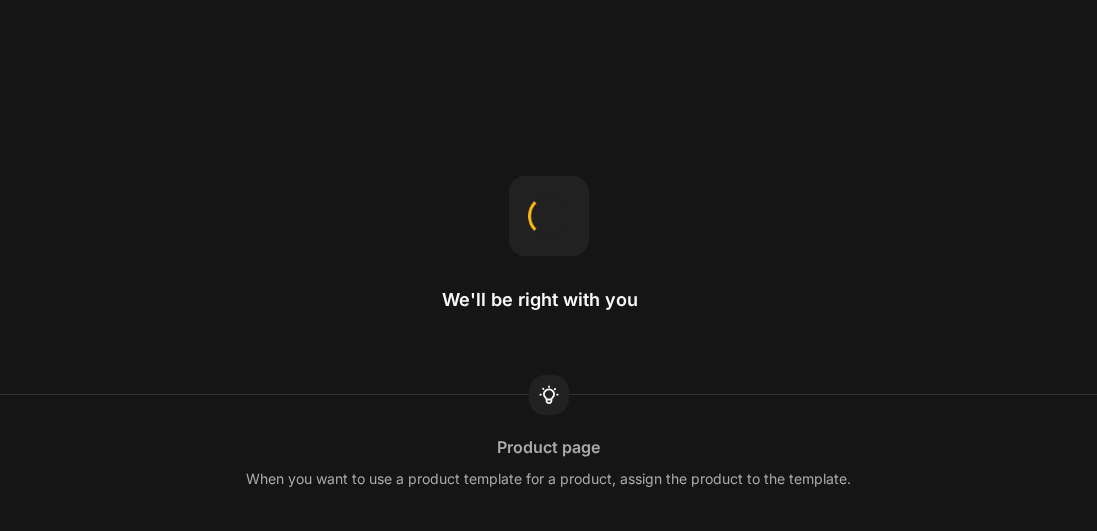 scroll, scrollTop: 0, scrollLeft: 0, axis: both 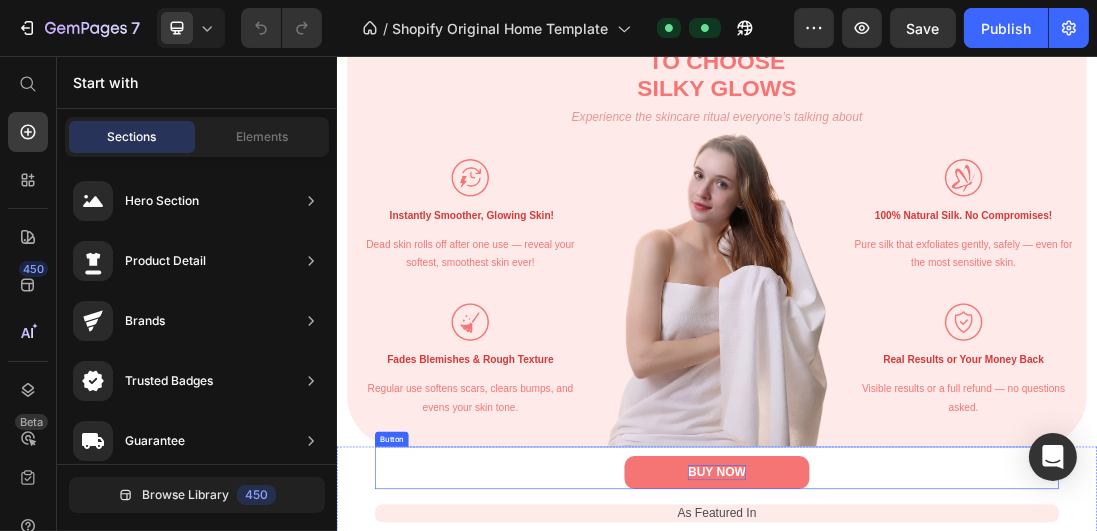 click on "BUY NOW" at bounding box center [935, 713] 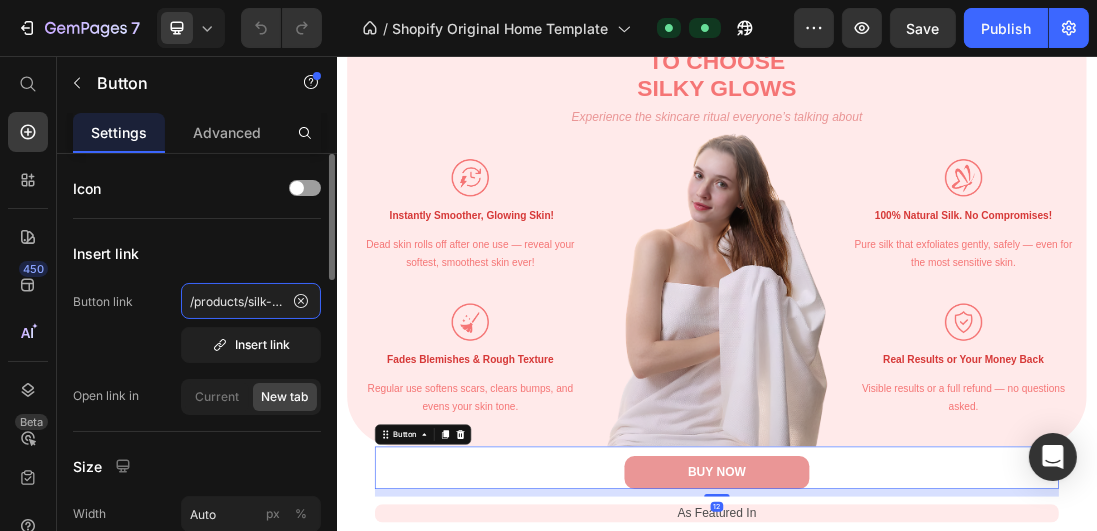 click on "/products/silk-exfoliating-glove-silky-glows-silkex%E2%84%A2-glove-reveal-radiant-skin-in-minutes-for-normal-skins" 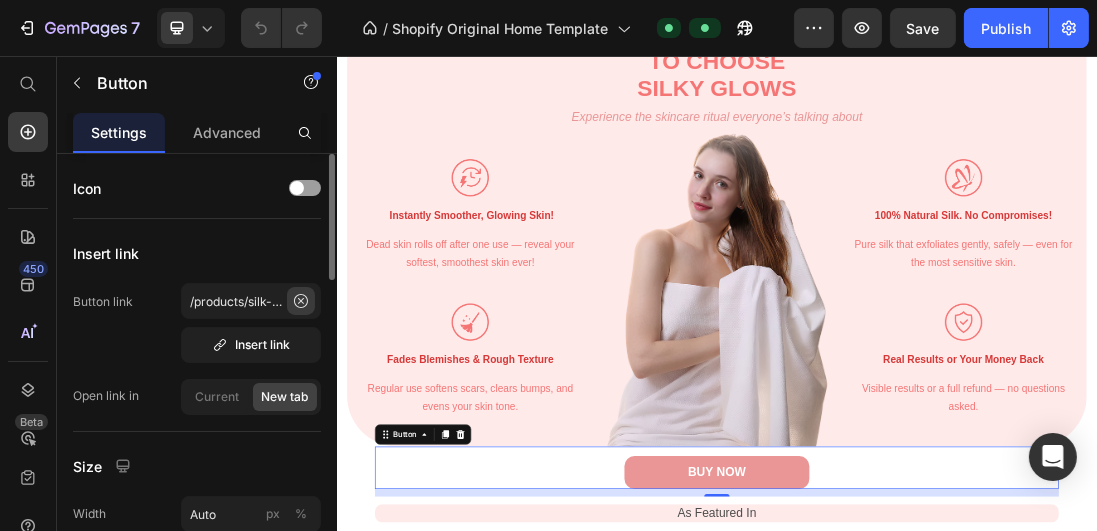 click 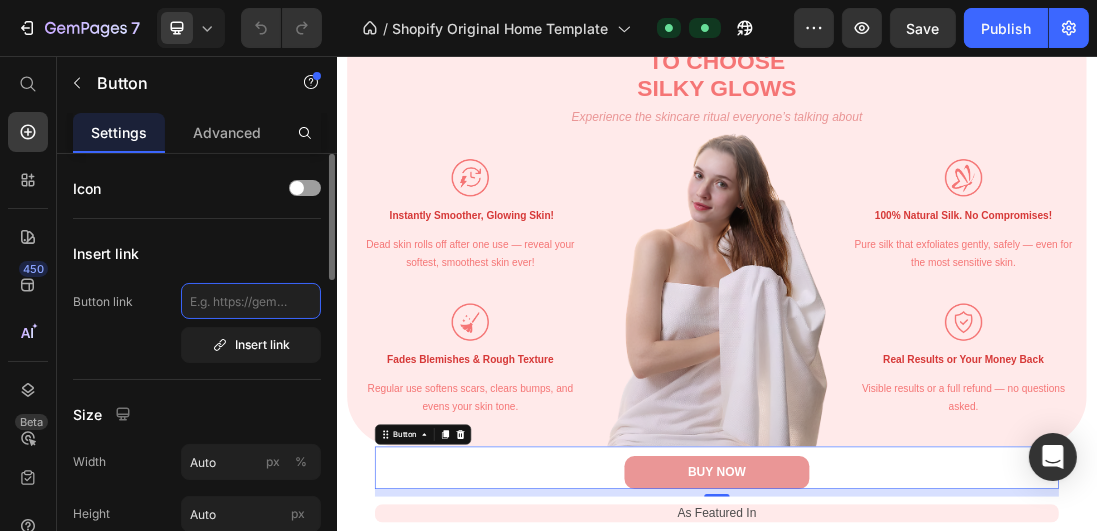click 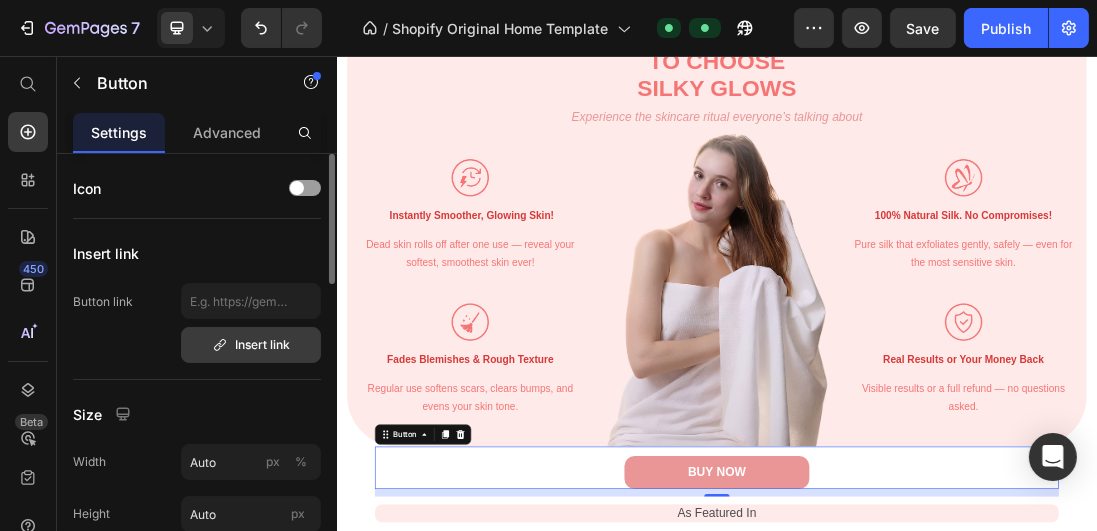 click on "Insert link" at bounding box center (251, 345) 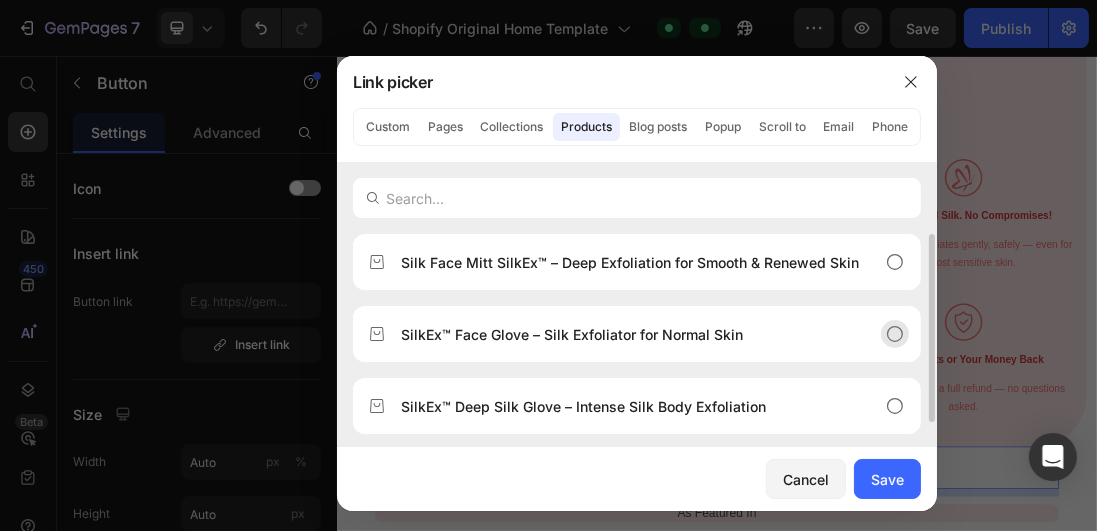 click on "SilkEx™ Face Glove – Silk Exfoliator for Normal Skin" at bounding box center [572, 334] 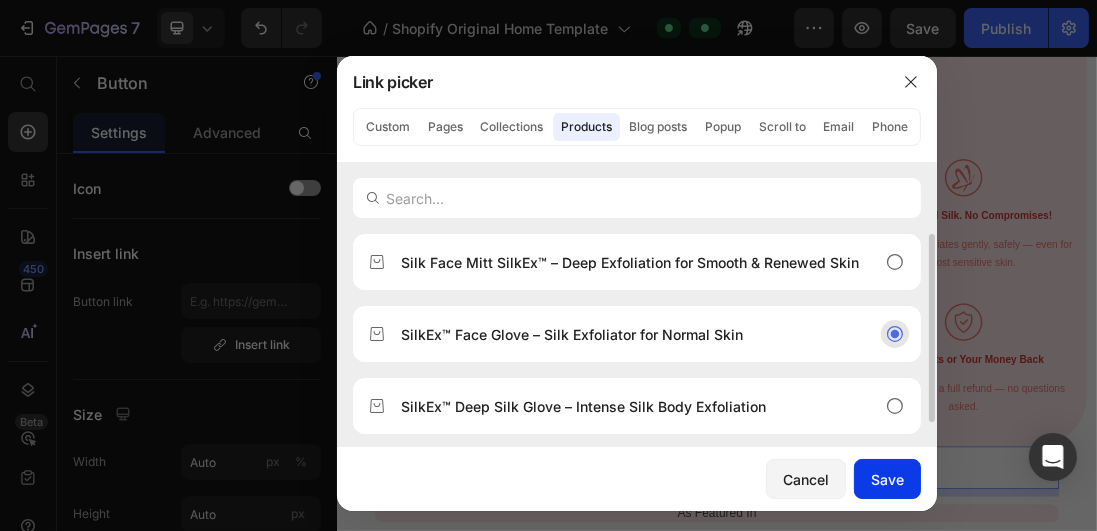 click on "Save" 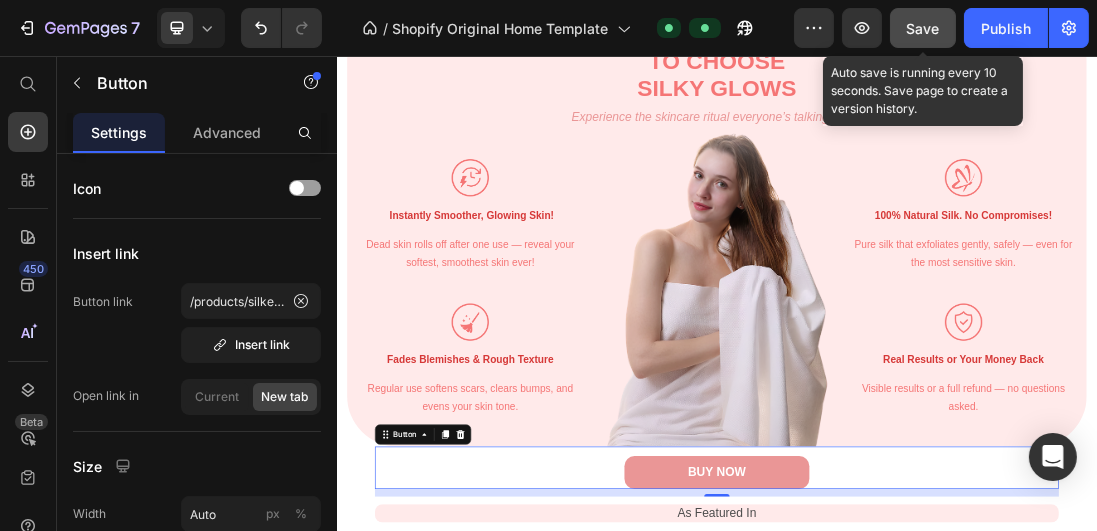 click on "Save" 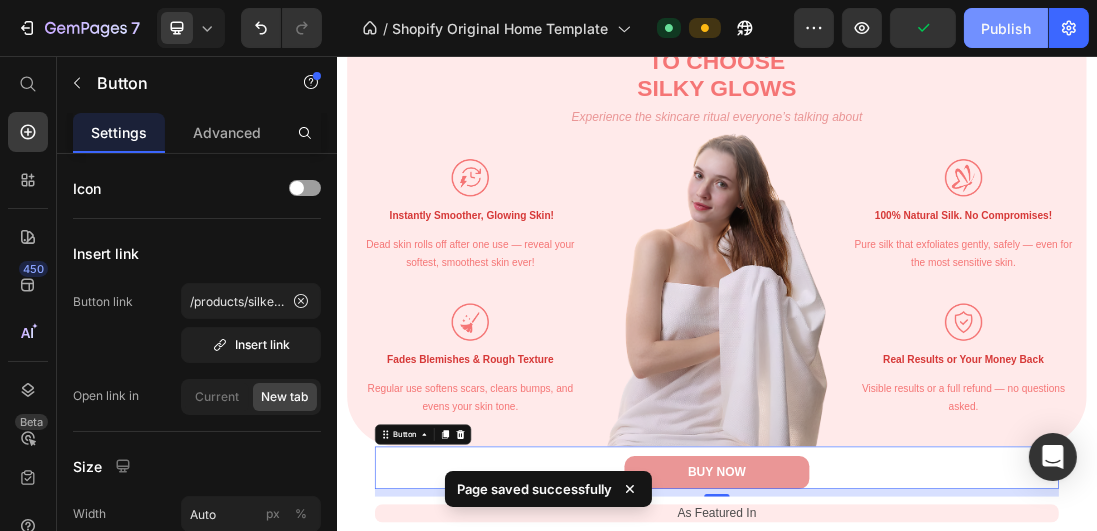 click on "Publish" at bounding box center (1006, 28) 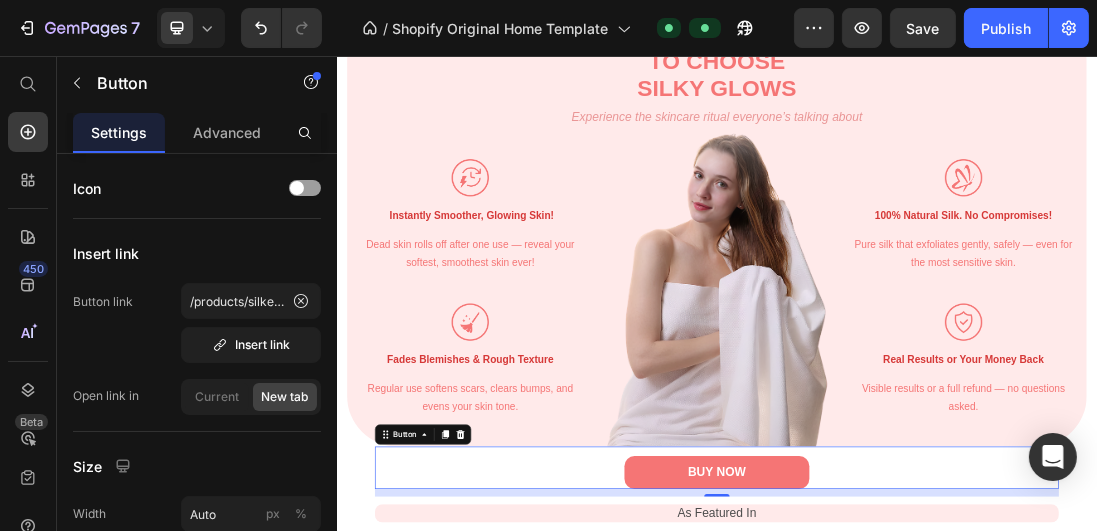 click on "BUY NOW" at bounding box center [935, 713] 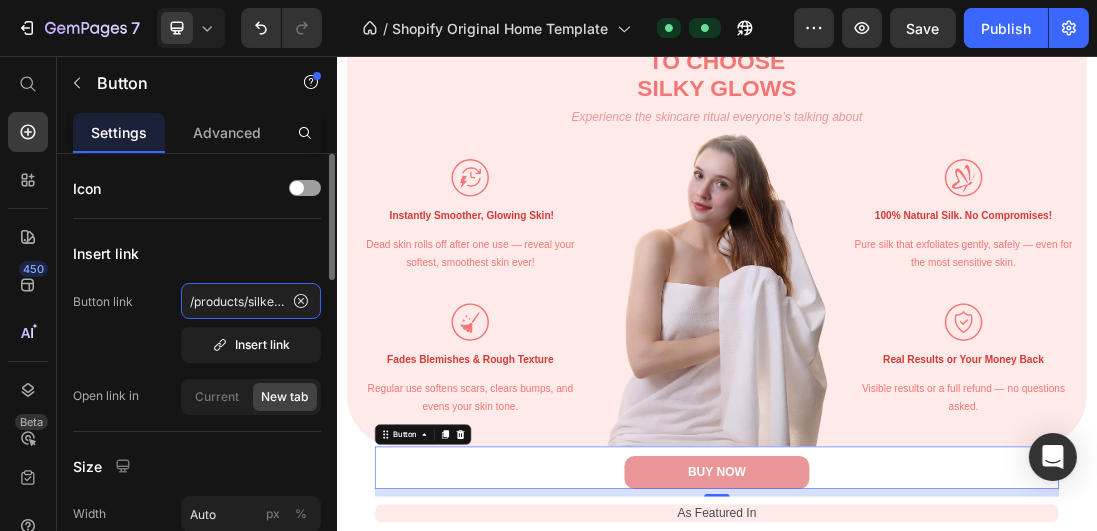click on "/products/silkex%E2%84%A2-face-glove-silk-exfoliator-for-normal-skin" 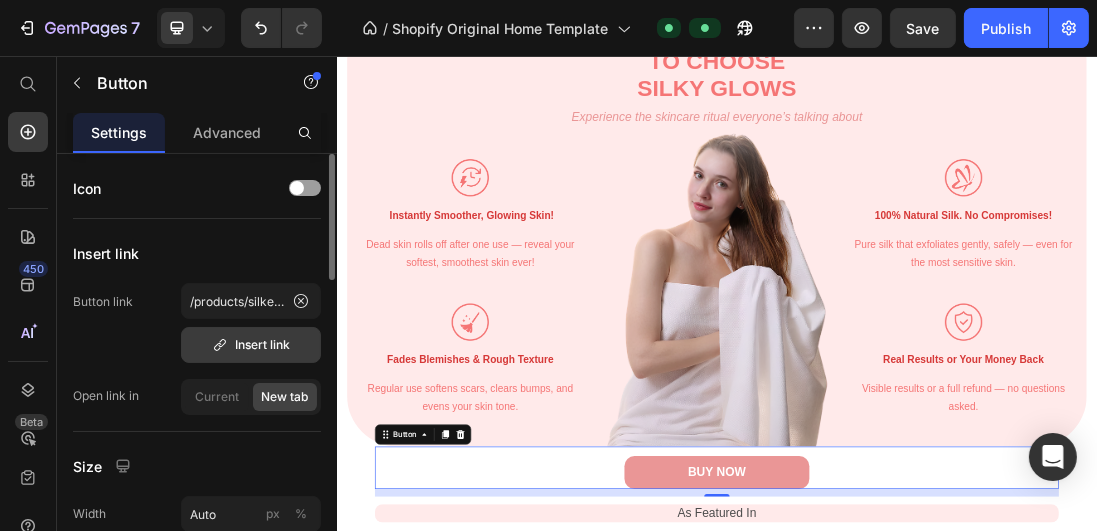 click on "Insert link" at bounding box center (251, 345) 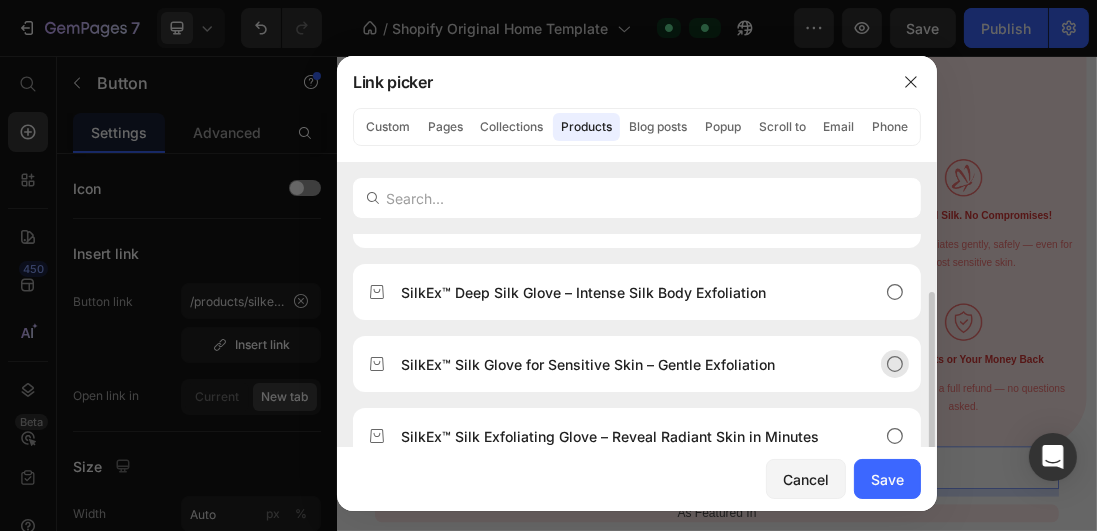 scroll, scrollTop: 171, scrollLeft: 0, axis: vertical 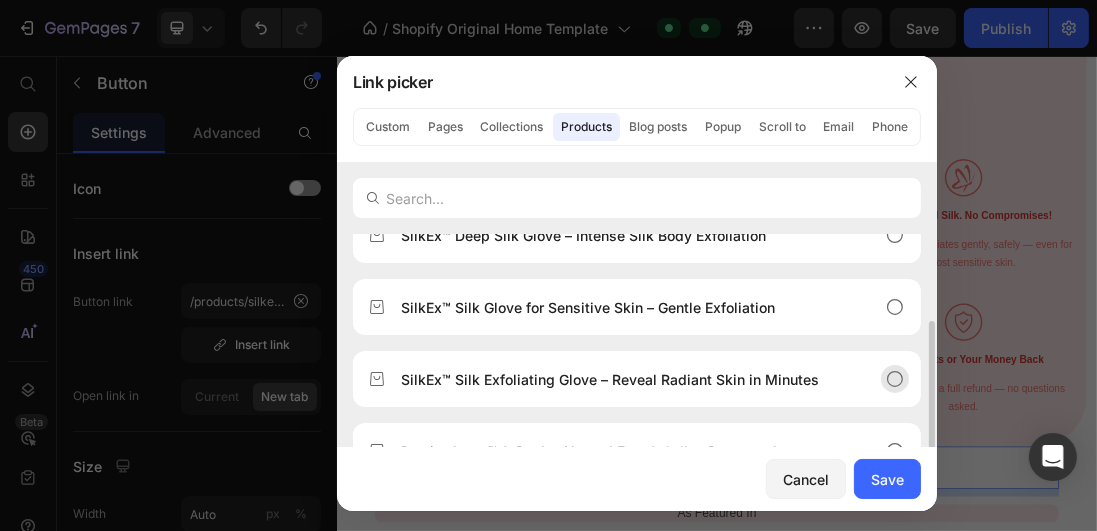 click on "SilkEx™ Silk Exfoliating Glove – Reveal Radiant Skin in Minutes" at bounding box center (610, 379) 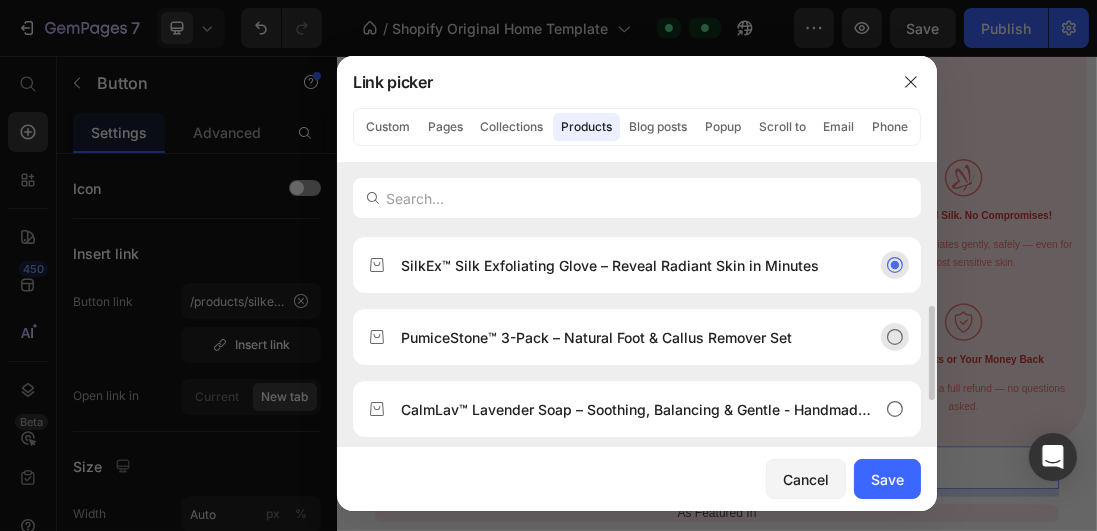 scroll, scrollTop: 342, scrollLeft: 0, axis: vertical 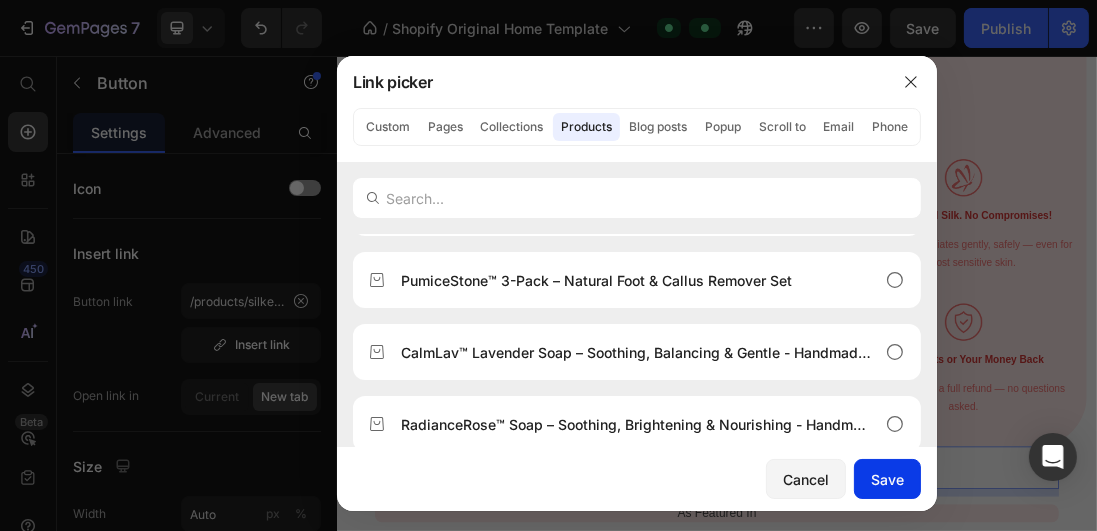 drag, startPoint x: 884, startPoint y: 478, endPoint x: 865, endPoint y: 661, distance: 183.98369 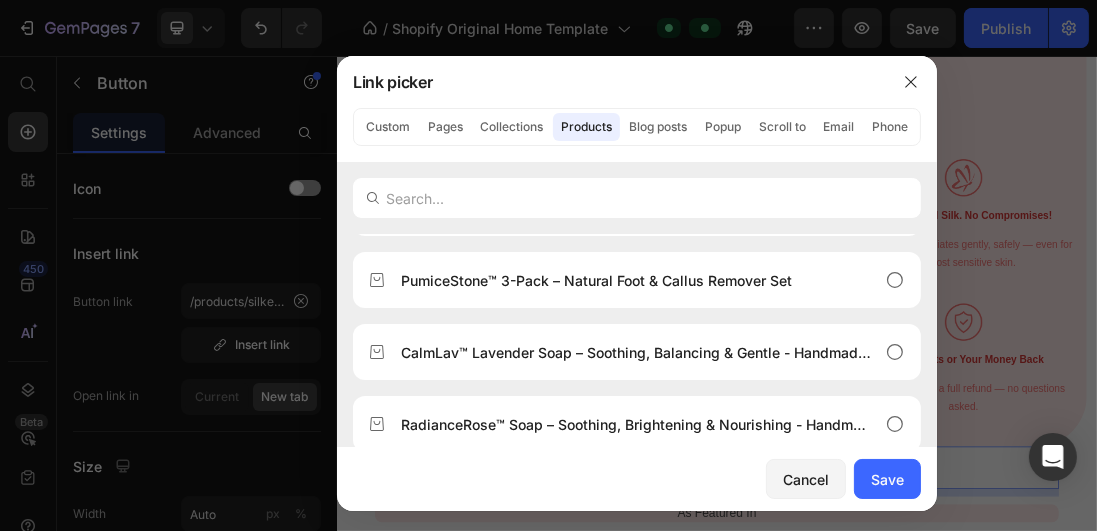 type on "/products/silkex%E2%84%A2-silk-exfoliating-glove-reveal-radiant-skin-in-minutes" 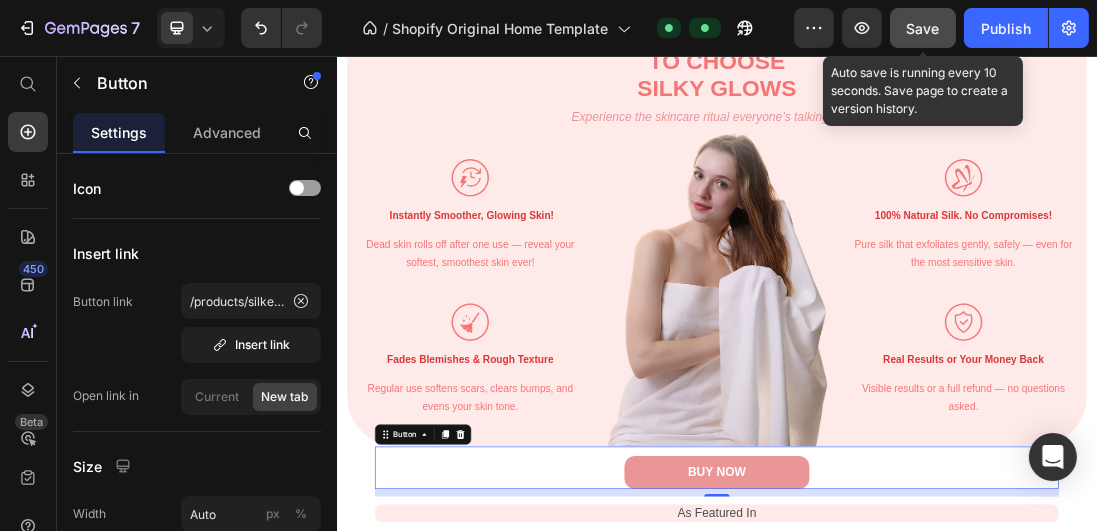 click on "Save" at bounding box center (923, 28) 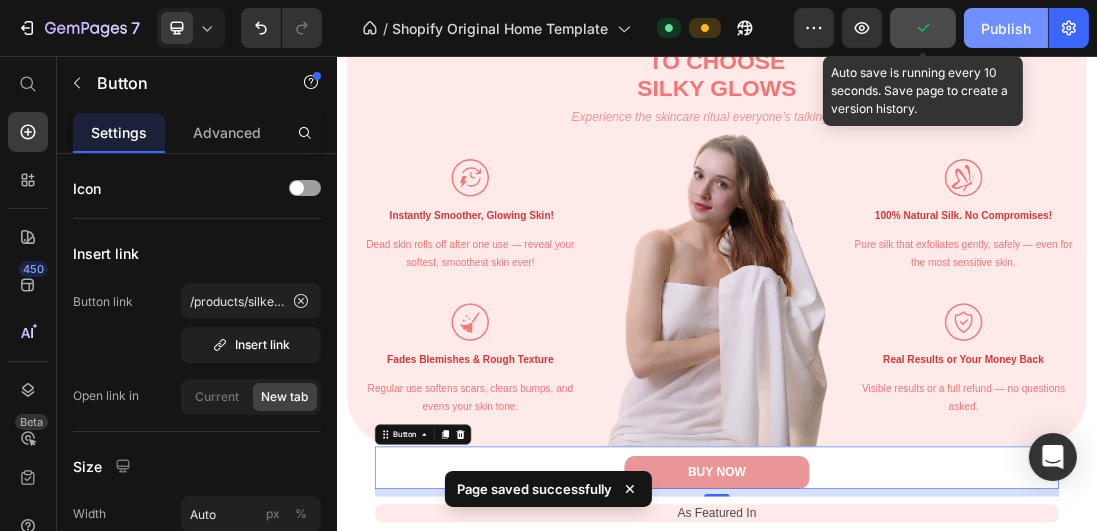 click on "Publish" at bounding box center (1006, 28) 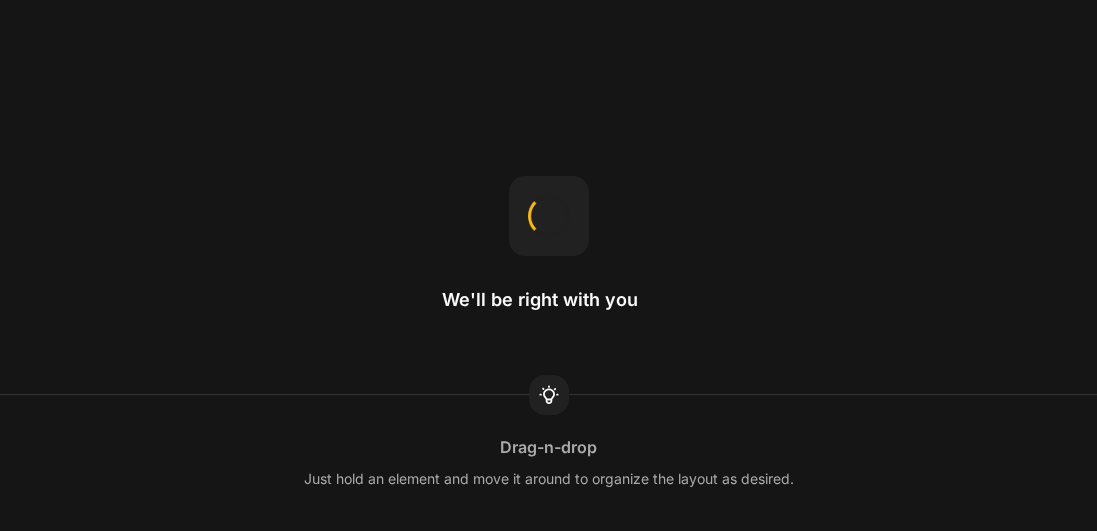 scroll, scrollTop: 0, scrollLeft: 0, axis: both 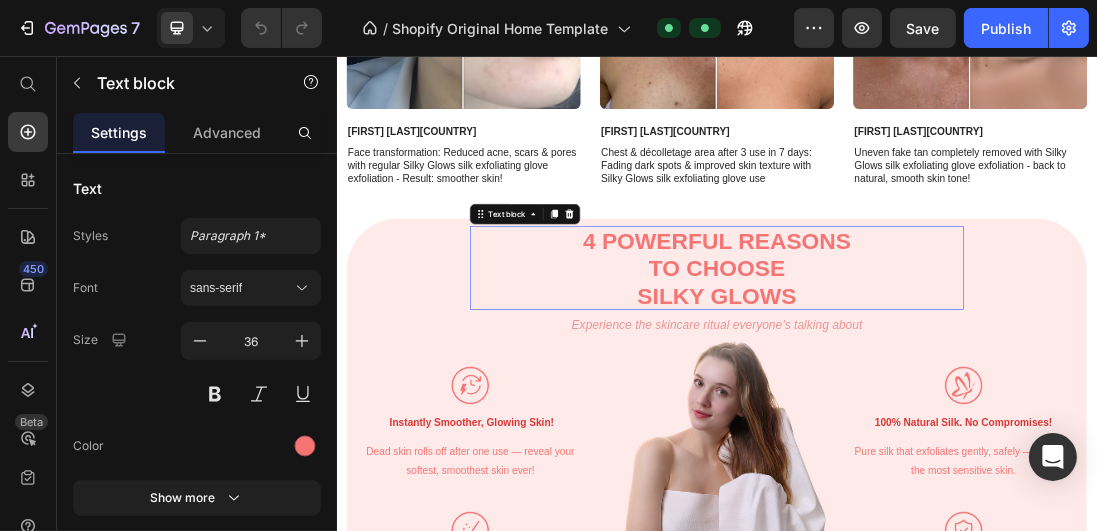 click on "to Choose" at bounding box center (935, 390) 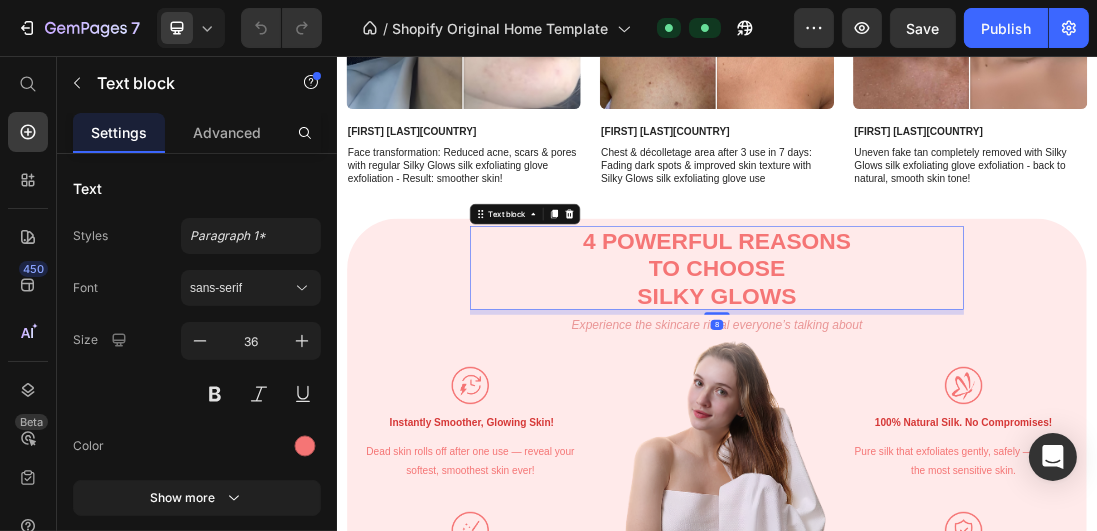 click on "4 Powerful Reasons" at bounding box center (935, 347) 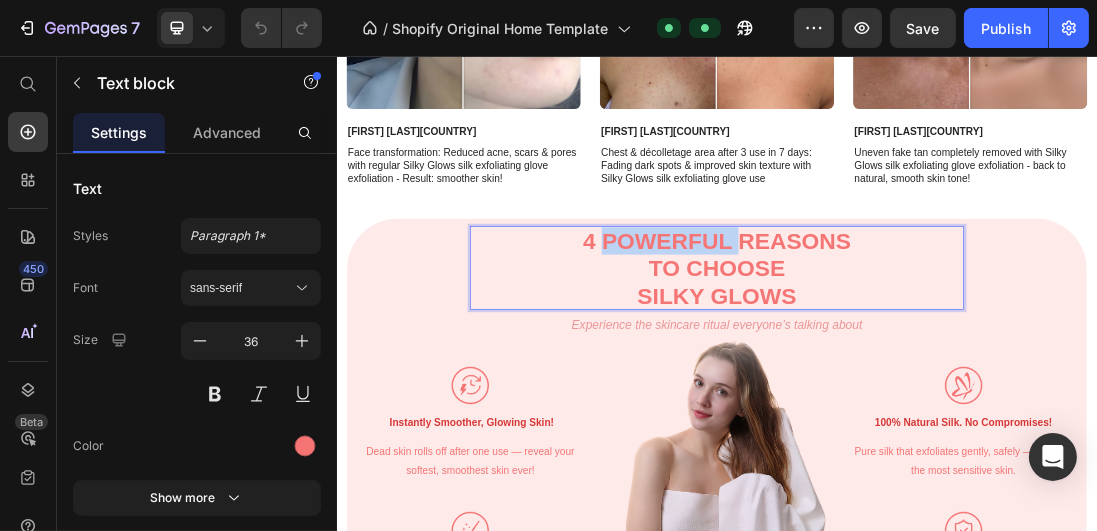 click on "4 Powerful Reasons" at bounding box center [935, 347] 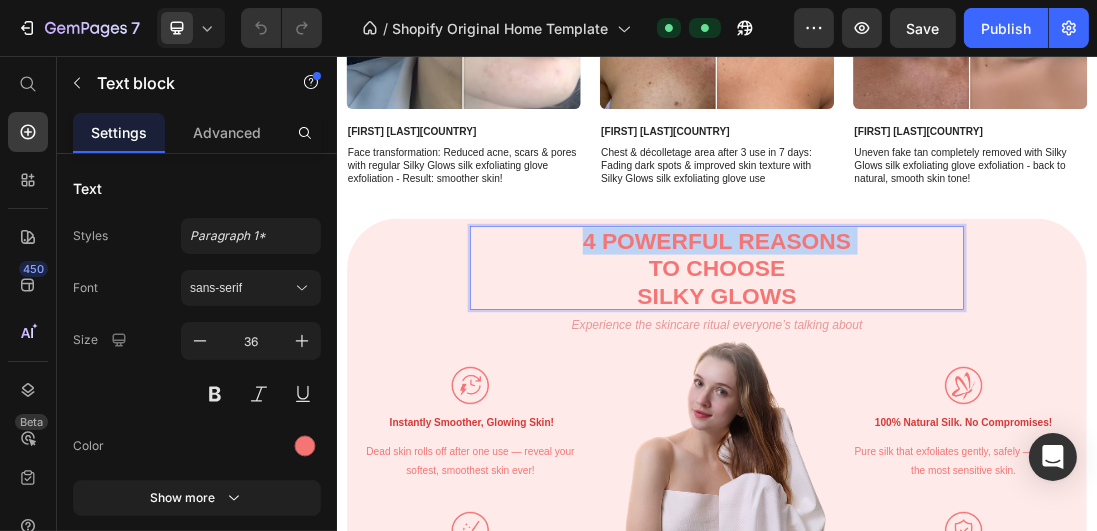 click on "4 Powerful Reasons" at bounding box center [935, 347] 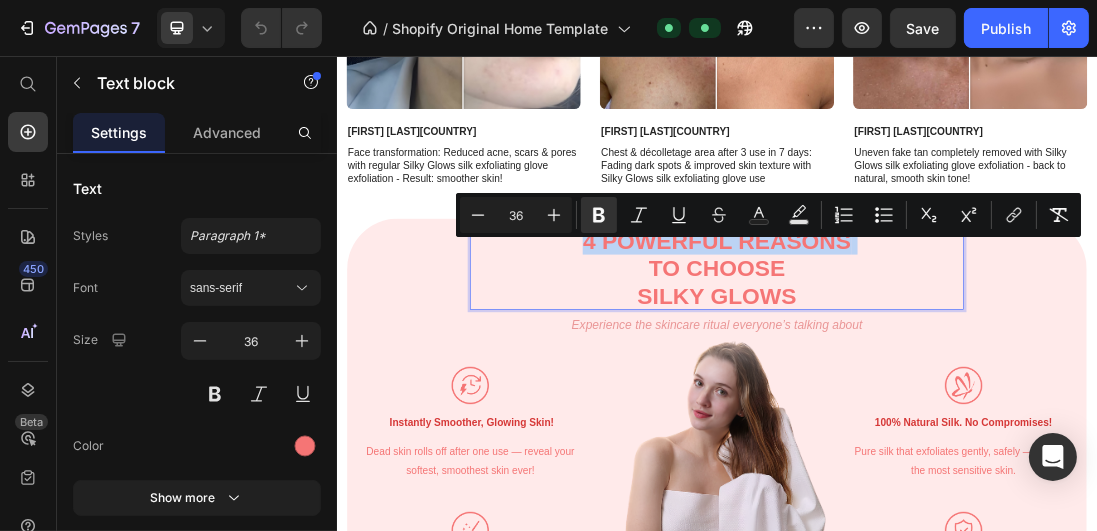 click on "4 Powerful Reasons" at bounding box center [935, 347] 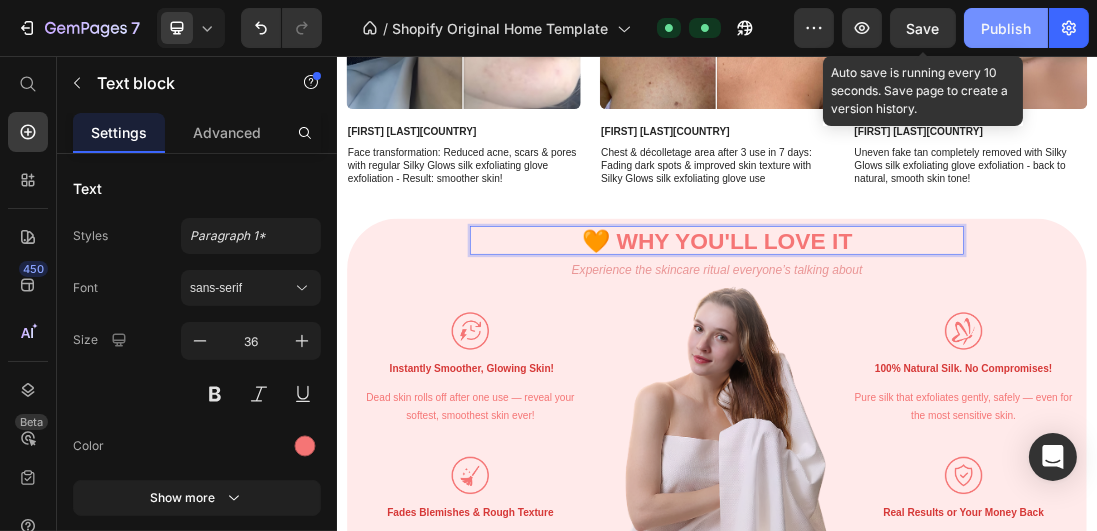 click on "Save" 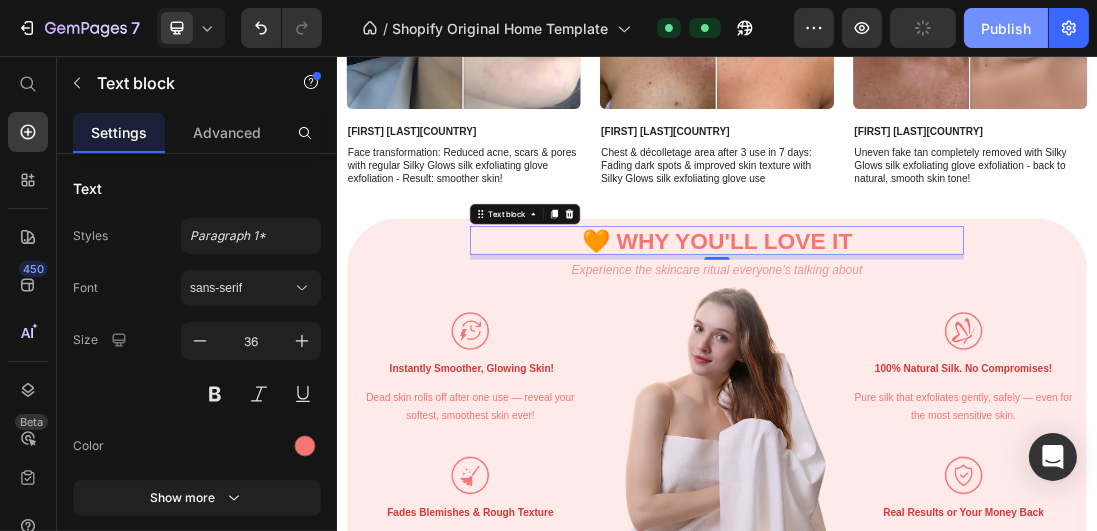 click on "Publish" at bounding box center [1006, 28] 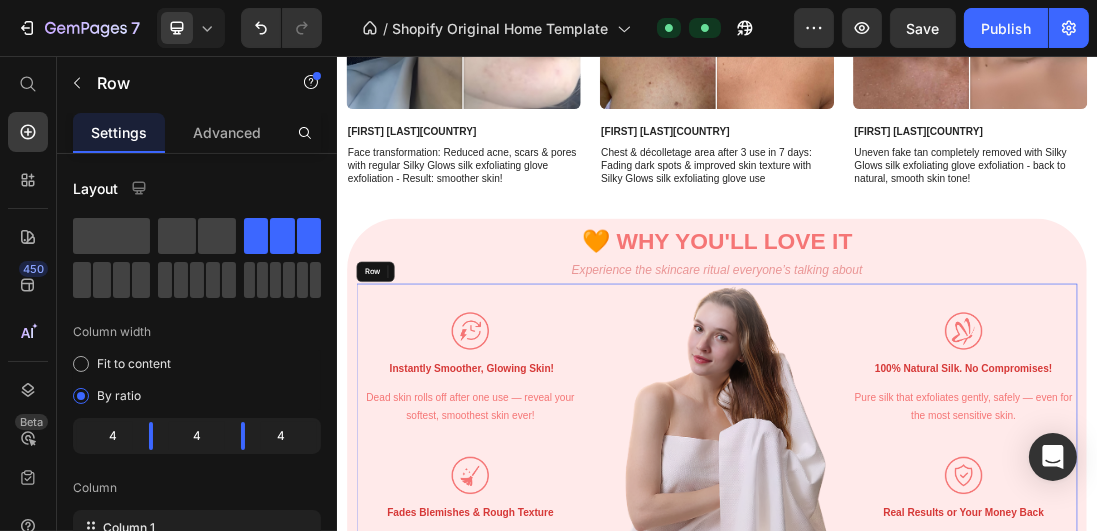 click on "Image 100% Natural Silk. No Compromises! Text block Pure silk that exfoliates gently, safely — even for the most sensitive skin. Text block Row Image Real Results or Your Money Back Text block Visible results or a full refund — no questions asked. Text block Row" at bounding box center (1325, 664) 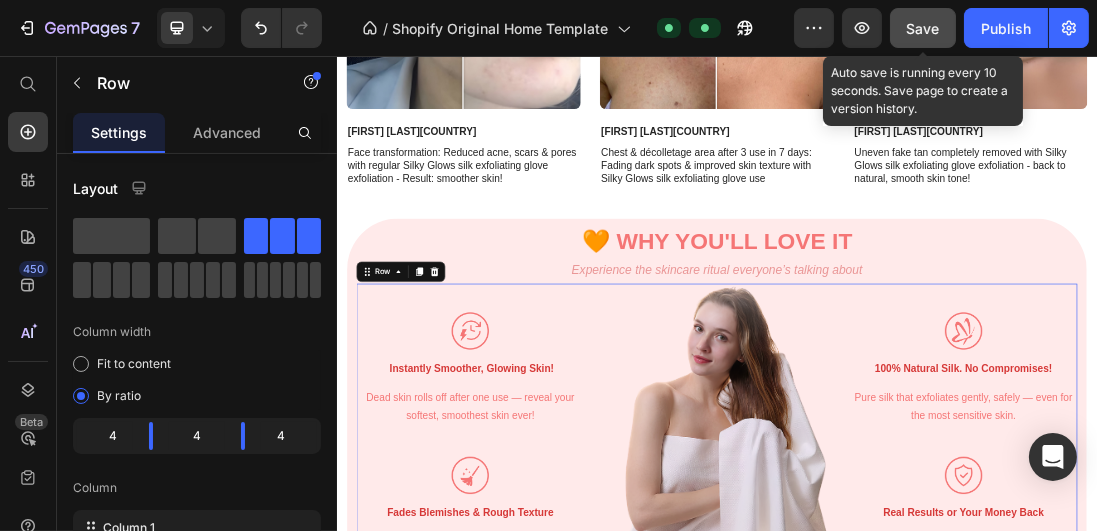 click on "Save" at bounding box center (923, 28) 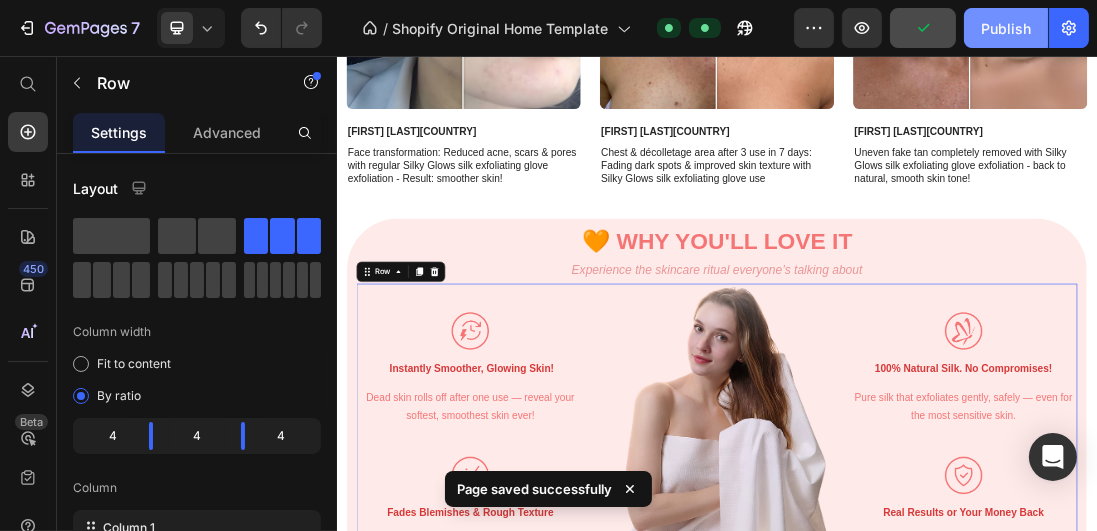 click on "Publish" 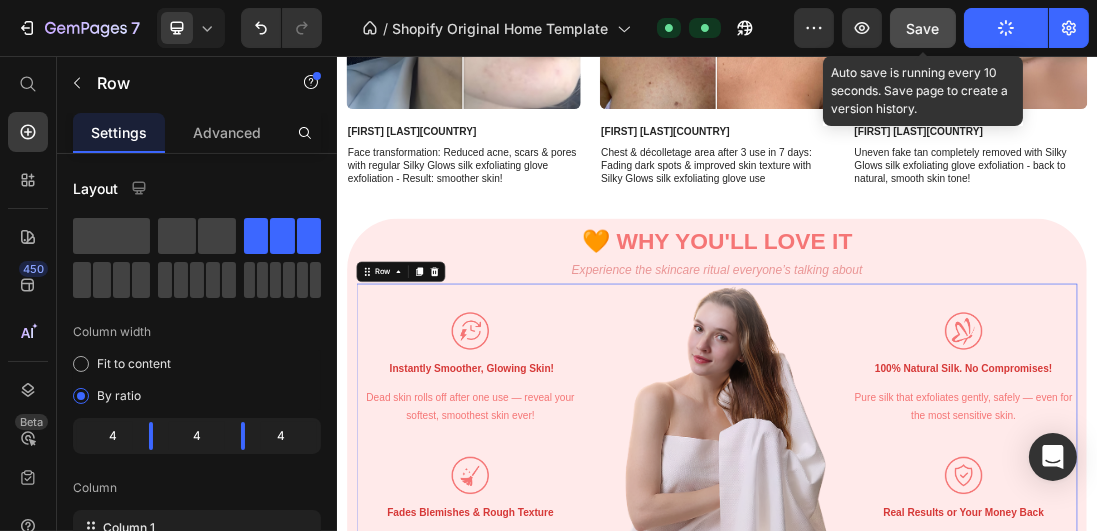 click on "Save" at bounding box center (923, 28) 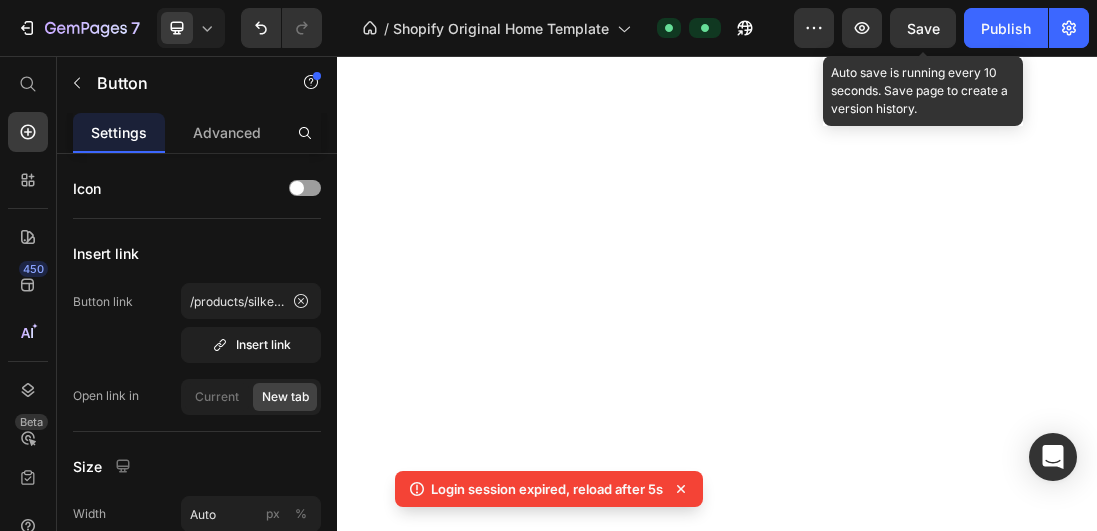 scroll, scrollTop: 0, scrollLeft: 0, axis: both 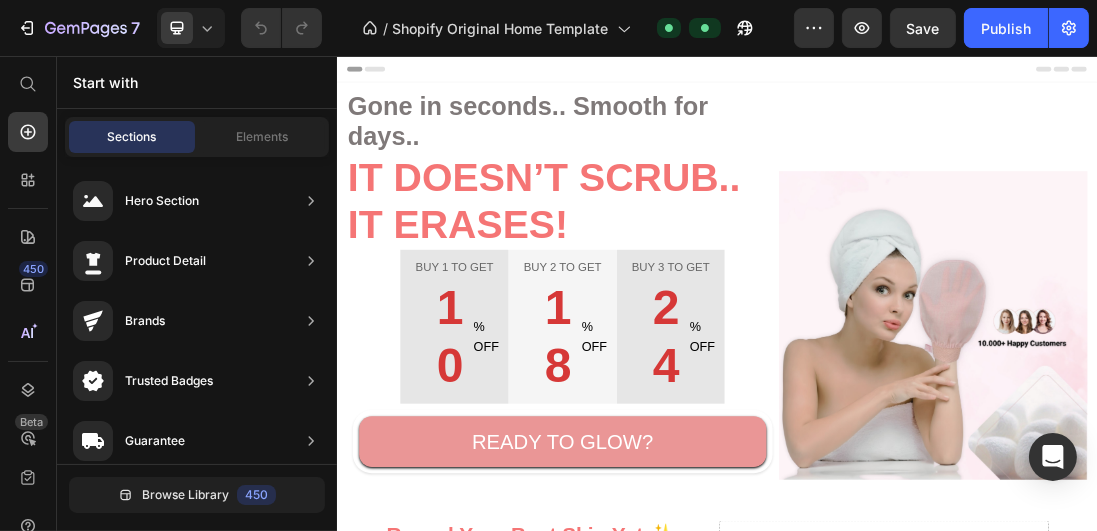 click 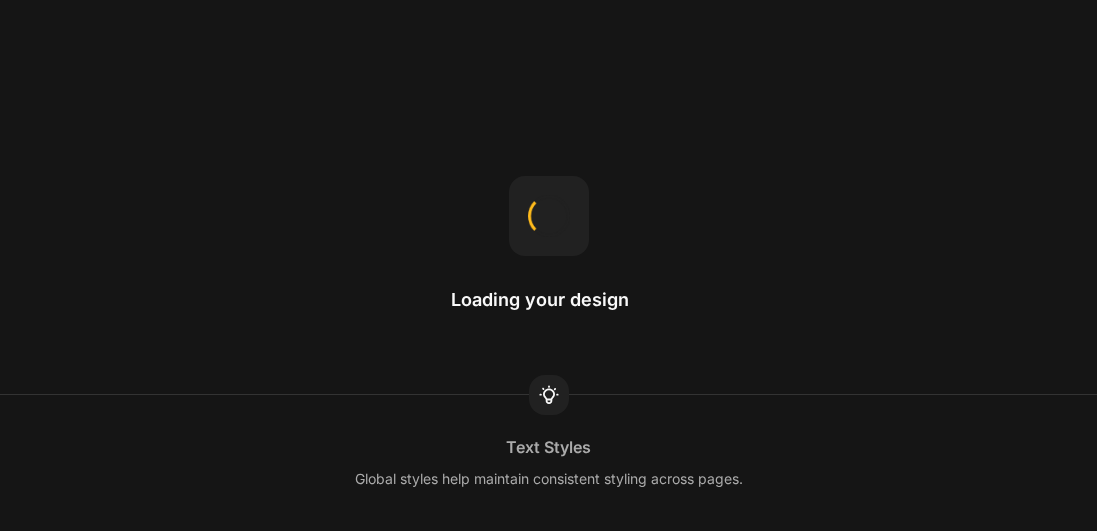 scroll, scrollTop: 0, scrollLeft: 0, axis: both 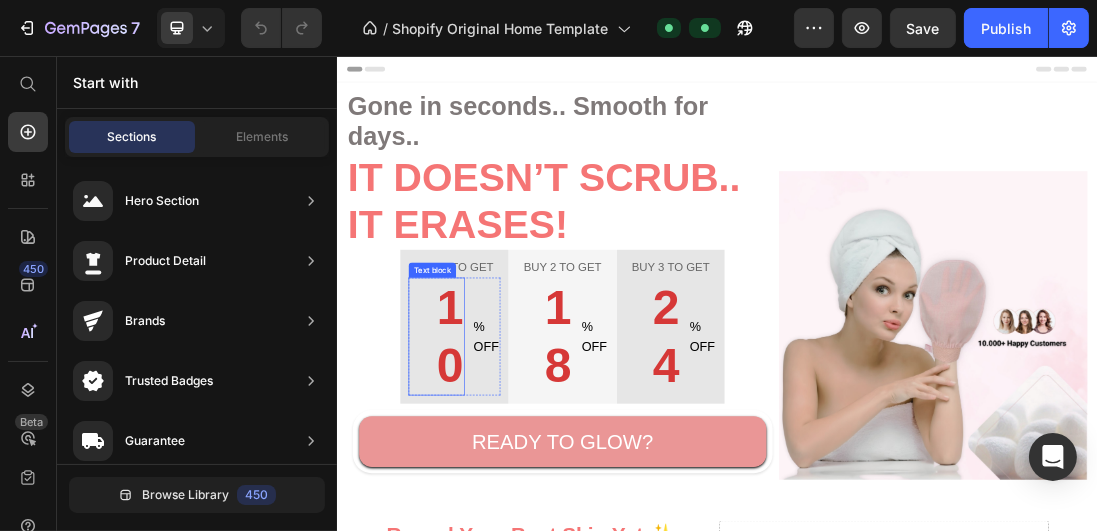 click on "10" at bounding box center [493, 499] 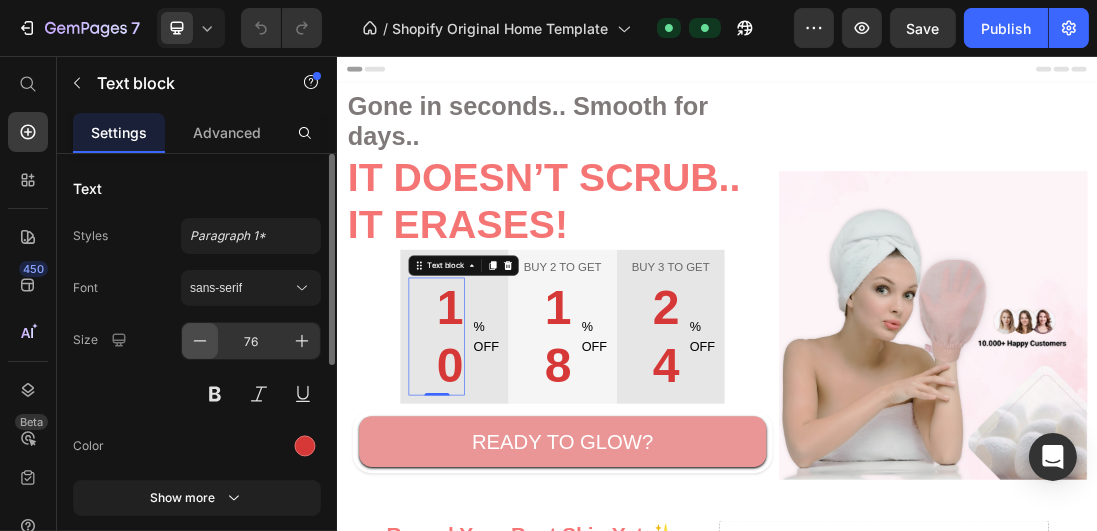 click 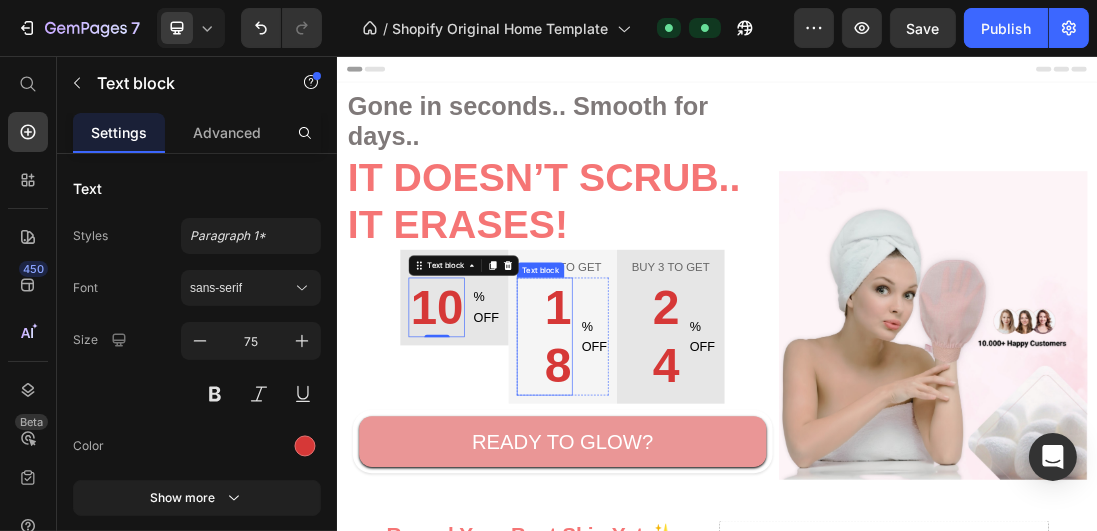 click on "18" at bounding box center (664, 499) 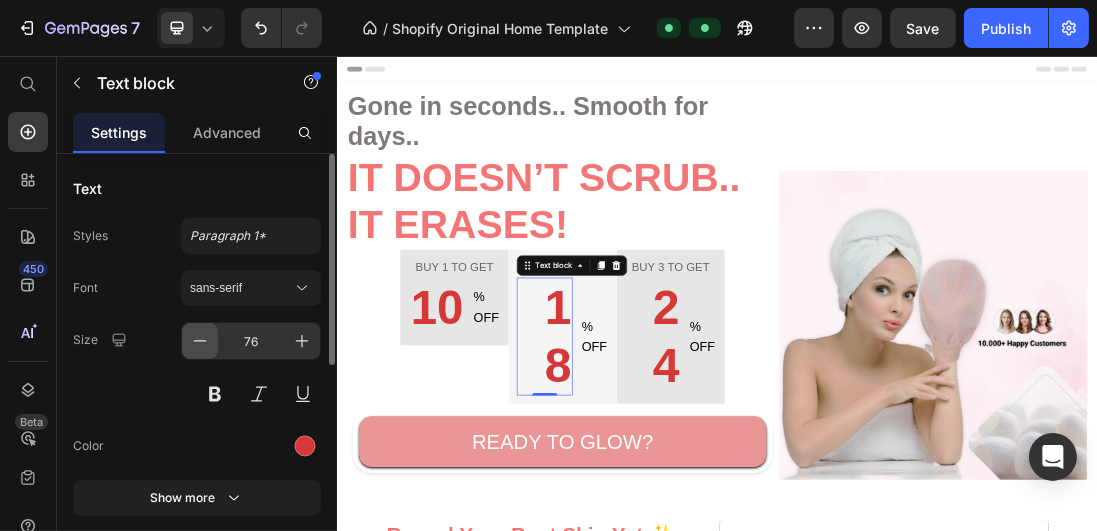 click 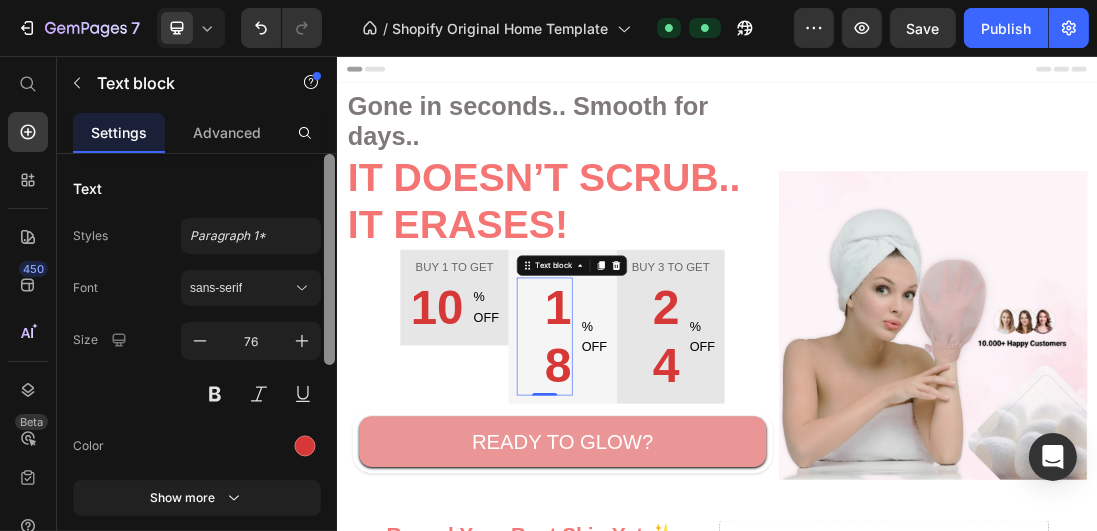 type on "75" 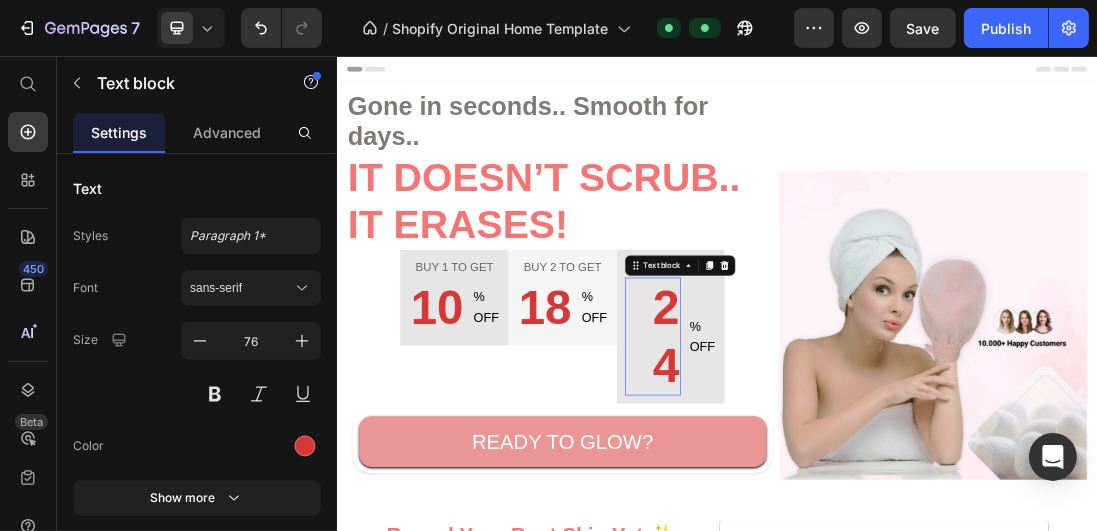 click on "24" at bounding box center (835, 499) 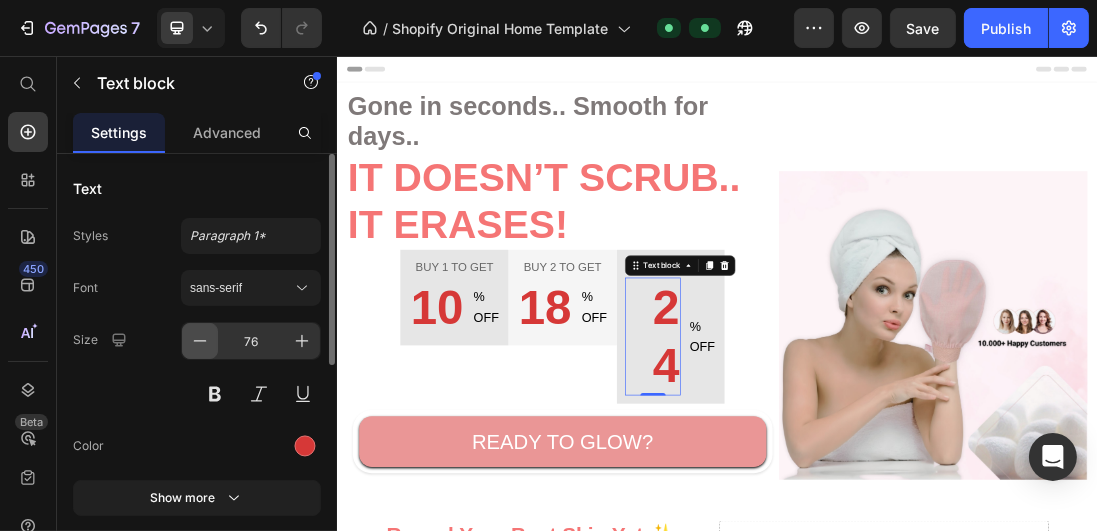 click 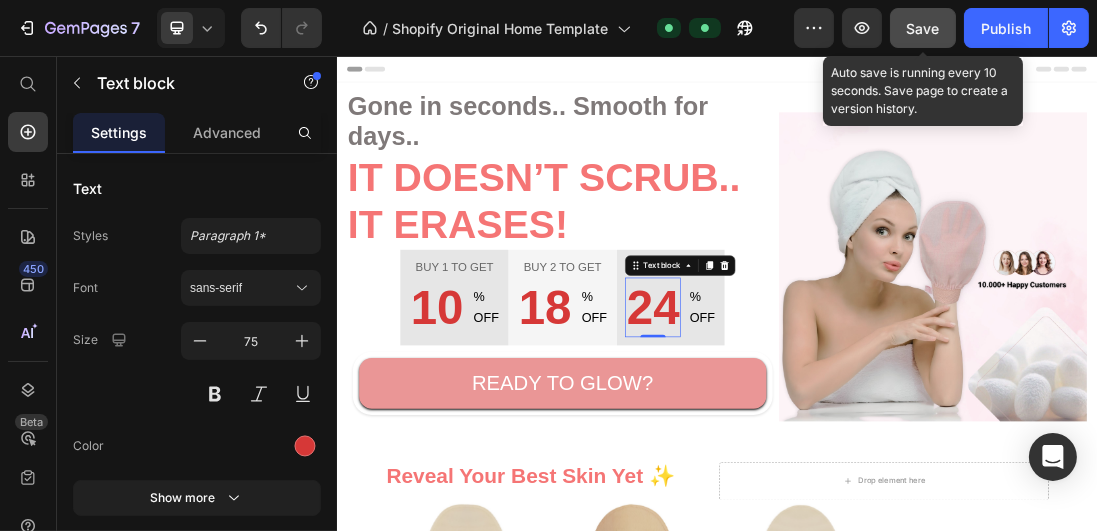 click on "Save" at bounding box center (923, 28) 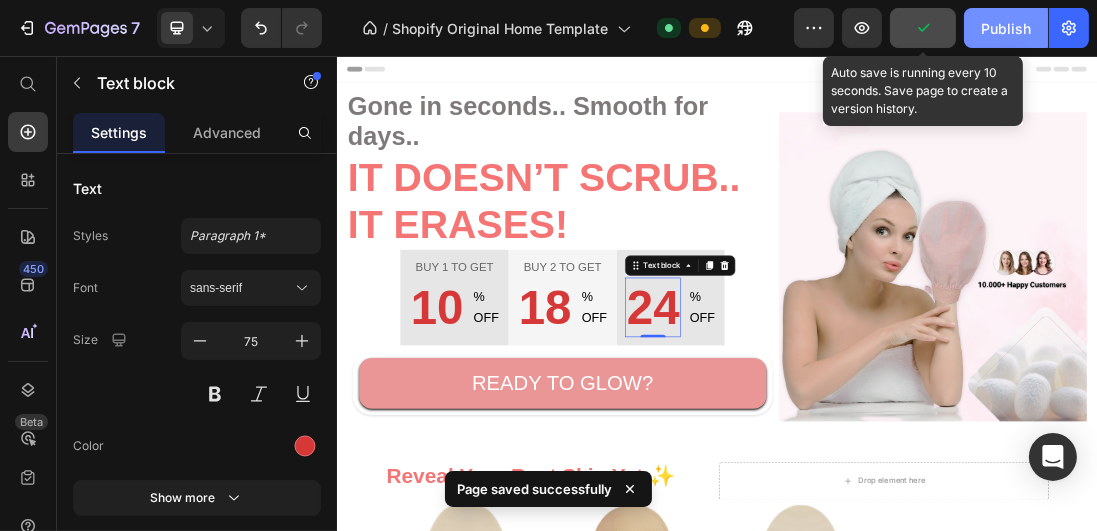 click on "Publish" at bounding box center [1006, 28] 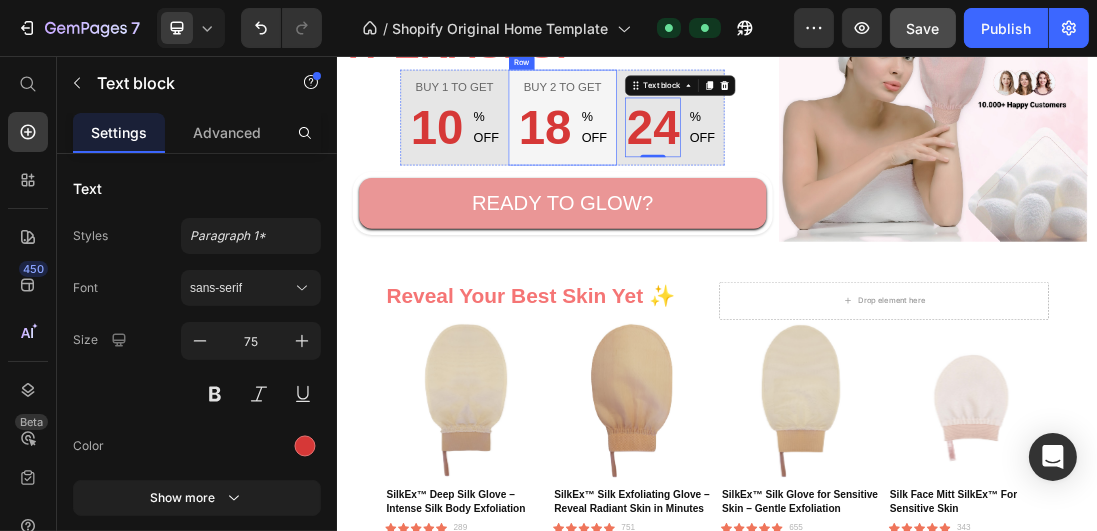 scroll, scrollTop: 0, scrollLeft: 0, axis: both 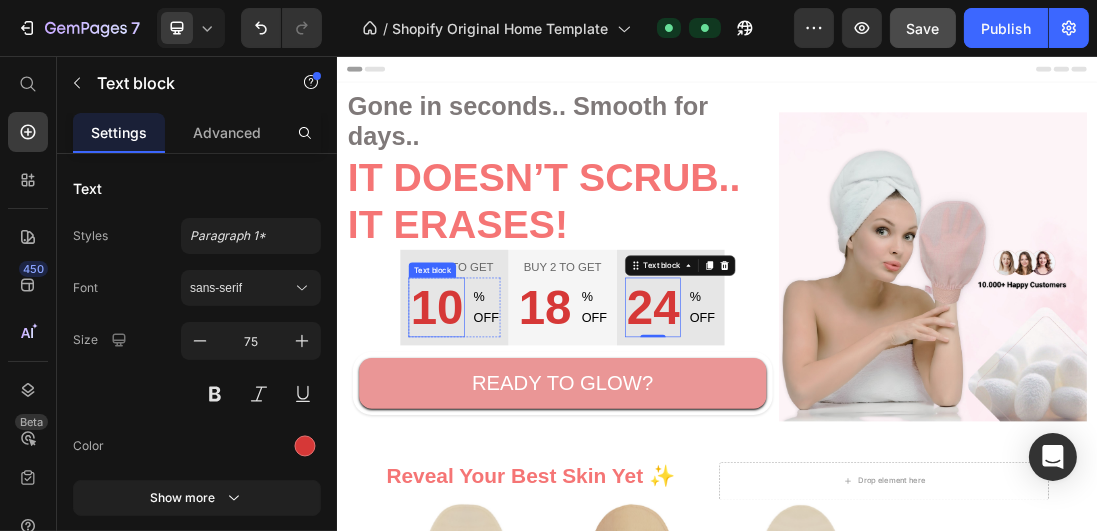 click on "10" at bounding box center (493, 453) 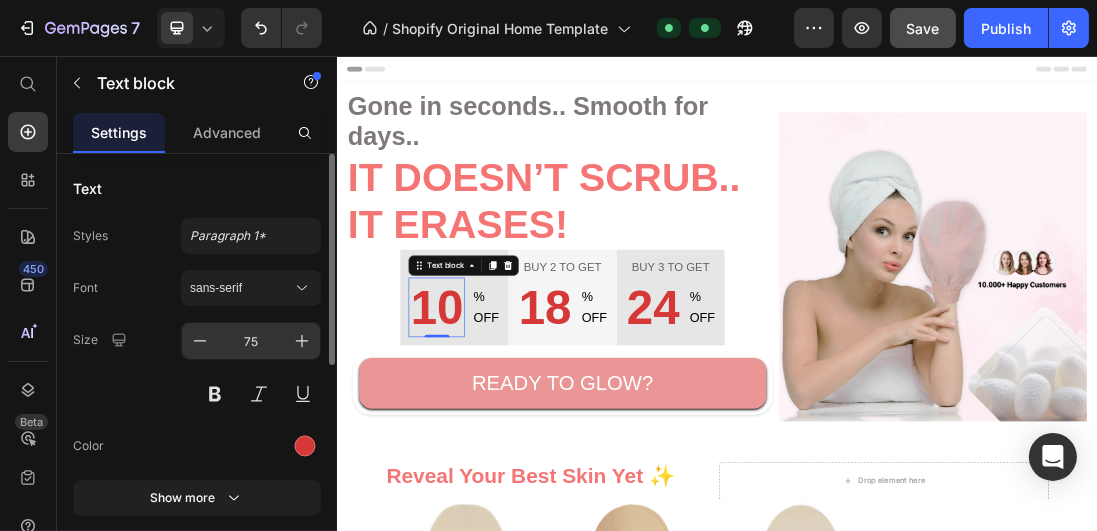 click on "75" at bounding box center (251, 341) 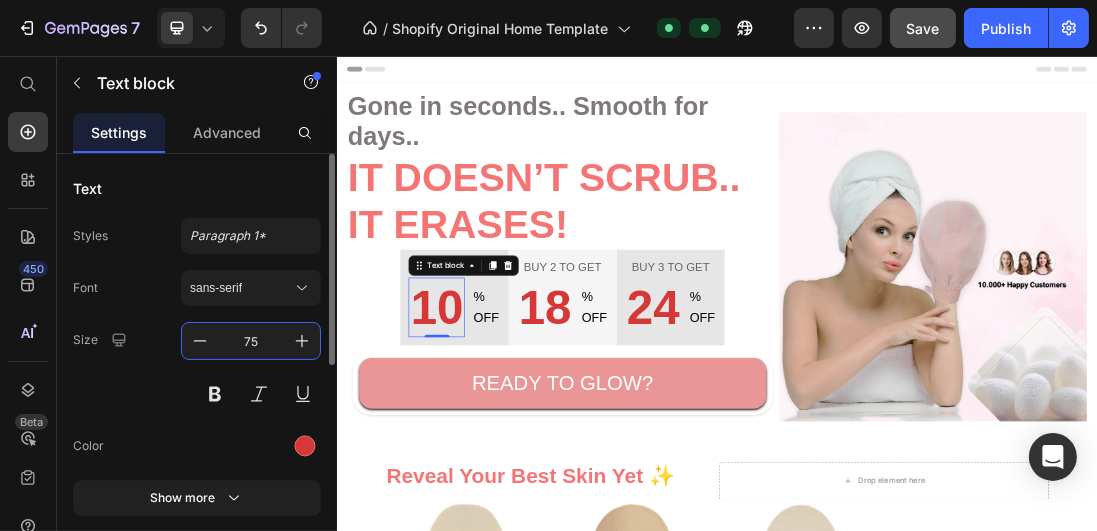 click on "75" at bounding box center (251, 341) 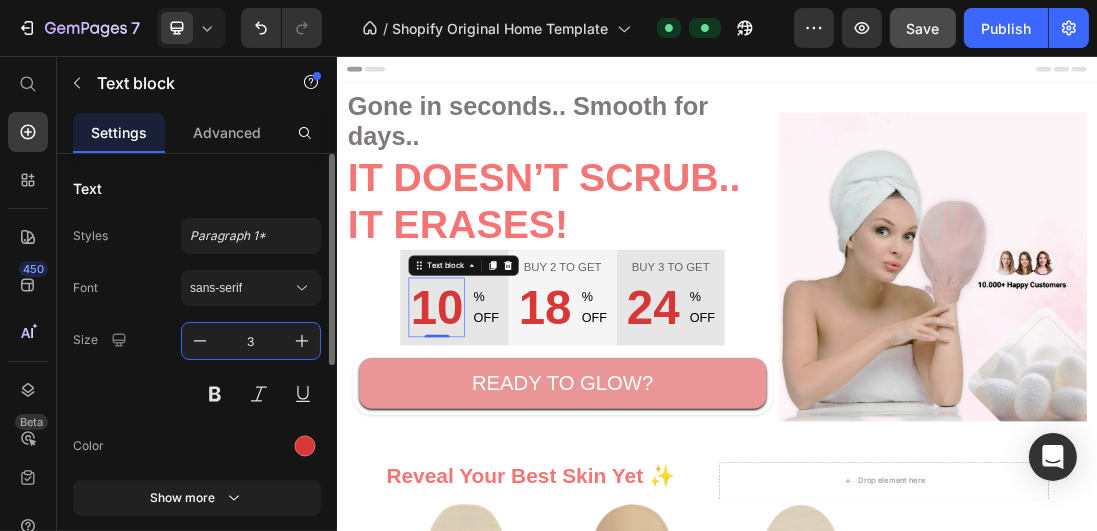 type on "36" 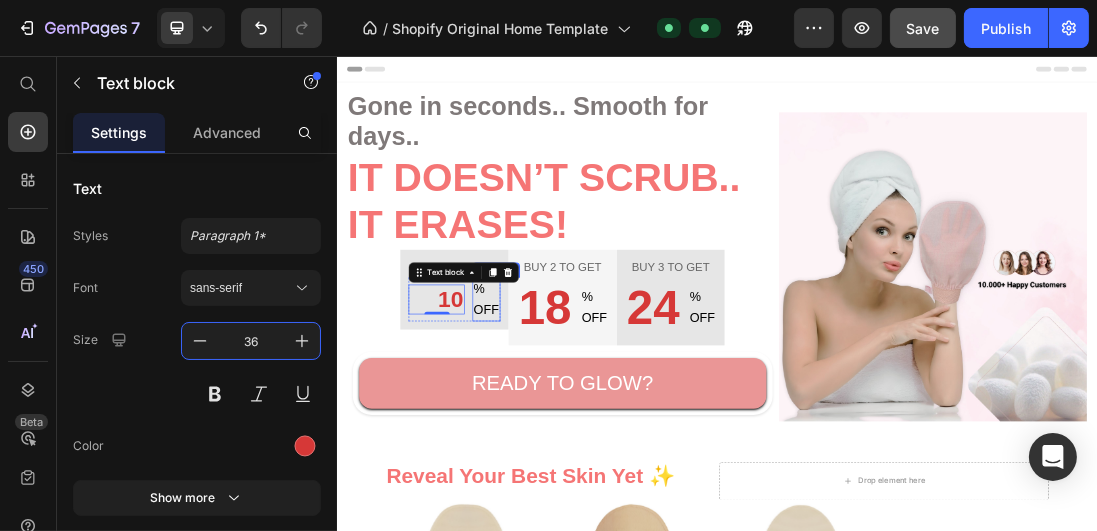 click on "% OFF" at bounding box center (572, 440) 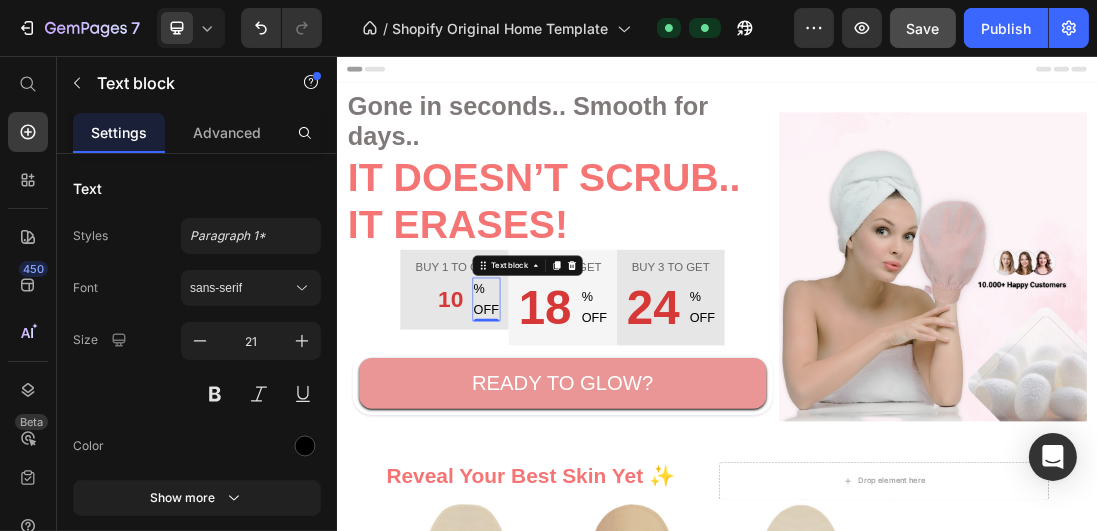 click on "% OFF" at bounding box center (572, 440) 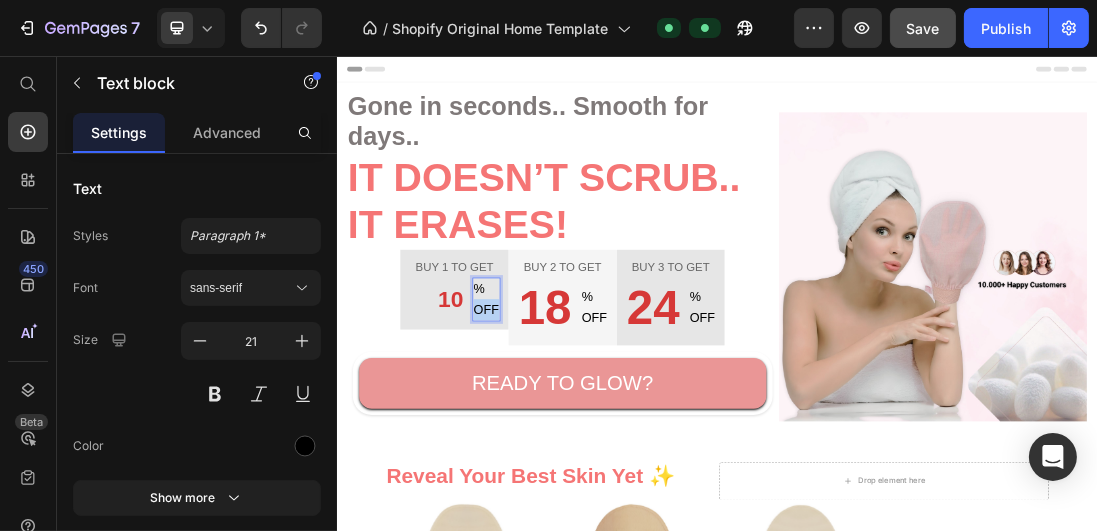click on "% OFF" at bounding box center [572, 440] 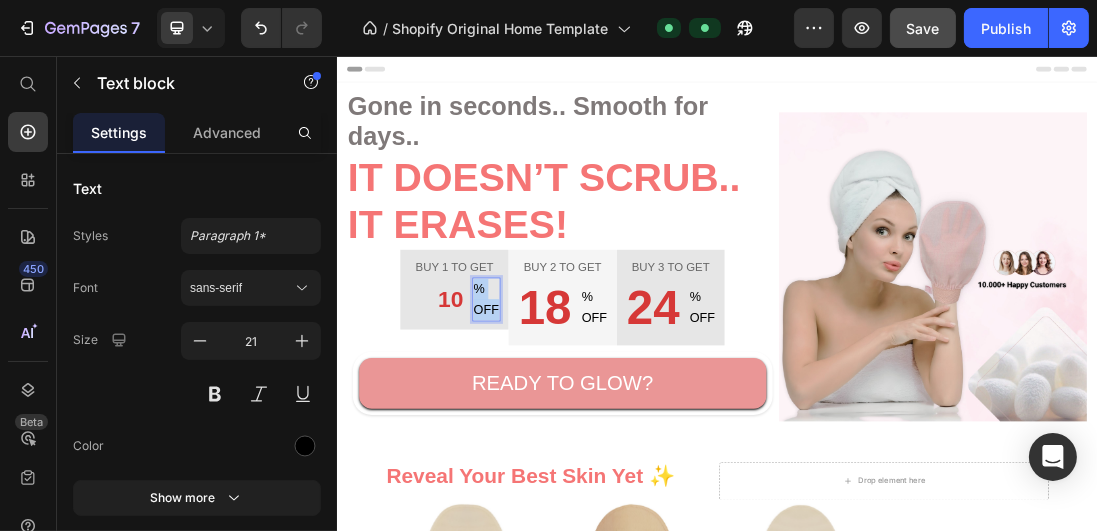click on "% OFF" at bounding box center (572, 440) 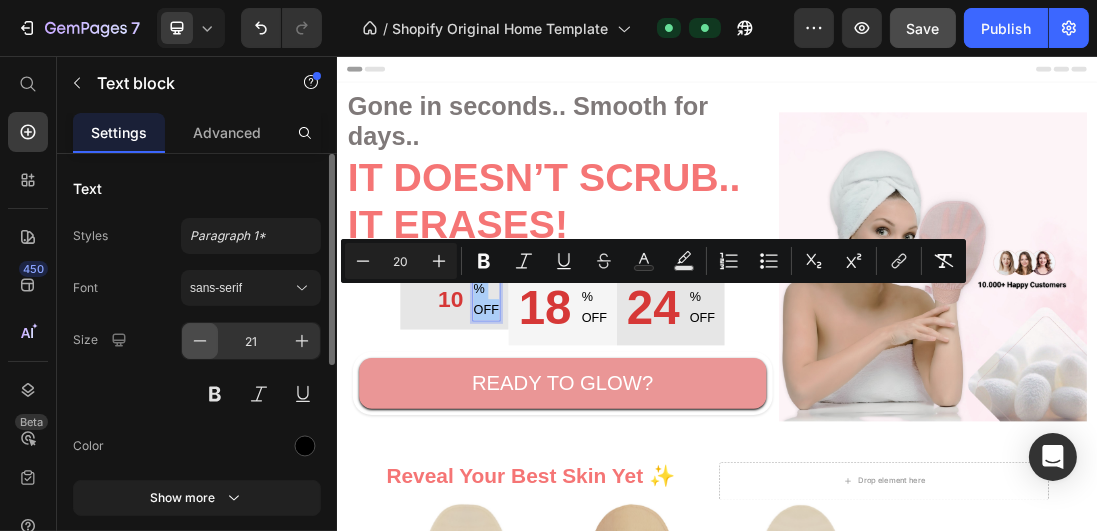 click 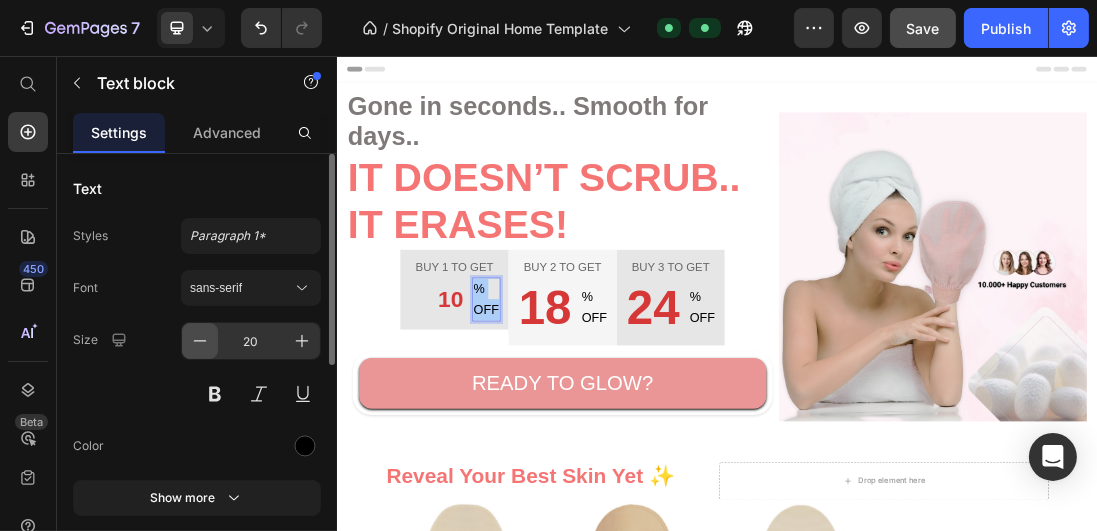 click 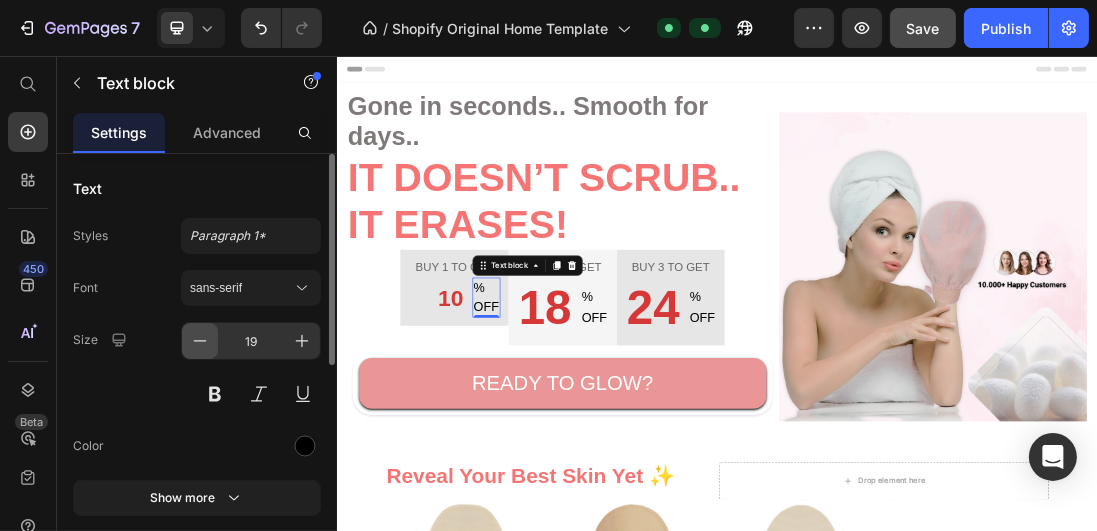 click 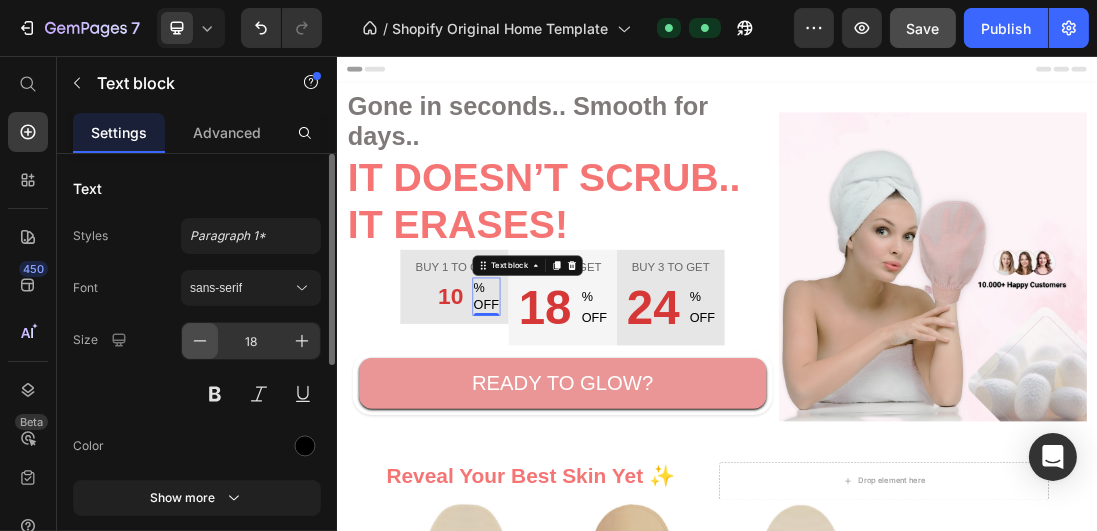 click 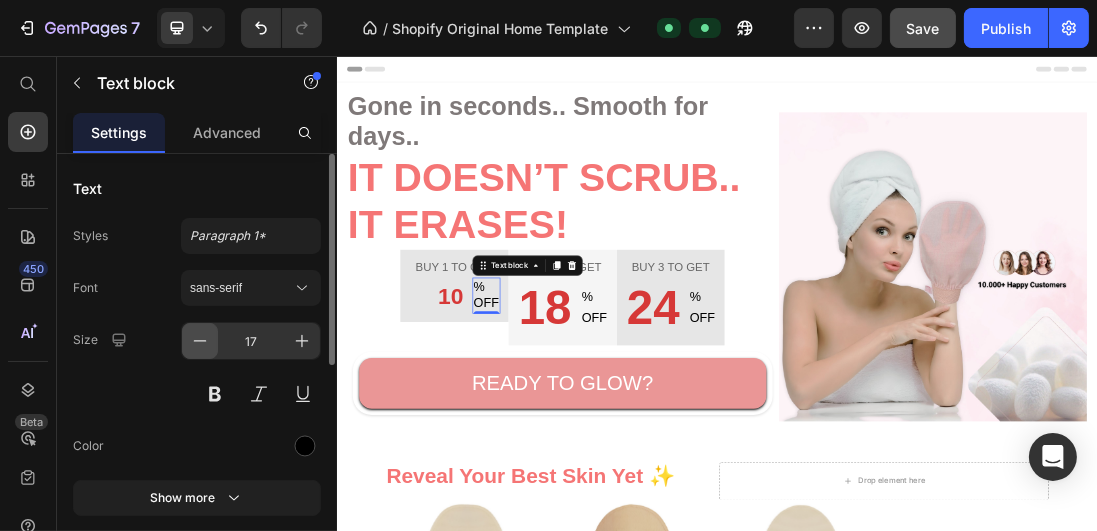 click 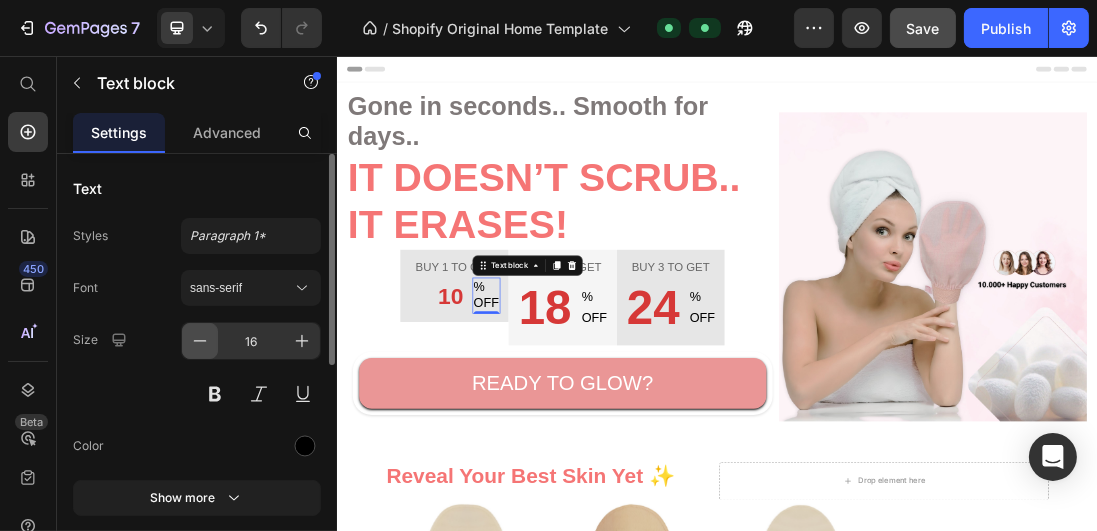 click 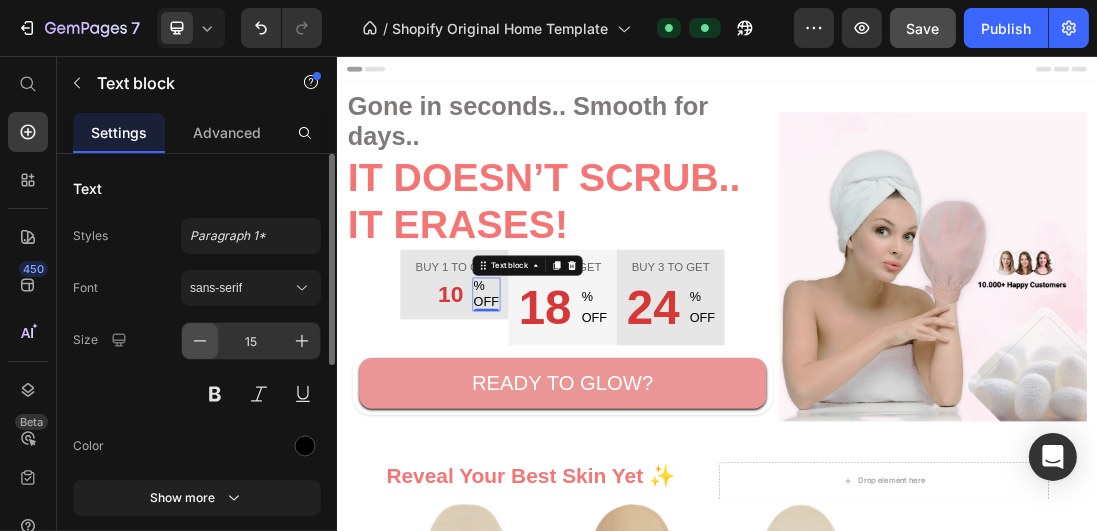 click 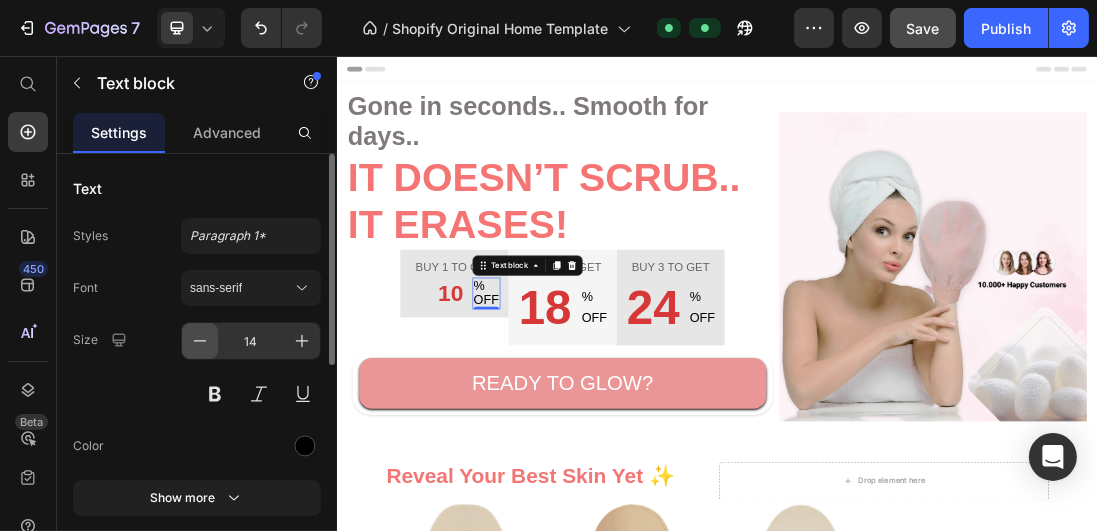 click 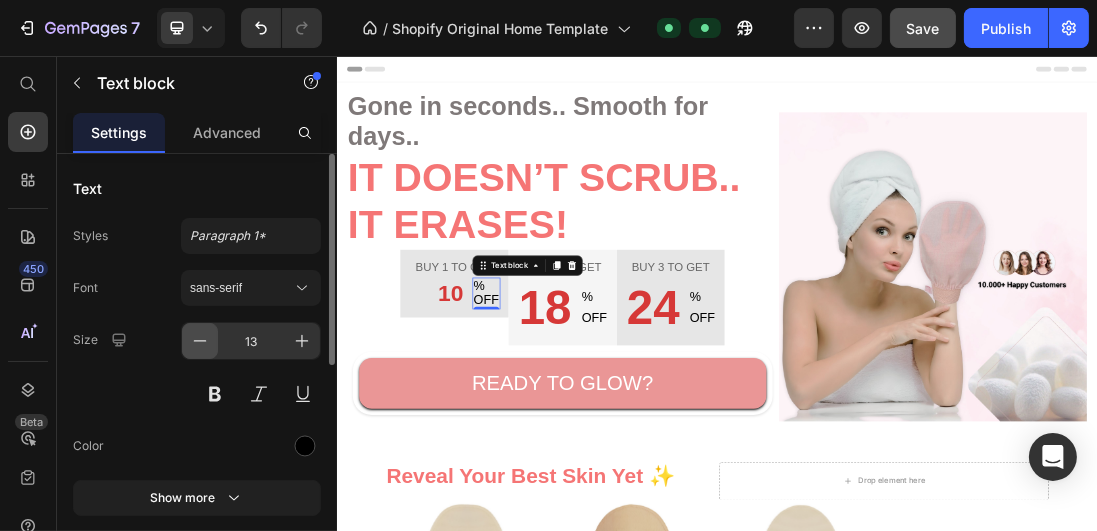 click 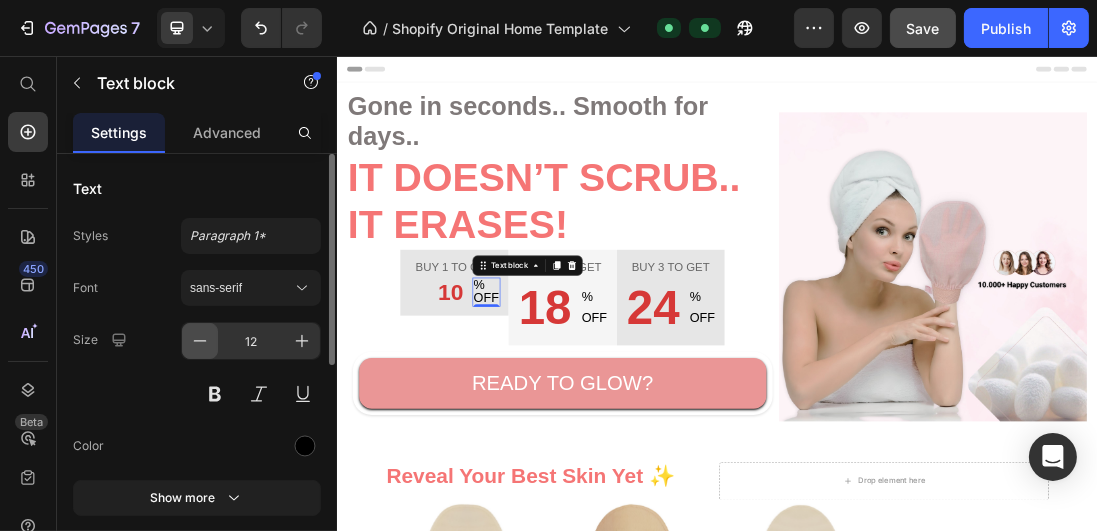click 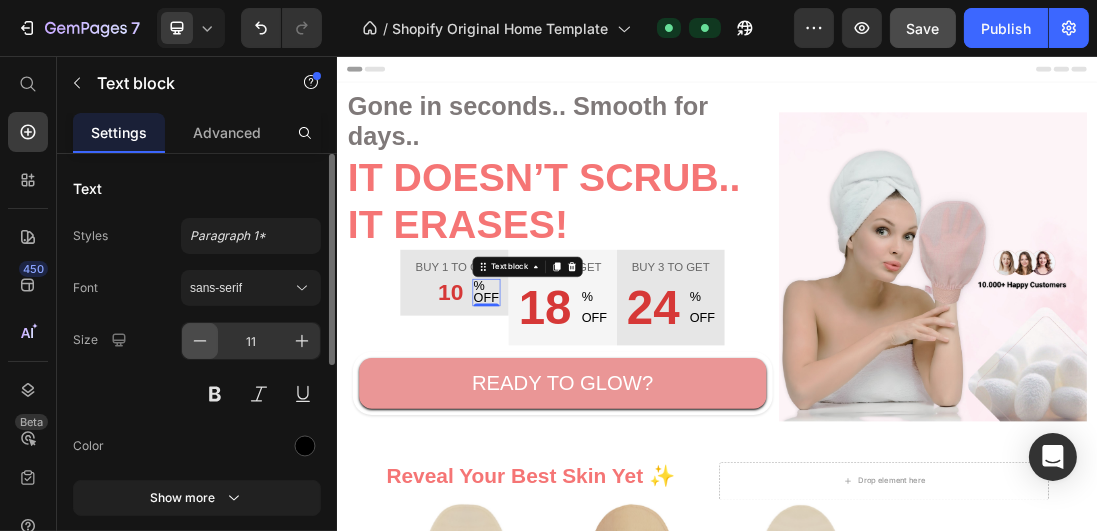 click 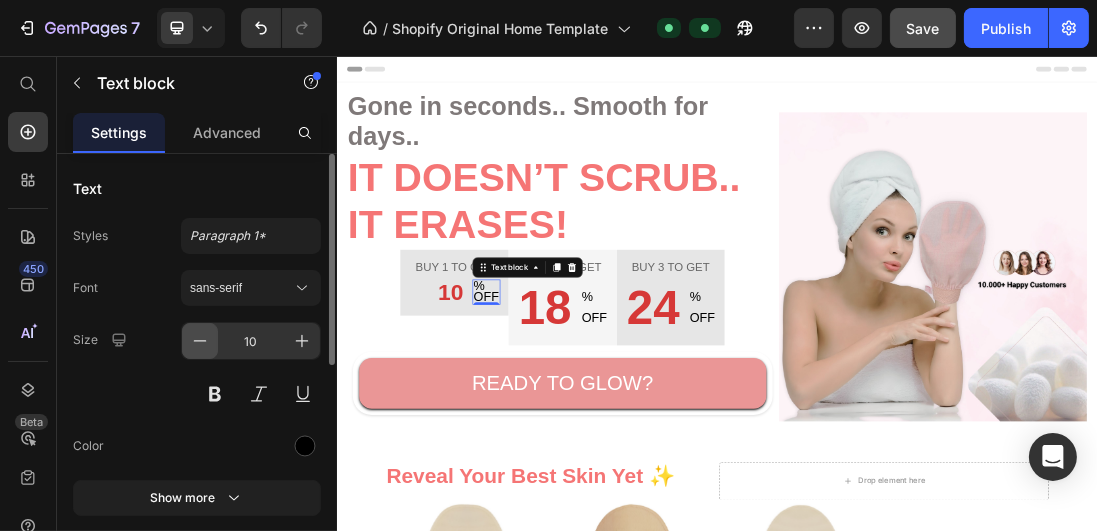 click 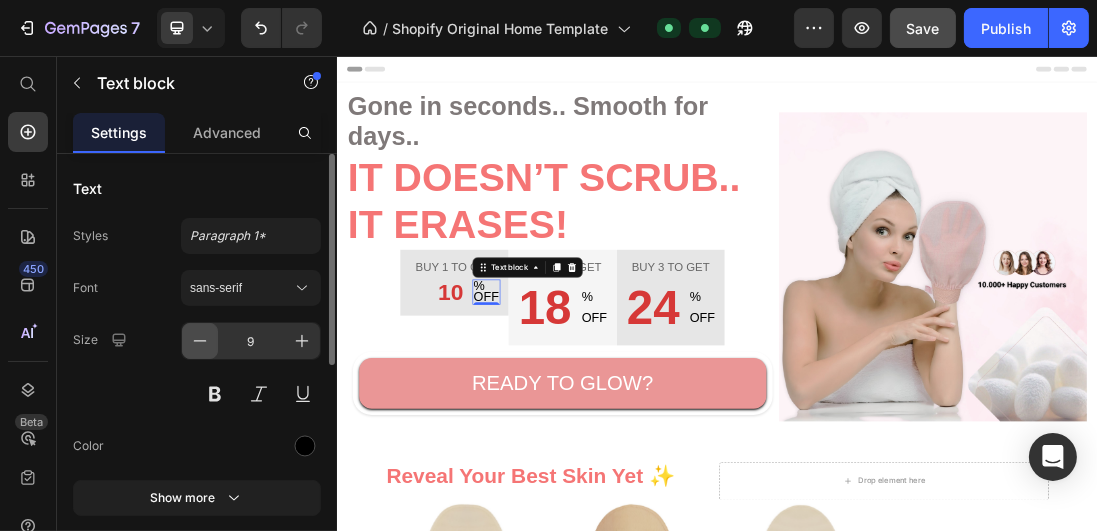 click 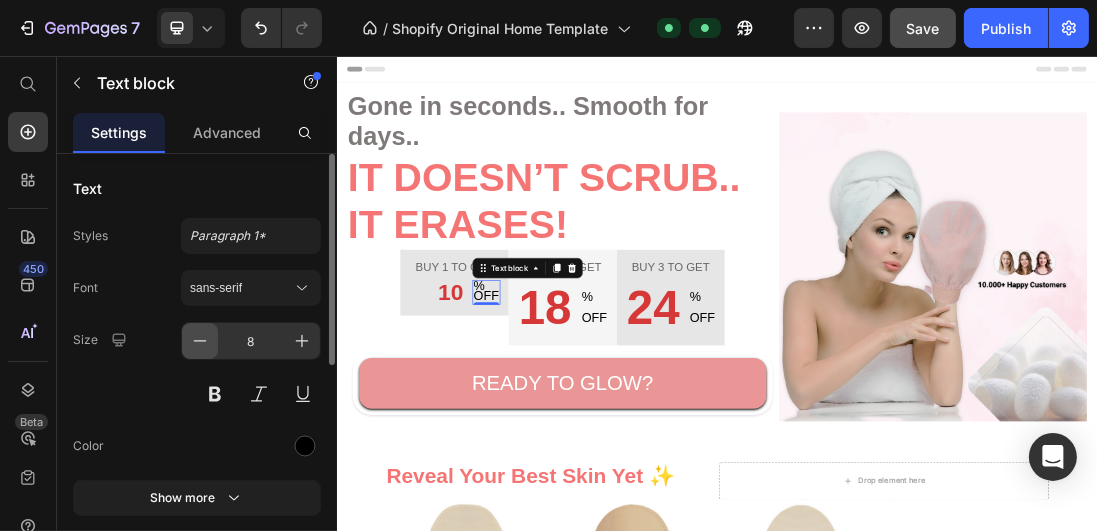 click 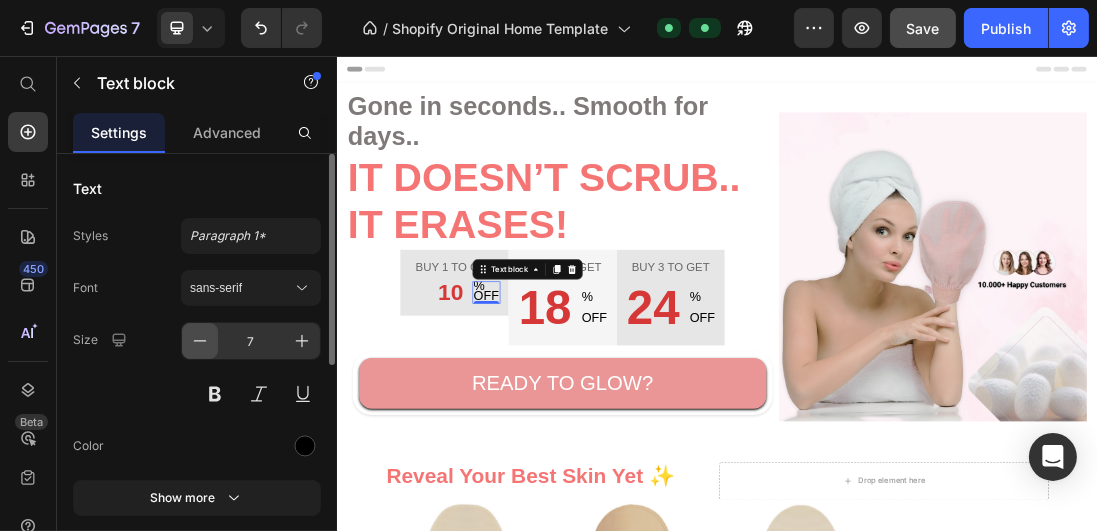 click 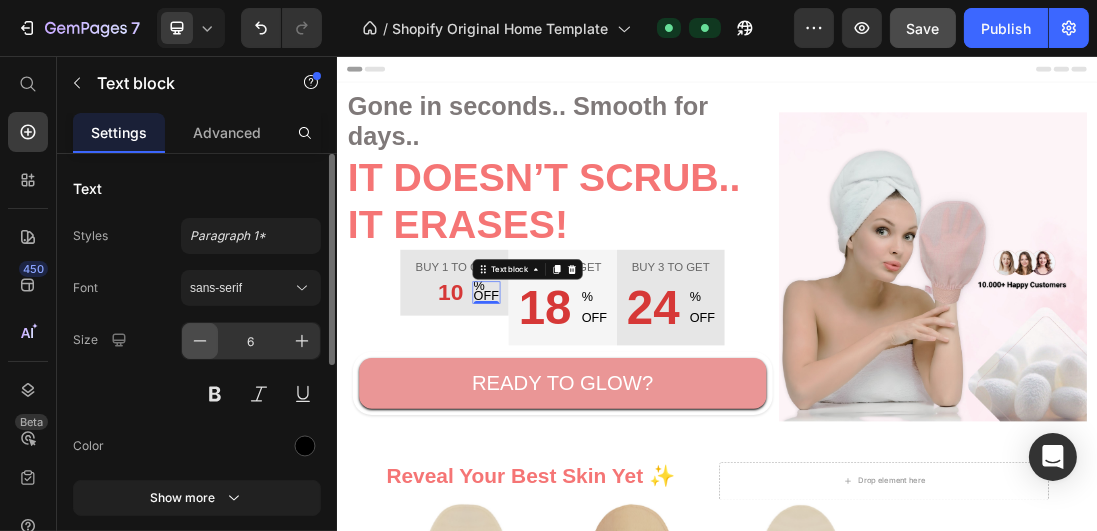 click 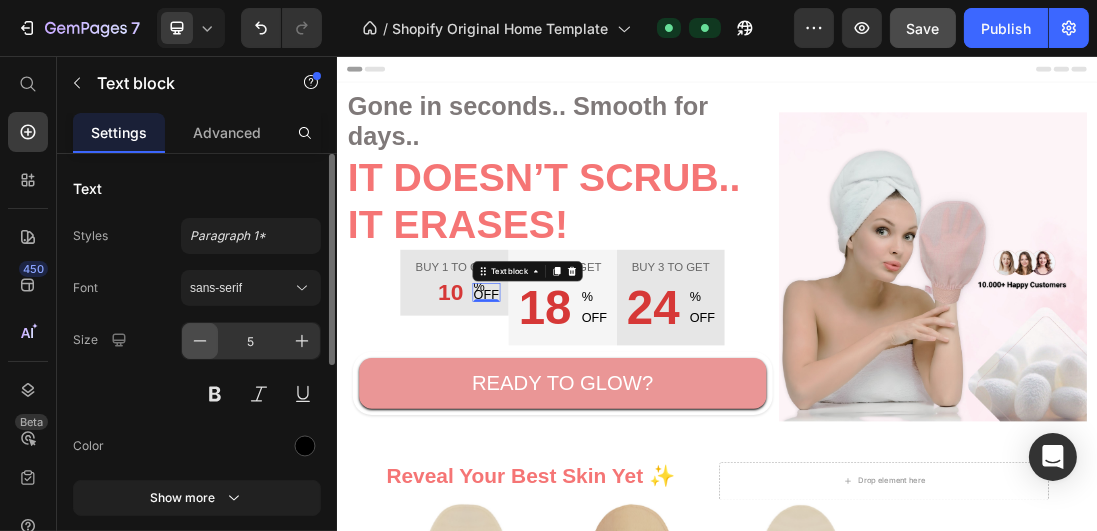 click 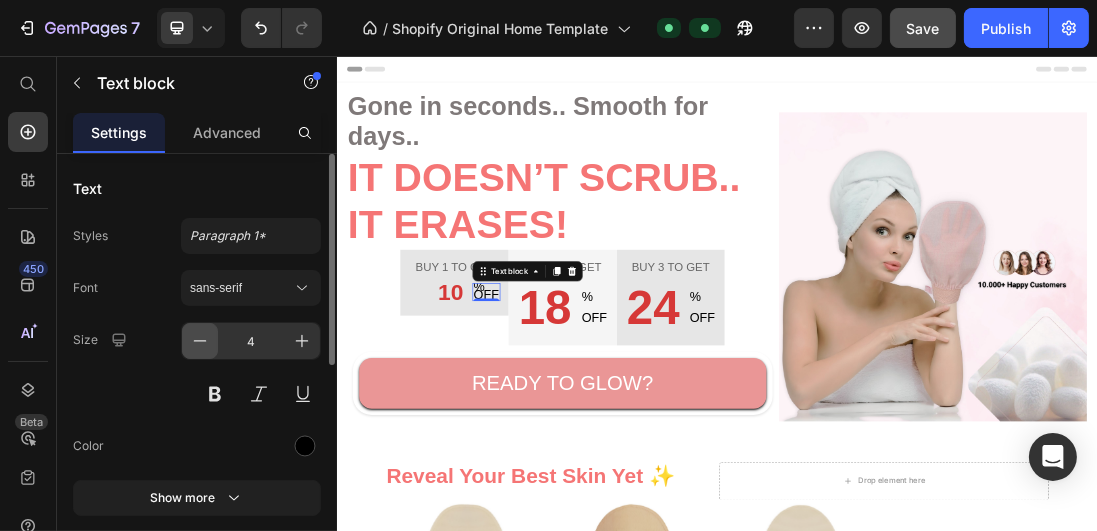 click 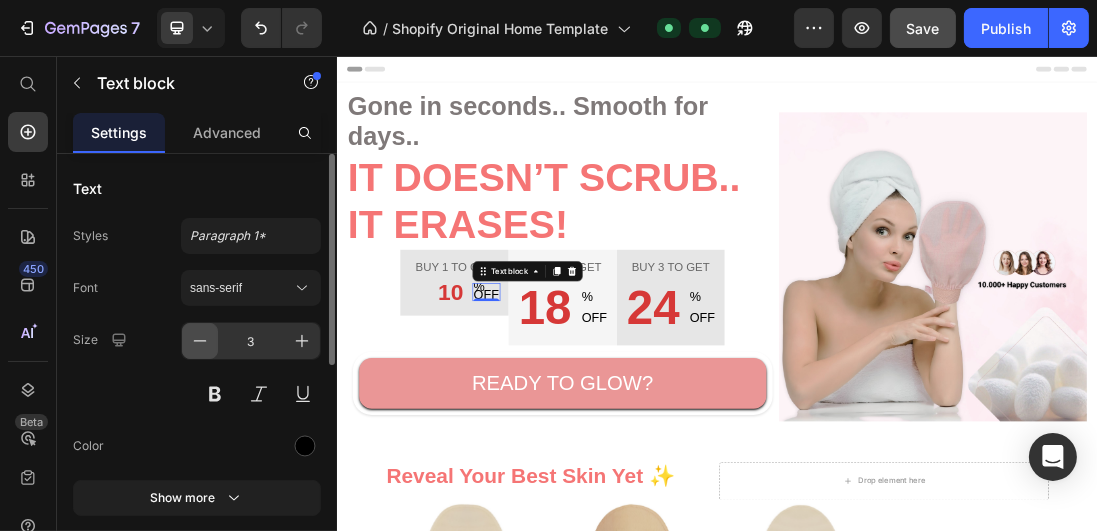 click 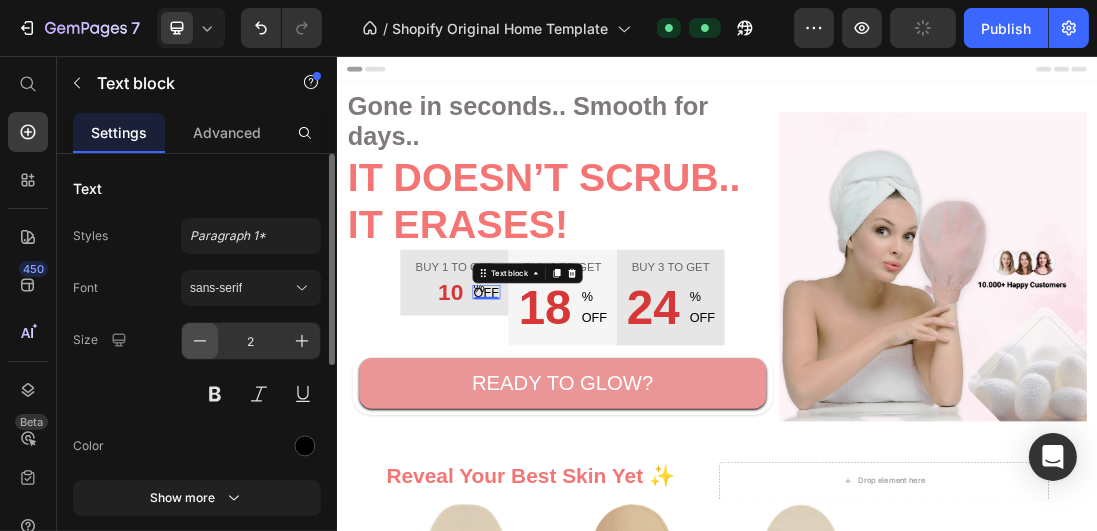 click 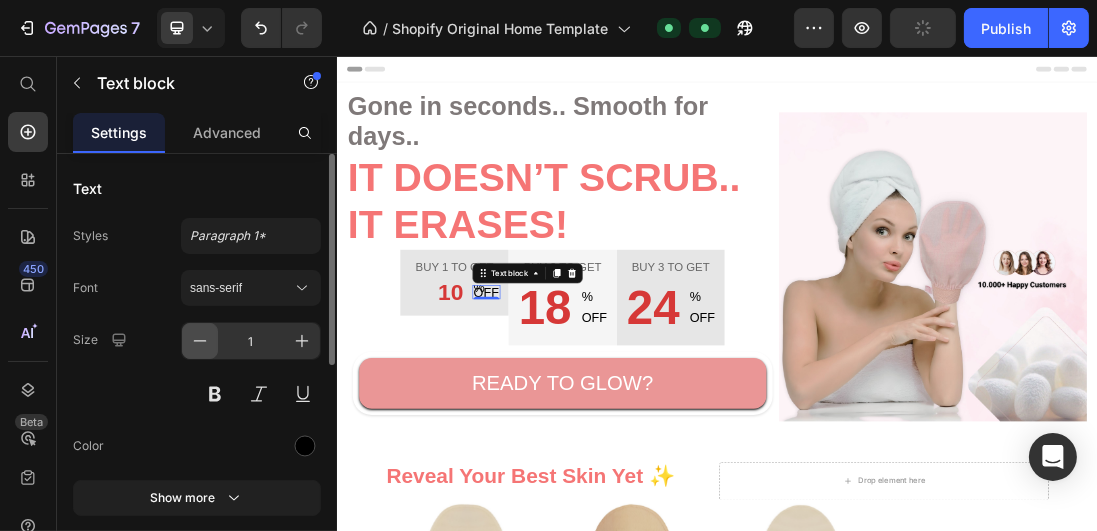 click 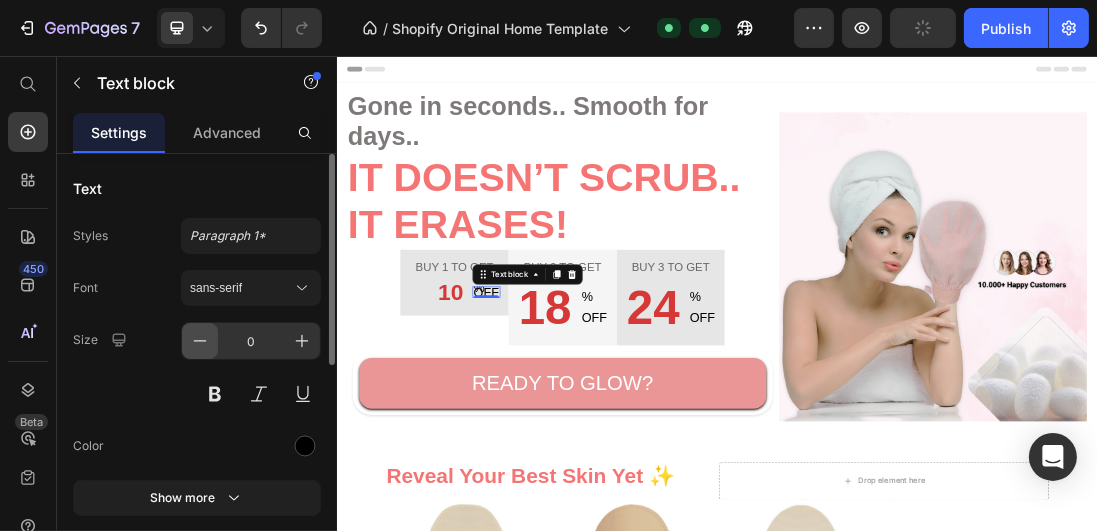click 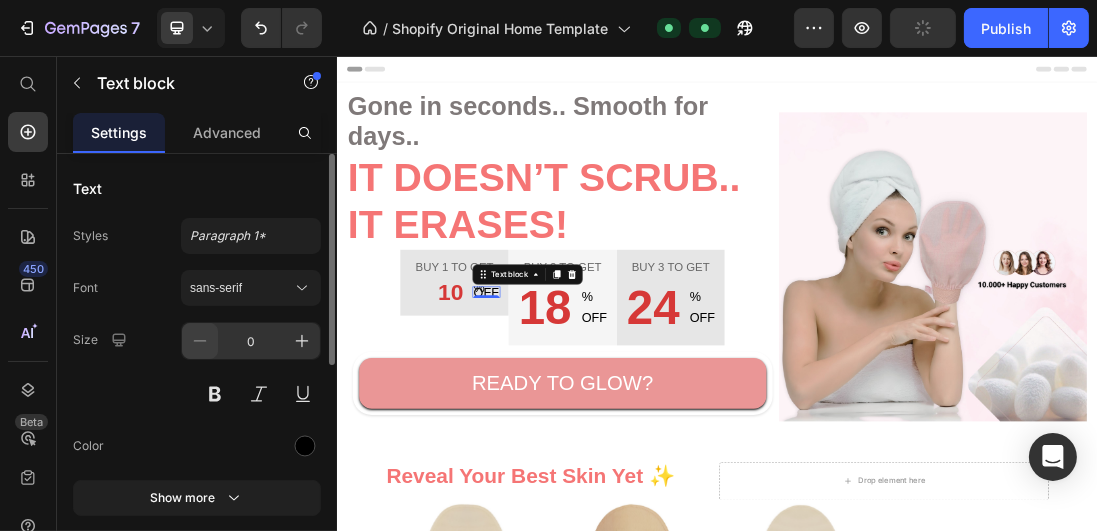 click 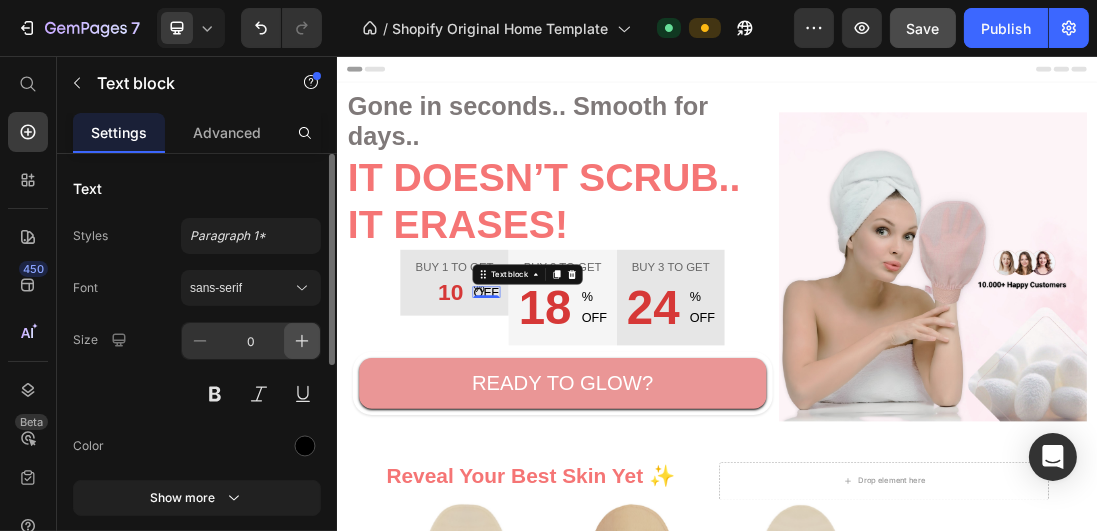 click 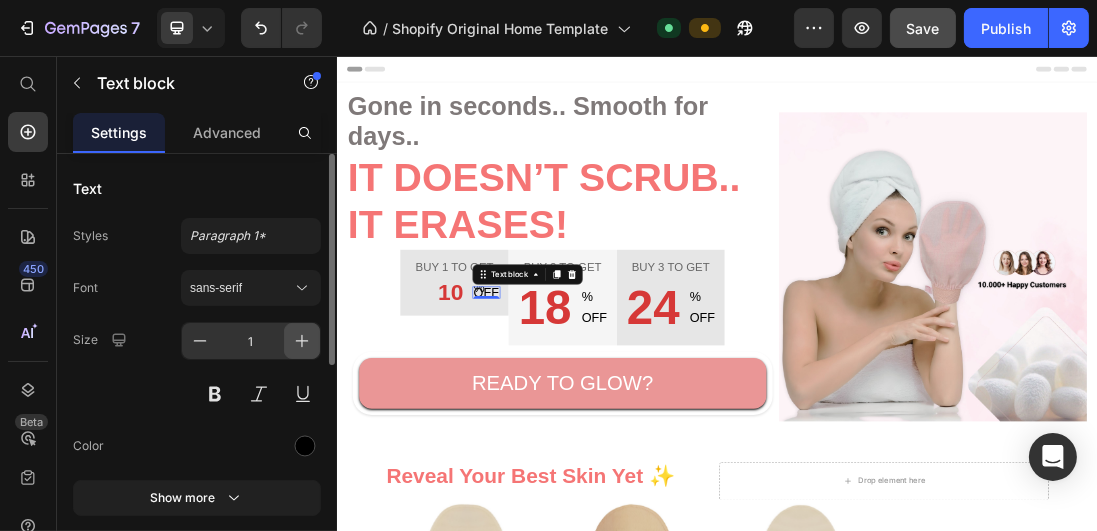 click 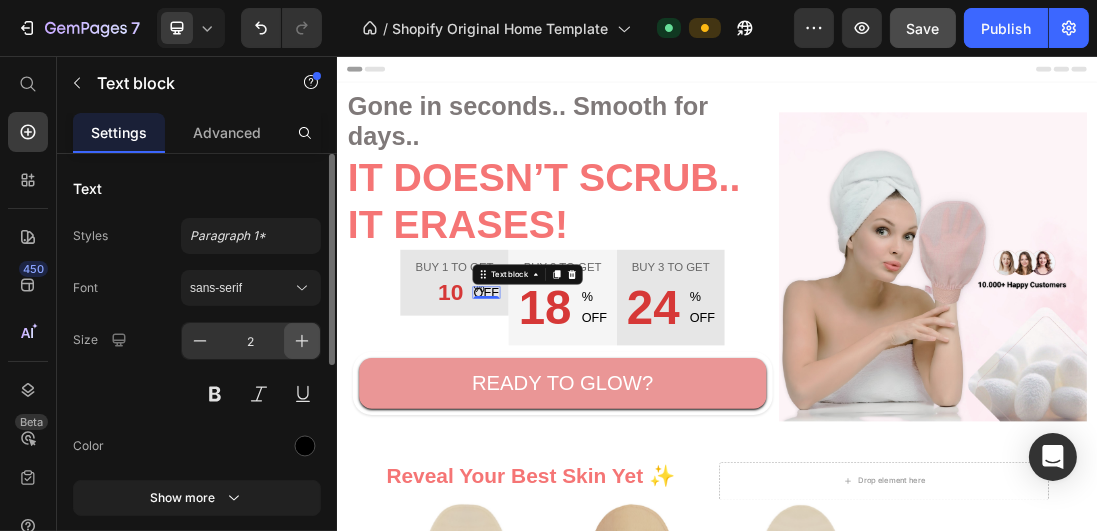 click 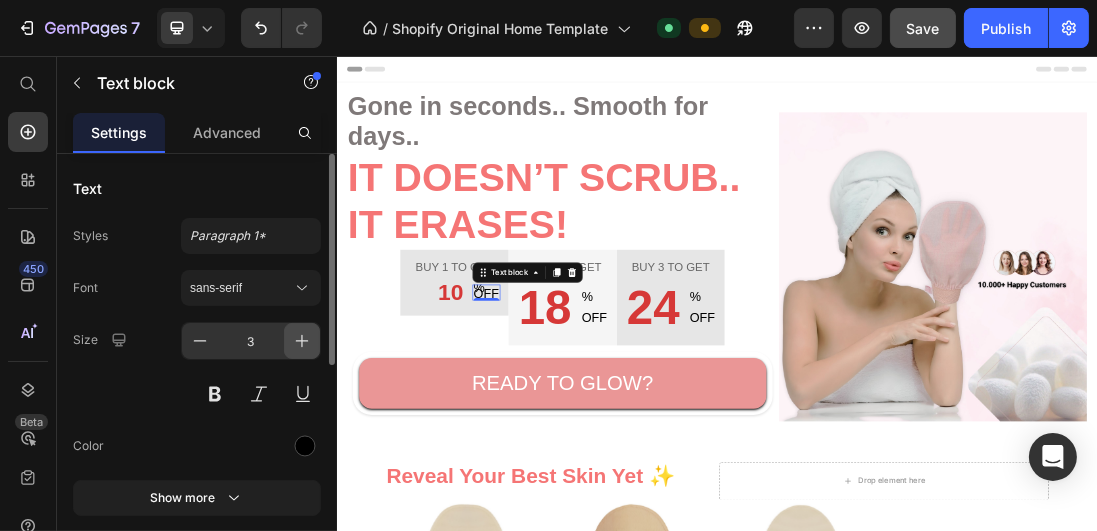 click 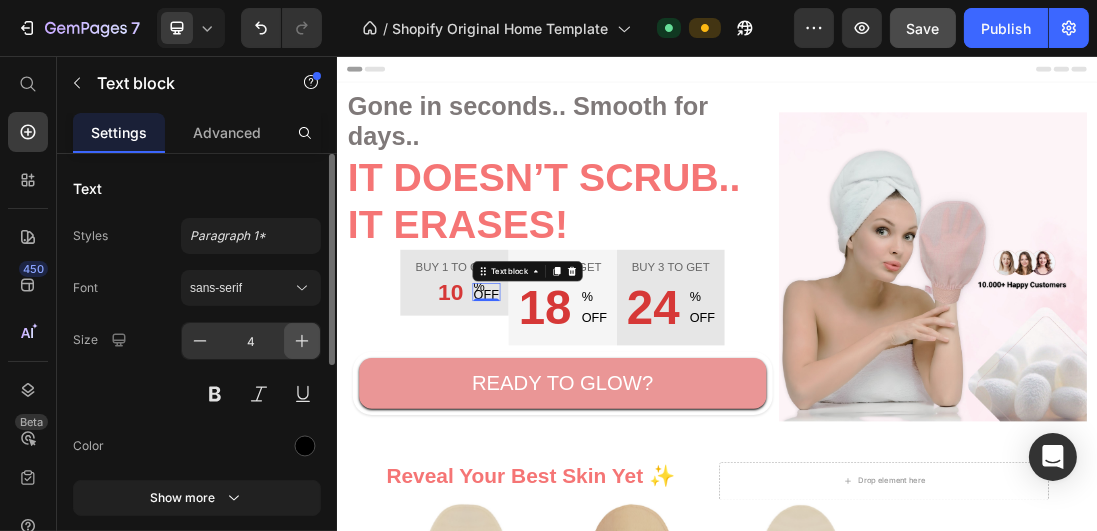 click 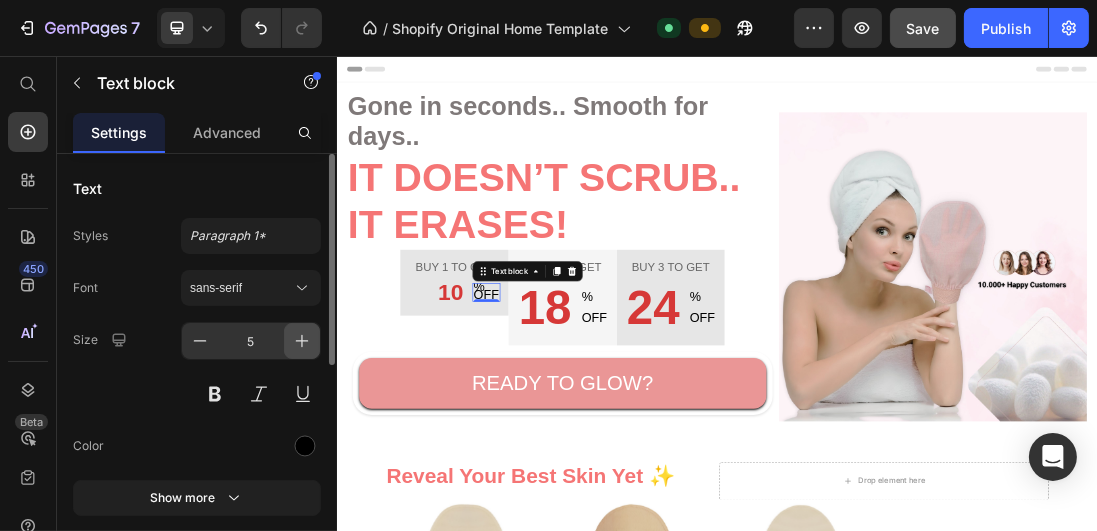 click 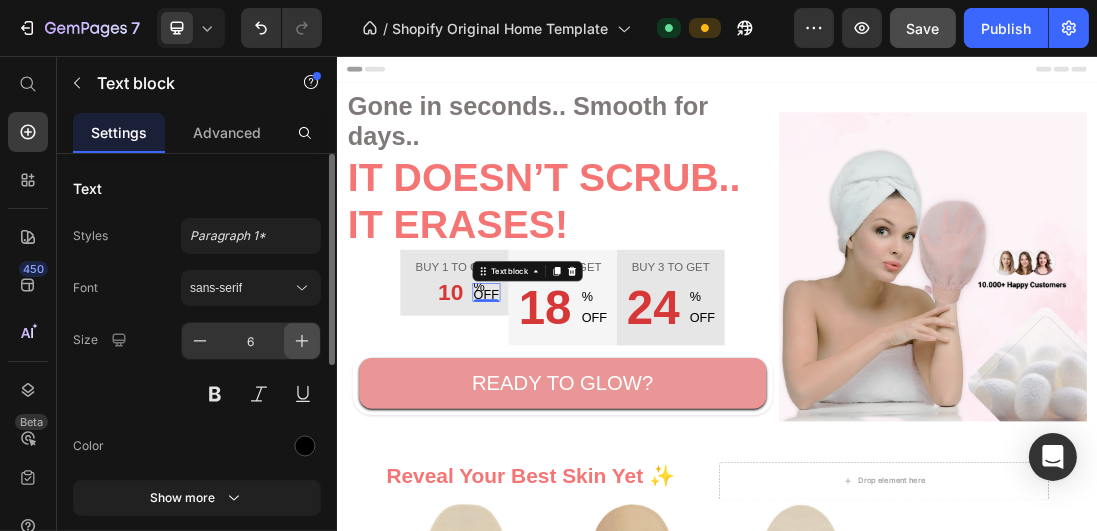 click 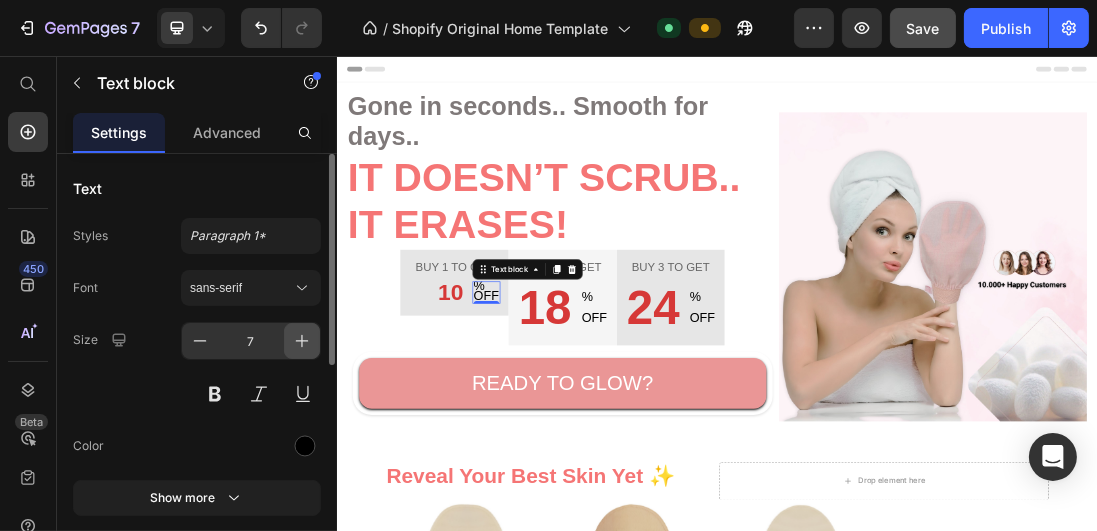 click 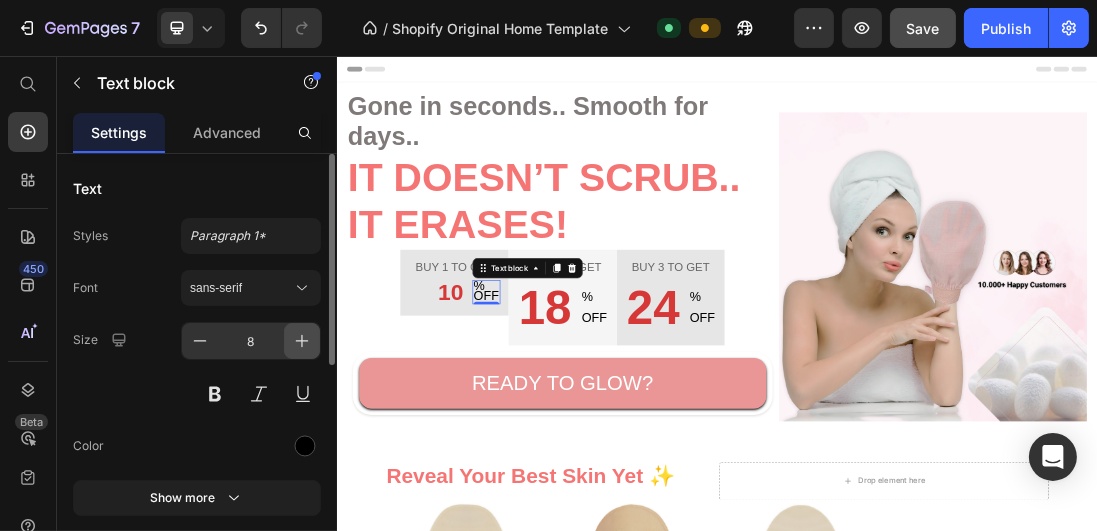 click 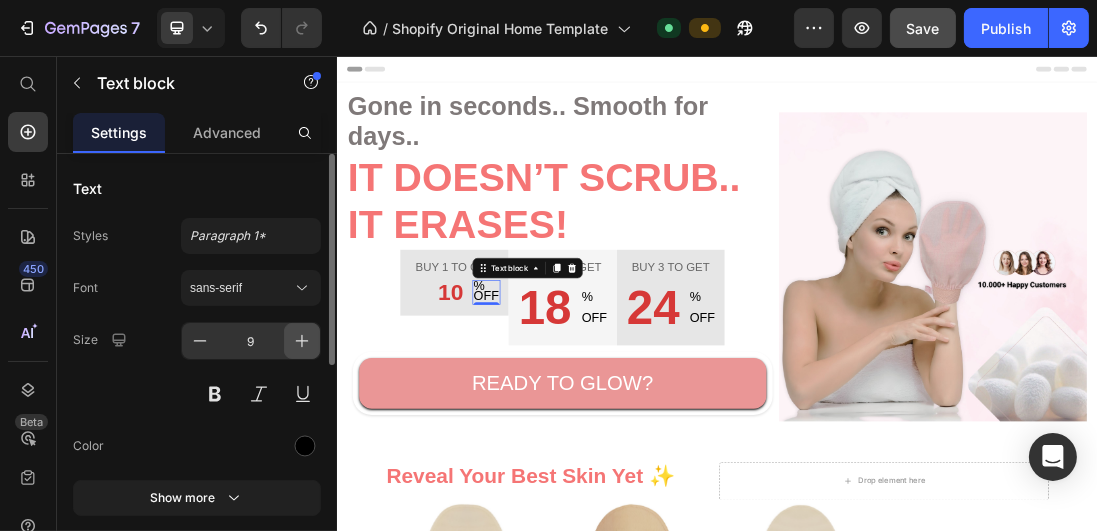 click 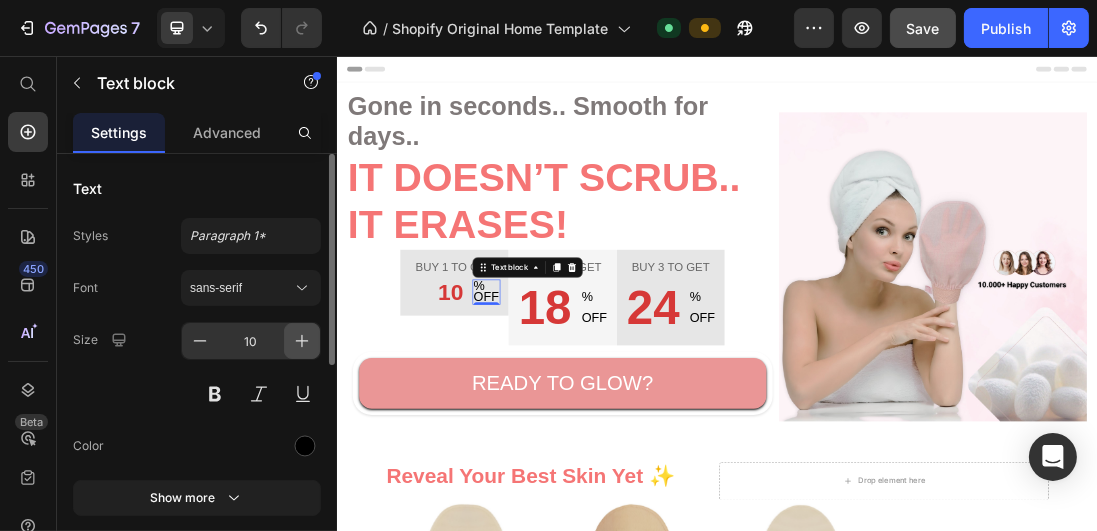 click 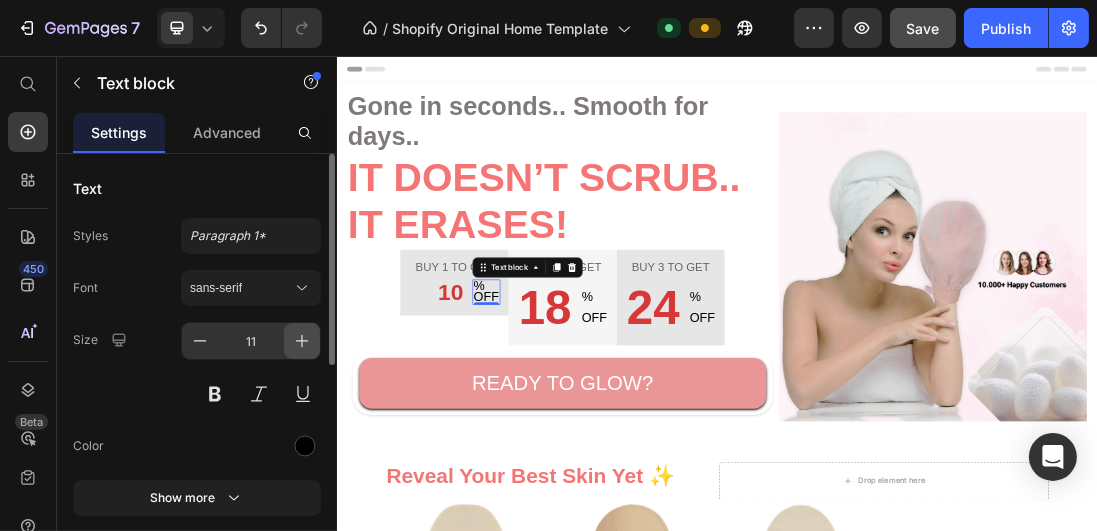 click 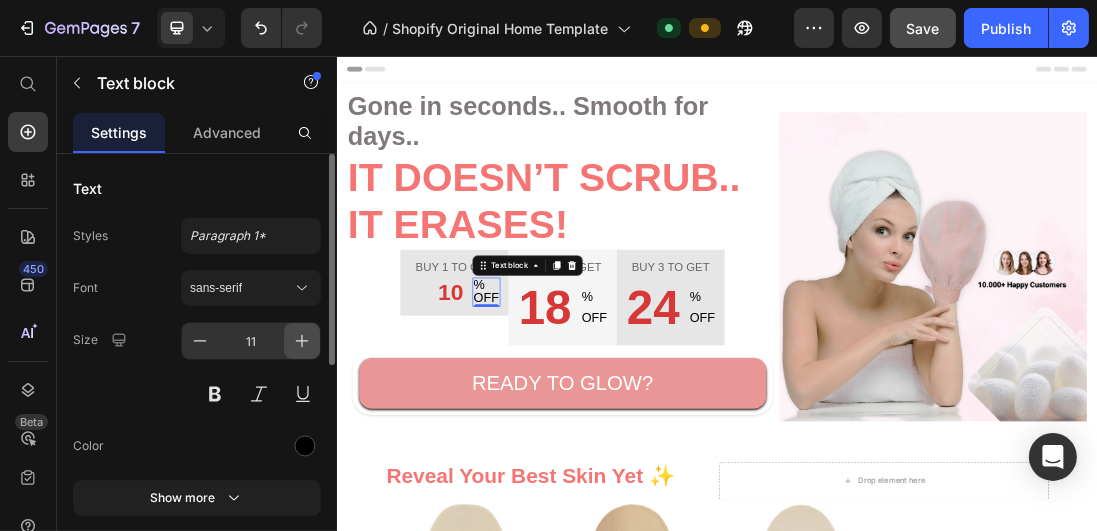 type on "12" 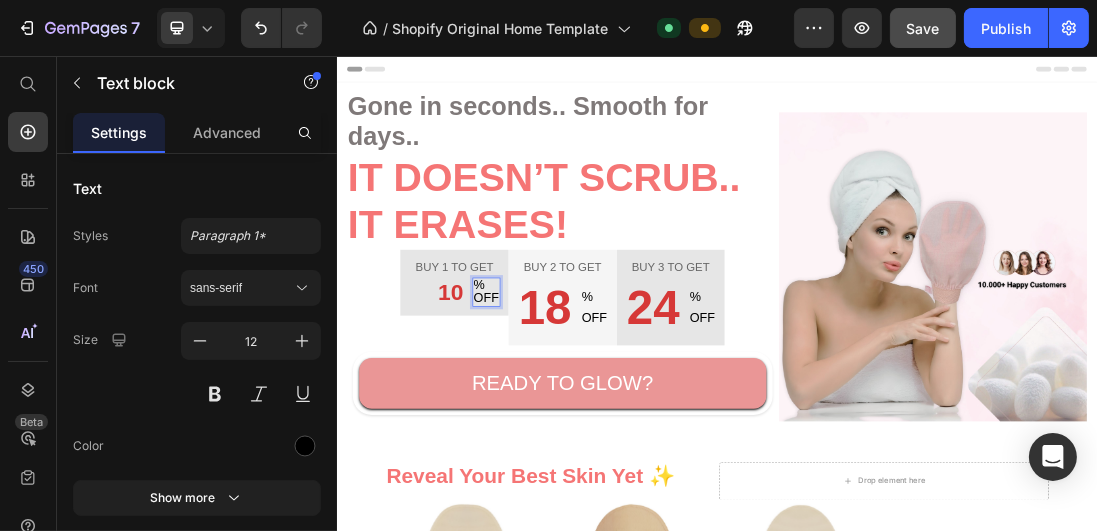 click on "% OFF" at bounding box center (572, 429) 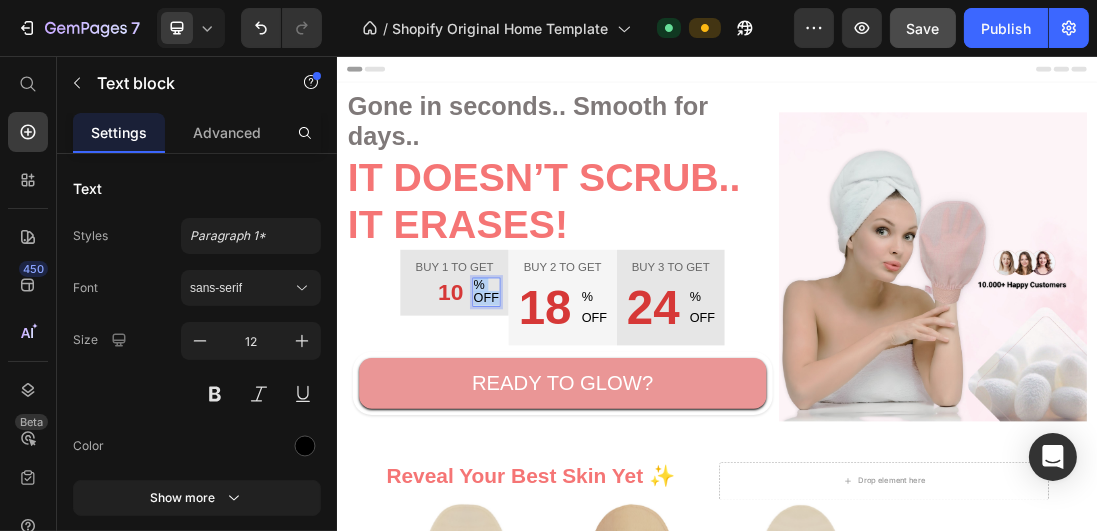 click on "% OFF" at bounding box center [572, 429] 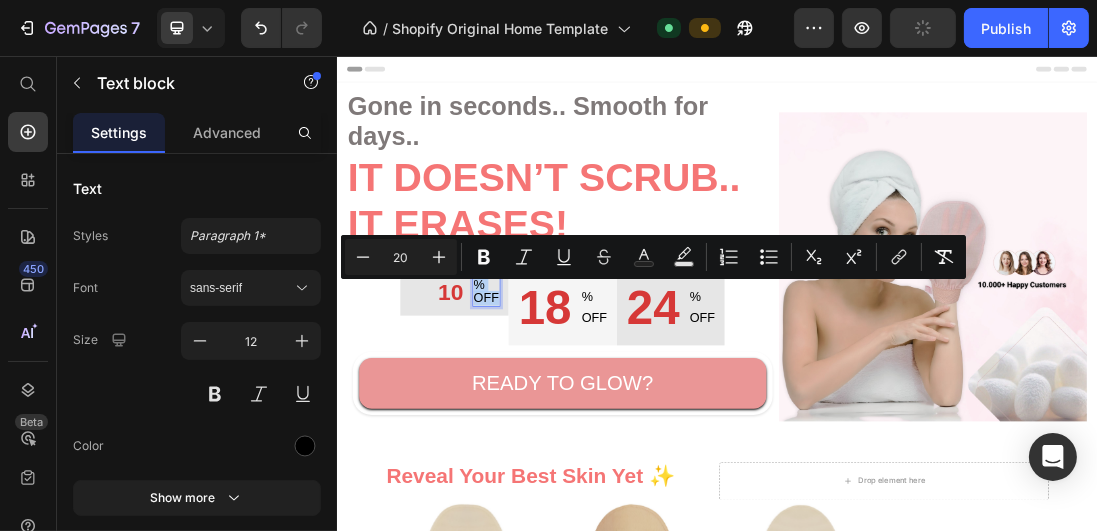 click on "% OFF" at bounding box center (572, 429) 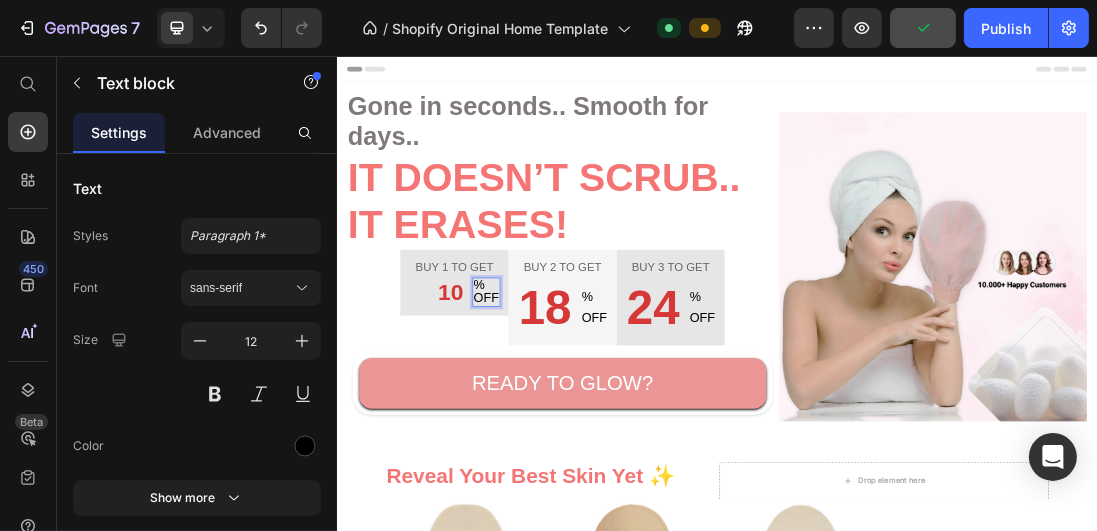 click on "% OFF" at bounding box center [572, 429] 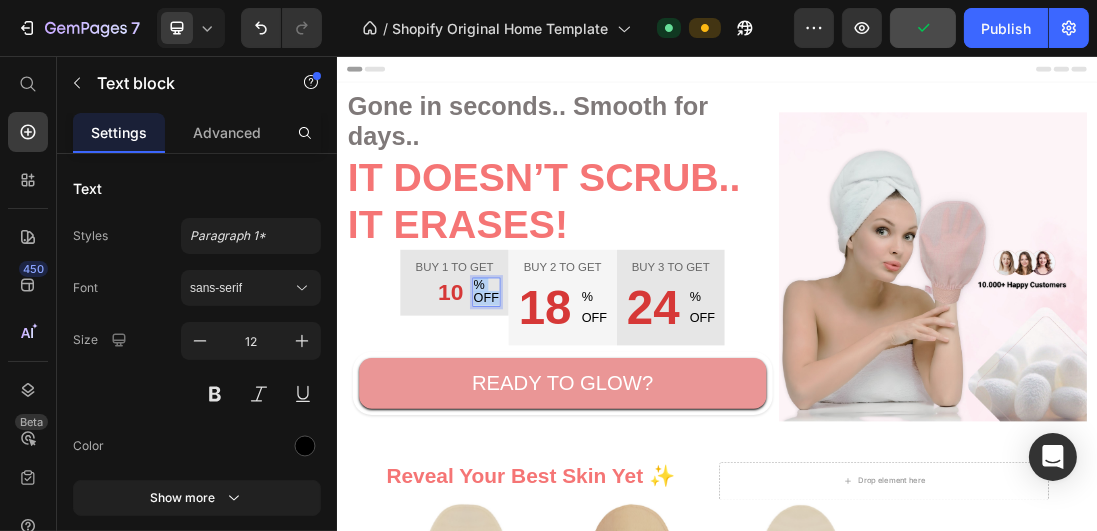 click on "% OFF" at bounding box center (572, 429) 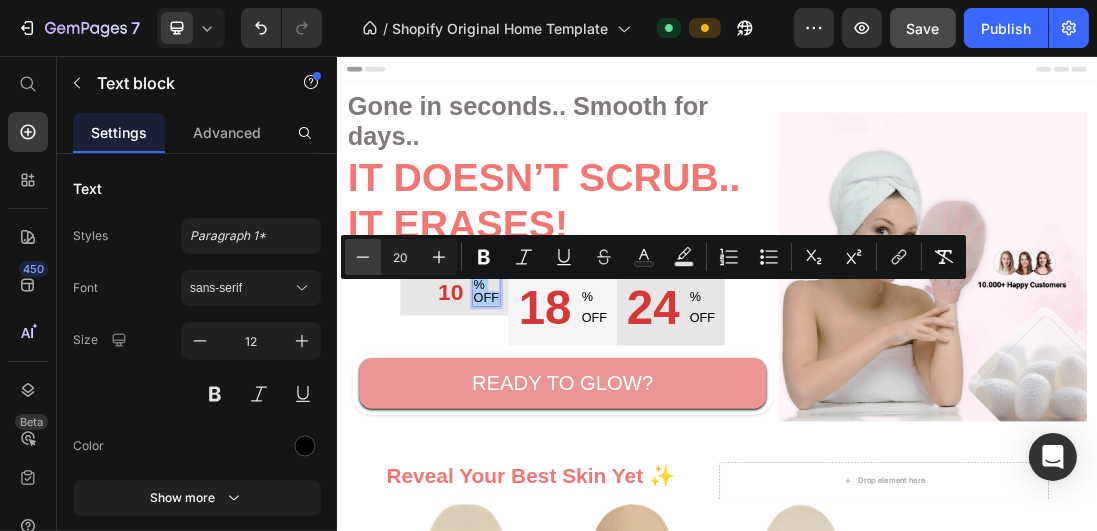 click 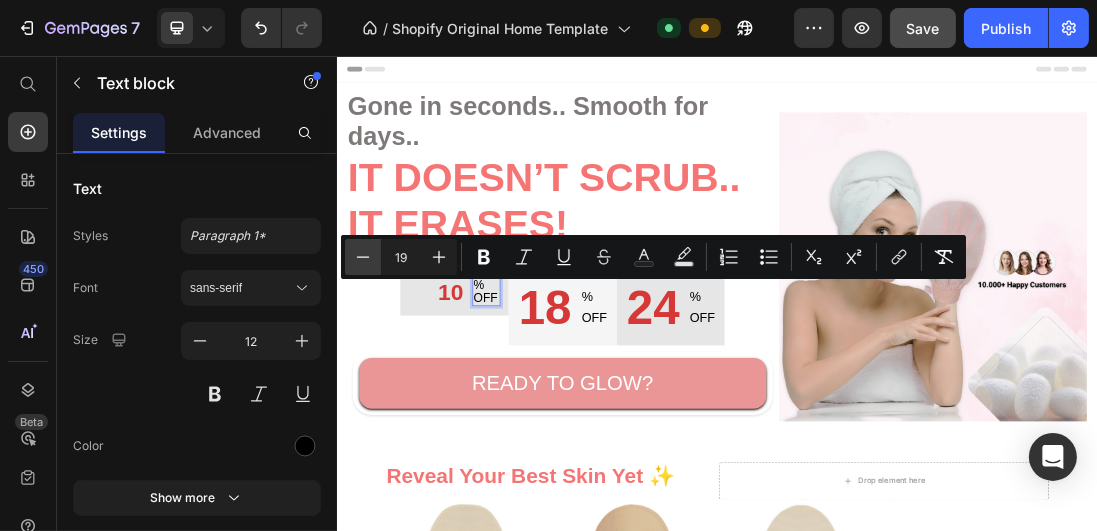 click 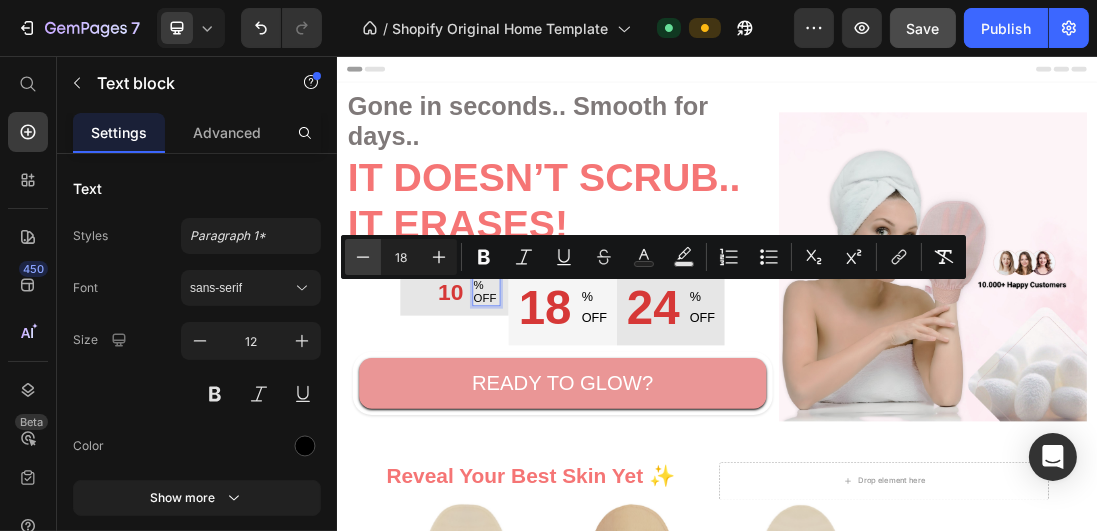 click 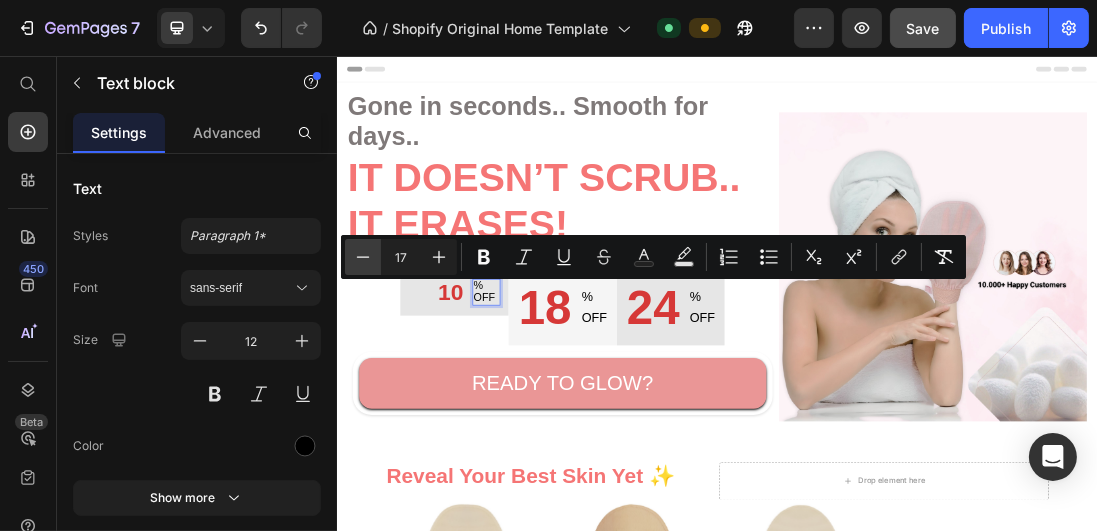 click 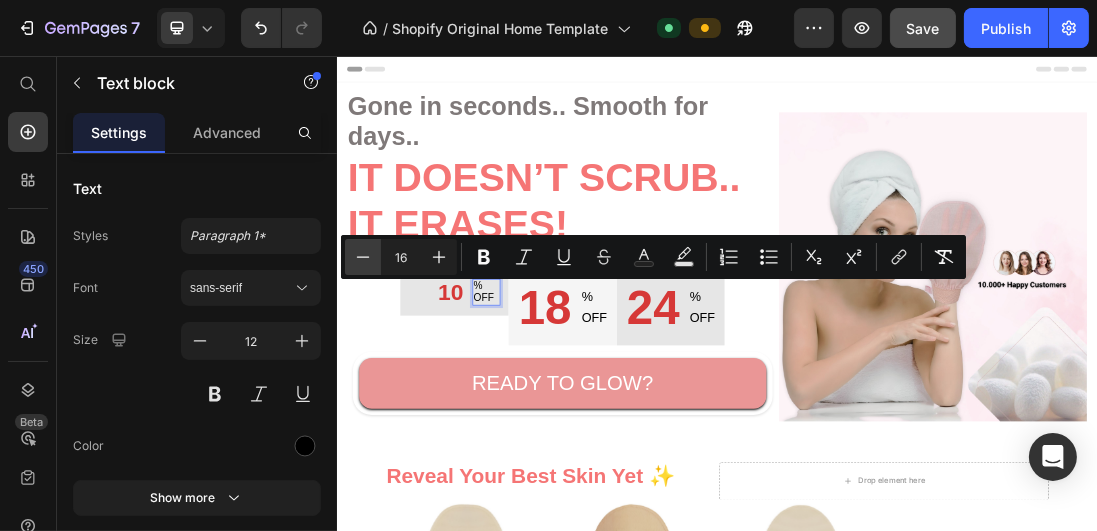 click 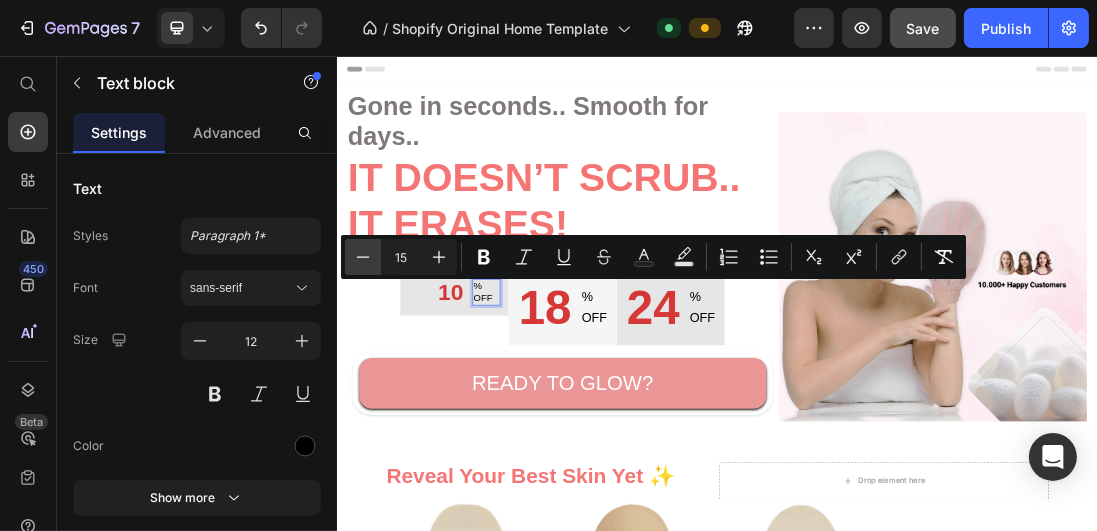 click 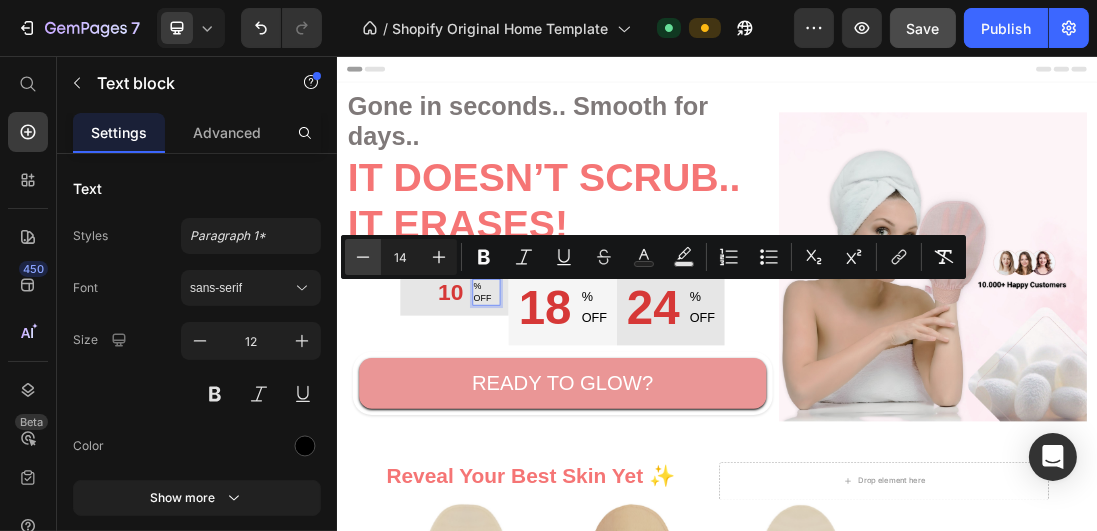 click 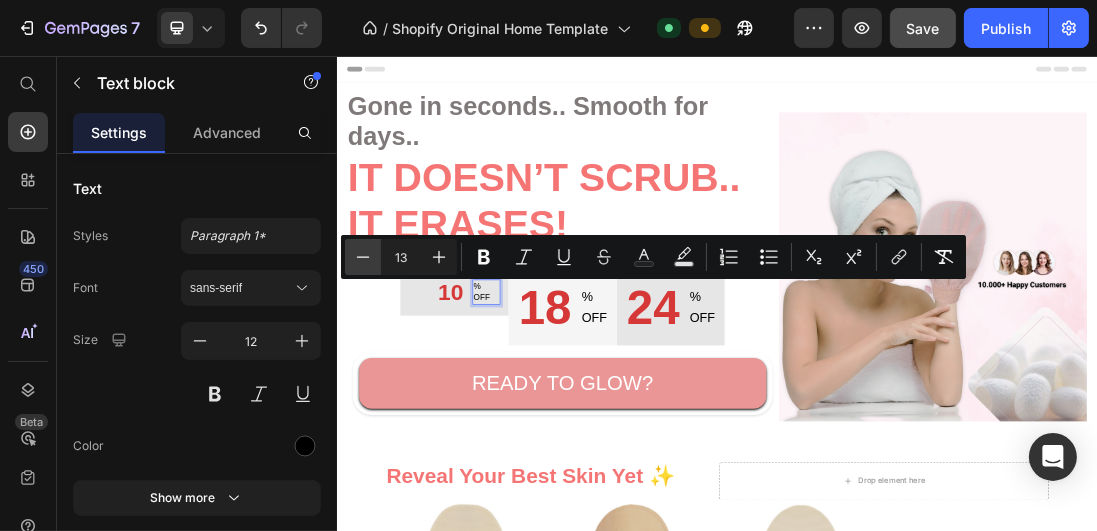 click 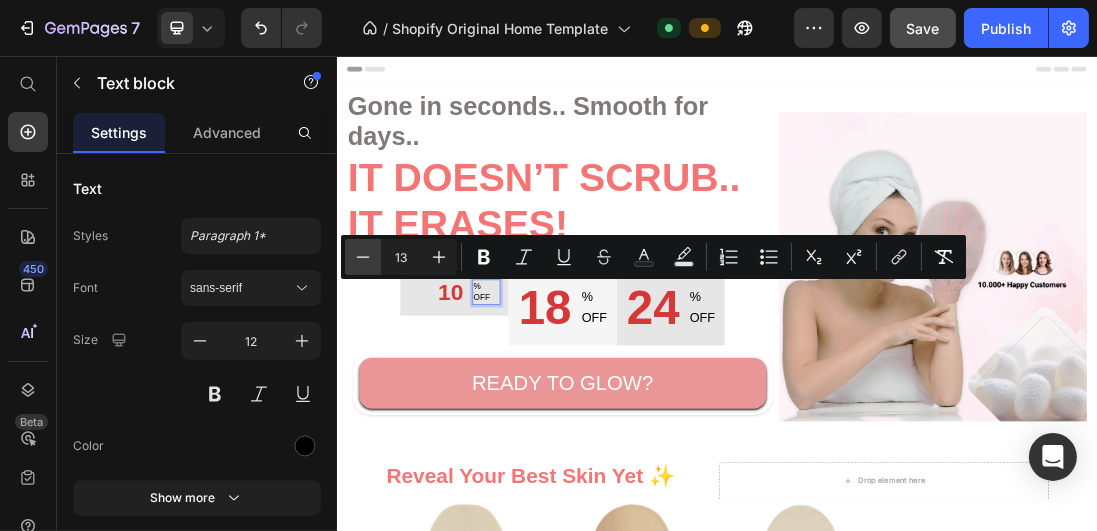 type on "12" 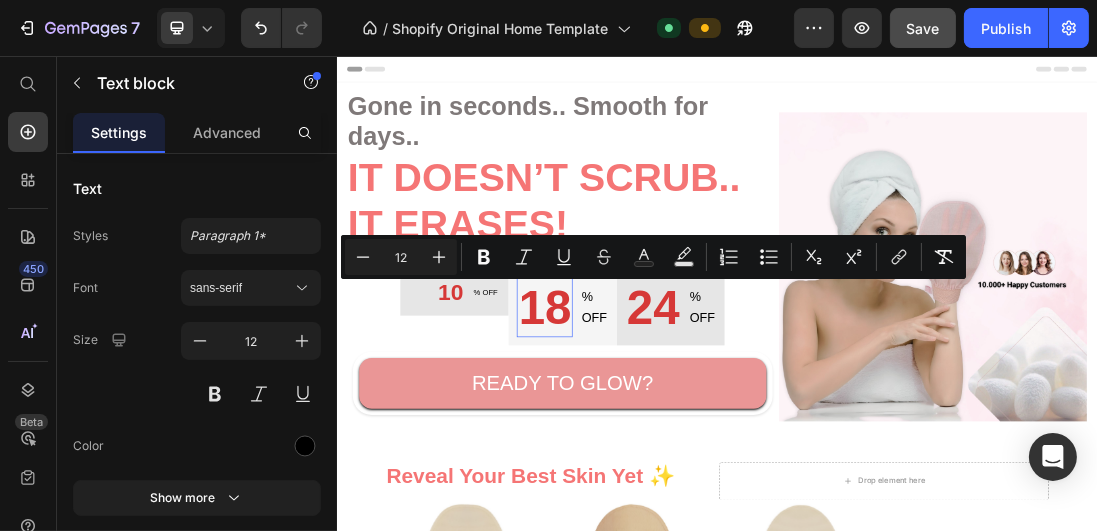 click on "18" at bounding box center [664, 453] 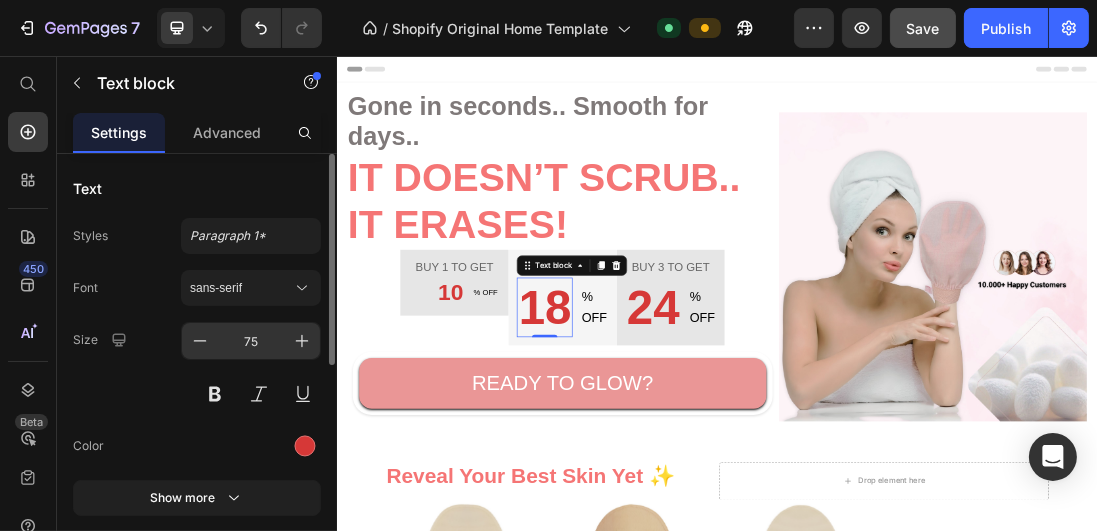 click on "75" at bounding box center (251, 341) 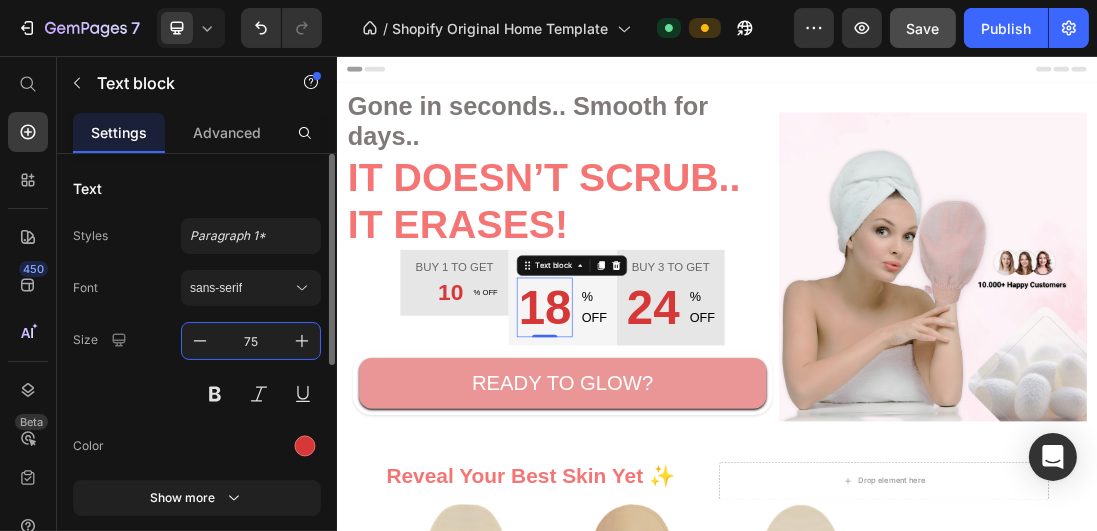click on "75" at bounding box center (251, 341) 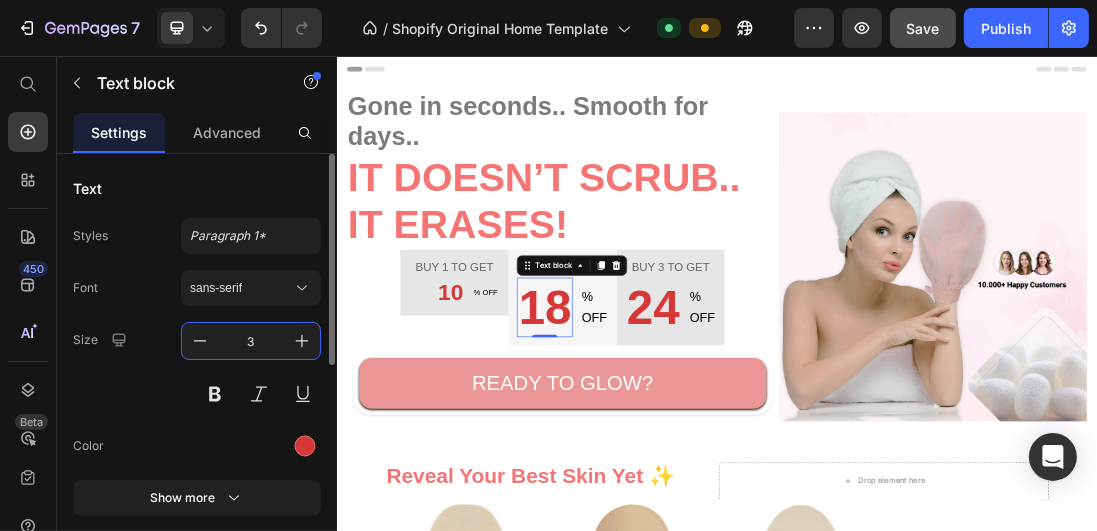 type on "36" 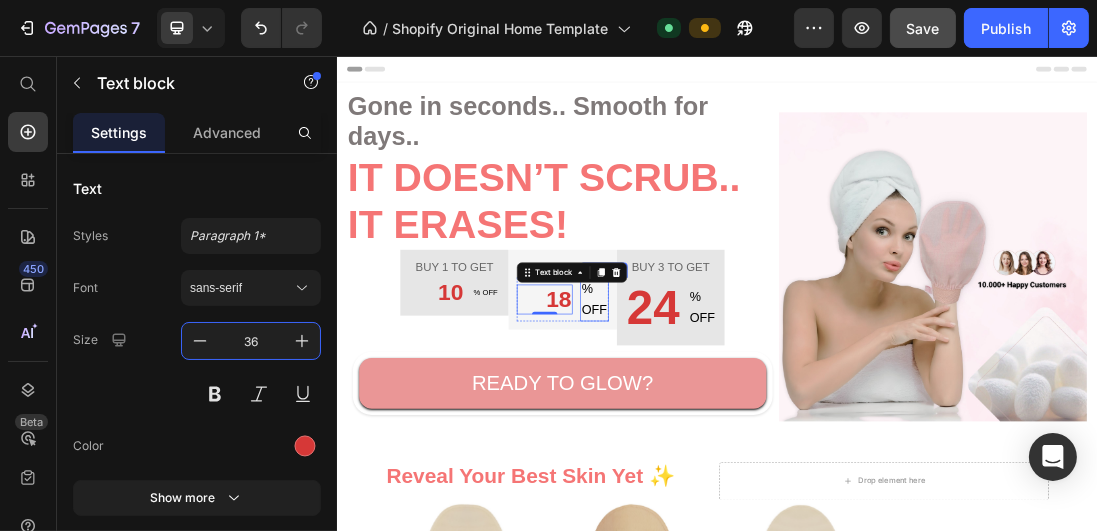 click on "% OFF" at bounding box center (742, 440) 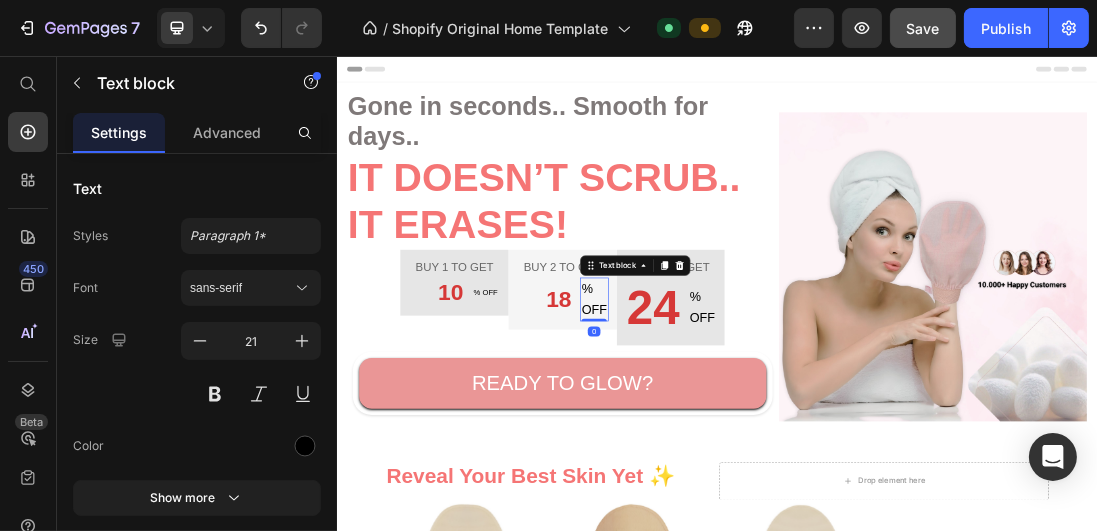 click on "% OFF" at bounding box center (742, 440) 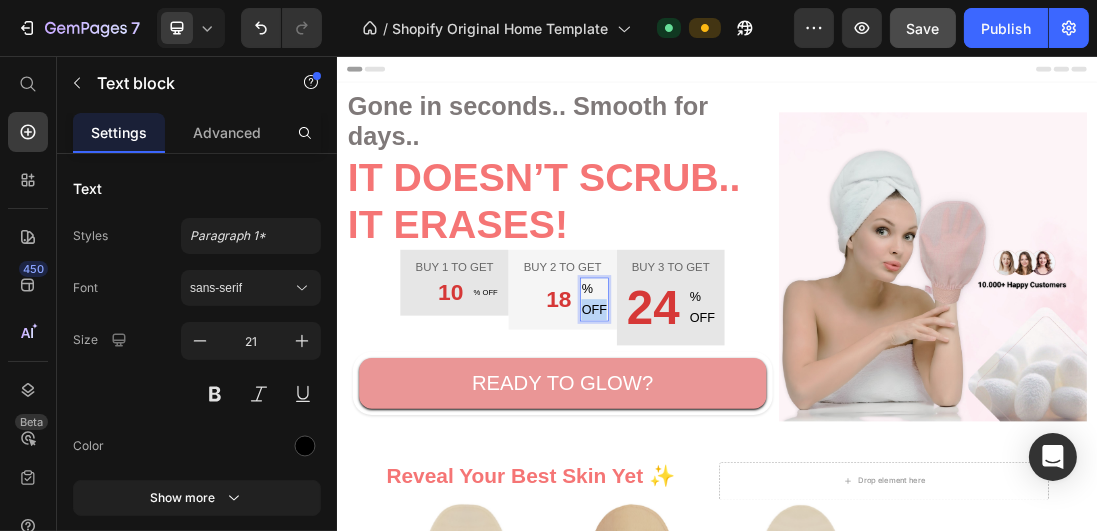 click on "% OFF" at bounding box center (742, 440) 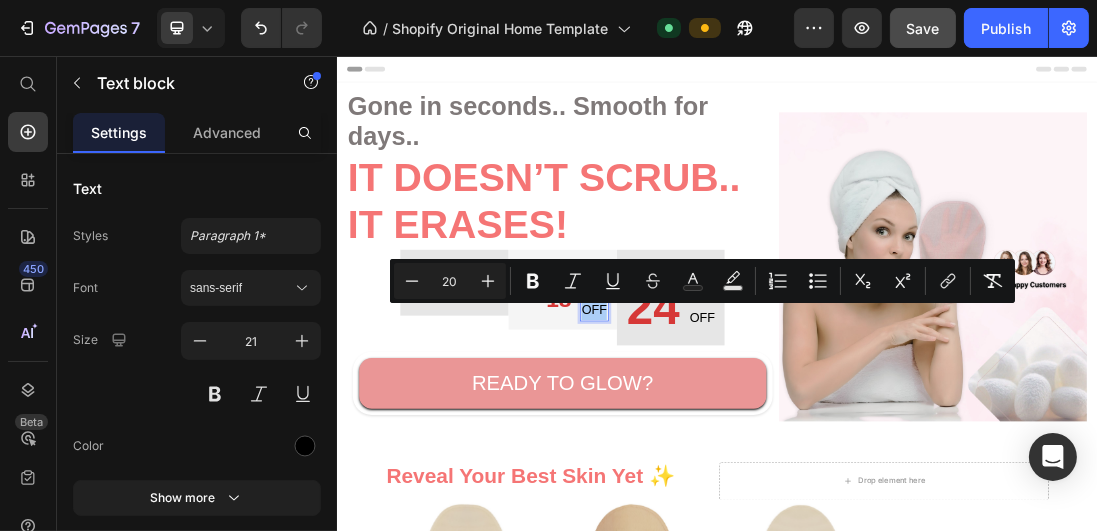 click on "20" at bounding box center [450, 281] 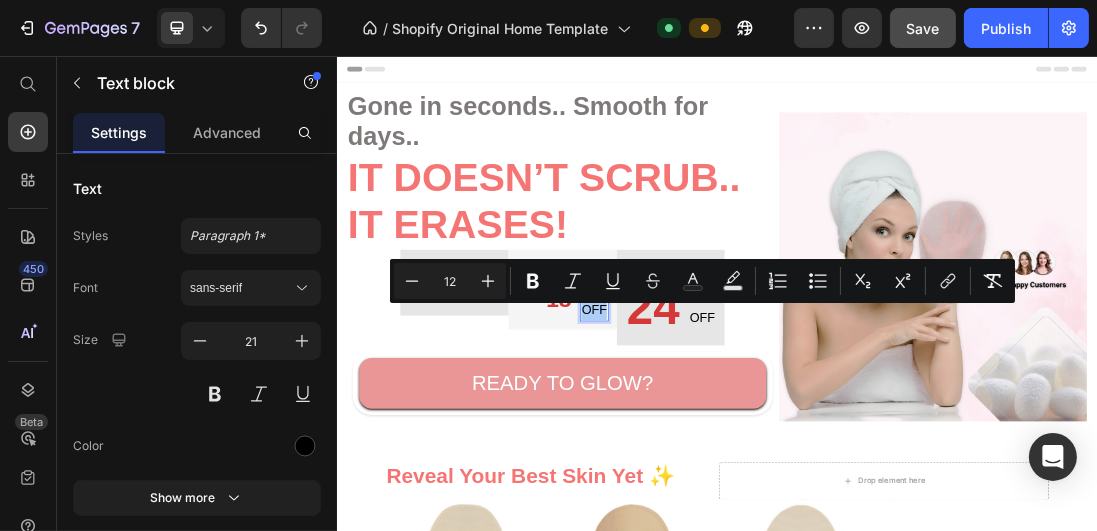type on "12" 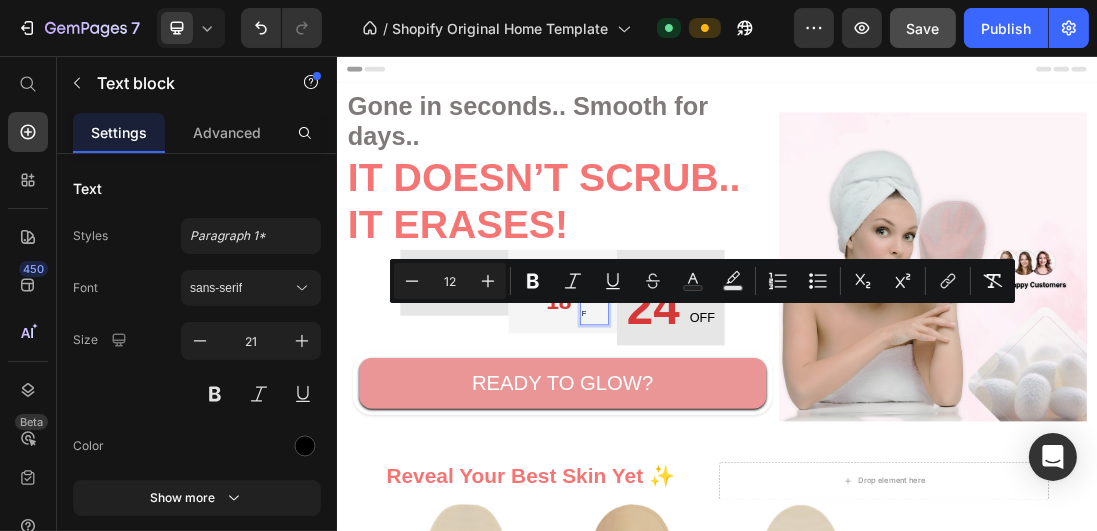 click on "%  OFF" at bounding box center [742, 443] 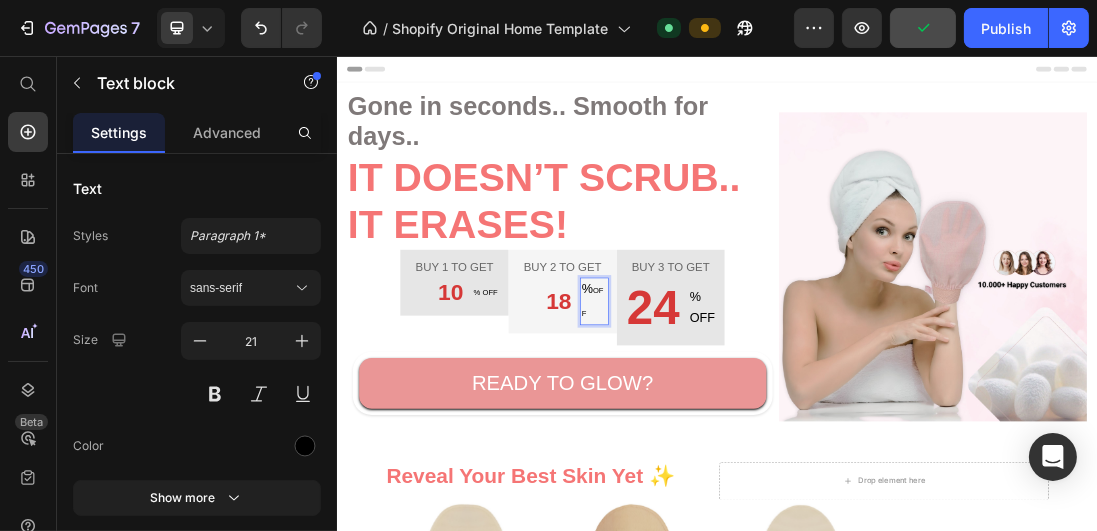 click on "OFF" at bounding box center (739, 445) 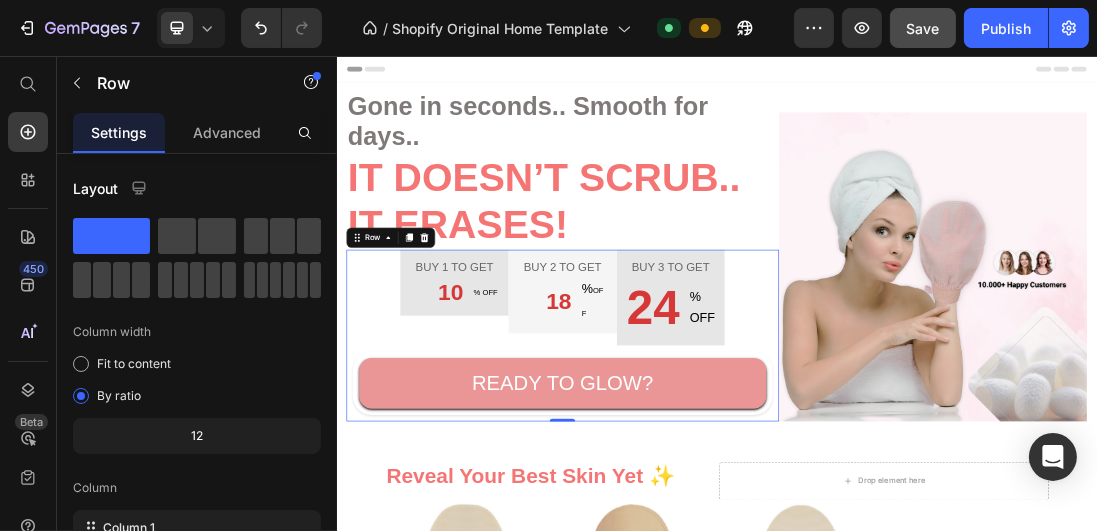 click on "Buy 1 to get Text block 10 Text block % OFF Text block Row Row Buy 2 to get Text block 18 Text block %  OFF Text block Row Row Buy 3 to get Text block 24 Text block % OFF Text block Row Row Row READY TO GLOW? Button" at bounding box center (692, 497) 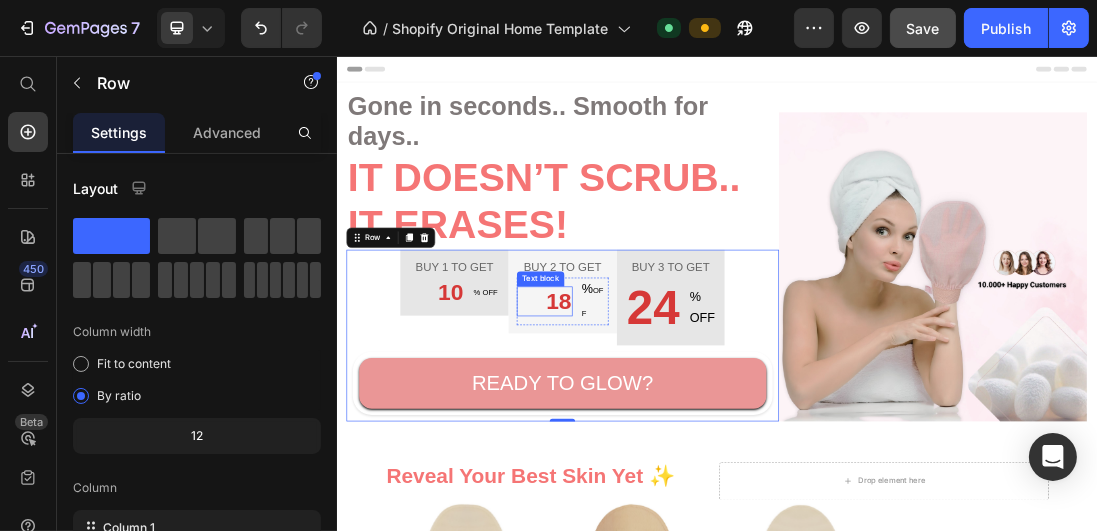 click on "18" at bounding box center [664, 443] 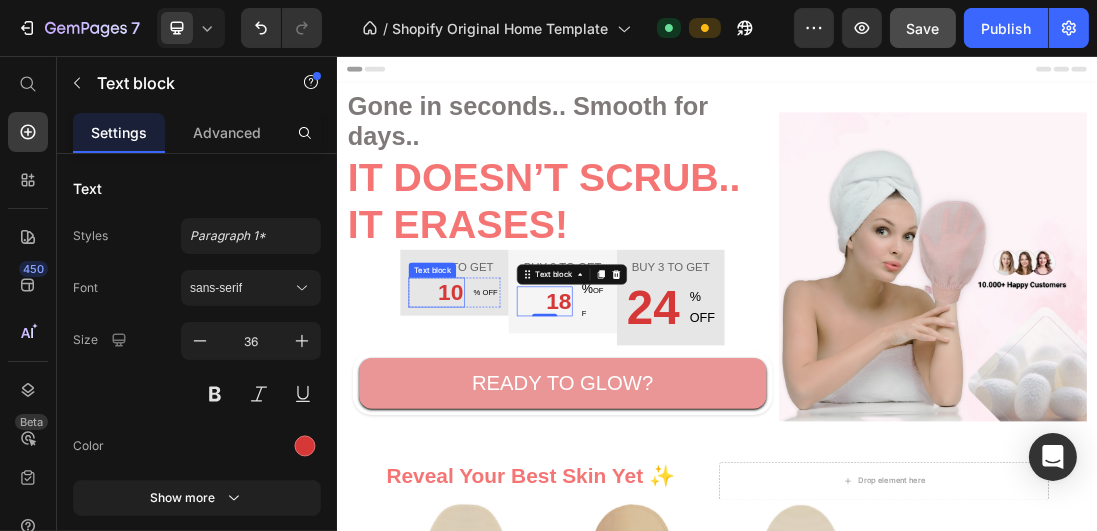 click on "10" at bounding box center [493, 429] 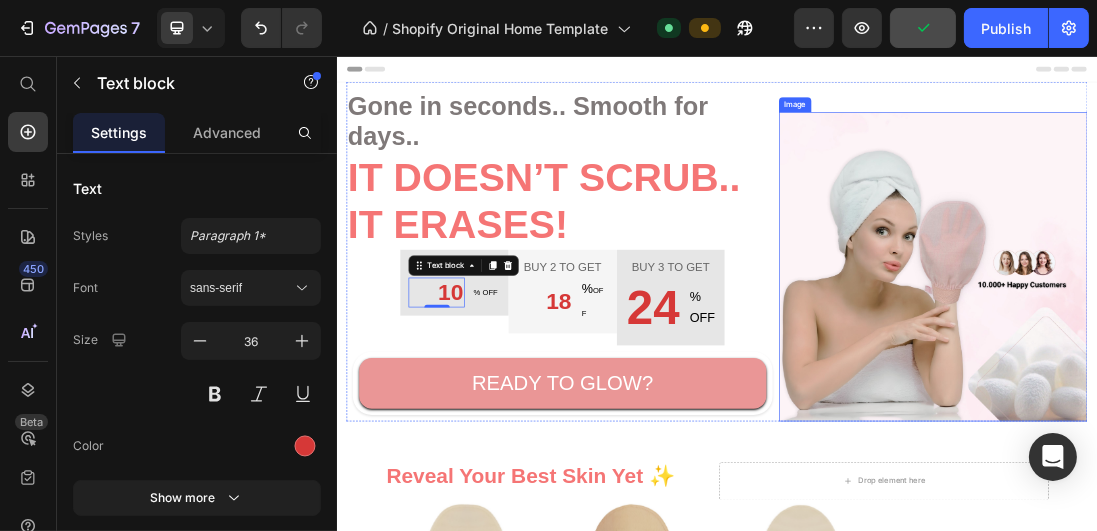 click at bounding box center [1278, 389] 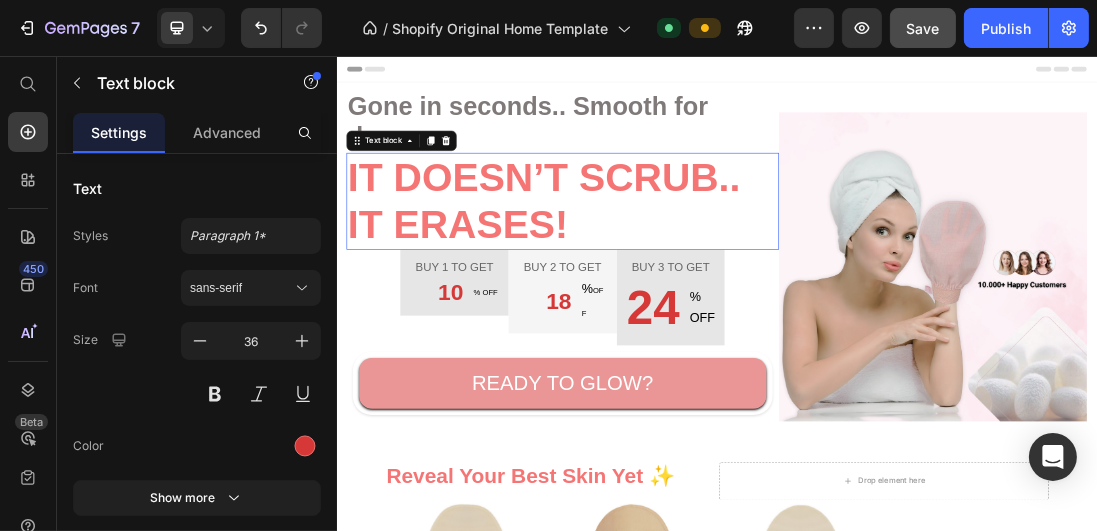 click on "It erases!" at bounding box center (692, 322) 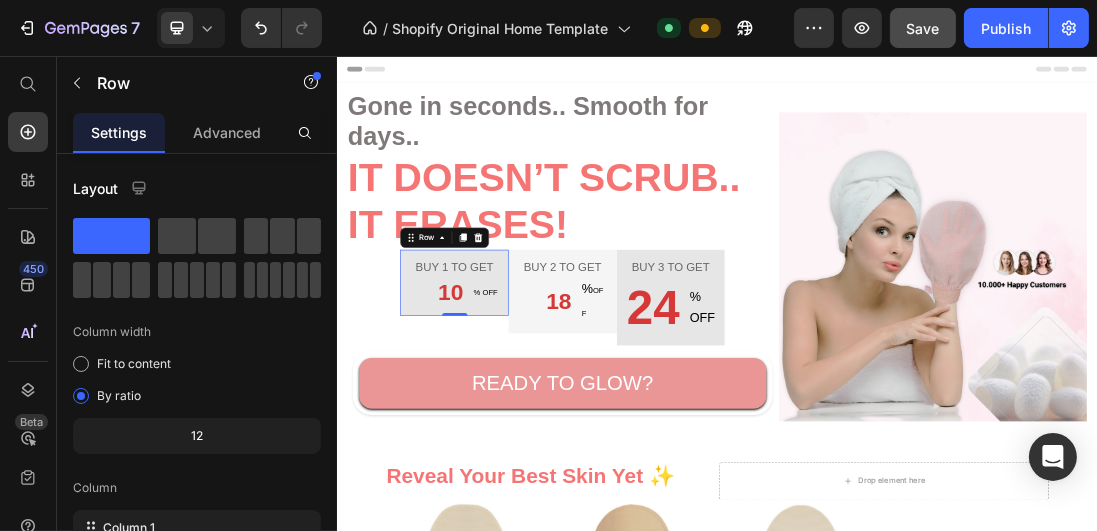 click on "Buy 1 to get Text block 10 Text block % OFF Text block Row Row   0" at bounding box center [521, 414] 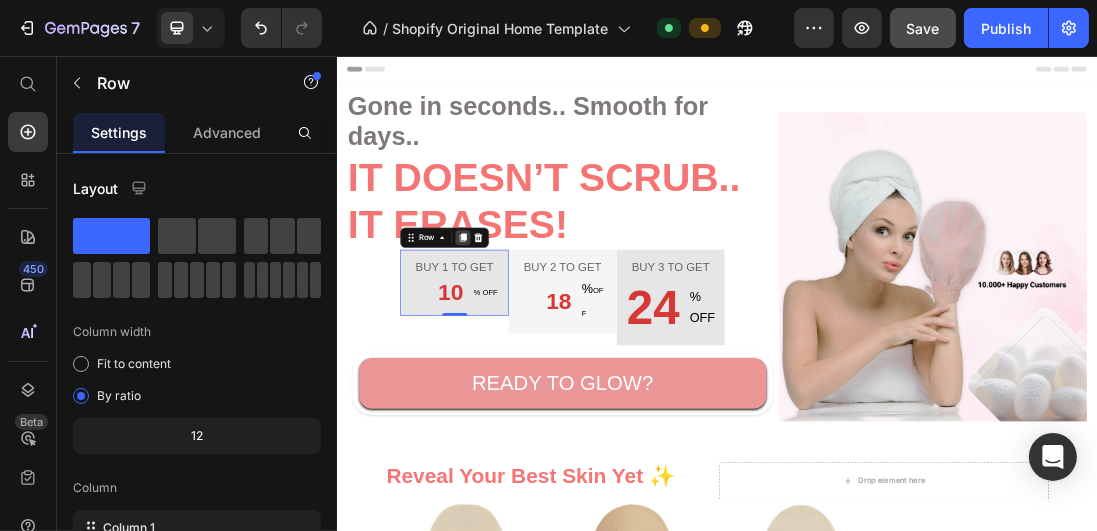 click 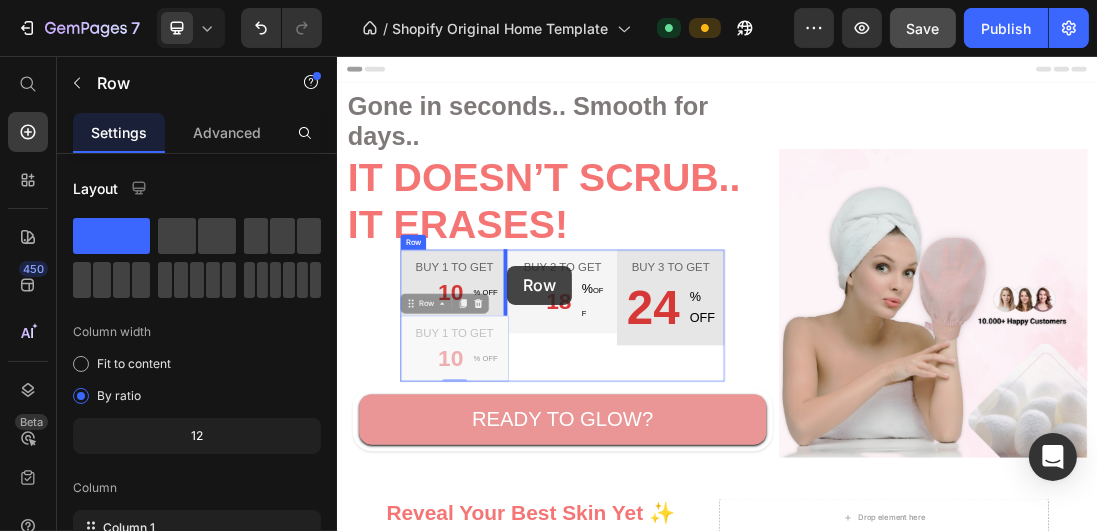 drag, startPoint x: 450, startPoint y: 452, endPoint x: 604, endPoint y: 387, distance: 167.15561 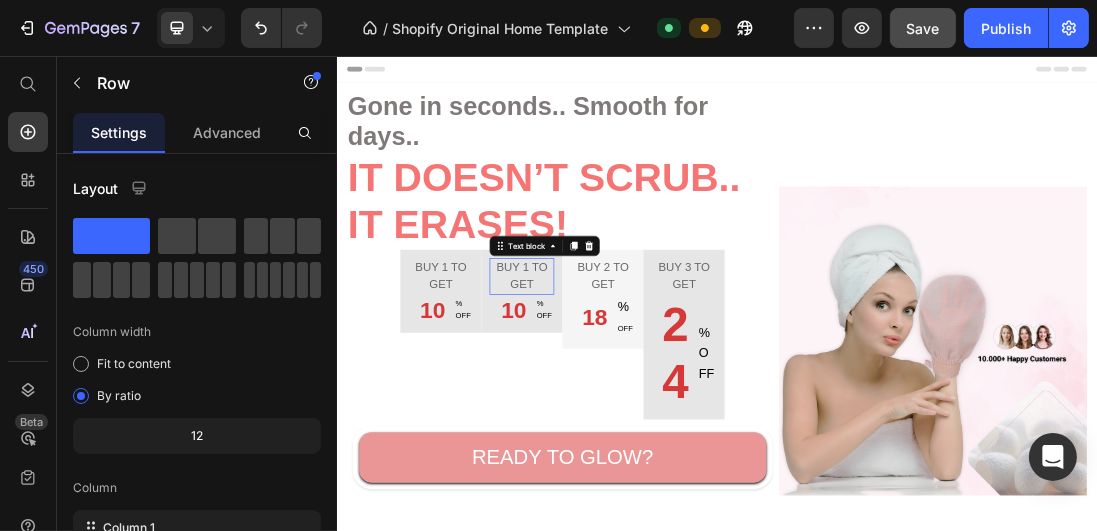 click on "Buy 1 to get" at bounding box center (628, 404) 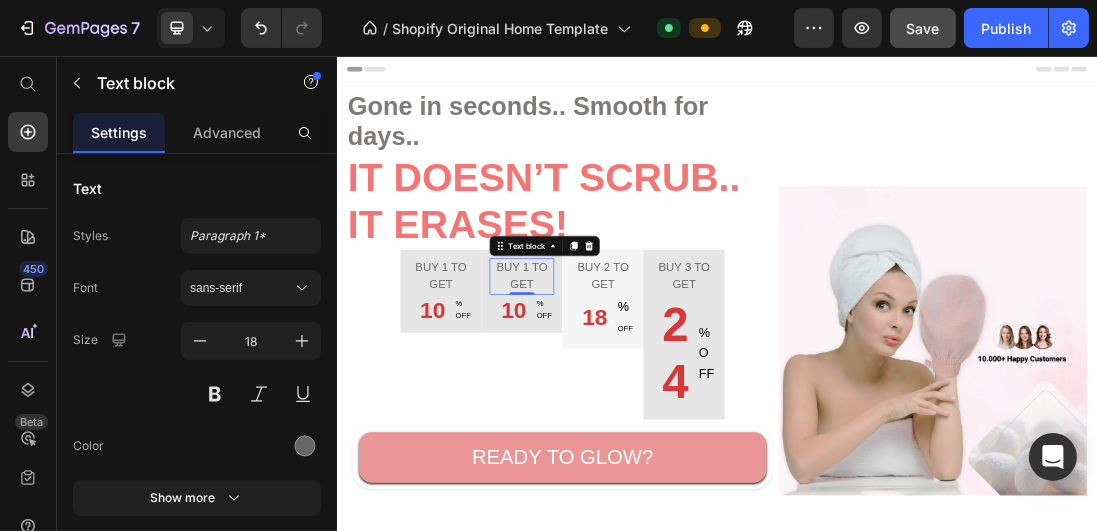 click on "Buy 1 to get" at bounding box center [628, 404] 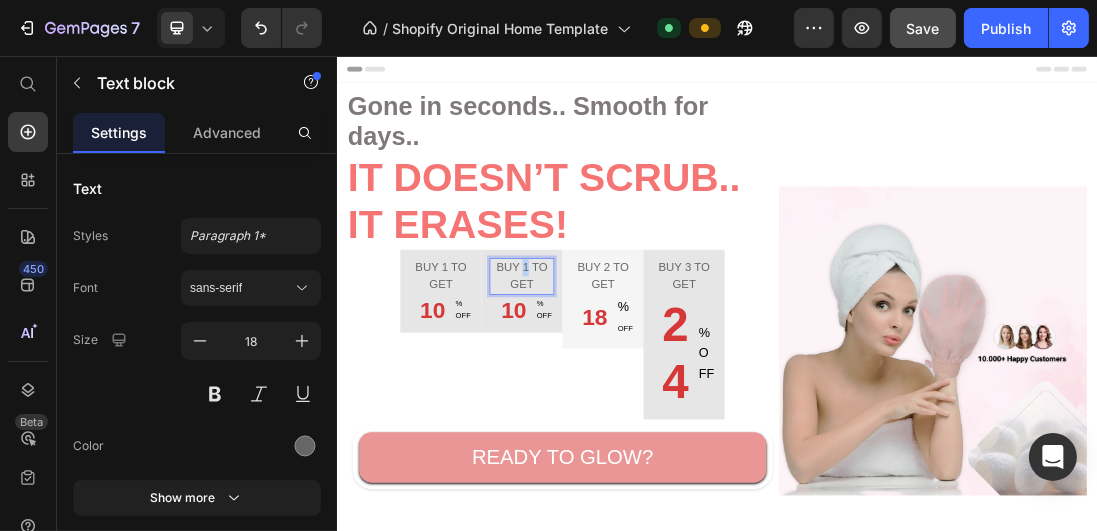 click on "Buy 1 to get" at bounding box center [628, 404] 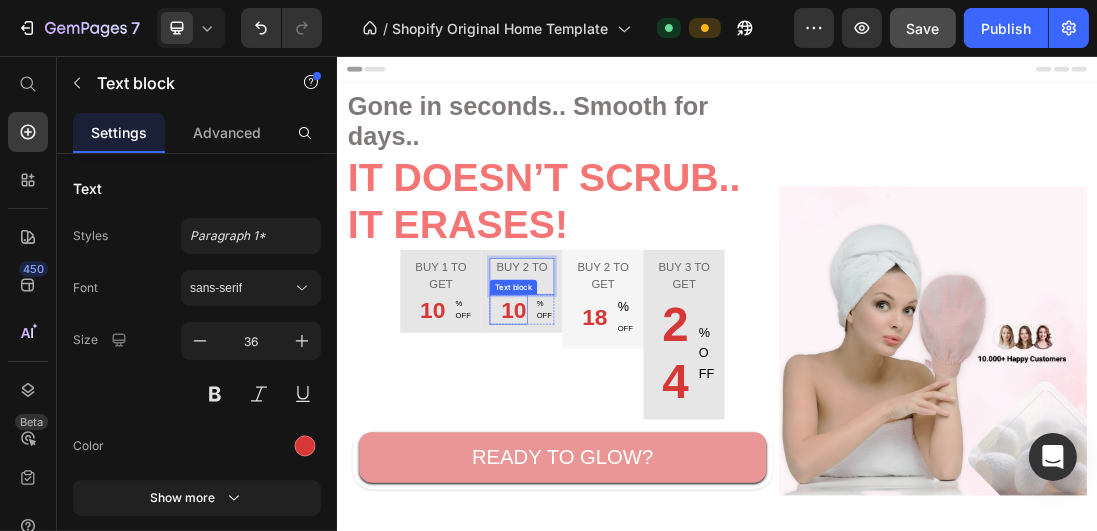 click on "10" at bounding box center [607, 456] 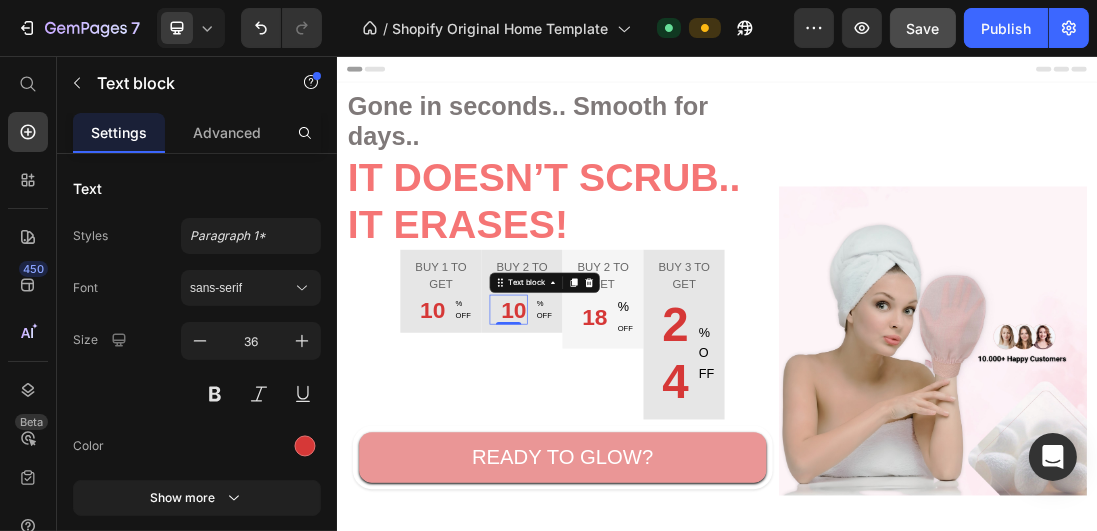 click on "10" at bounding box center (607, 456) 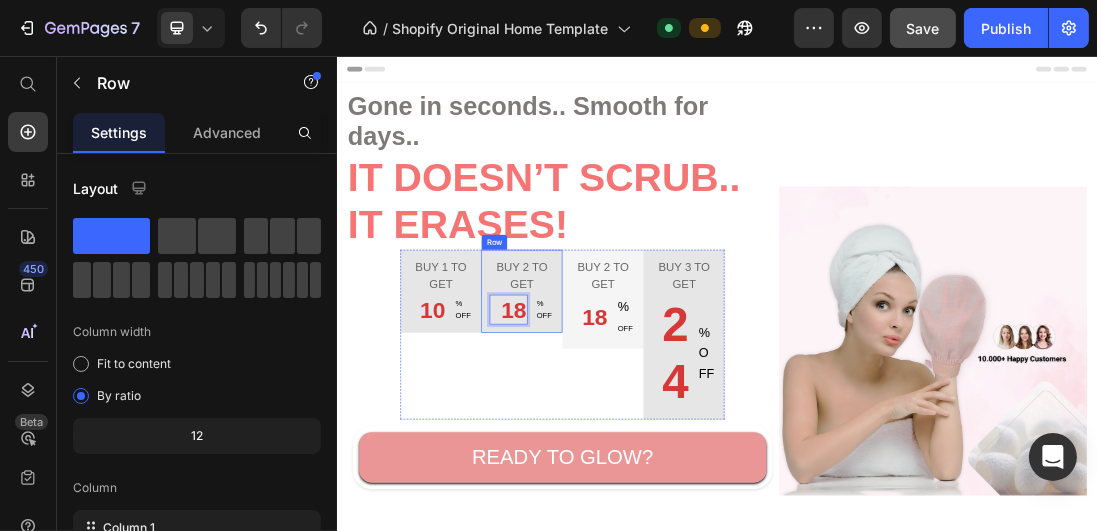 click on "Buy 2 to get Text block 18 Text block   0 % OFF Text block Row Row" at bounding box center [628, 427] 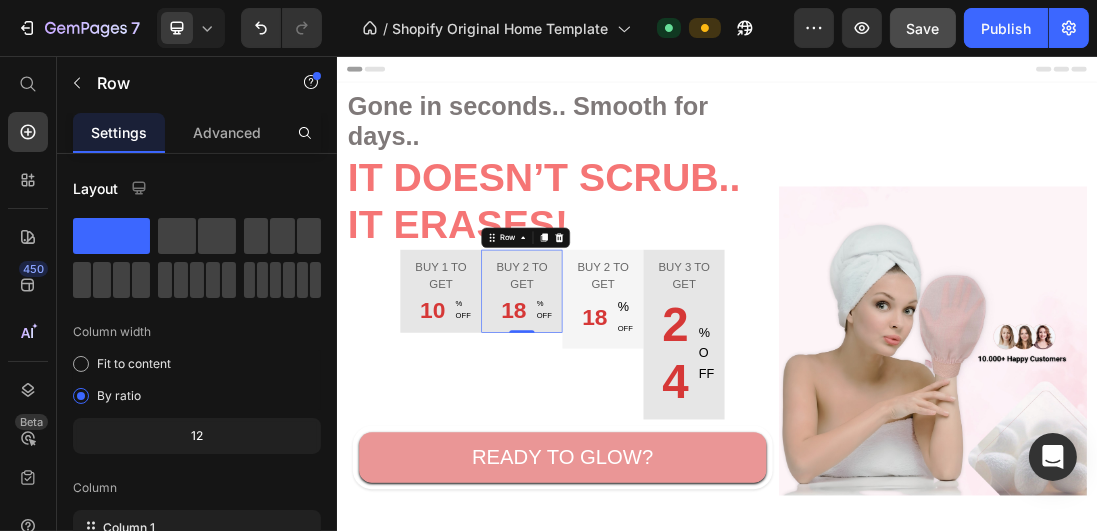 click on "Buy 2 to get Text block 18 Text block % OFF Text block Row Row   0" at bounding box center [628, 427] 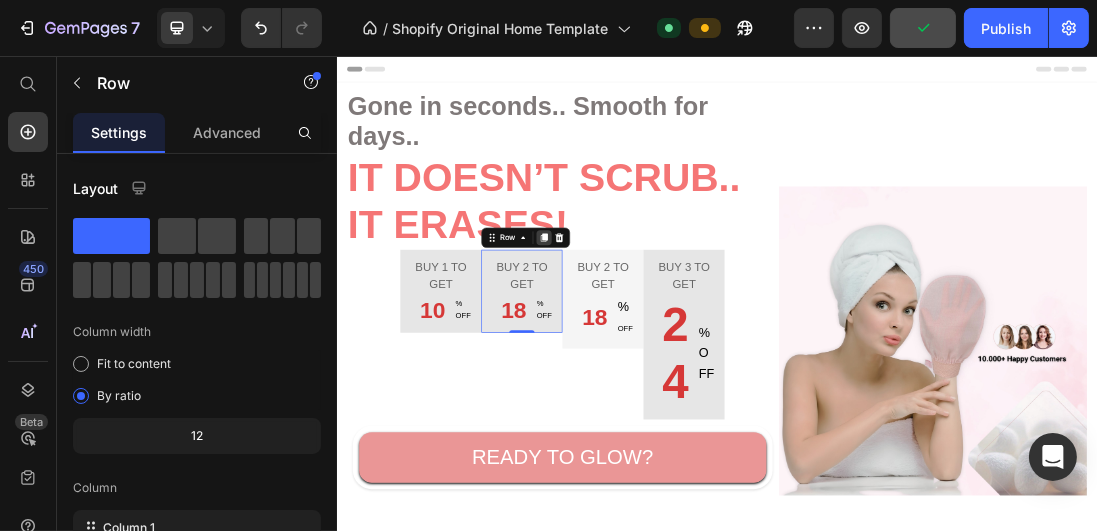 click 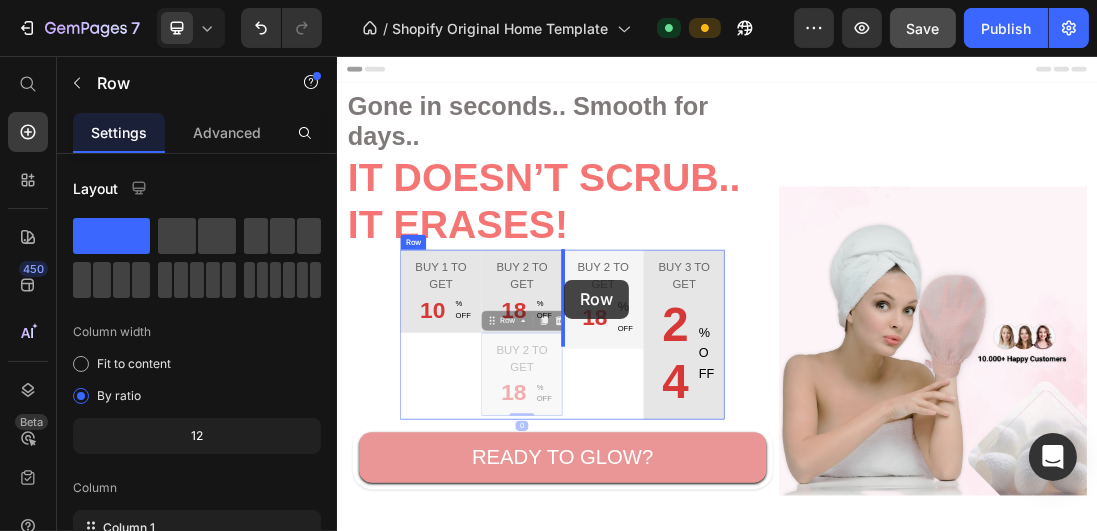 drag, startPoint x: 577, startPoint y: 480, endPoint x: 695, endPoint y: 409, distance: 137.71347 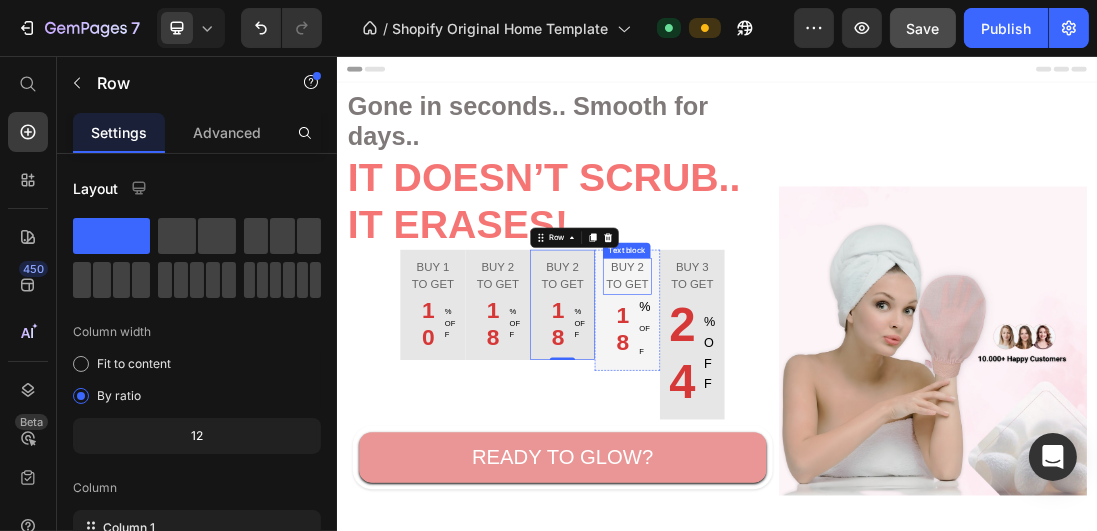click on "Buy 2 to get" at bounding box center [794, 404] 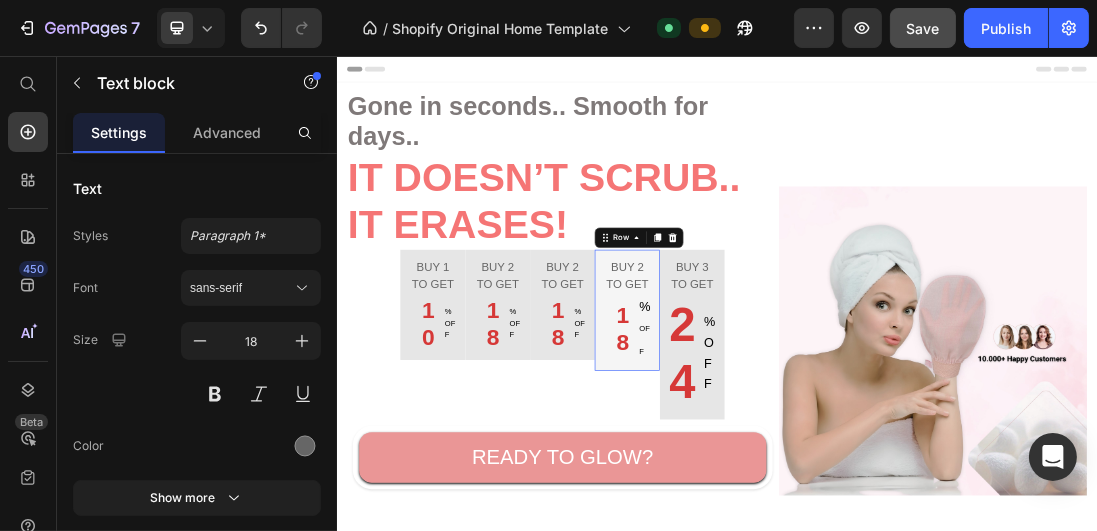 click on "Buy 2 to get Text block 18 Text block %  OFF Text block Row Row   0" at bounding box center [794, 458] 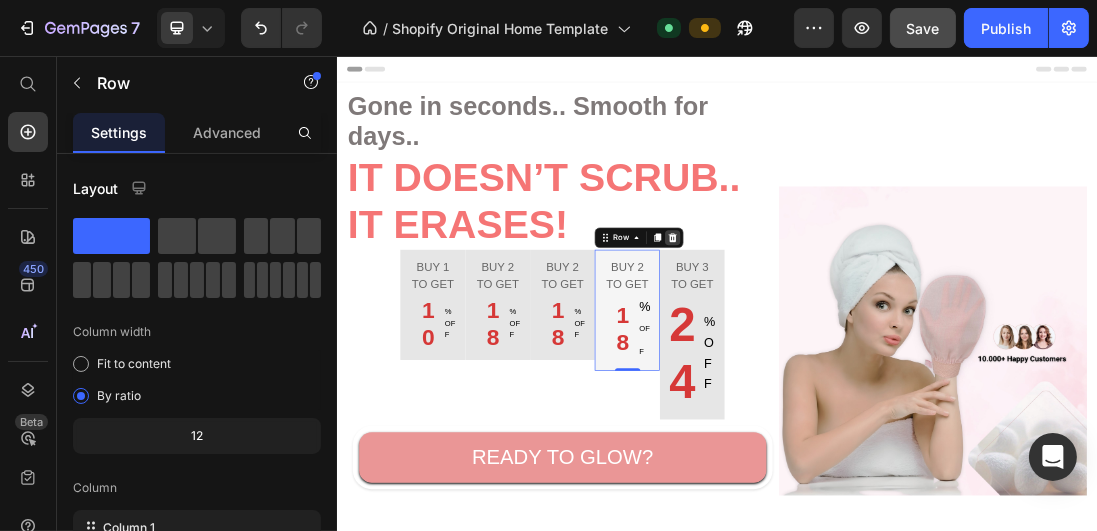 click 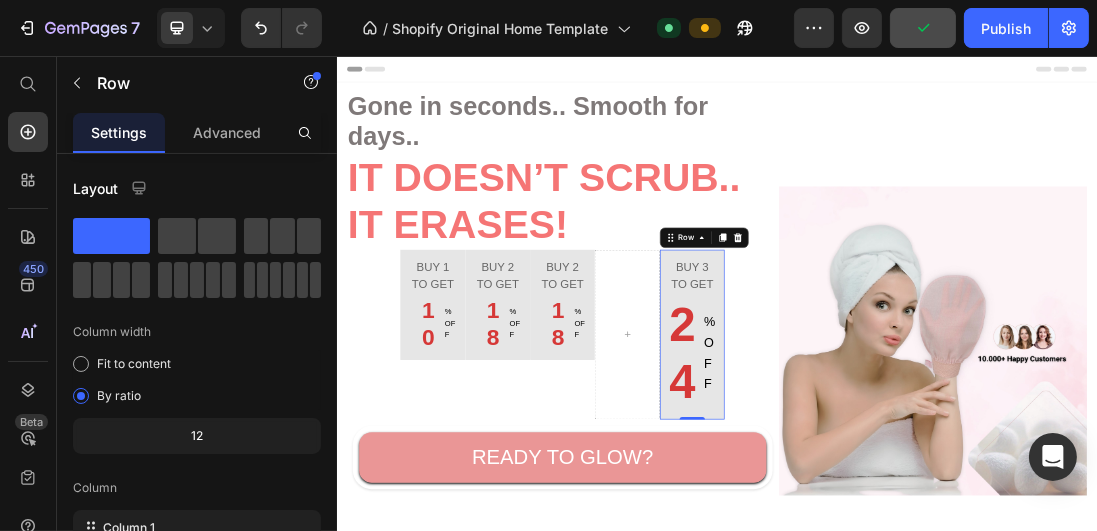 click on "Buy 3 to get Text block 24 Text block % OFF Text block Row Row   0" at bounding box center [897, 496] 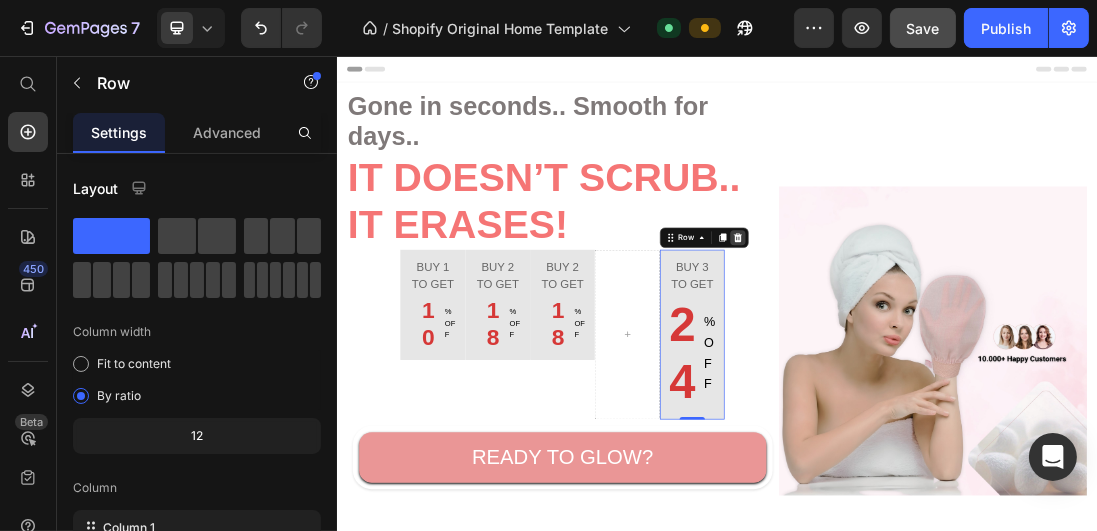 click 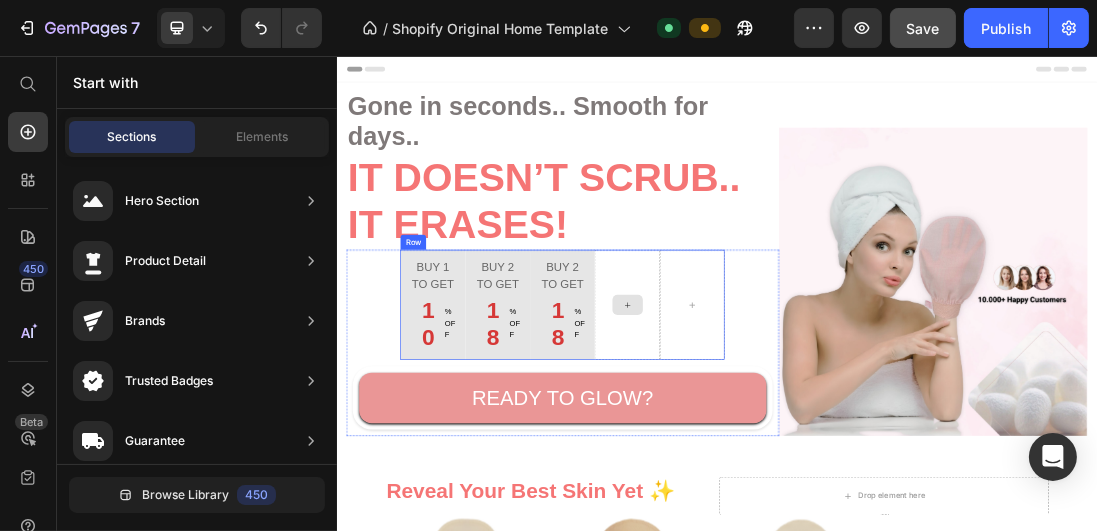 click at bounding box center [794, 449] 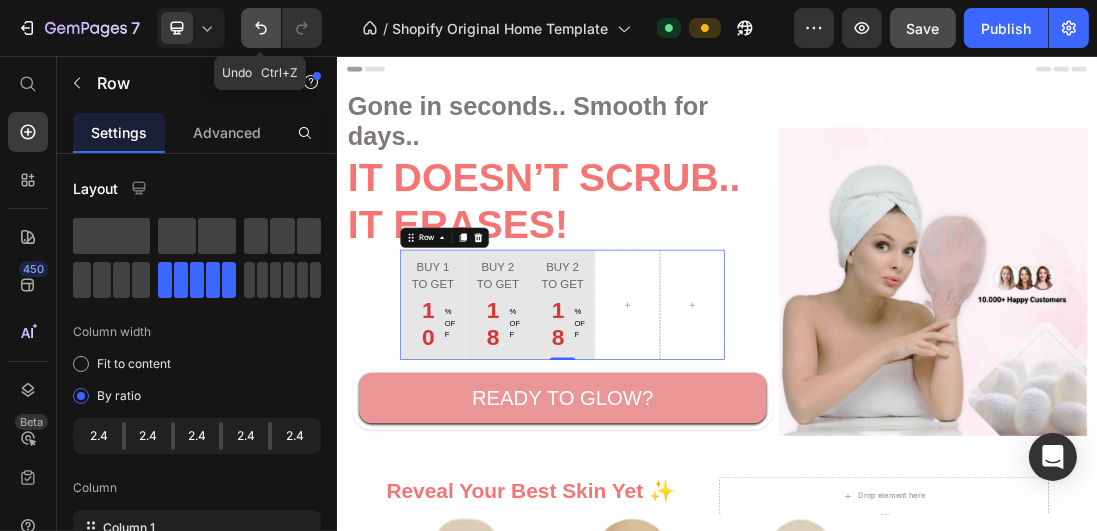 click 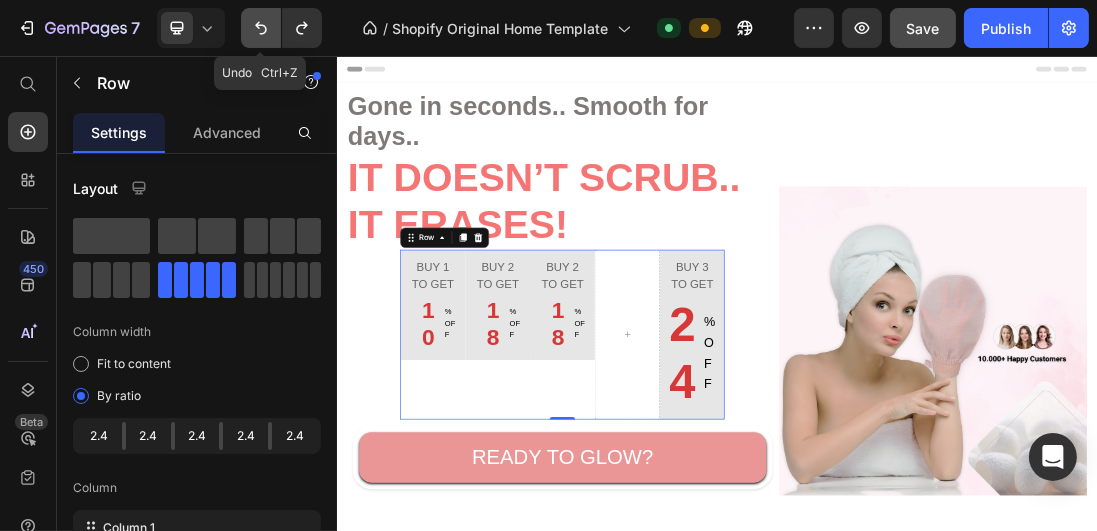 click 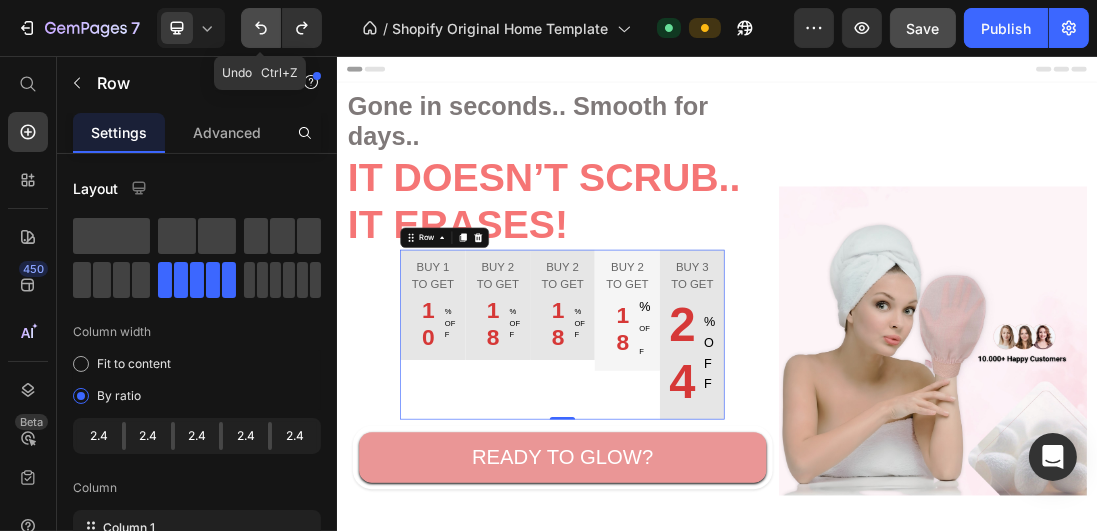 click 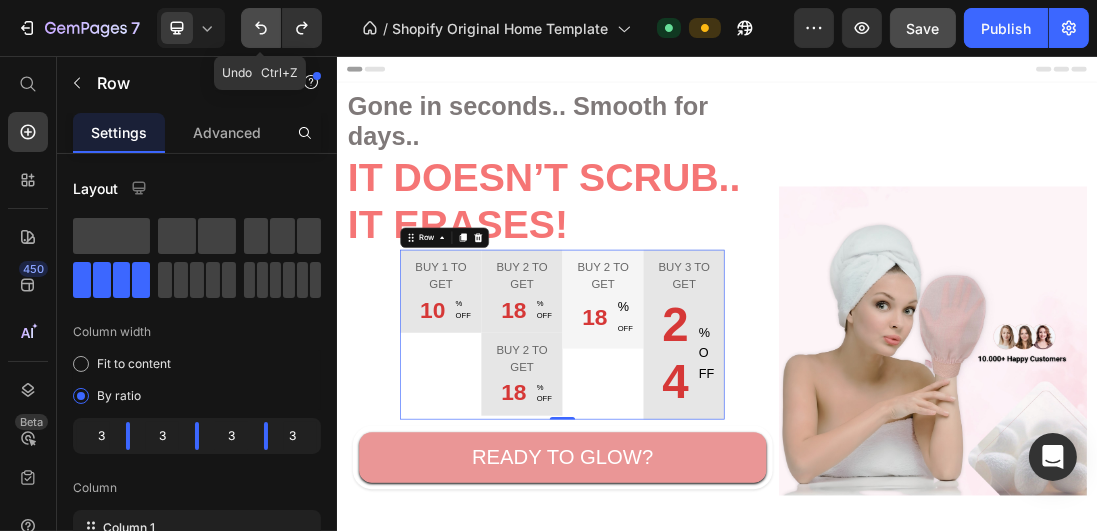 click 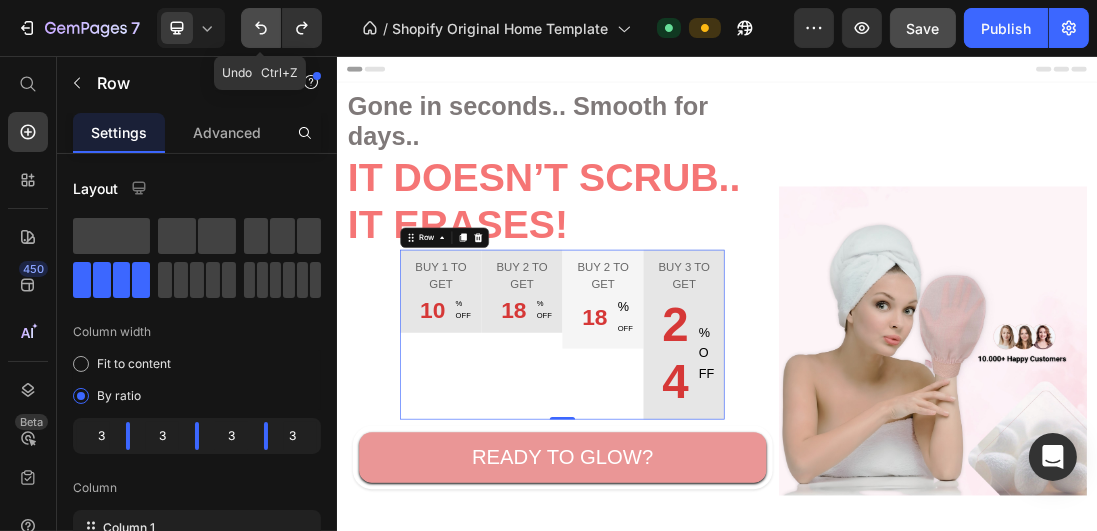 click 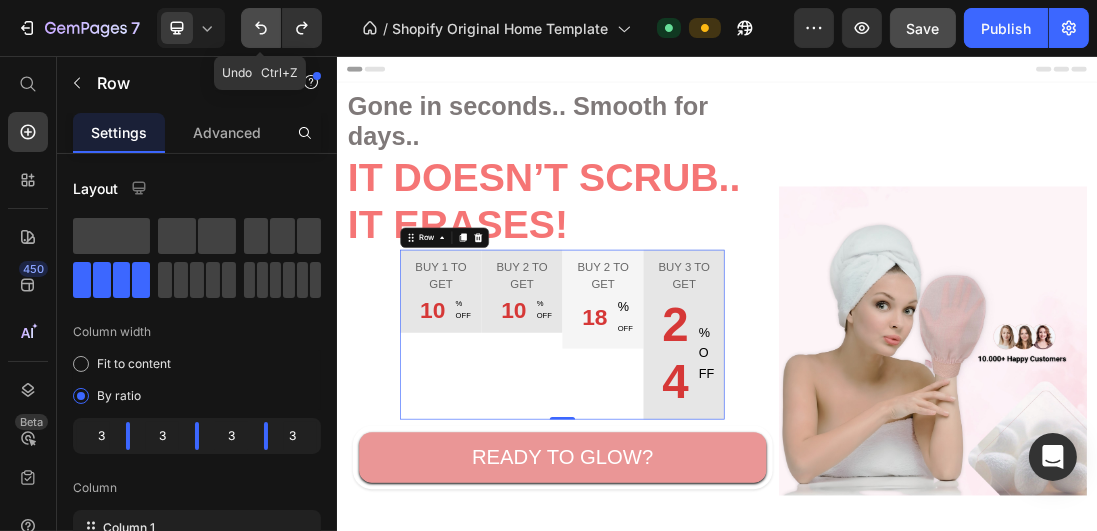 click 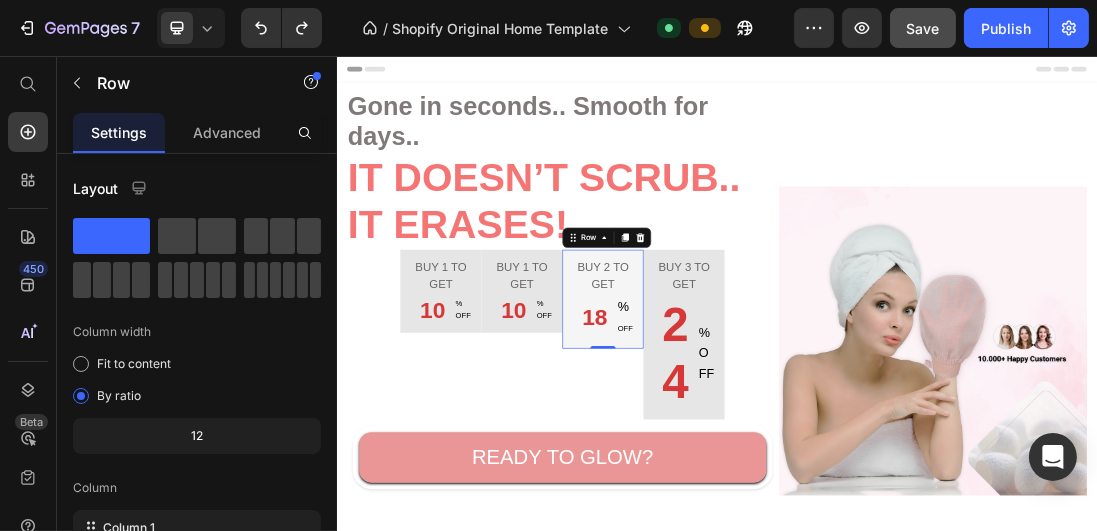 click on "Buy 2 to get Text block 18 Text block %  OFF Text block Row Row   0" at bounding box center (756, 440) 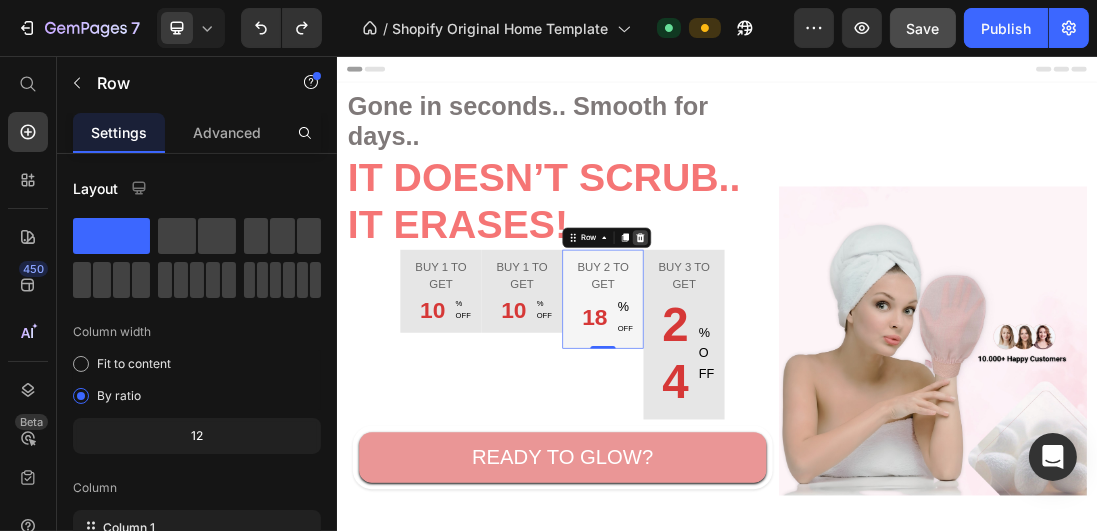 click 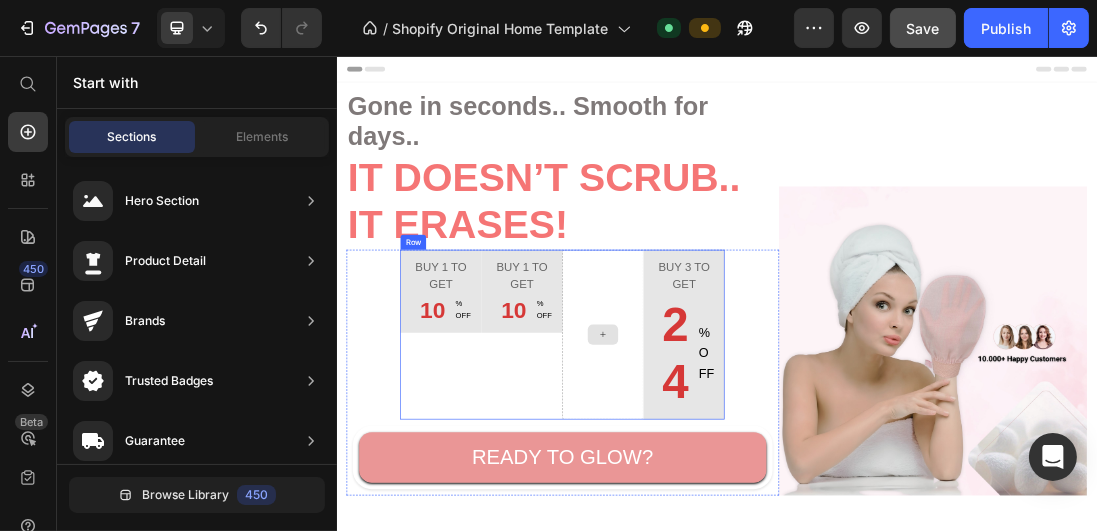 click at bounding box center [756, 496] 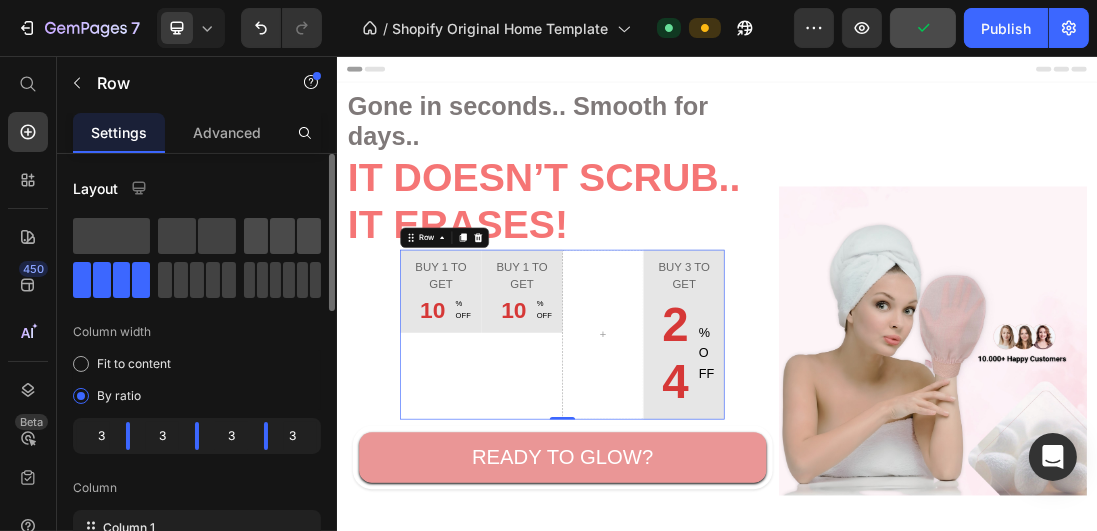 click 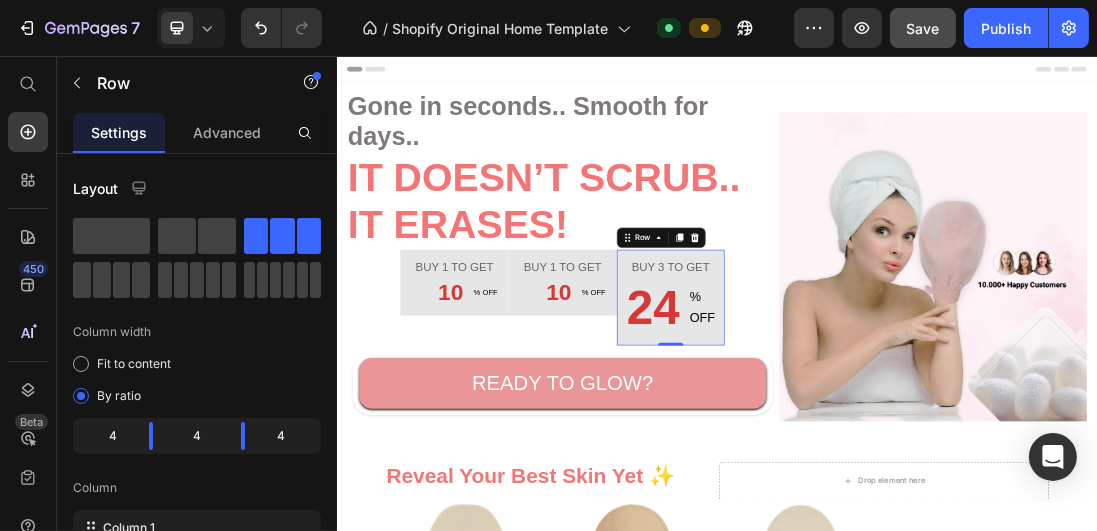 click on "Buy 3 to get Text block 24 Text block % OFF Text block Row Row   0" at bounding box center [863, 437] 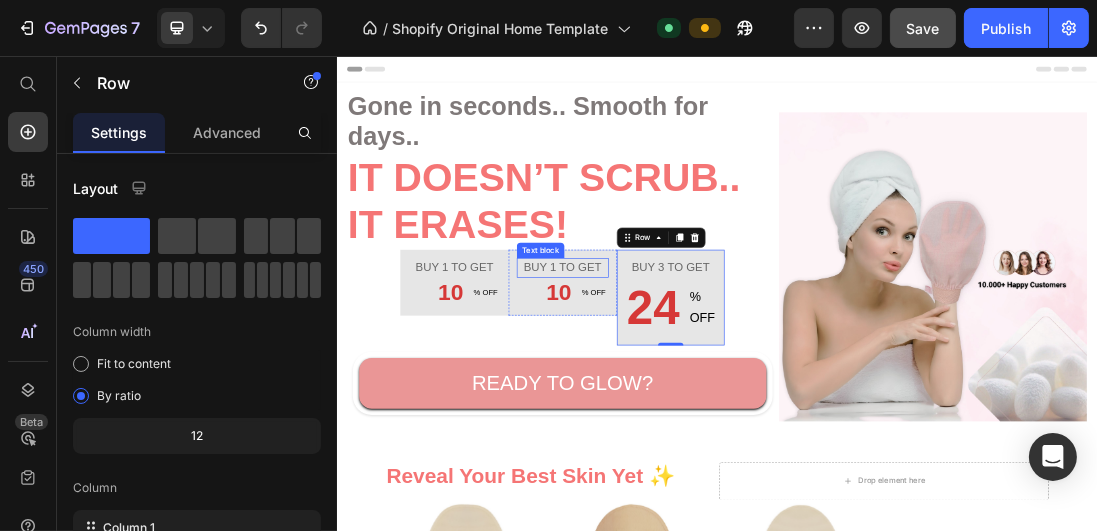 click on "Buy 1 to get" at bounding box center (692, 390) 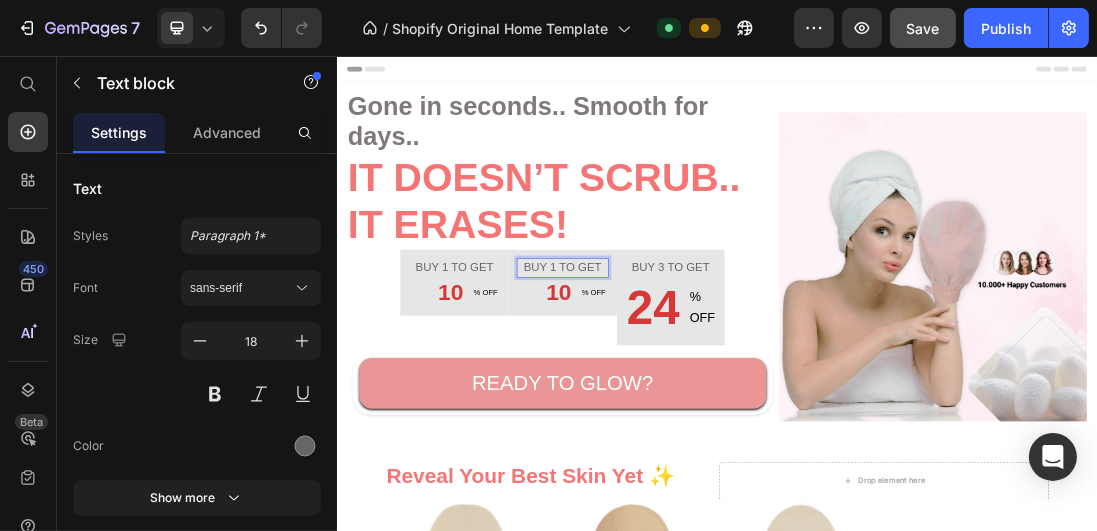 click on "Buy 1 to get" at bounding box center [692, 390] 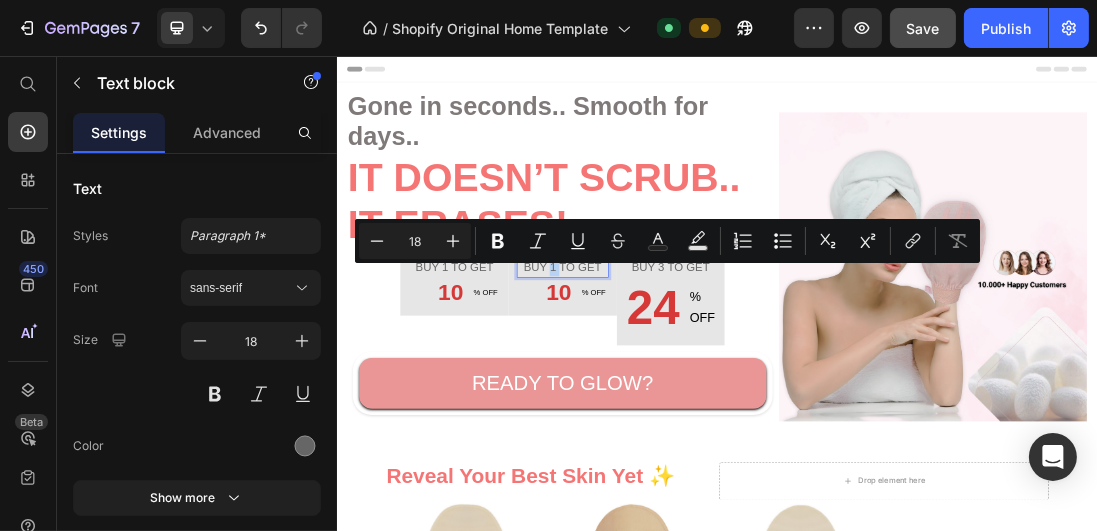 click on "Buy 1 to get" at bounding box center [692, 390] 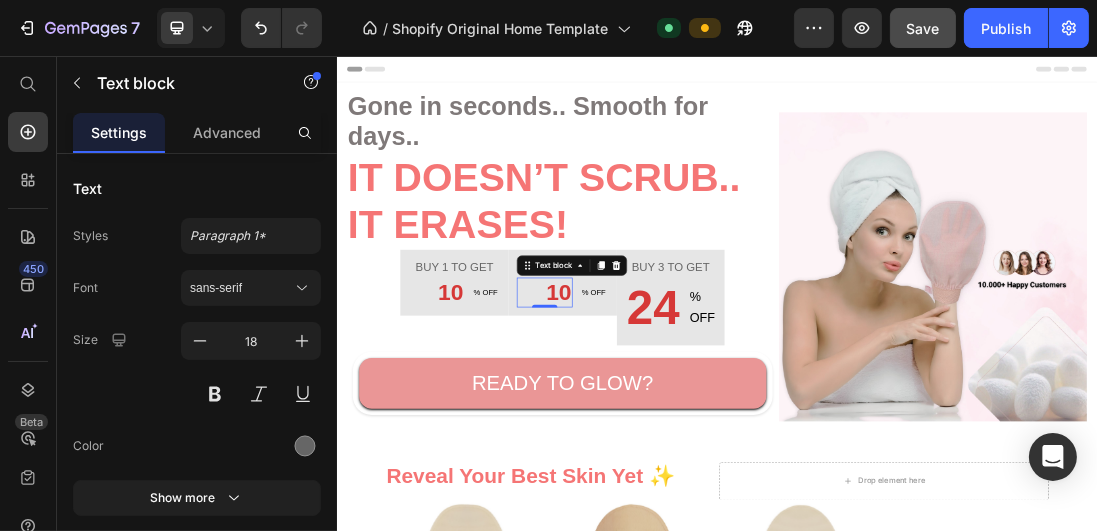 click on "10" at bounding box center [664, 429] 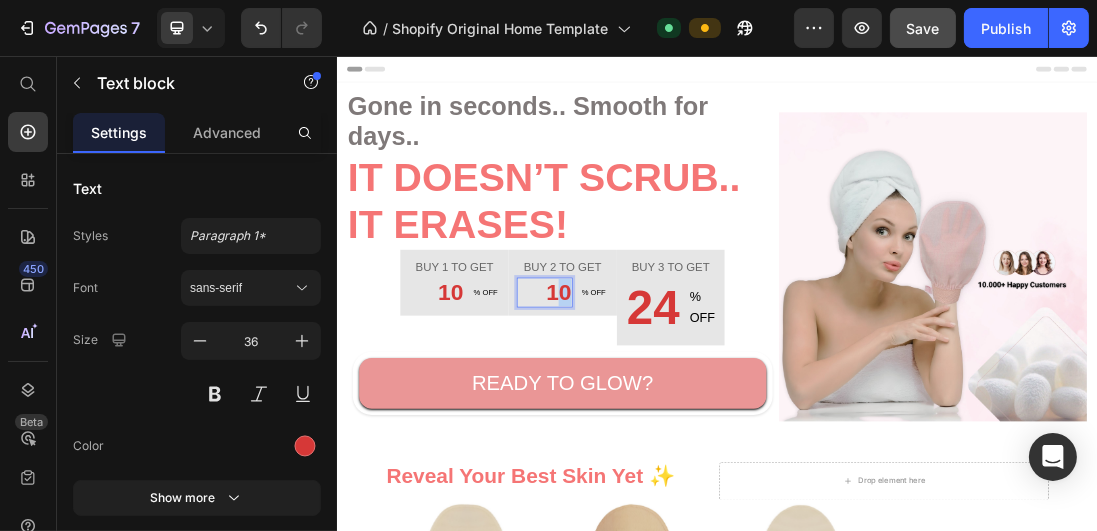 click on "10" at bounding box center [664, 429] 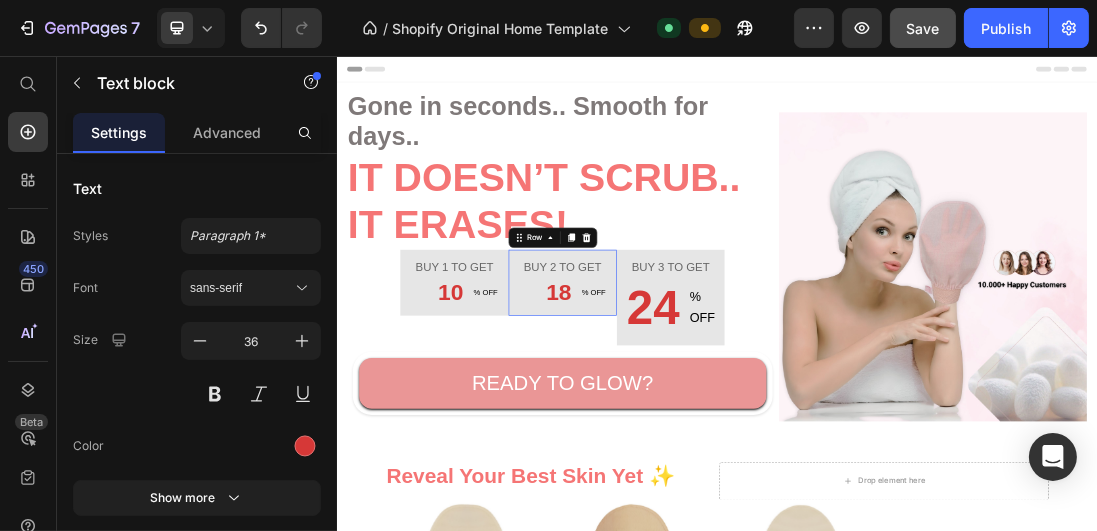 click on "Buy 2 to get Text block 18 Text block % OFF Text block Row Row   0" at bounding box center (692, 414) 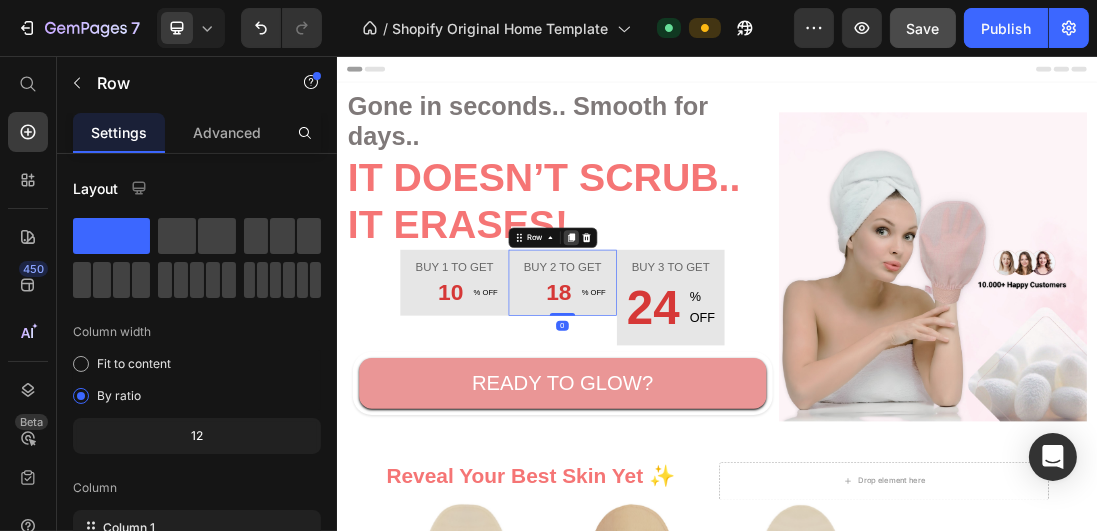 click 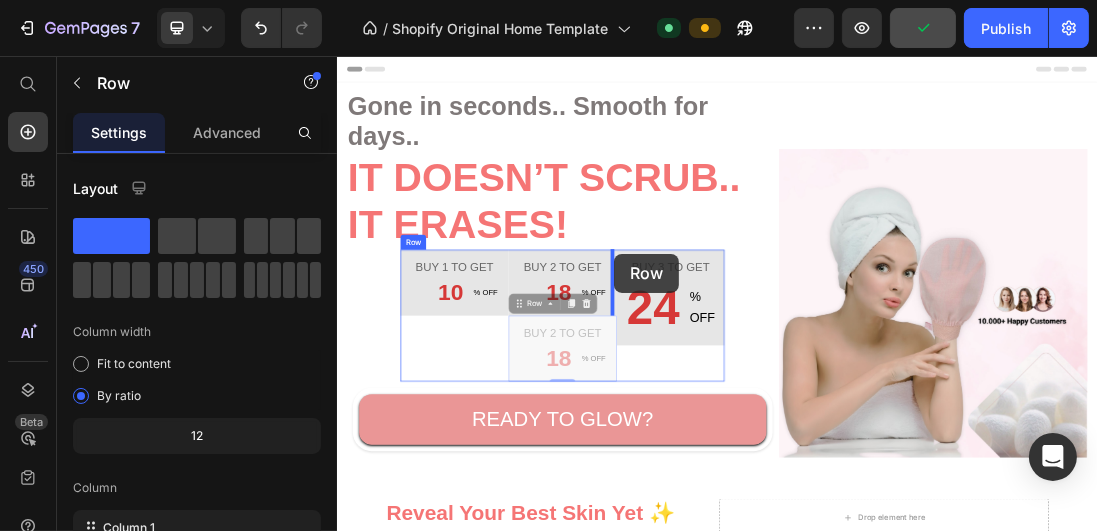 drag, startPoint x: 620, startPoint y: 446, endPoint x: 773, endPoint y: 368, distance: 171.73526 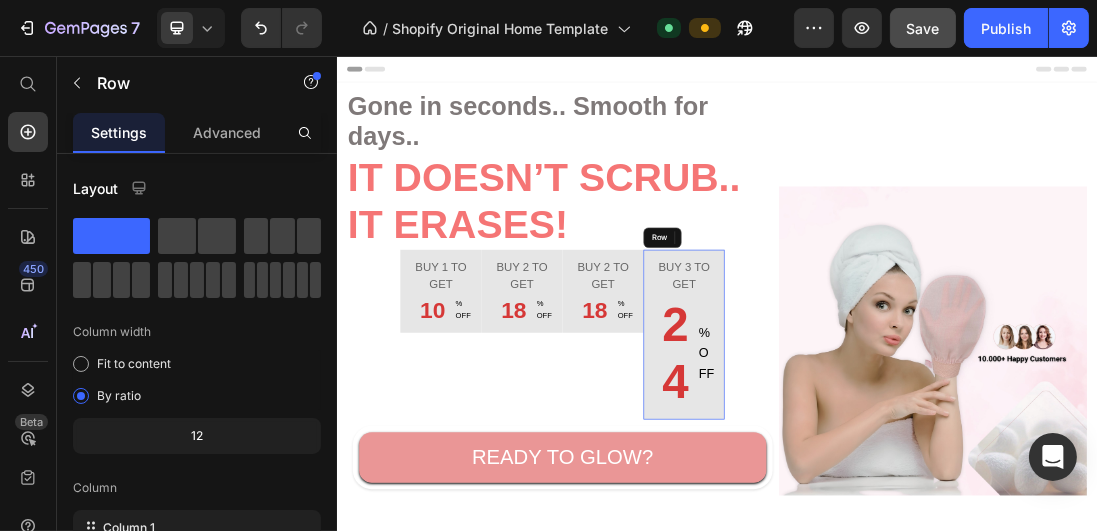 click on "Buy 3 to get Text block 24 Text block % OFF Text block Row Row" at bounding box center [884, 496] 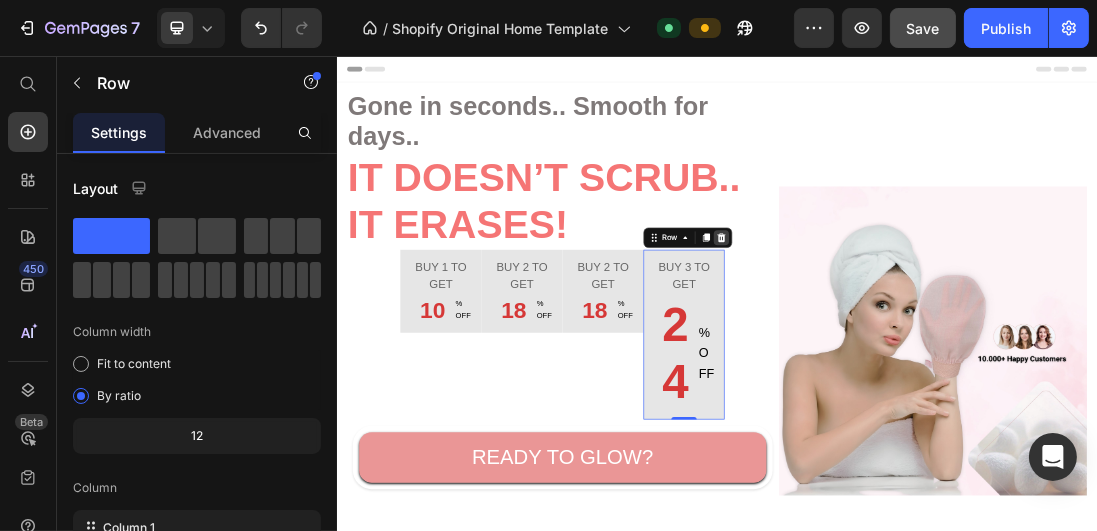 click 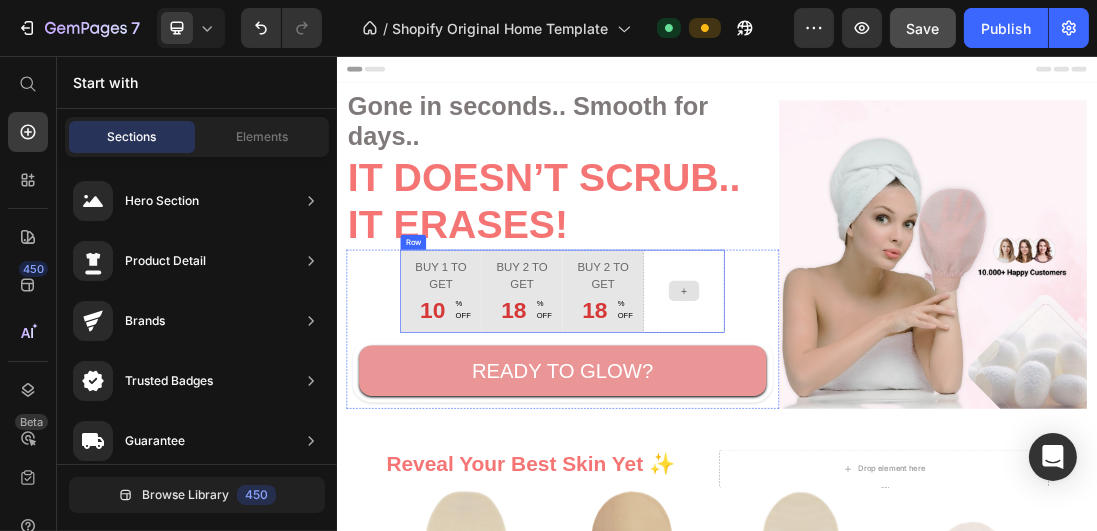 click at bounding box center [884, 427] 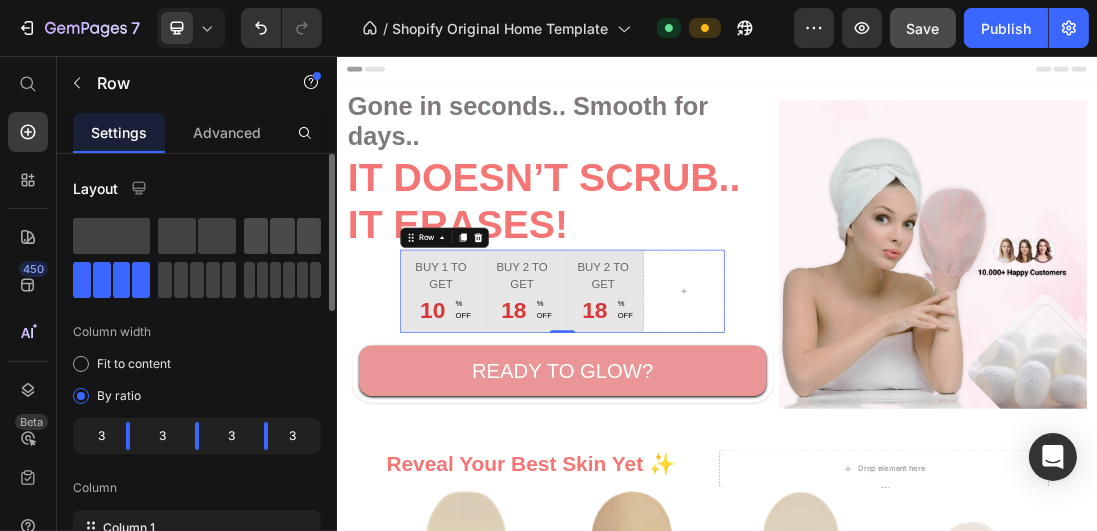 click 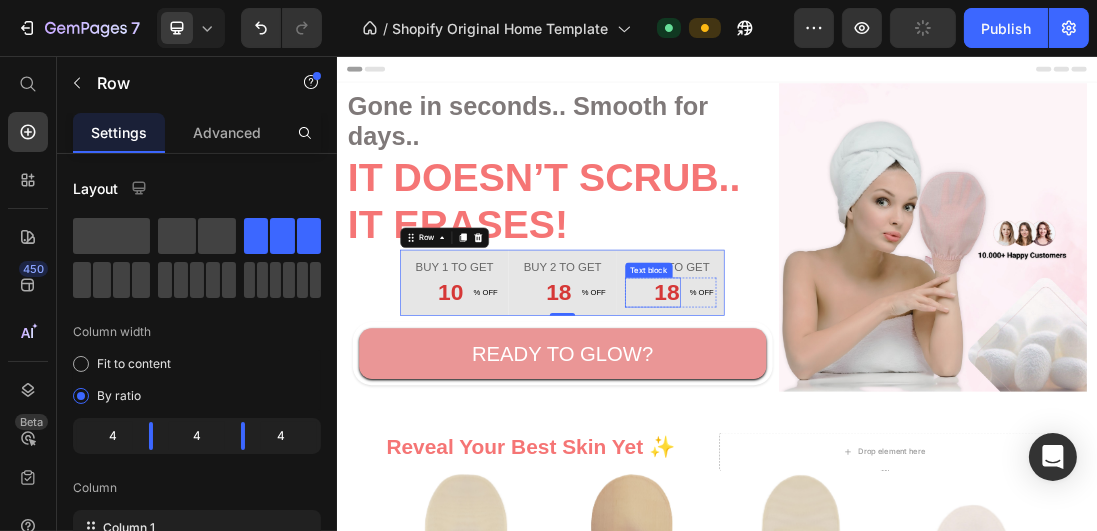 click on "18" at bounding box center (835, 429) 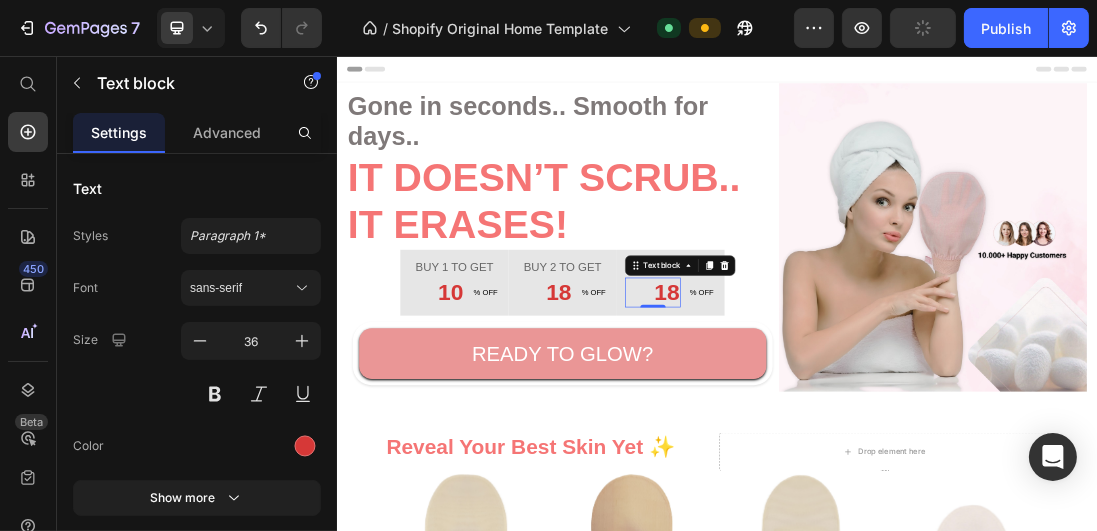 click on "18" at bounding box center (835, 429) 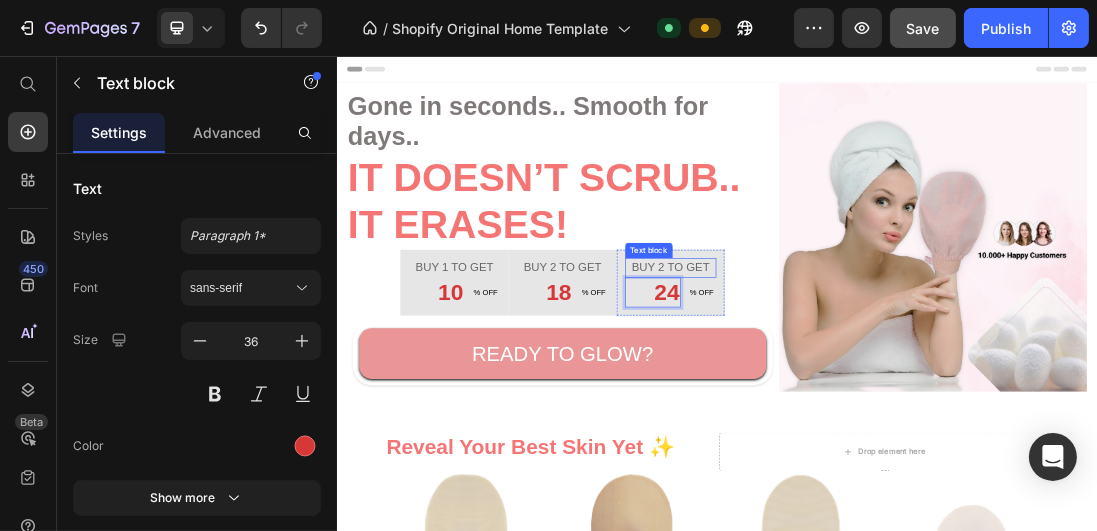 click on "Buy 2 to get" at bounding box center [863, 390] 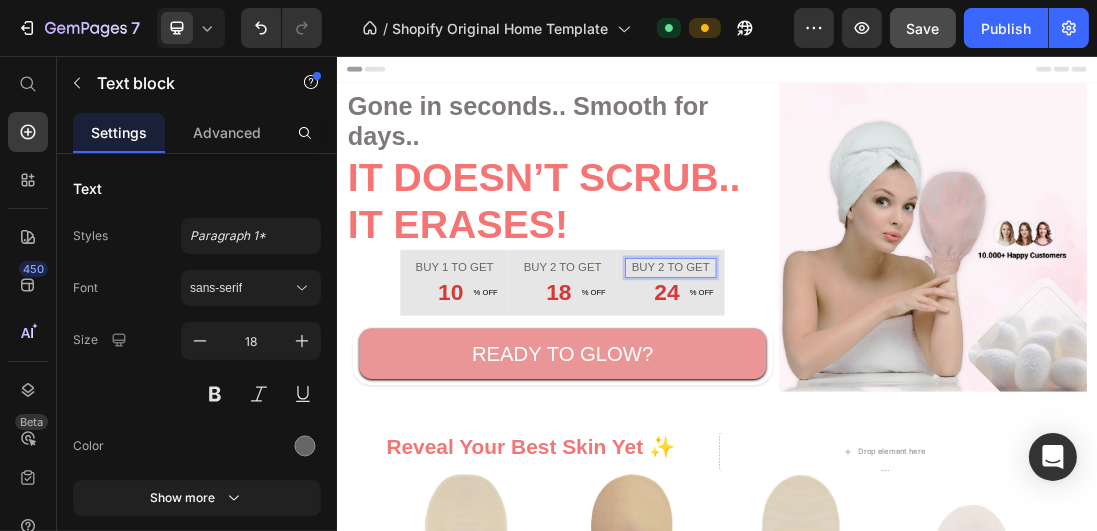 click on "Buy 2 to get" at bounding box center (863, 390) 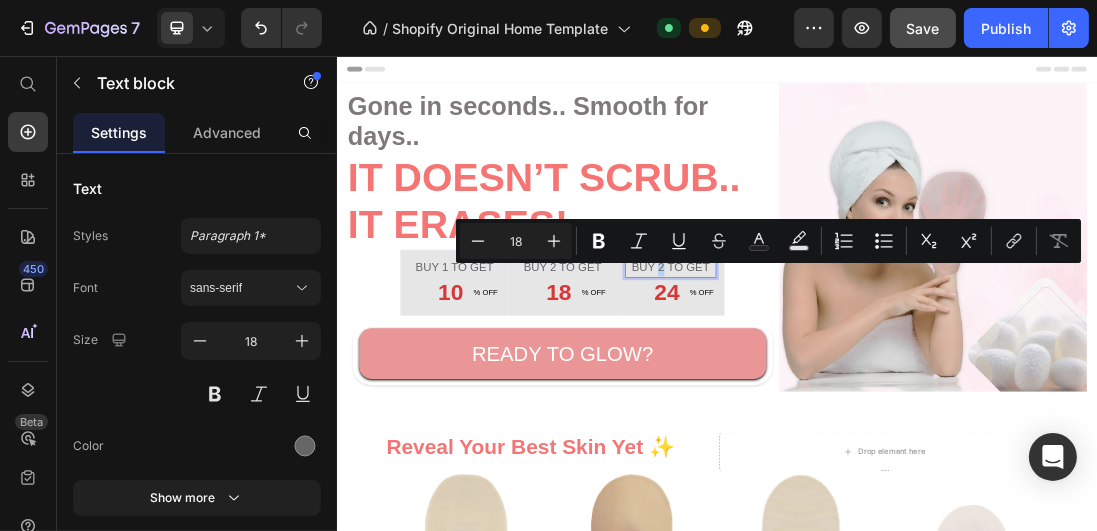 click on "Buy 2 to get" at bounding box center (863, 390) 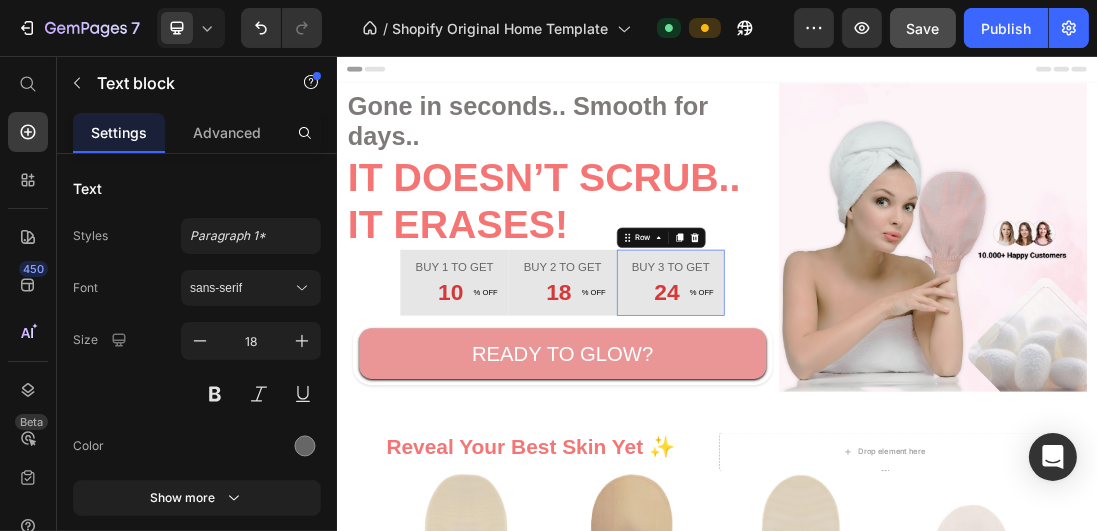 click on "Buy 3 to get Text block 24 Text block % OFF Text block Row Row   0" at bounding box center (863, 414) 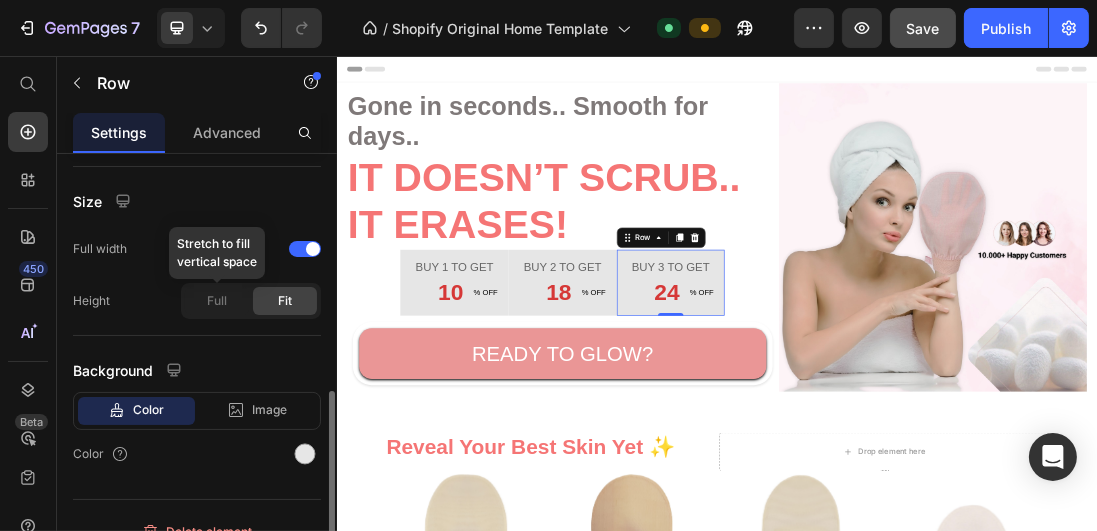 scroll, scrollTop: 423, scrollLeft: 0, axis: vertical 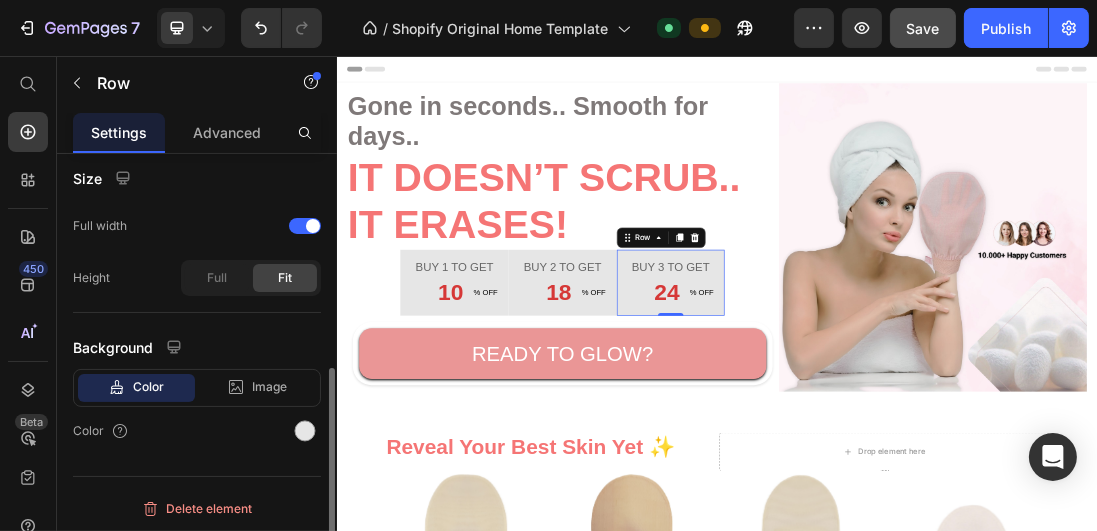 click on "Color" at bounding box center (148, 387) 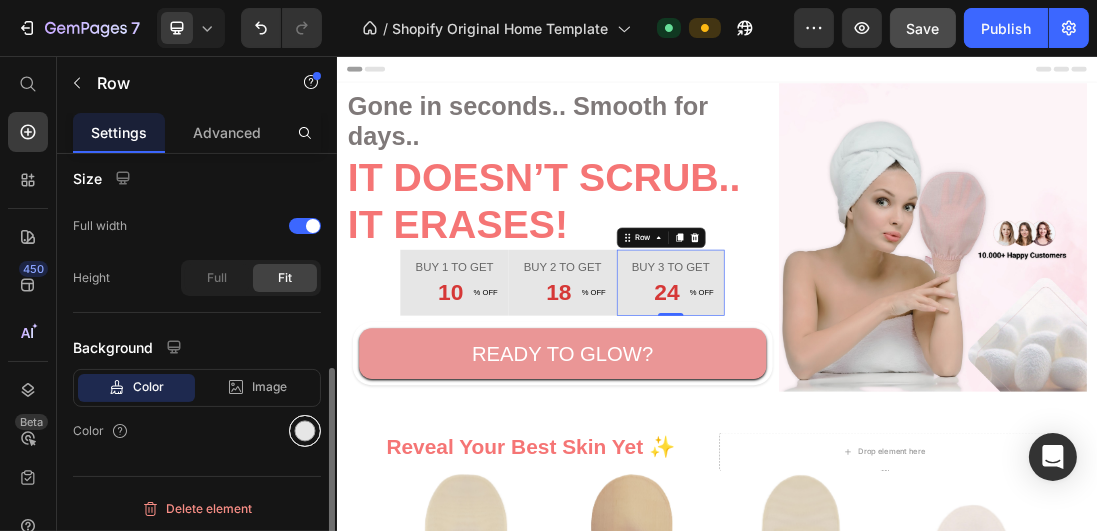 click at bounding box center [305, 431] 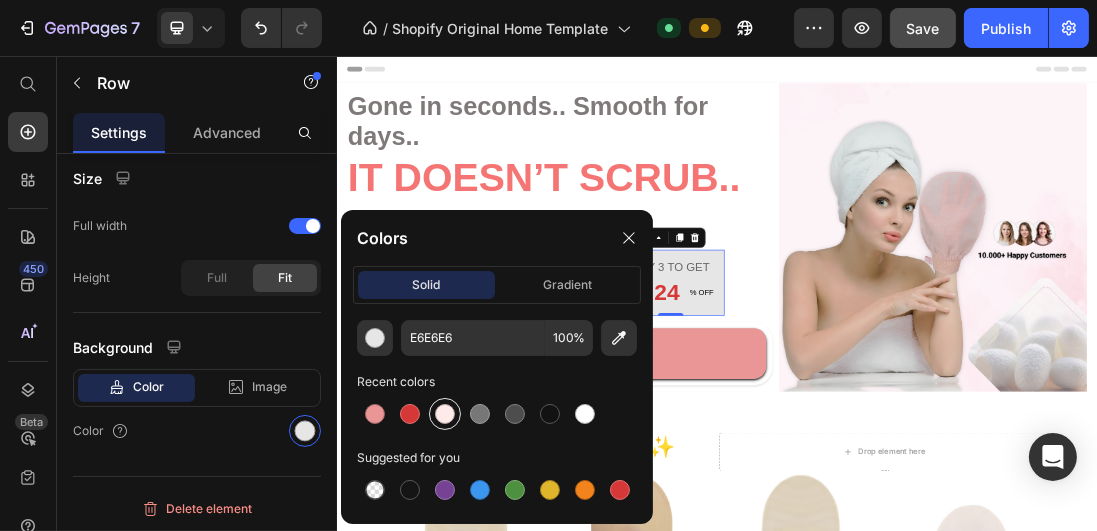 click at bounding box center [445, 414] 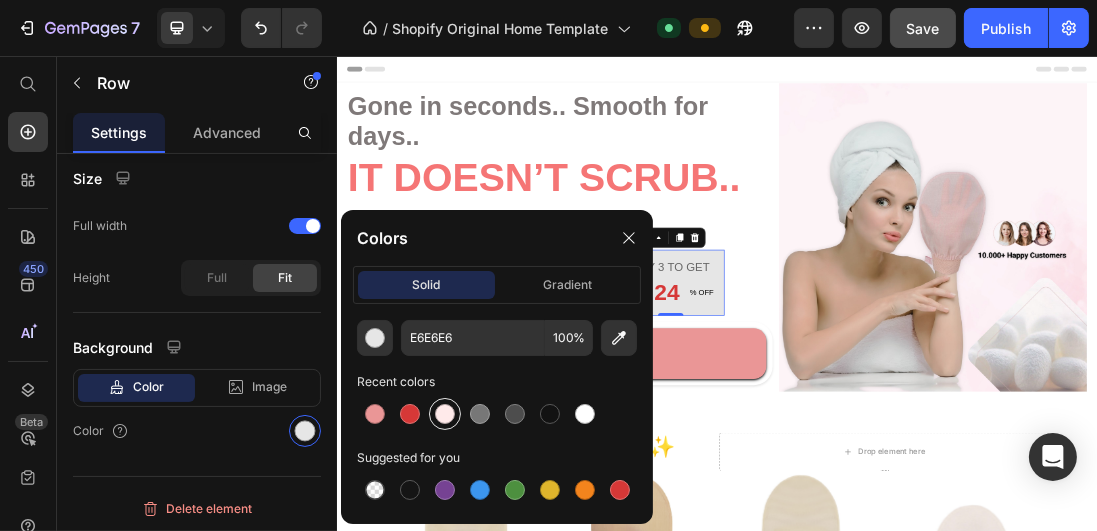 type on "FFEAEA" 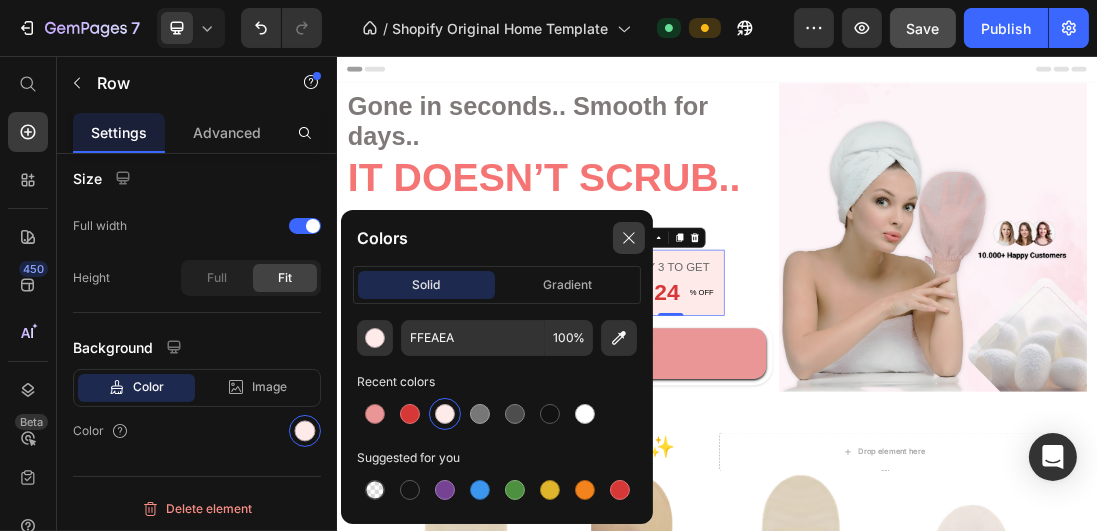 click 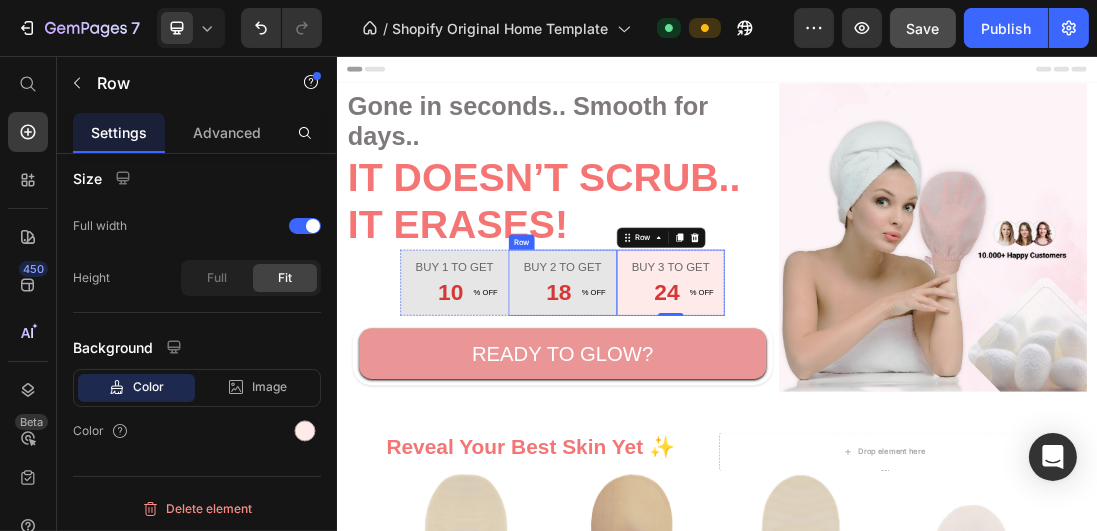click on "Buy 2 to get Text block 18 Text block % OFF Text block Row Row" at bounding box center [692, 414] 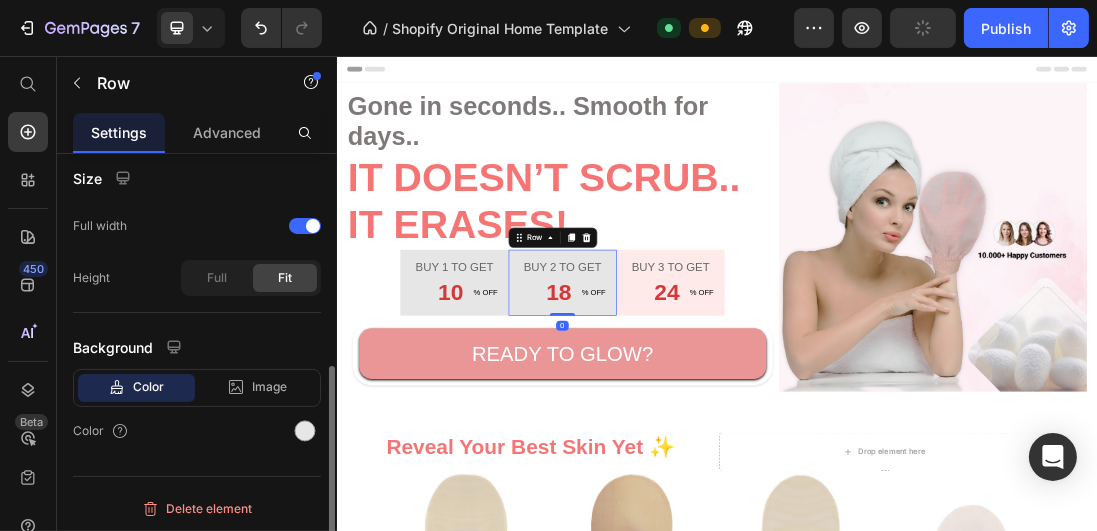 scroll, scrollTop: 422, scrollLeft: 0, axis: vertical 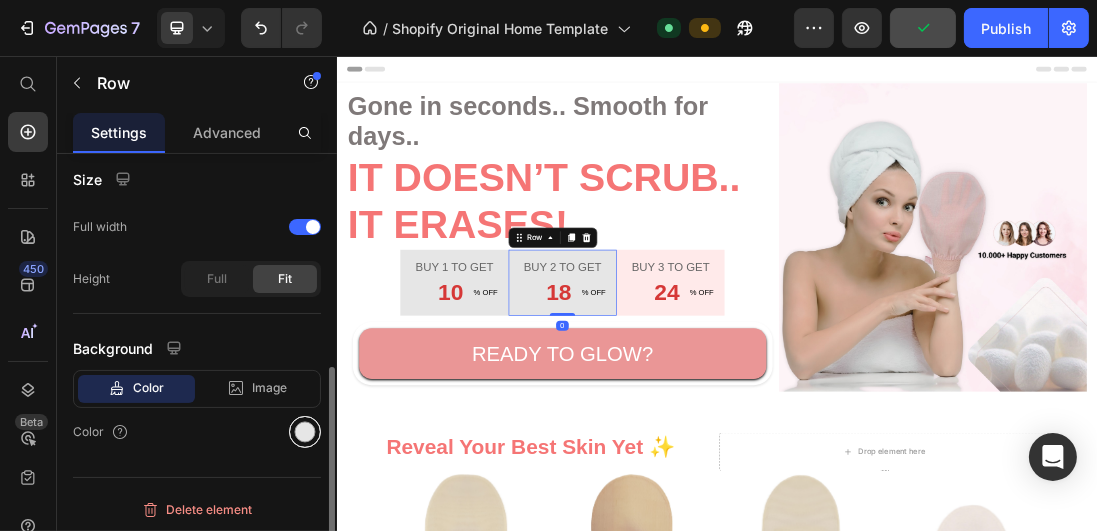 click at bounding box center [305, 432] 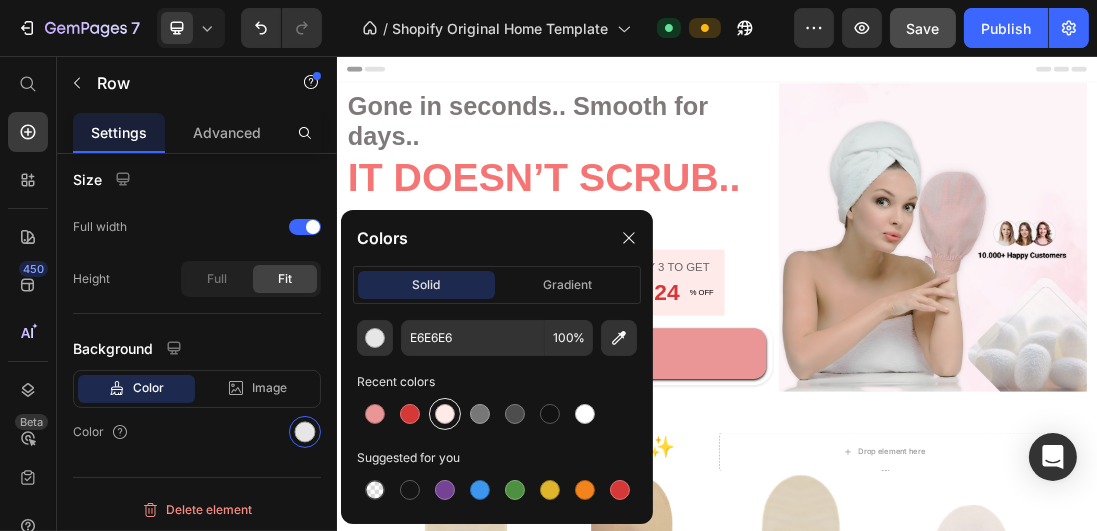 click at bounding box center (445, 414) 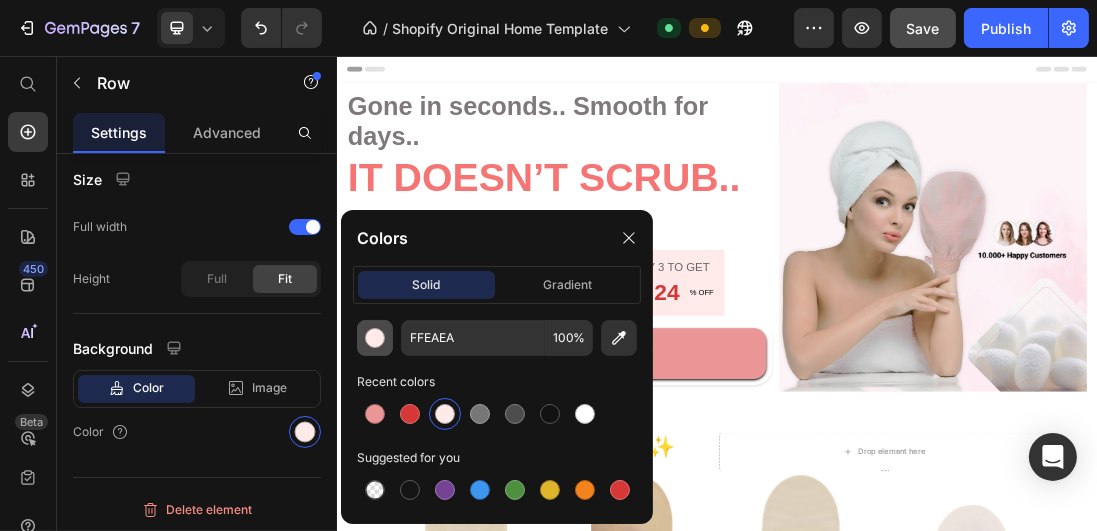 click at bounding box center (375, 338) 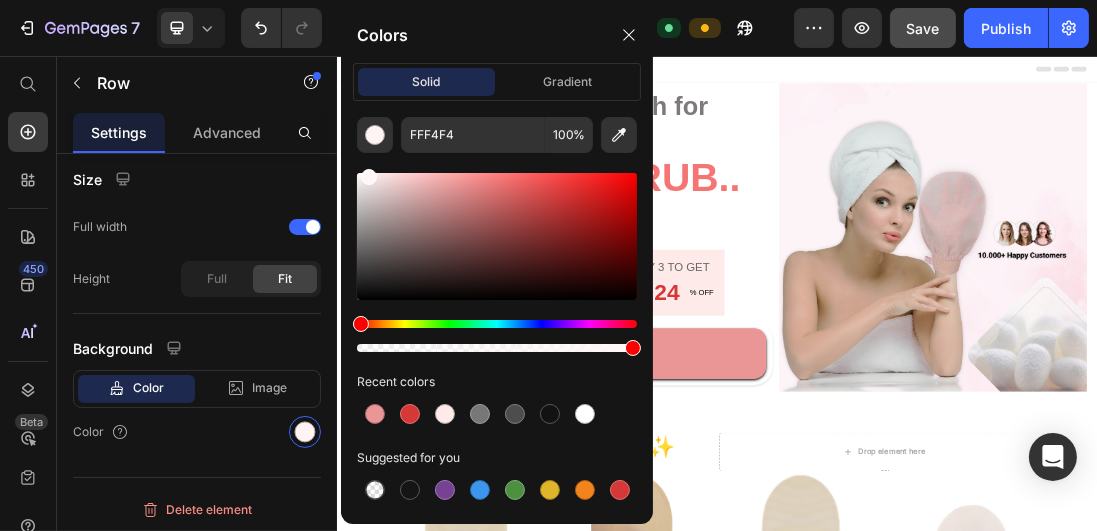 type on "FFF7F7" 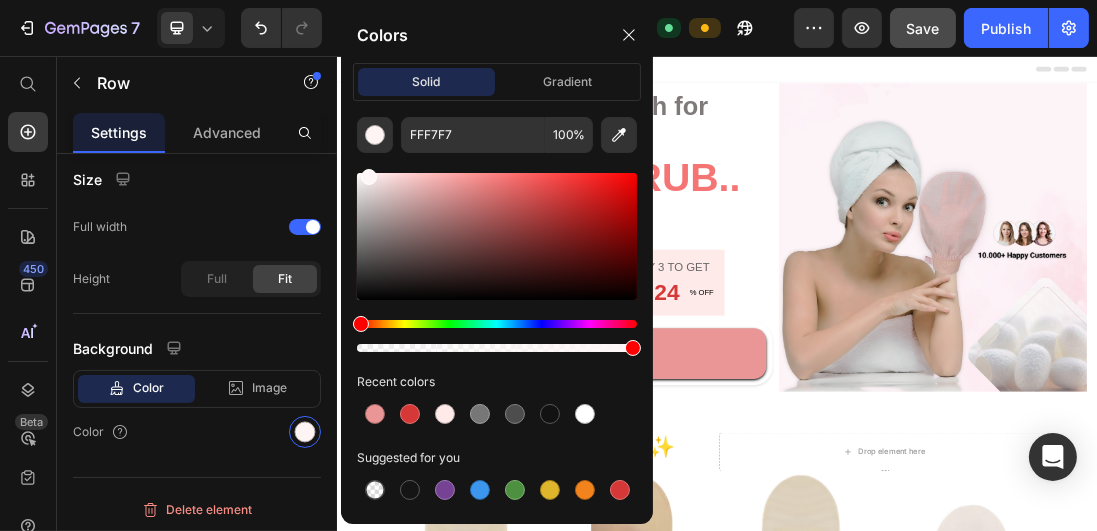 drag, startPoint x: 380, startPoint y: 178, endPoint x: 368, endPoint y: 172, distance: 13.416408 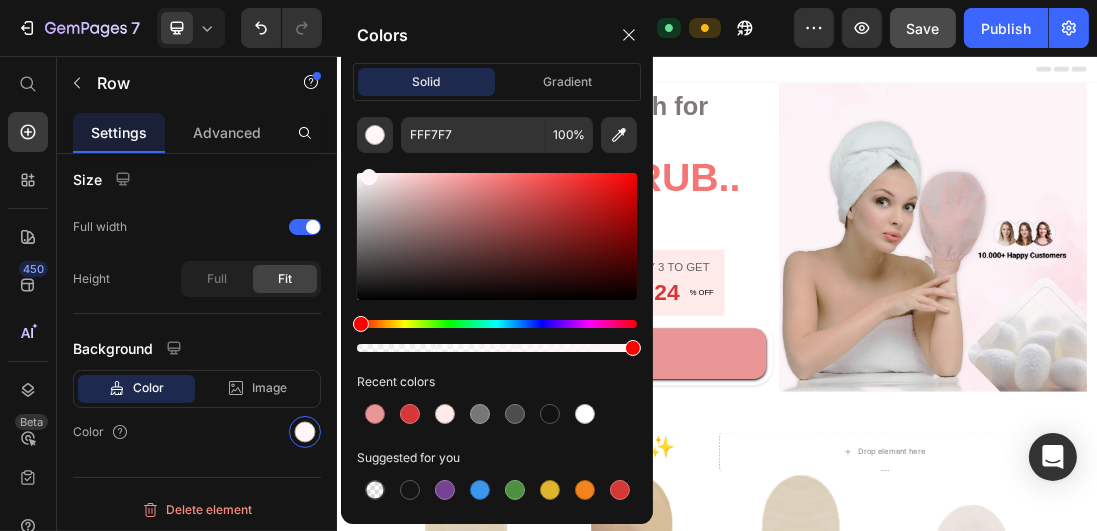 click on "Colors solid gradient FFF7F7 100 % Recent colors Suggested for you" 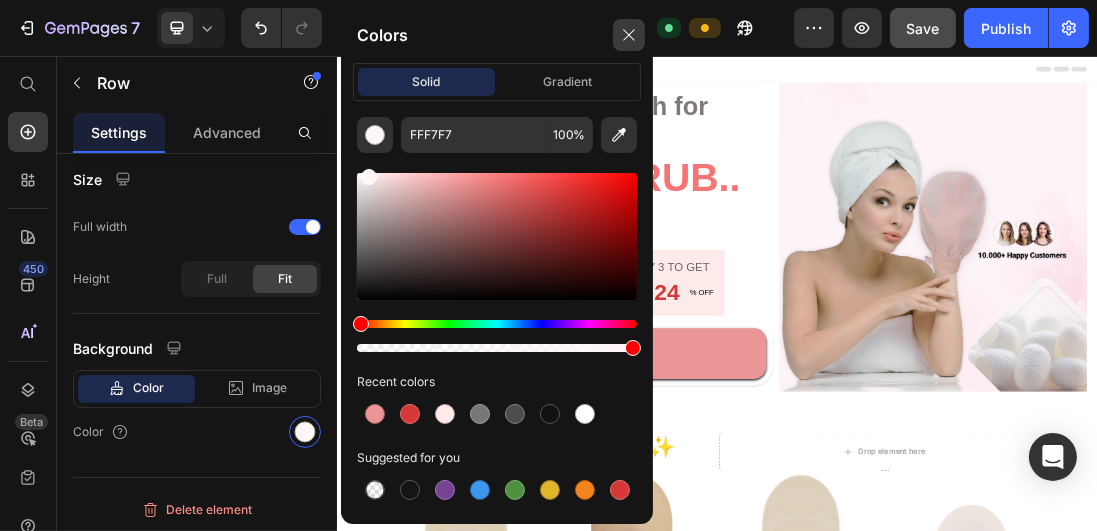 click 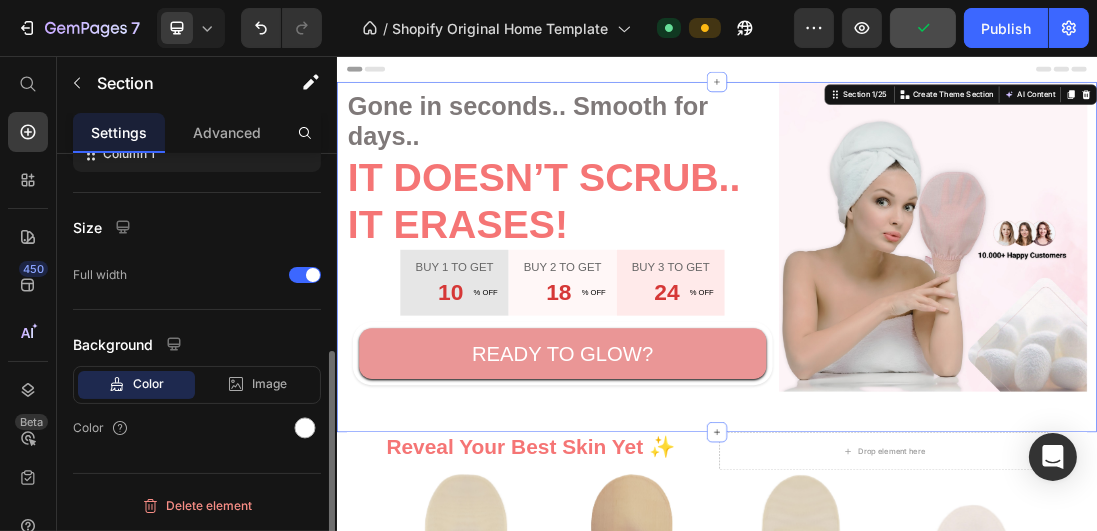 click on "Text block Gone in seconds.. Smooth for days.. Text block It doesn’t scrub..  It erases! Text block Buy 1 to get Text block 10 Text block % OFF Text block Row Row Buy 2 to get Text block 18 Text block % OFF Text block Row Row Buy 3 to get Text block 24 Text block % OFF Text block Row Row Row READY TO GLOW? Button Row Image Row Image Row Section 1/25   You can create reusable sections Create Theme Section AI Content Write with GemAI What would you like to describe here? Tone and Voice Persuasive Product Getting products... Show more Generate" at bounding box center (936, 373) 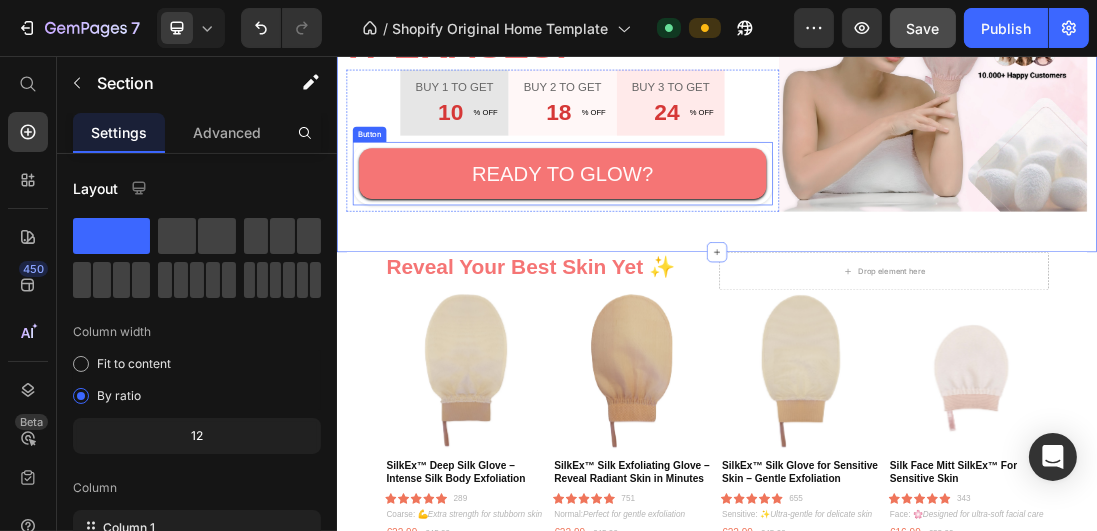 scroll, scrollTop: 0, scrollLeft: 0, axis: both 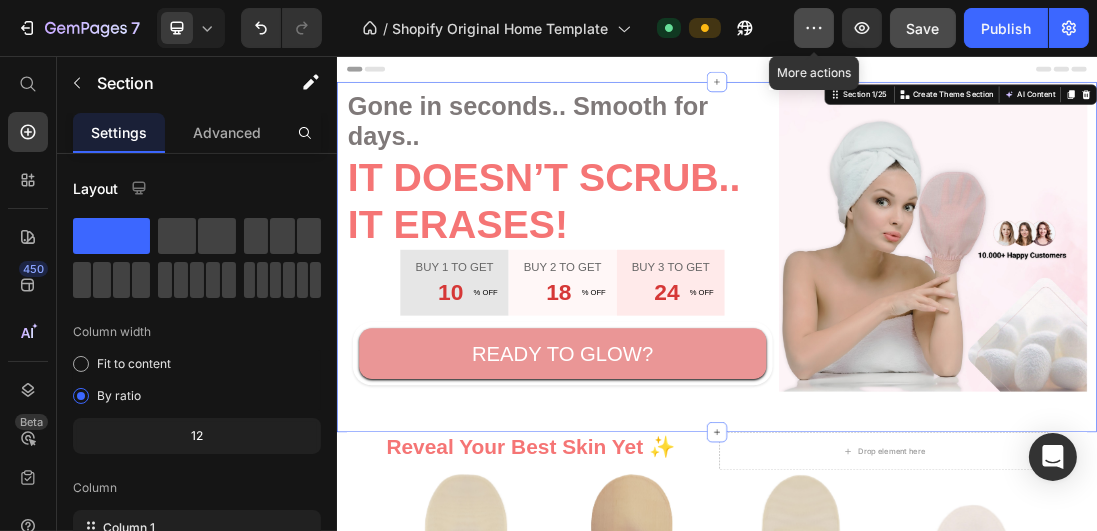 click 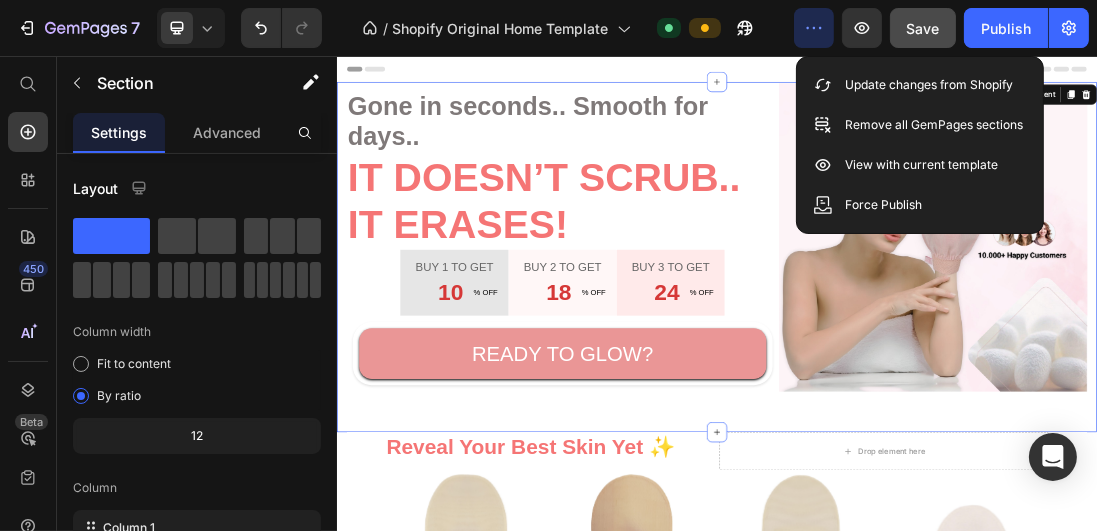 click 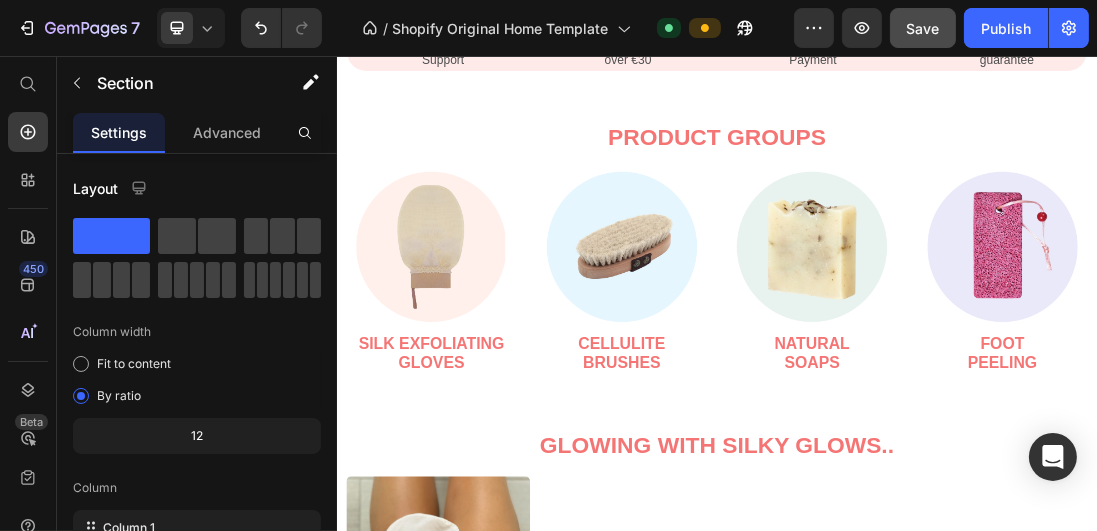 scroll, scrollTop: 2400, scrollLeft: 0, axis: vertical 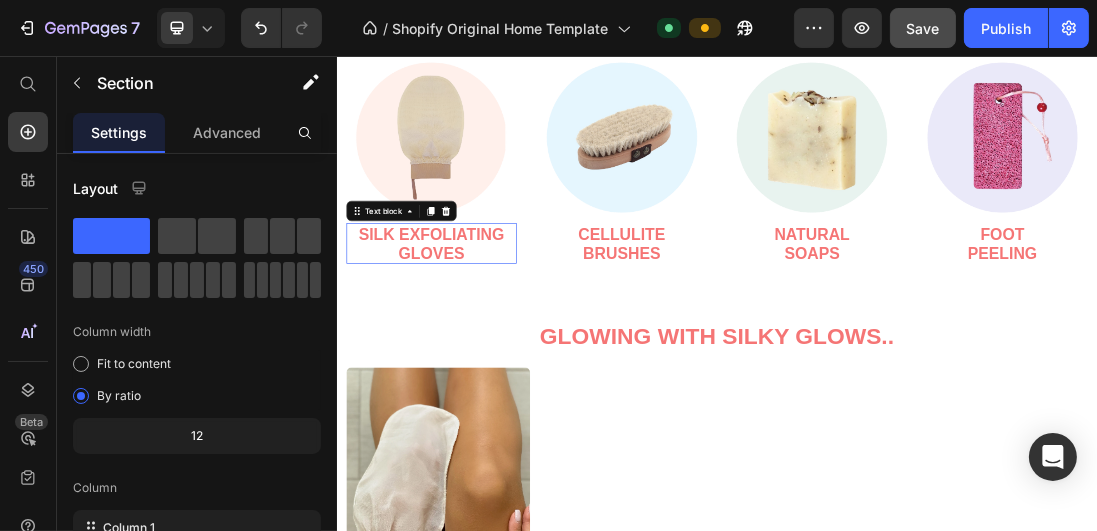 click on "Silk Exfoliating Gloves" at bounding box center (485, 351) 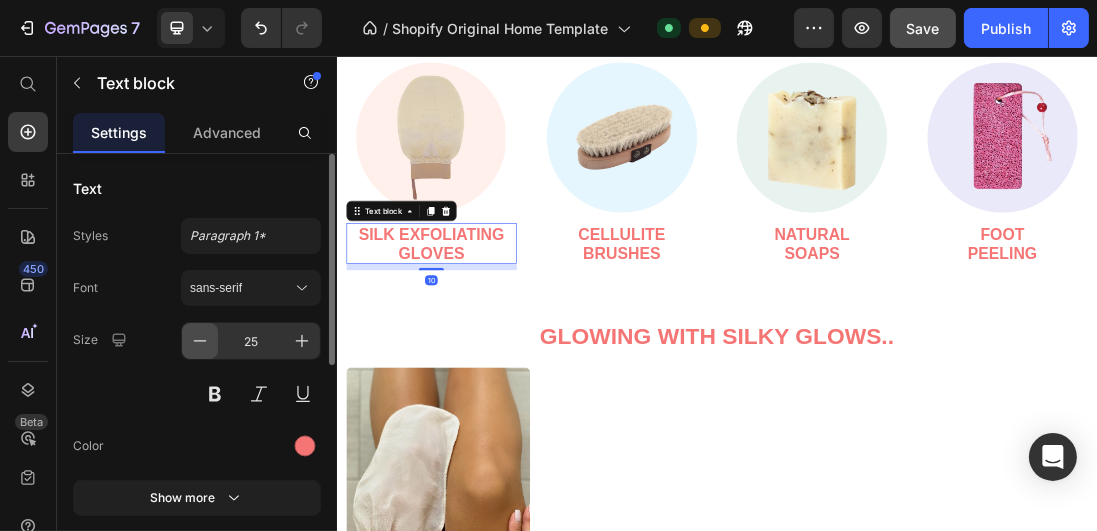 click 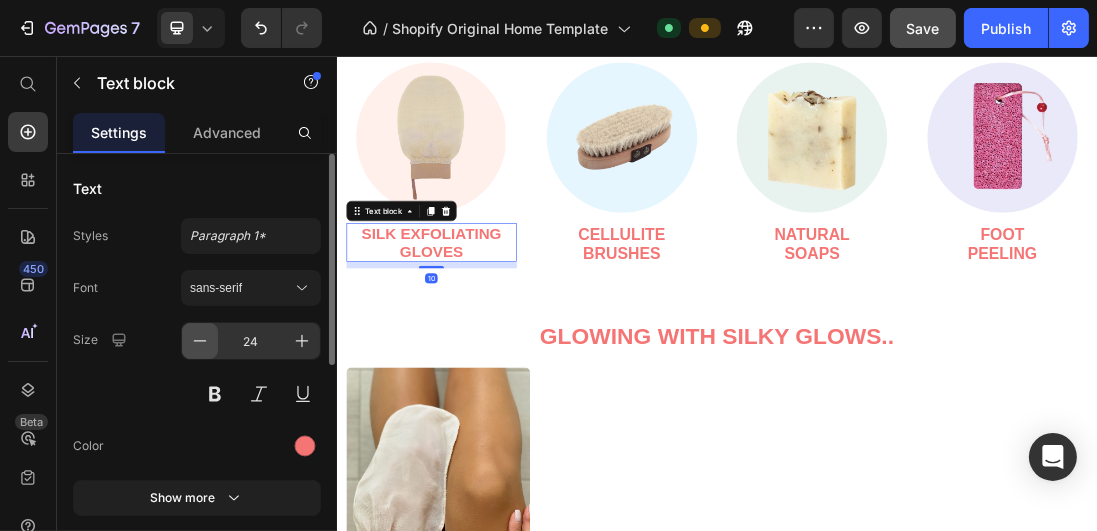 click 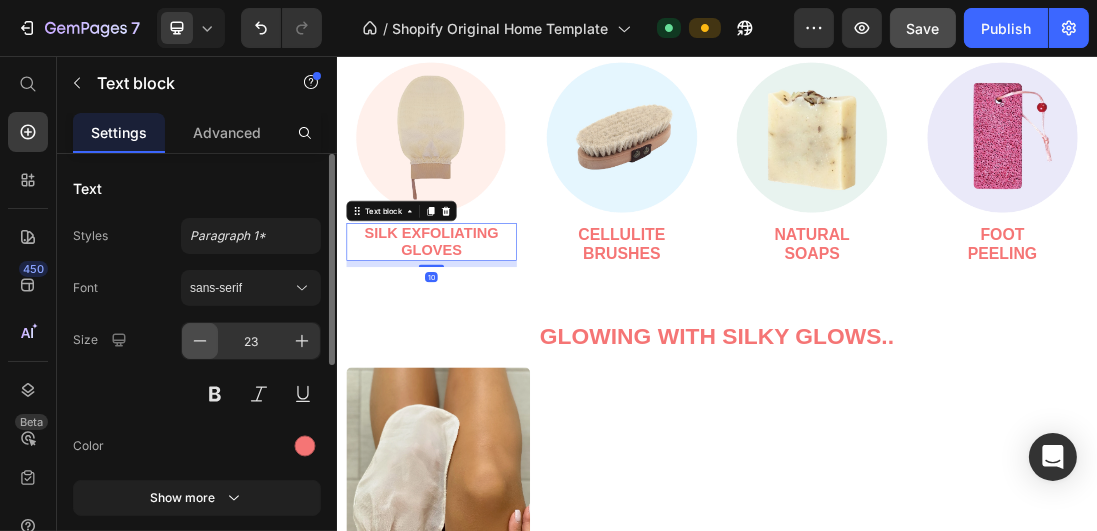 click 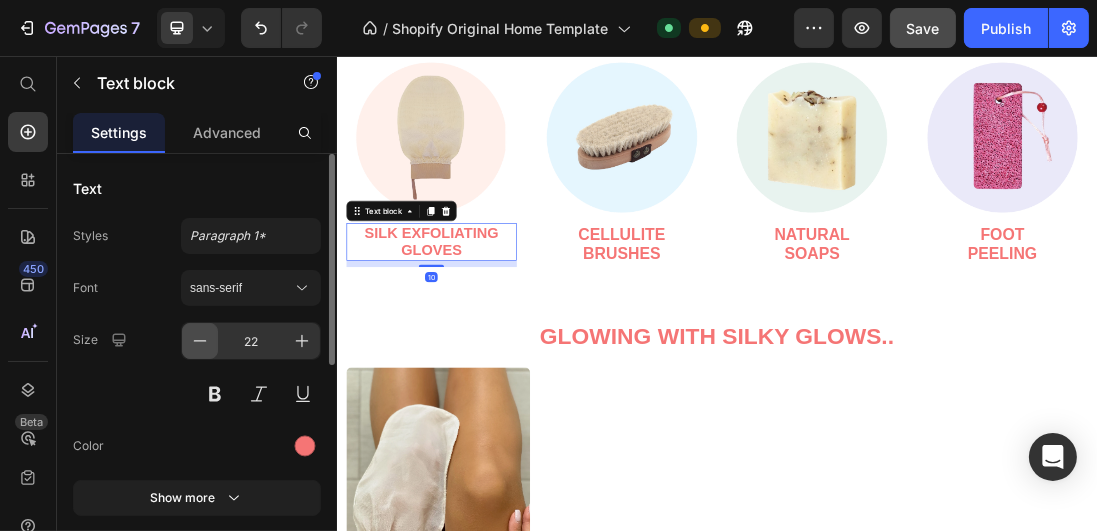click 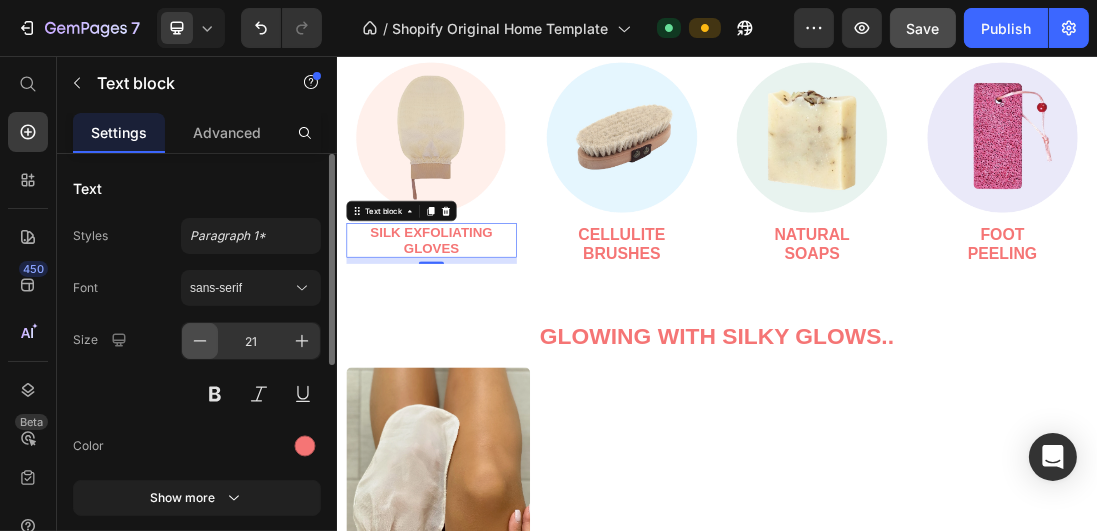 click 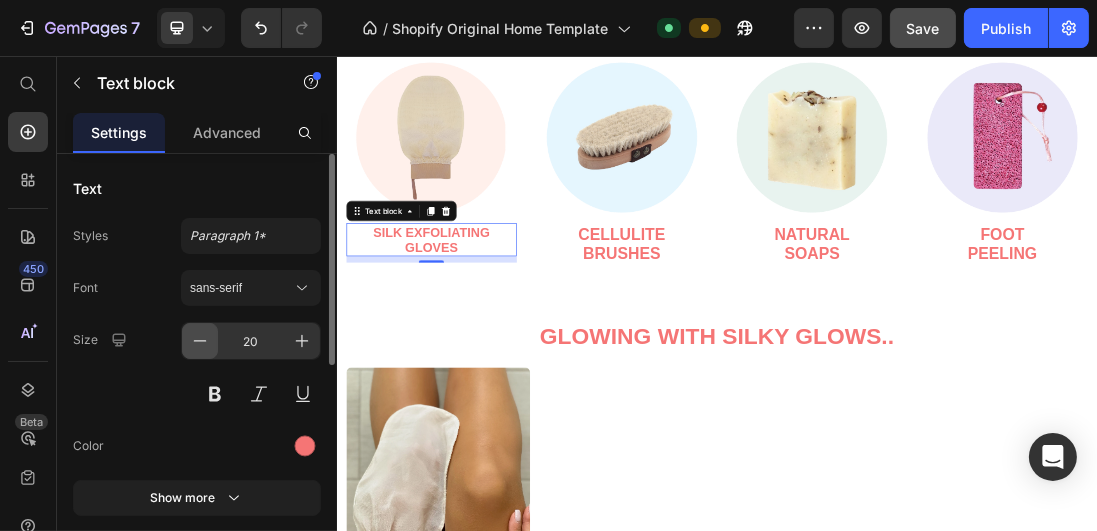 click 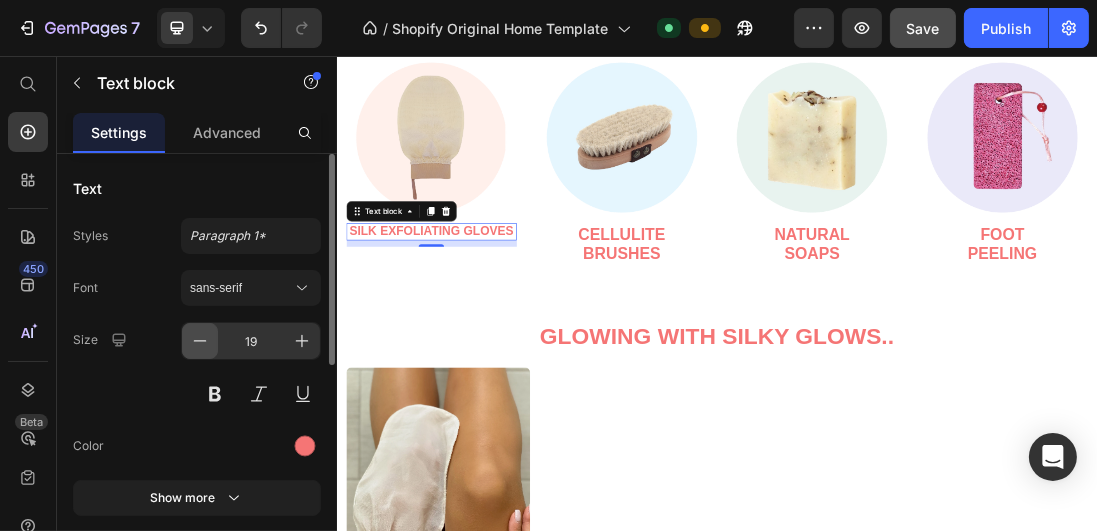click 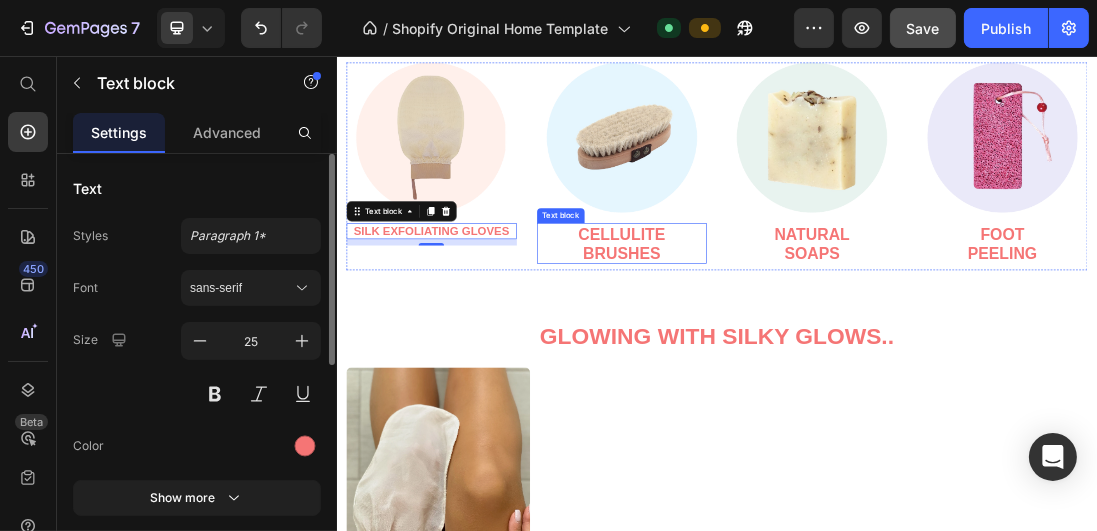 click on "Cellulite" at bounding box center [786, 336] 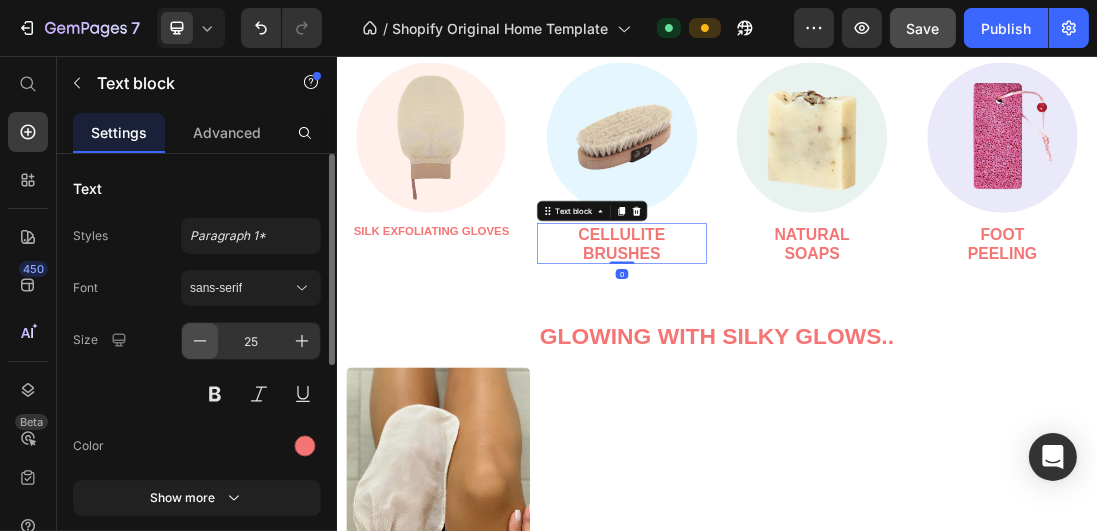 click 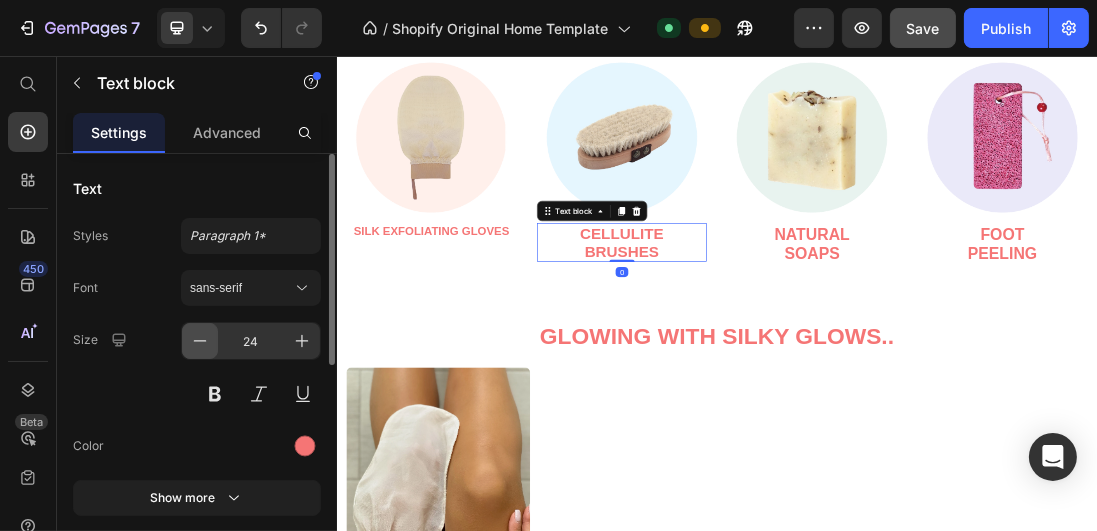 click 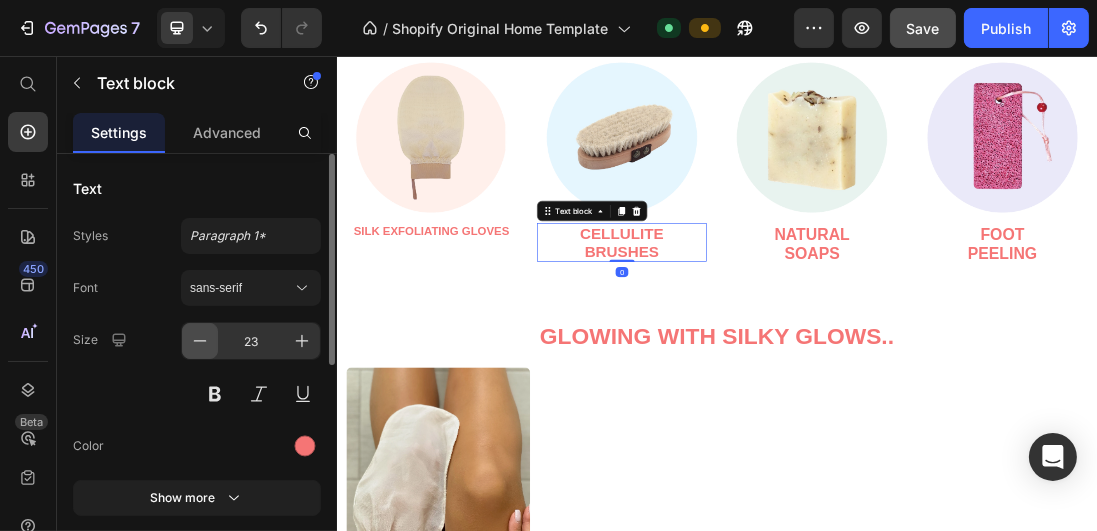 click 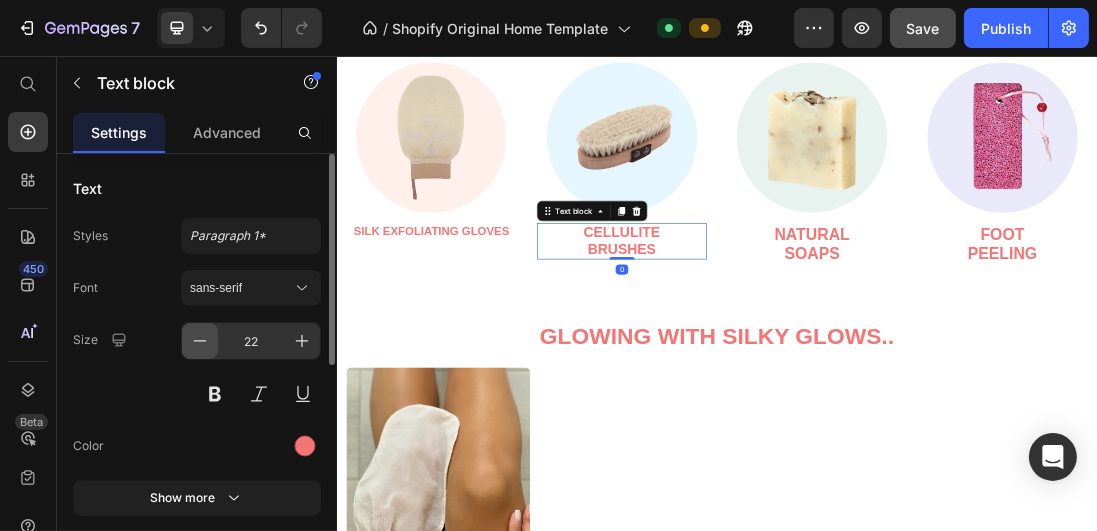 click 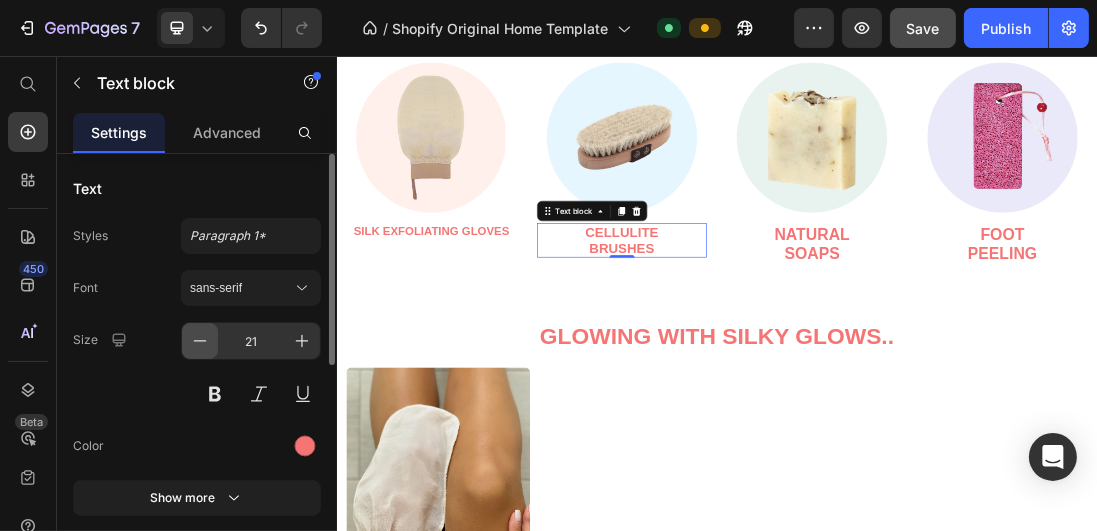 click 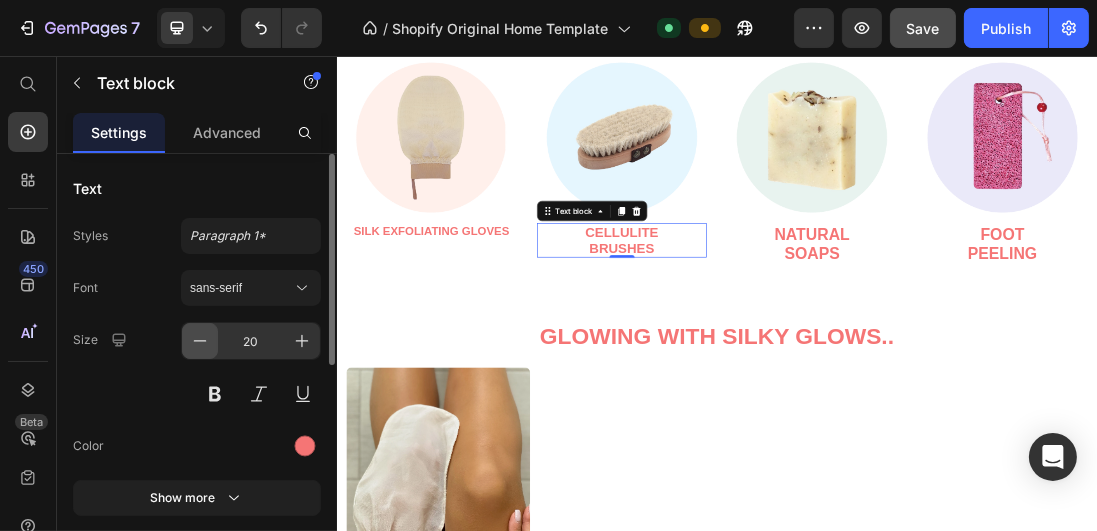 click 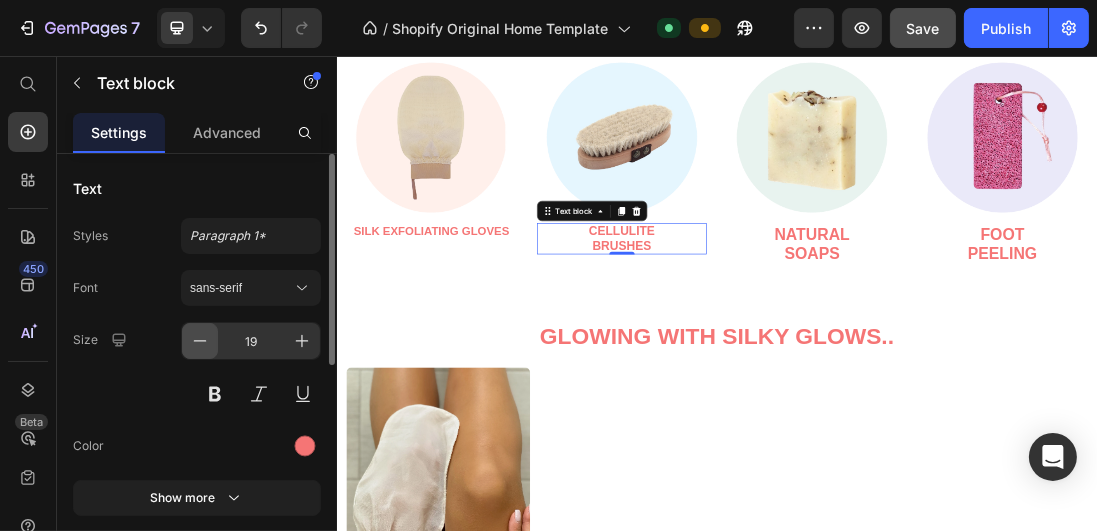 click 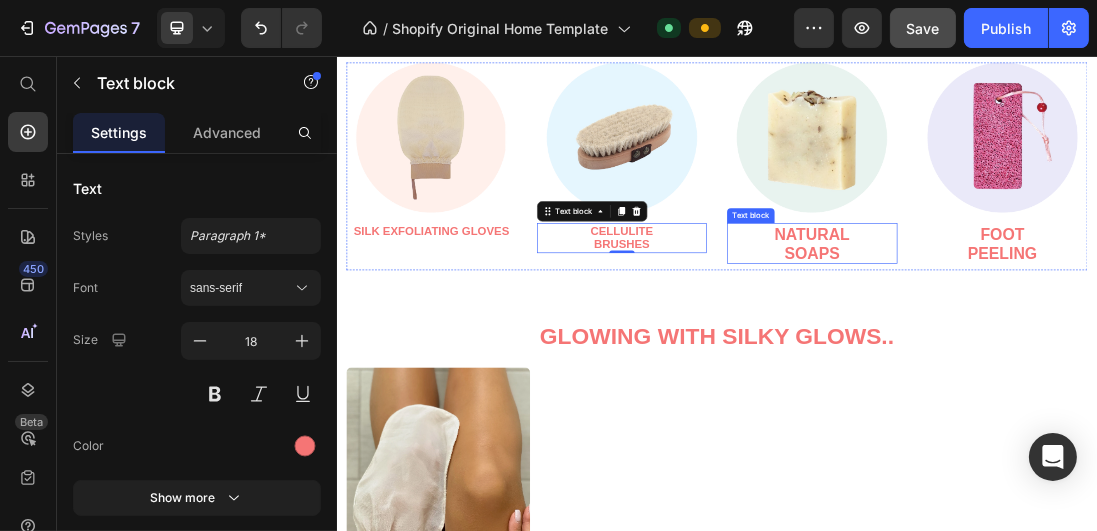 click on "Natural" at bounding box center (1086, 336) 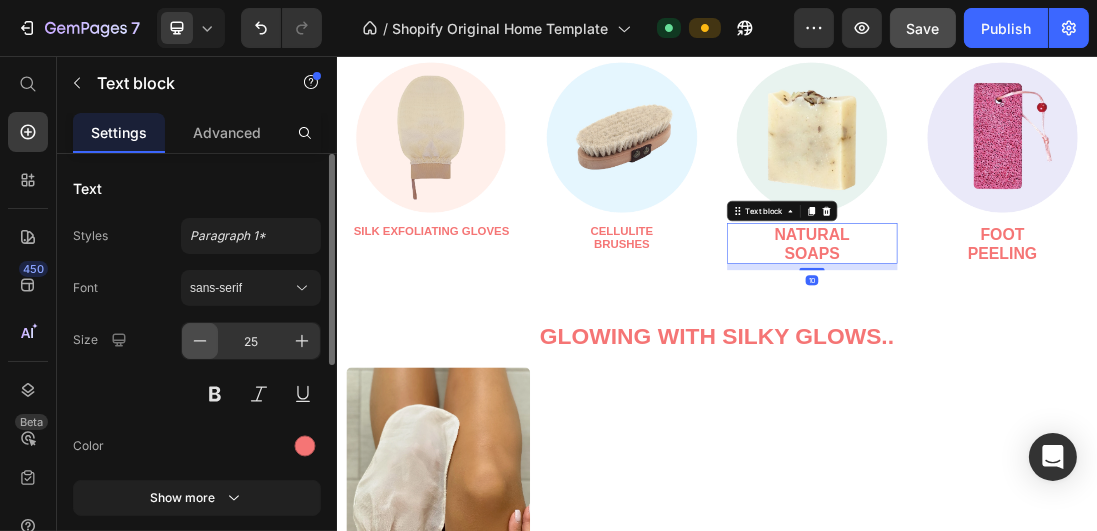 click 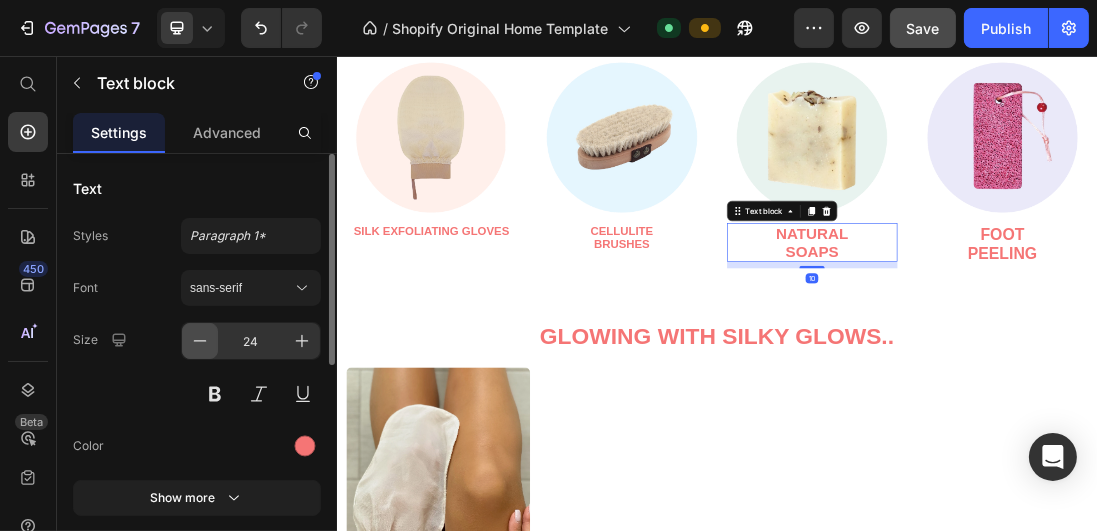 click 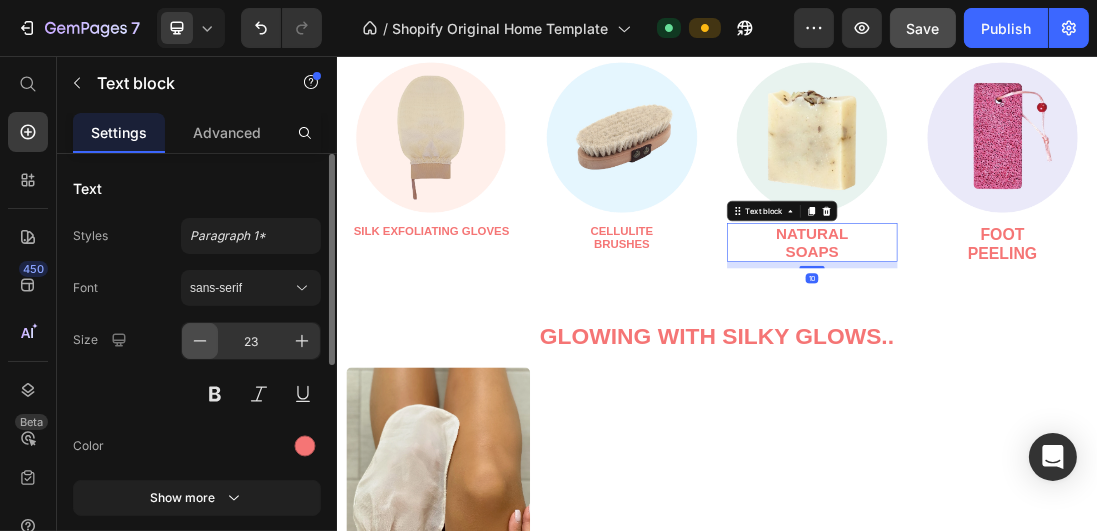 click 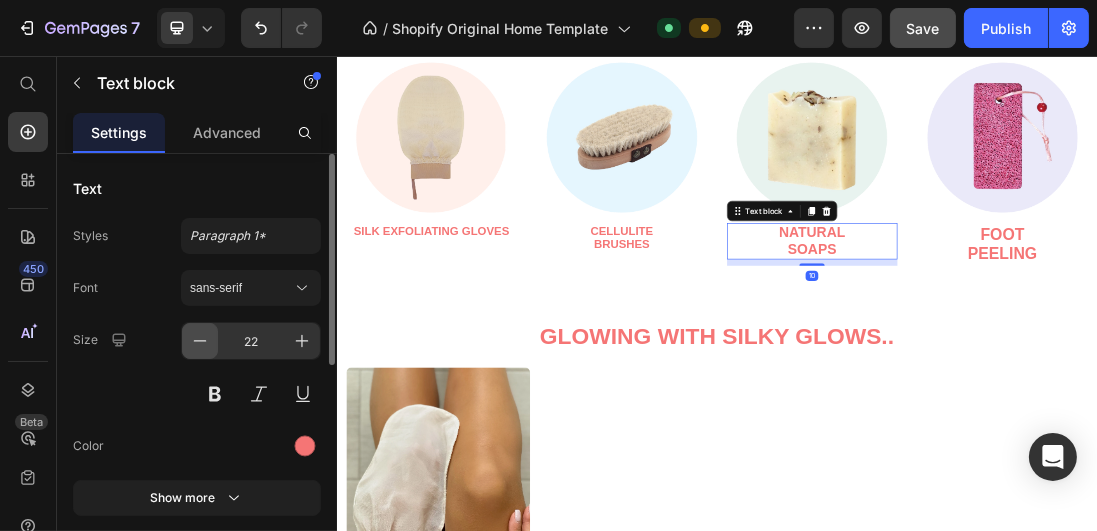 click 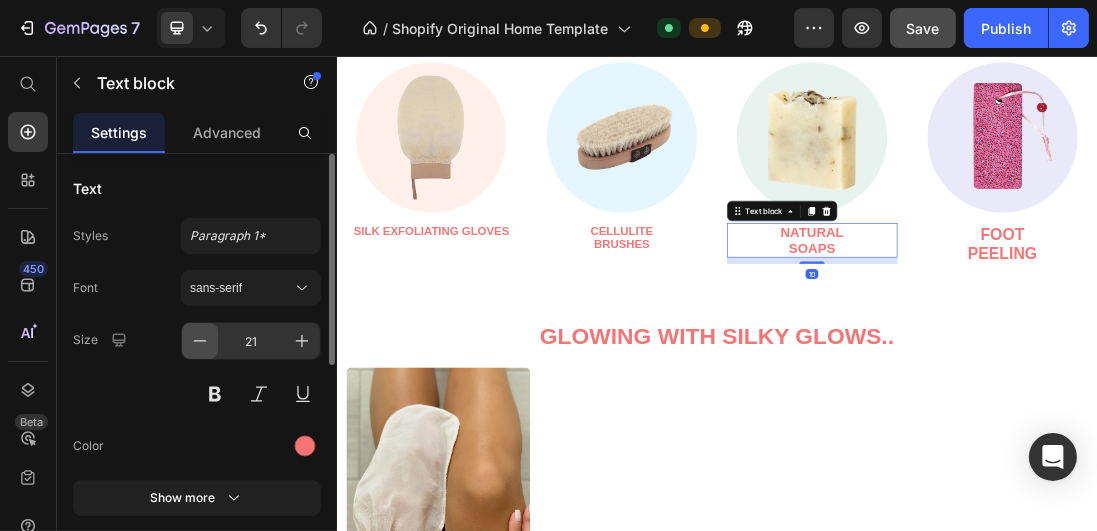 click 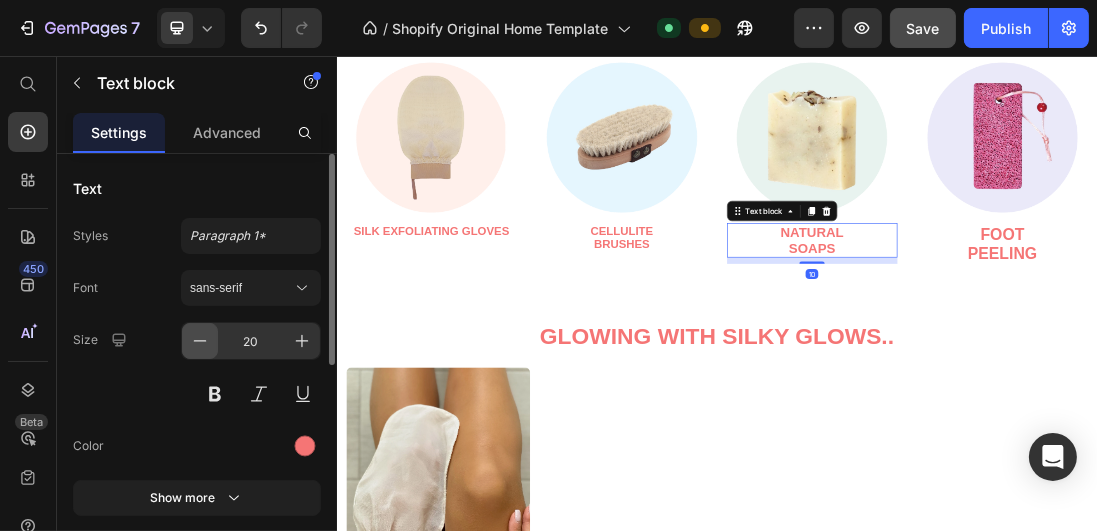 click 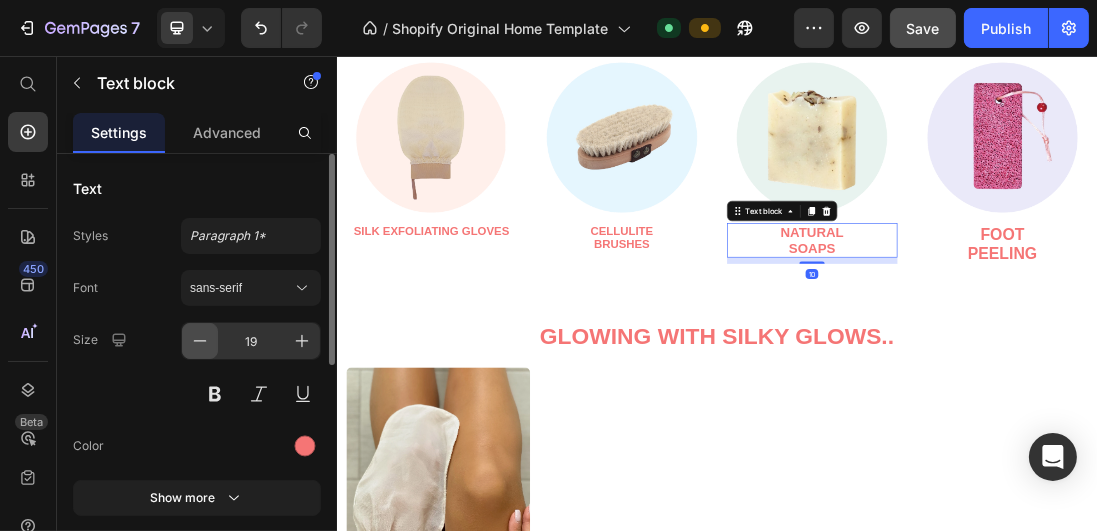 click 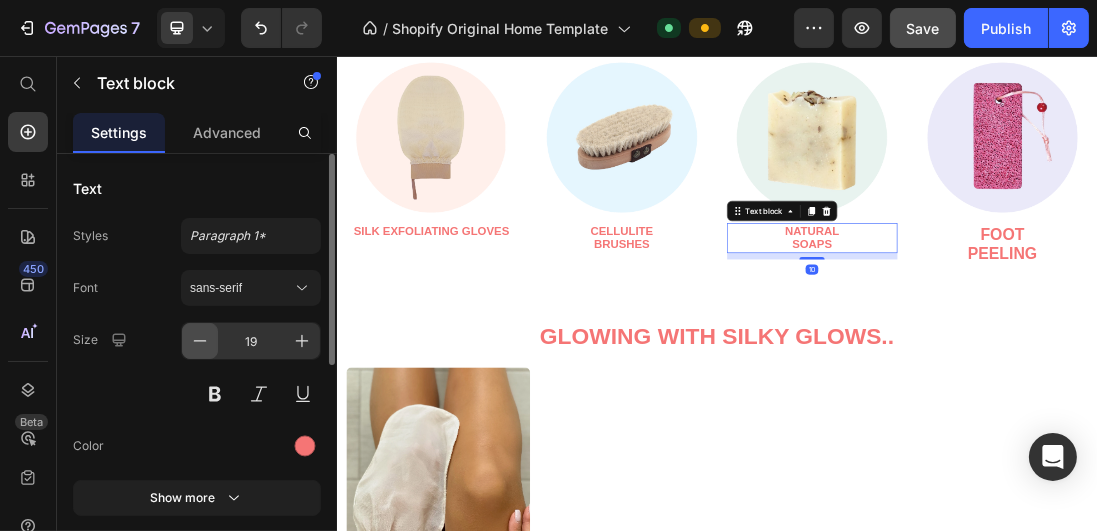 type on "18" 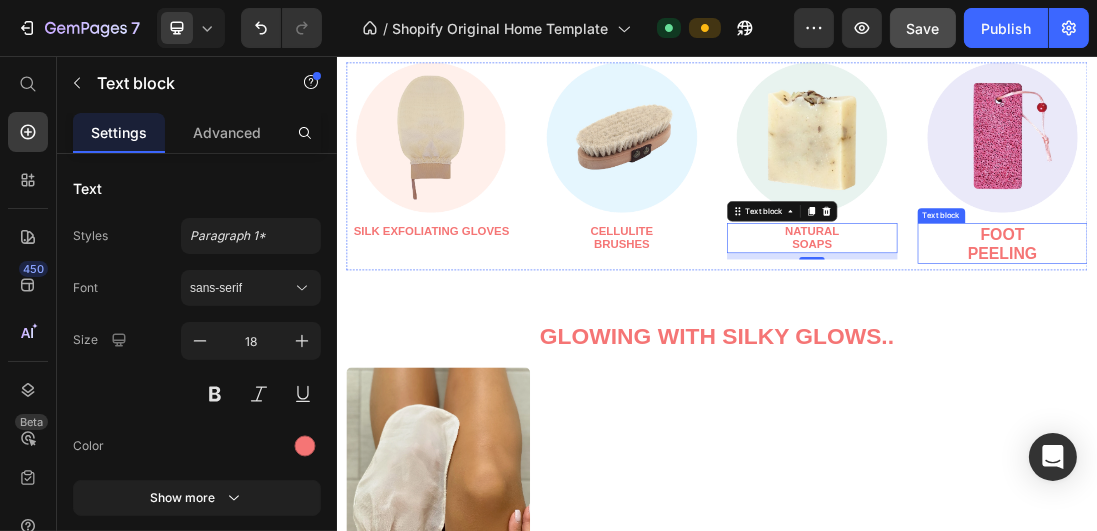 click on "Foot" at bounding box center (1386, 336) 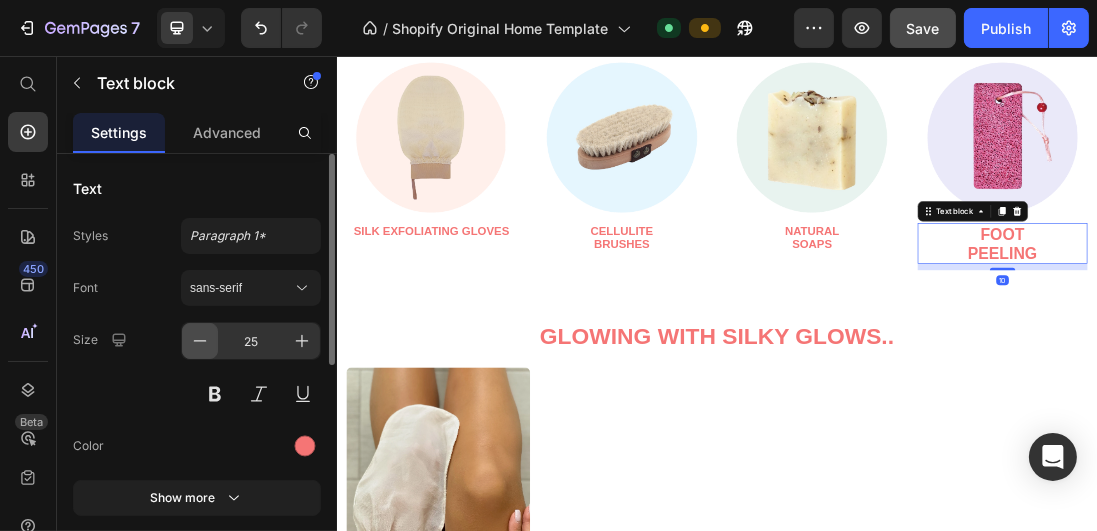 click 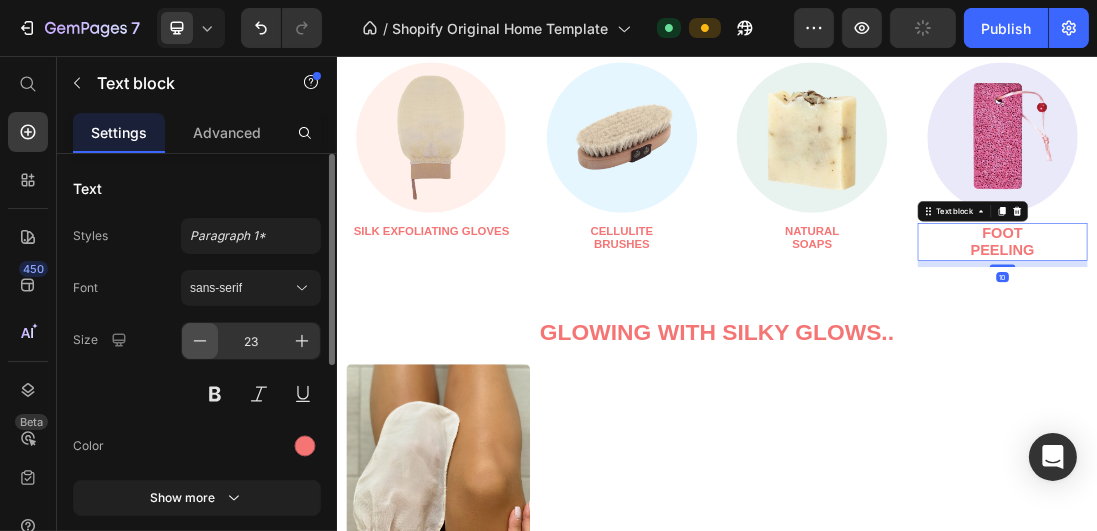 click 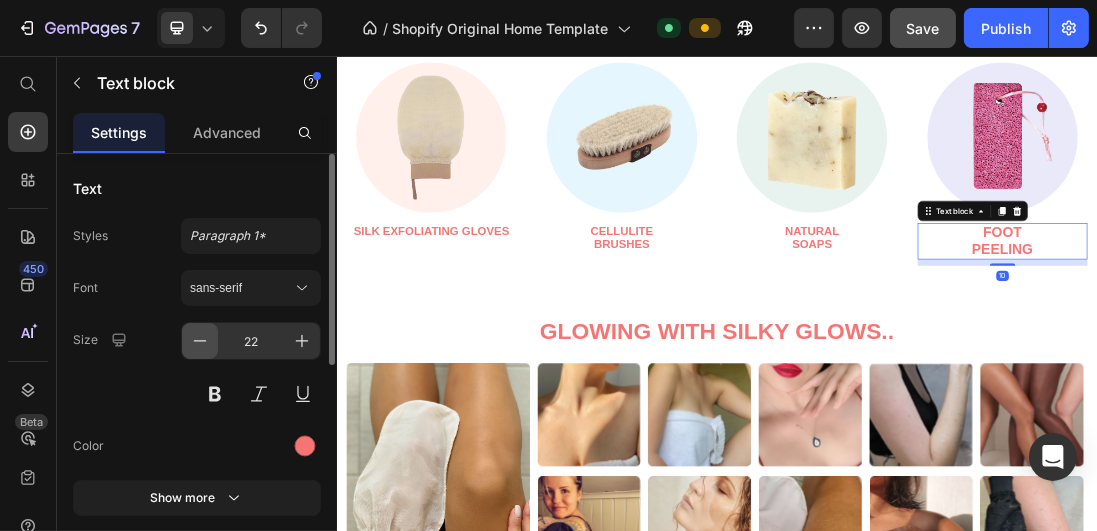 click 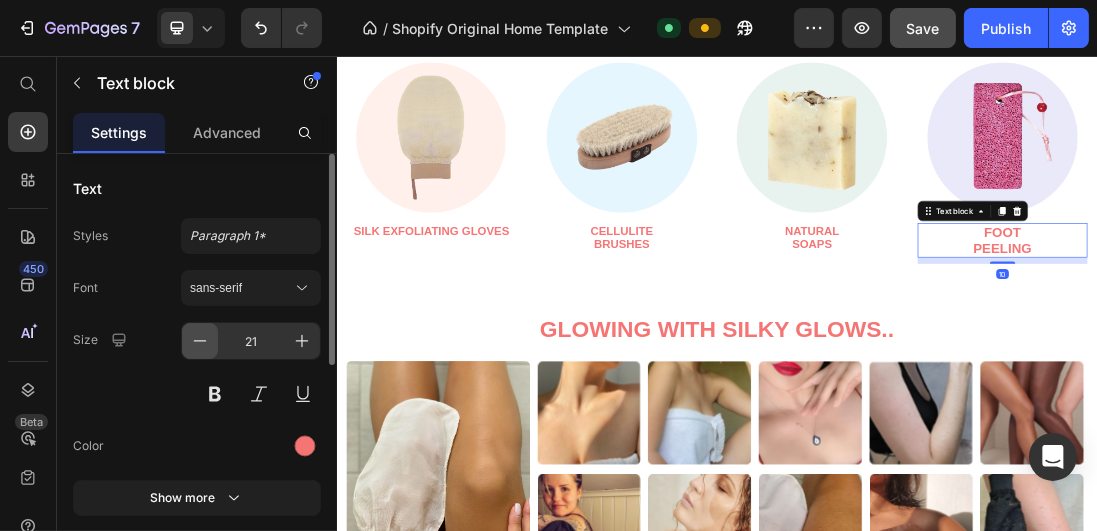 click 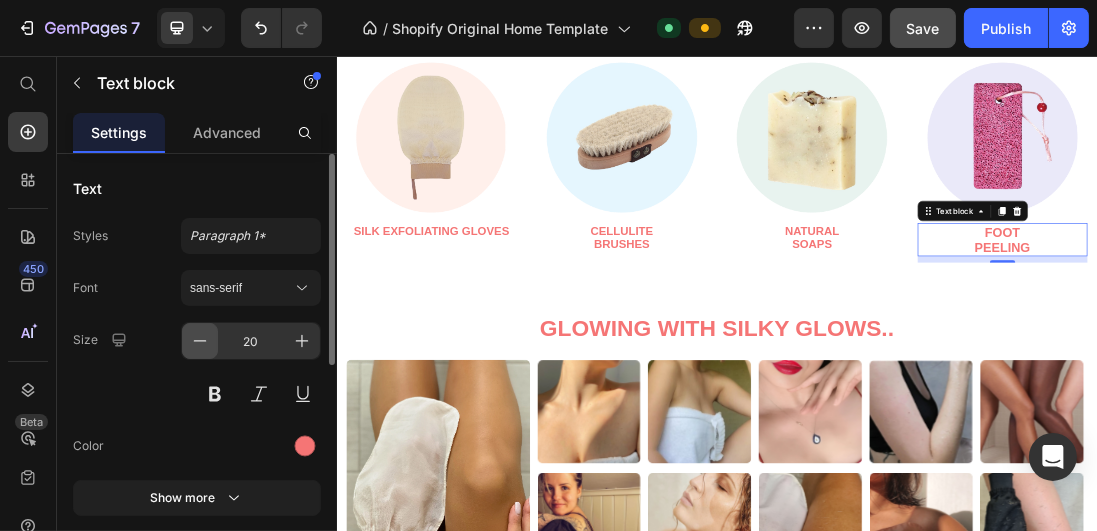 click 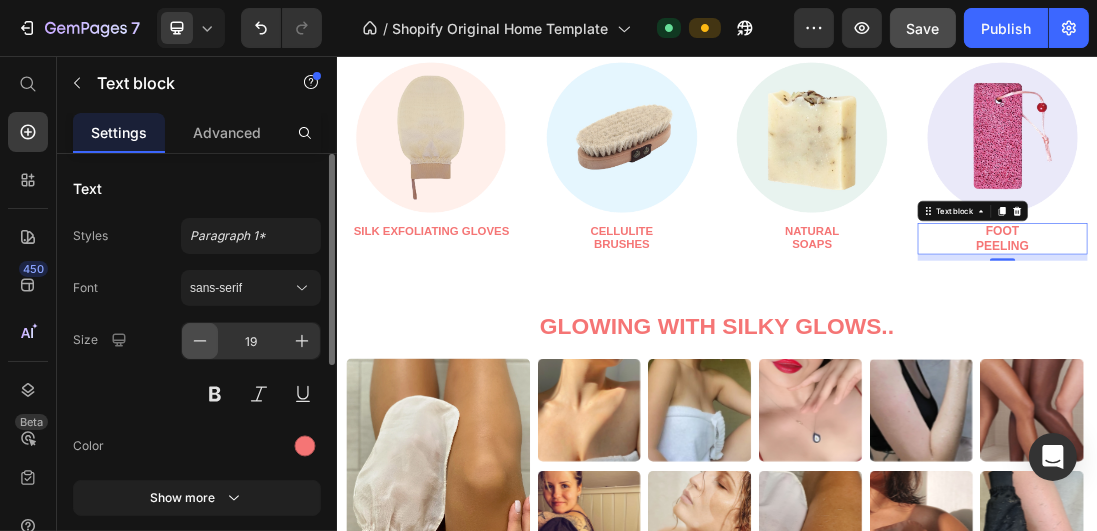 click 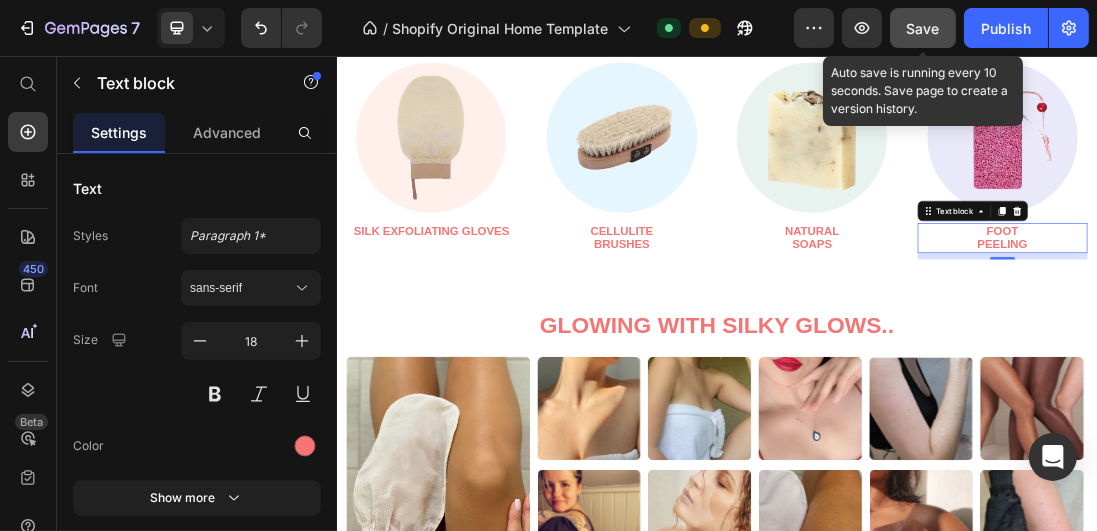 click on "Save" at bounding box center [923, 28] 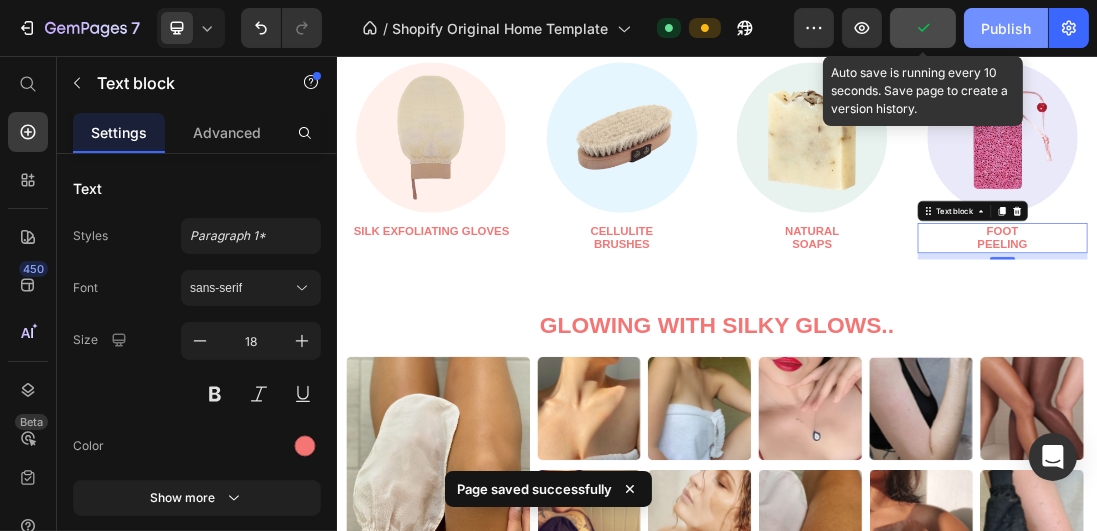 click on "Publish" at bounding box center [1006, 28] 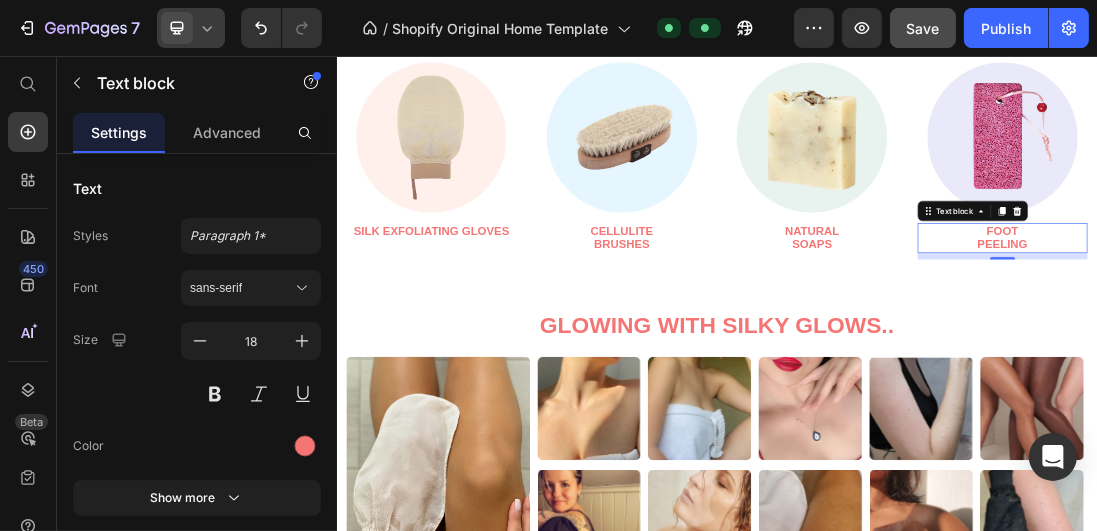 click 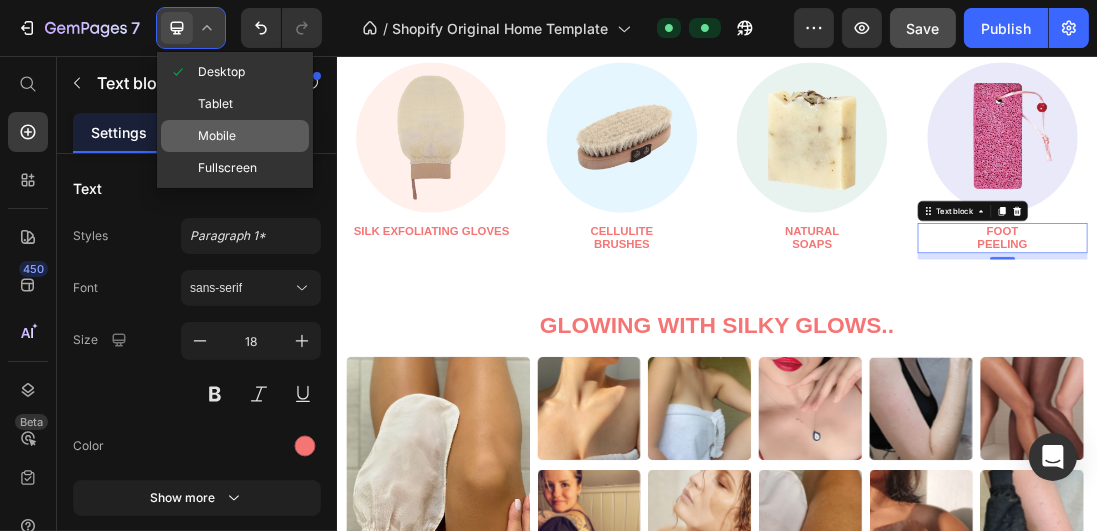 click on "Mobile" at bounding box center [217, 136] 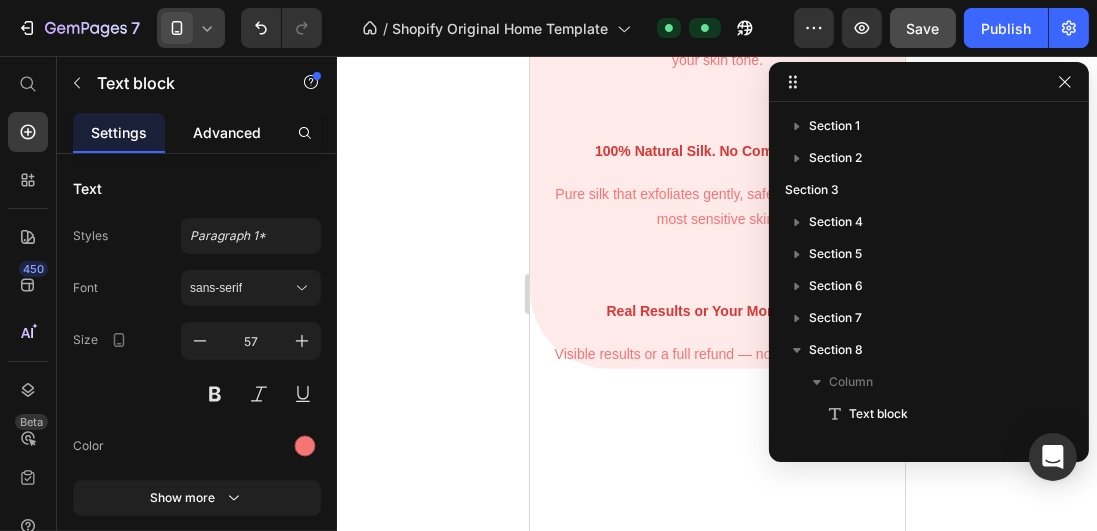 scroll, scrollTop: 2904, scrollLeft: 0, axis: vertical 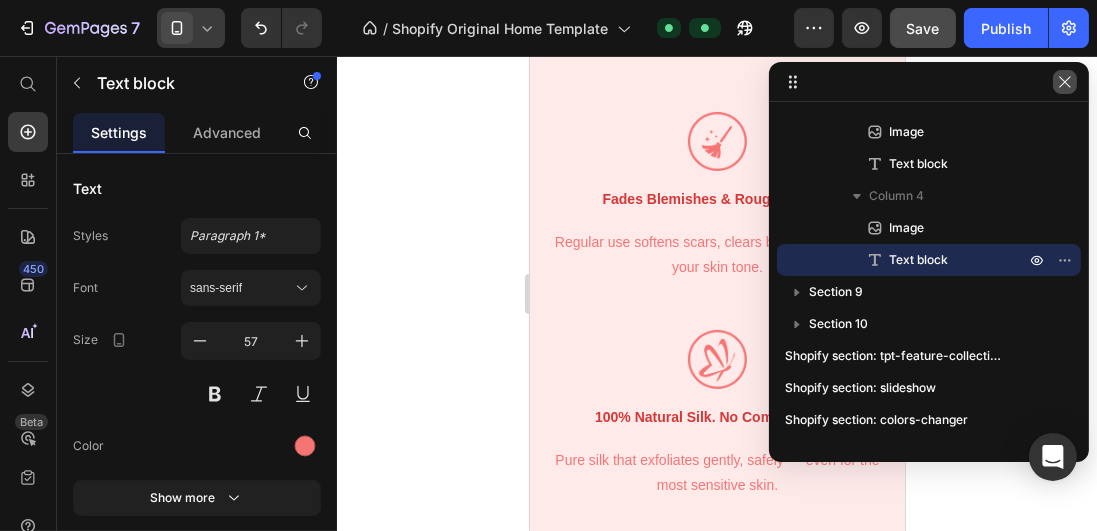 click 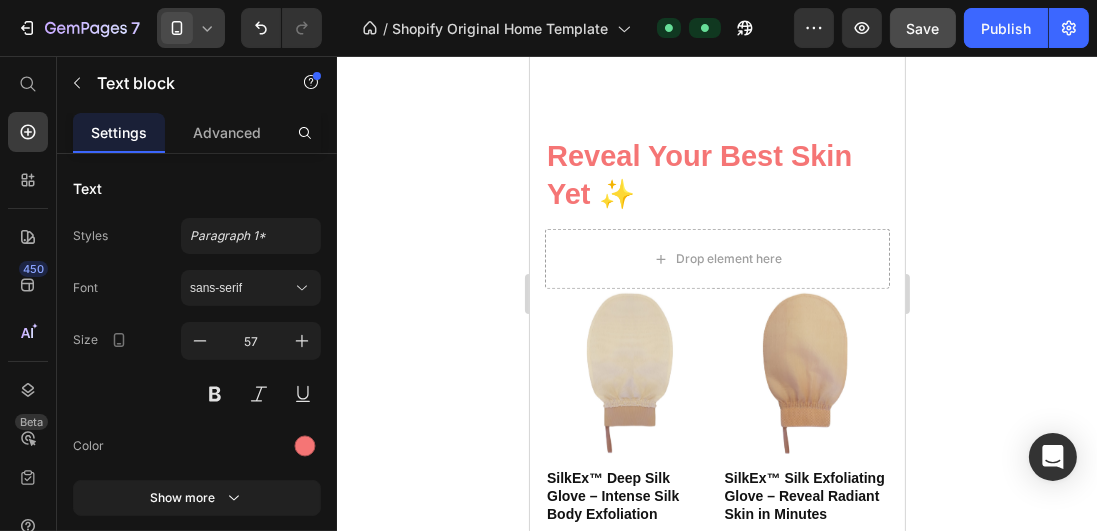 scroll, scrollTop: 1119, scrollLeft: 0, axis: vertical 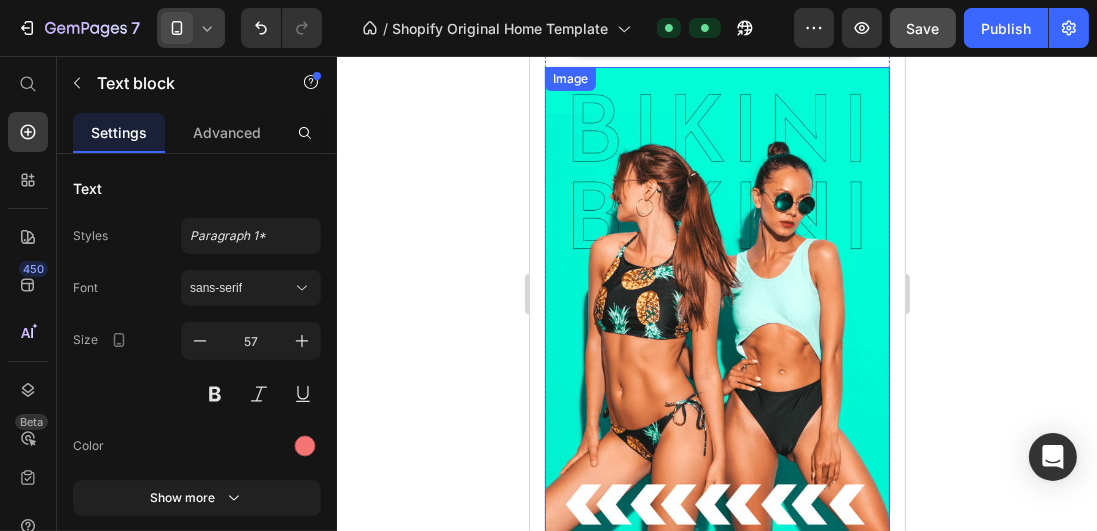 click at bounding box center (716, 302) 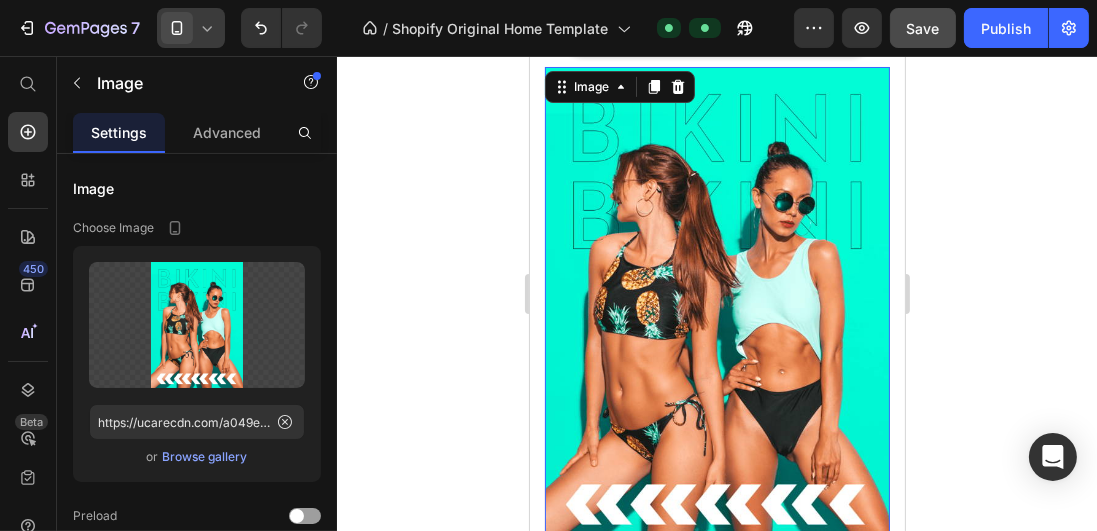 click 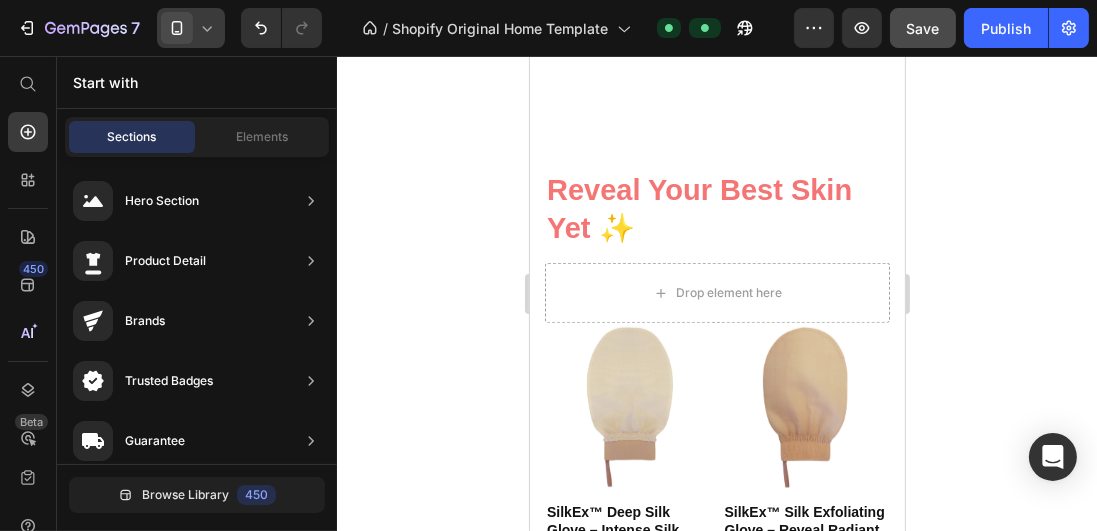 scroll, scrollTop: 1200, scrollLeft: 0, axis: vertical 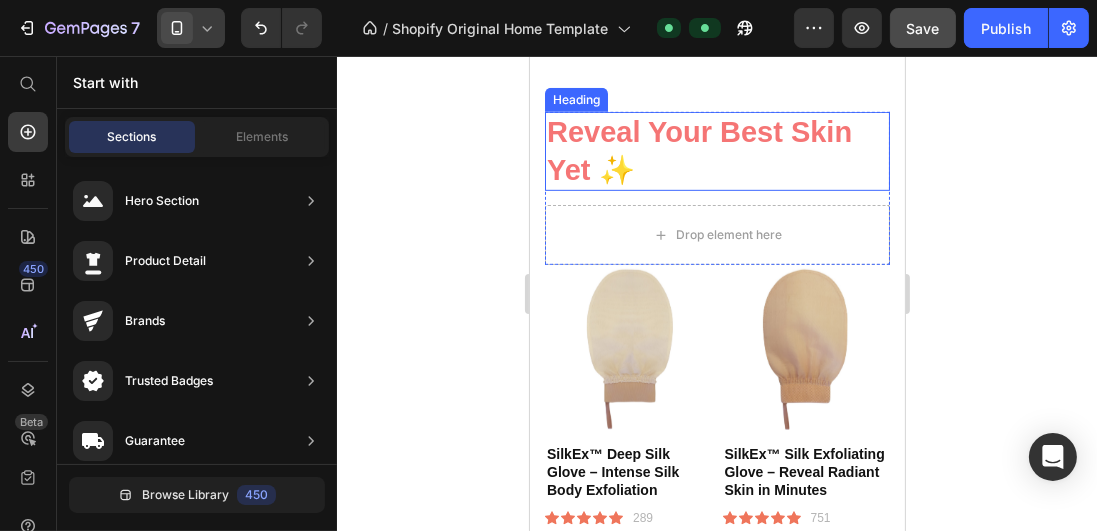 click on "Reveal Your Best Skin Yet ✨" at bounding box center [716, 151] 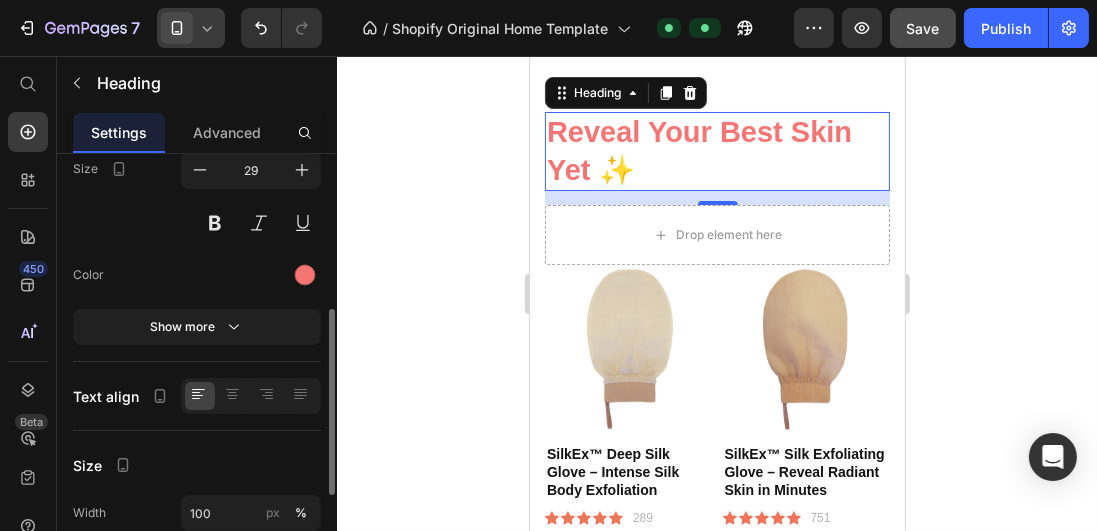scroll, scrollTop: 285, scrollLeft: 0, axis: vertical 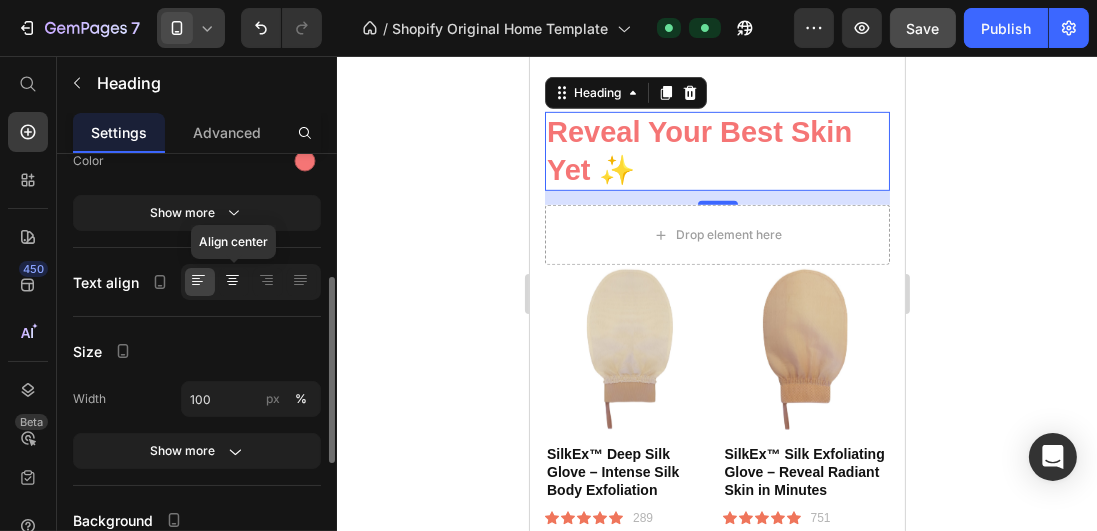 click 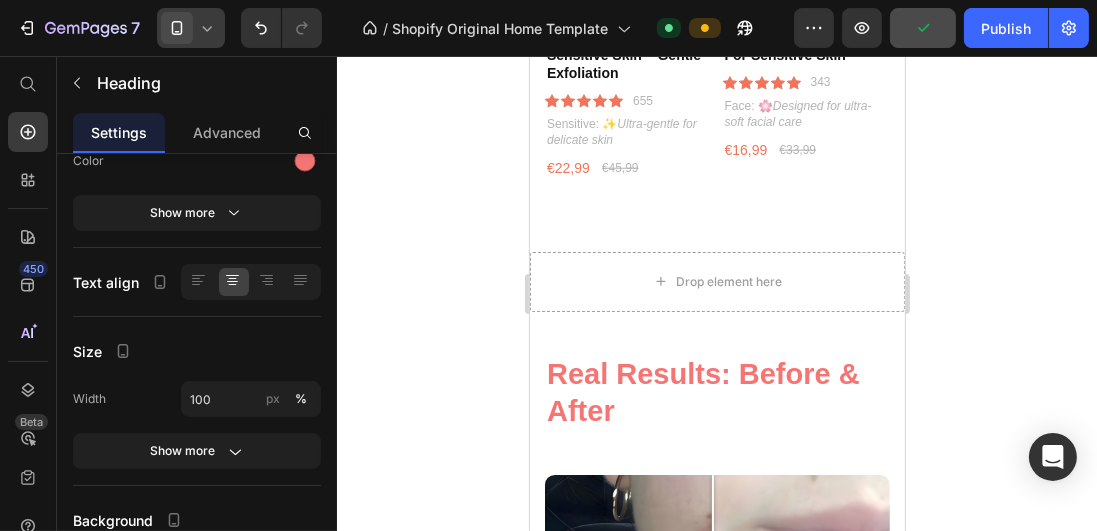 scroll, scrollTop: 2114, scrollLeft: 0, axis: vertical 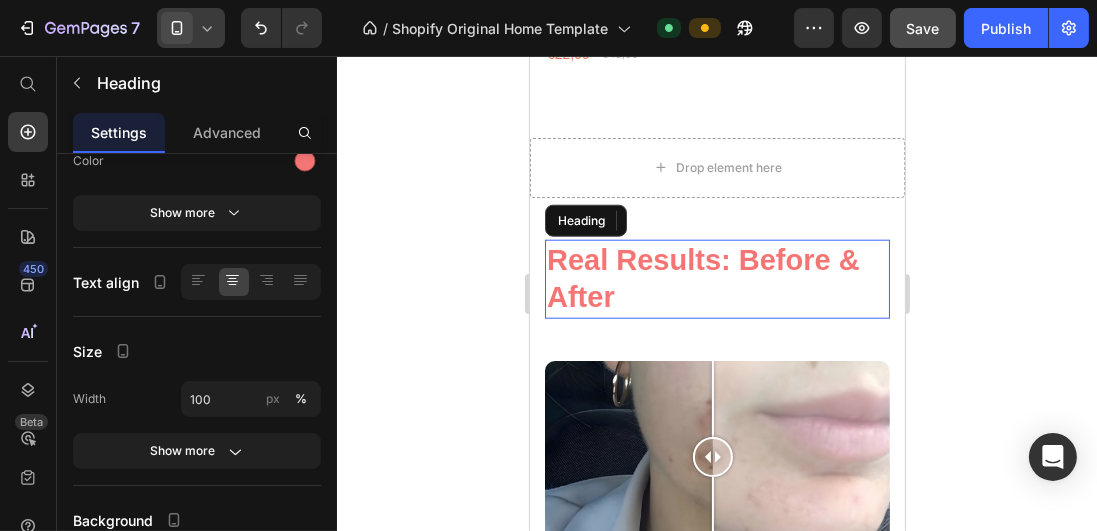 click on "Real Results: Before & After" at bounding box center [716, 279] 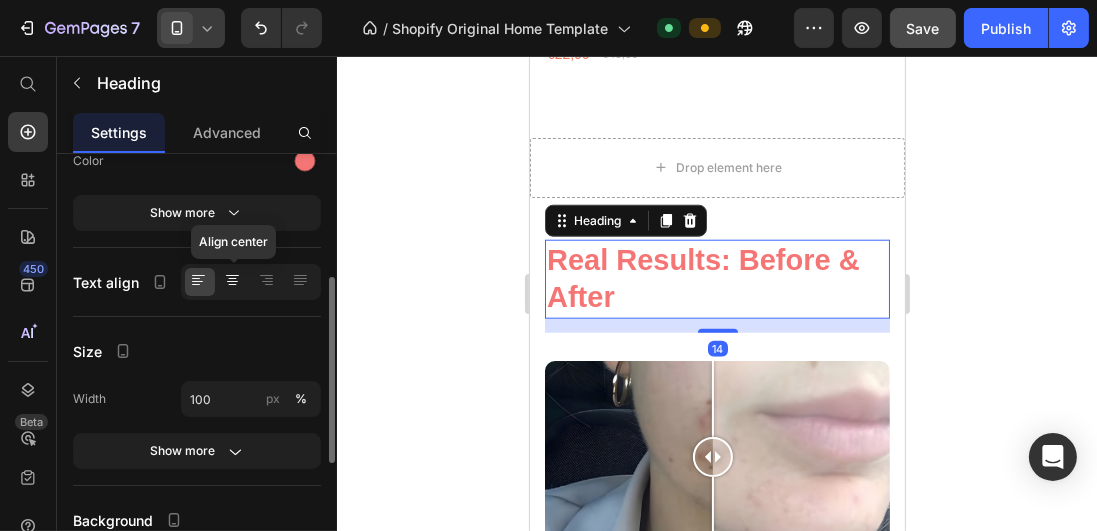 click 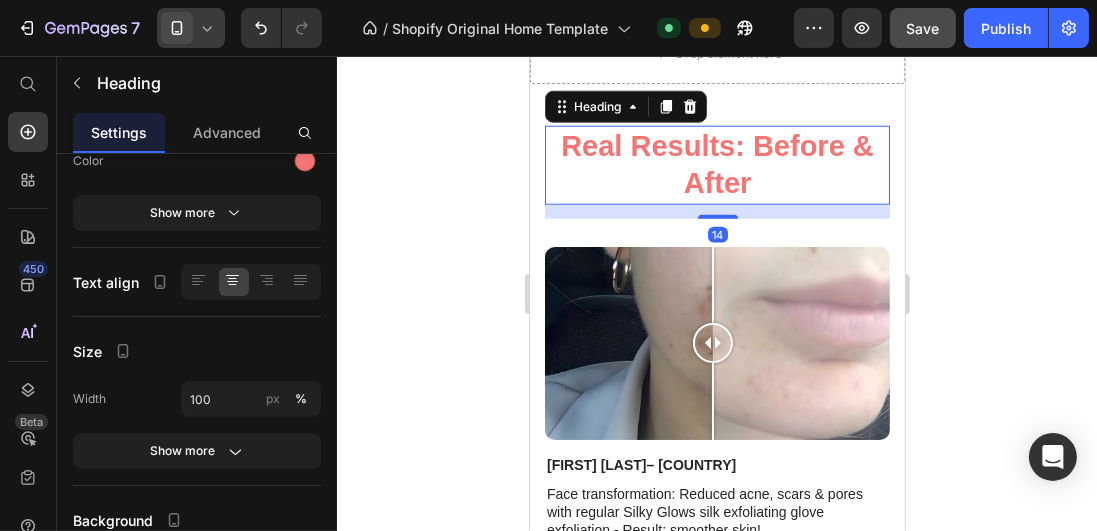 scroll, scrollTop: 2171, scrollLeft: 0, axis: vertical 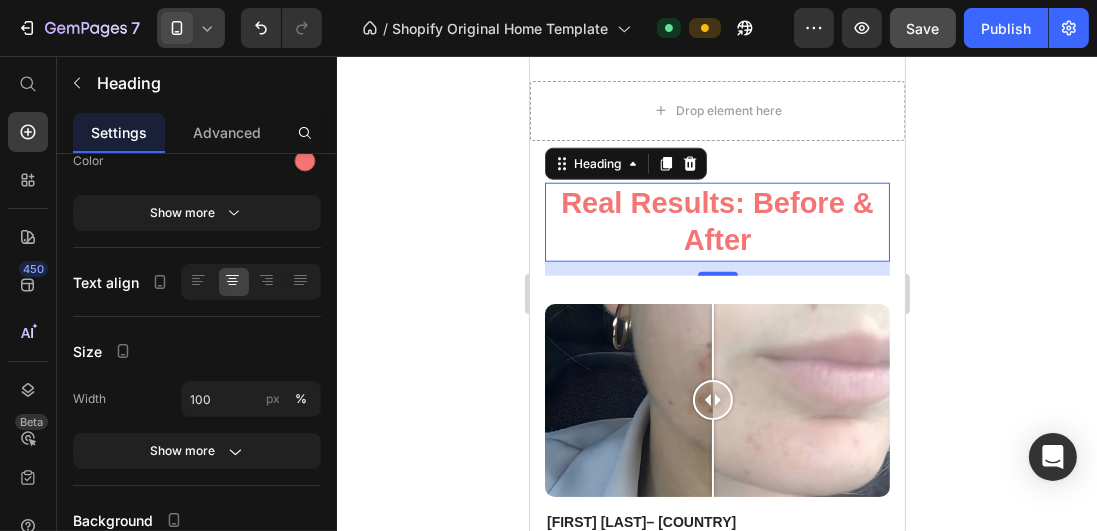 click on "Real Results: Before & After" at bounding box center [716, 222] 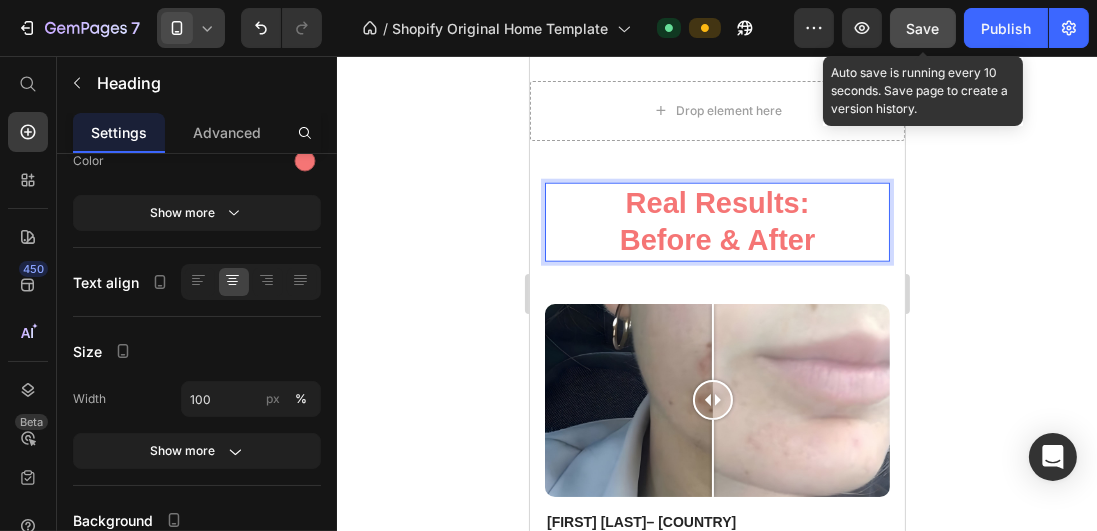 click on "Save" 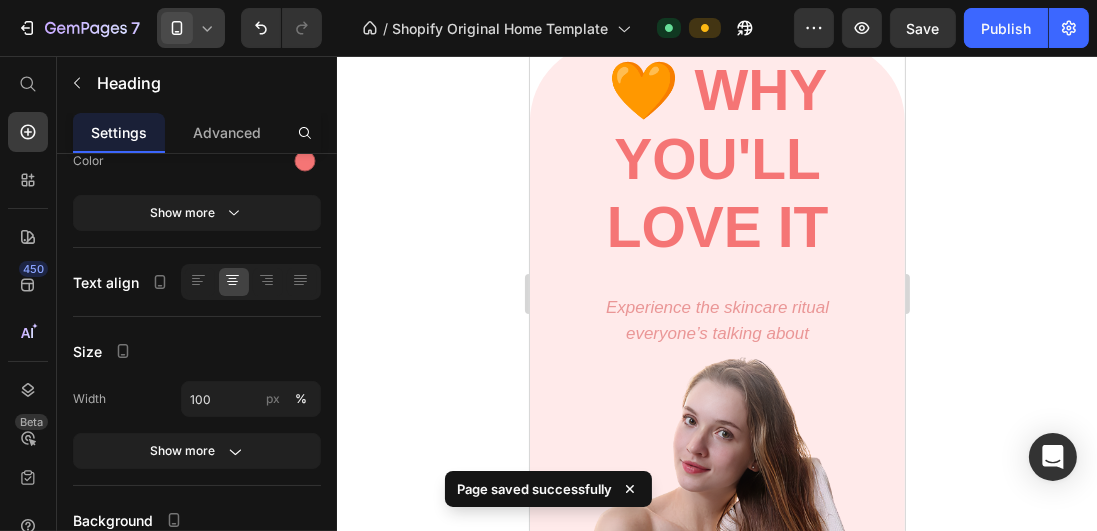 scroll, scrollTop: 3142, scrollLeft: 0, axis: vertical 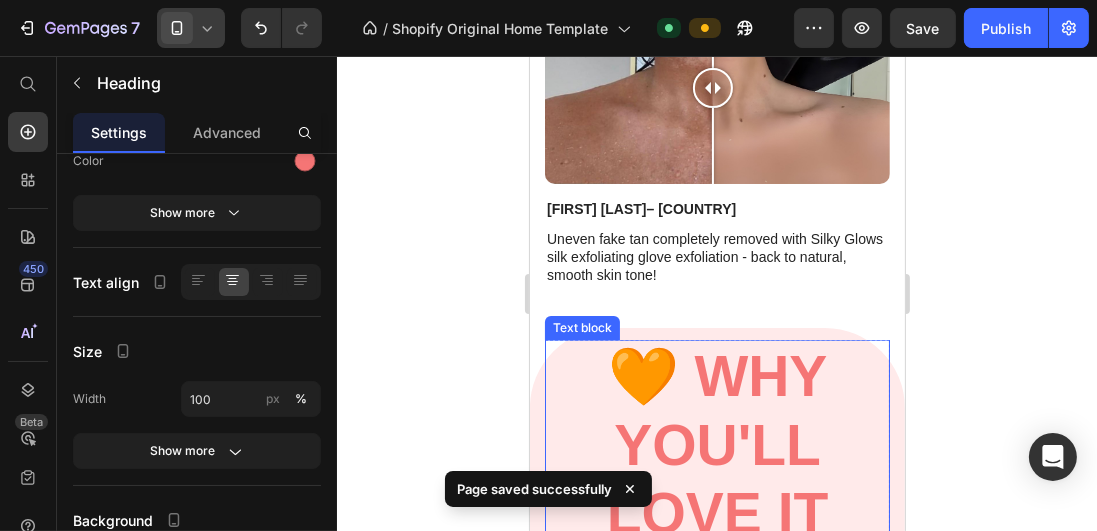click on "🧡 Why You'll Love It" at bounding box center (717, 444) 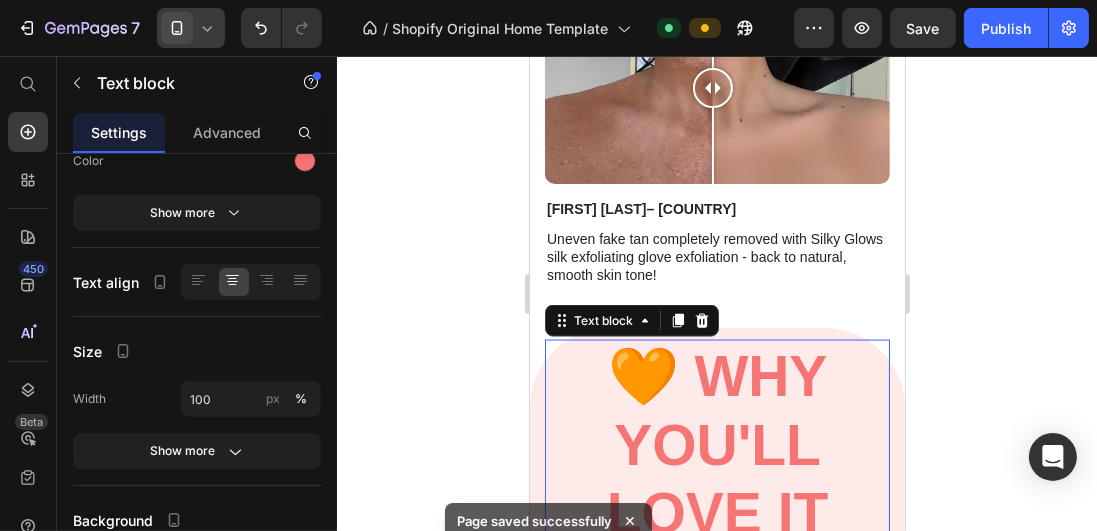 scroll, scrollTop: 0, scrollLeft: 0, axis: both 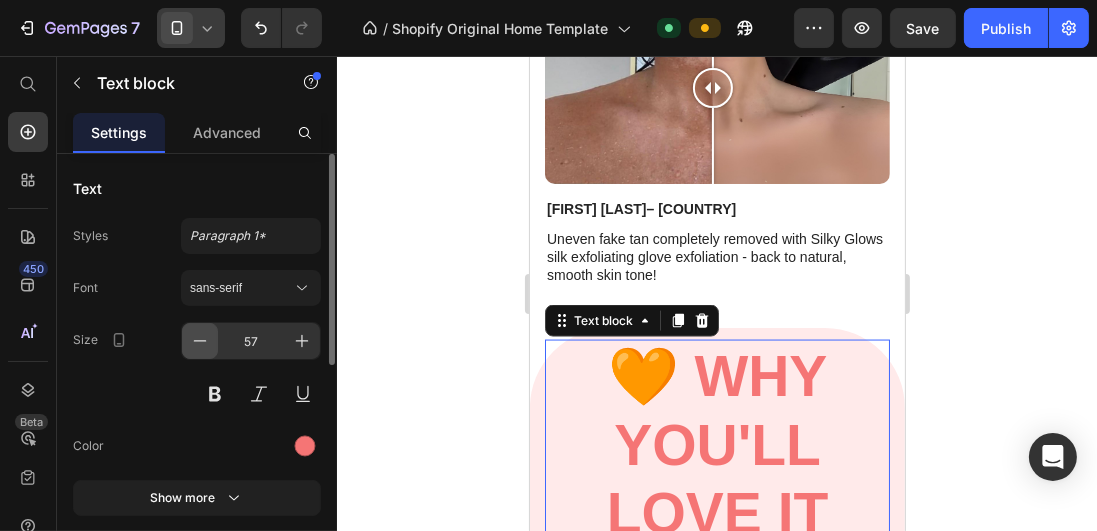 click 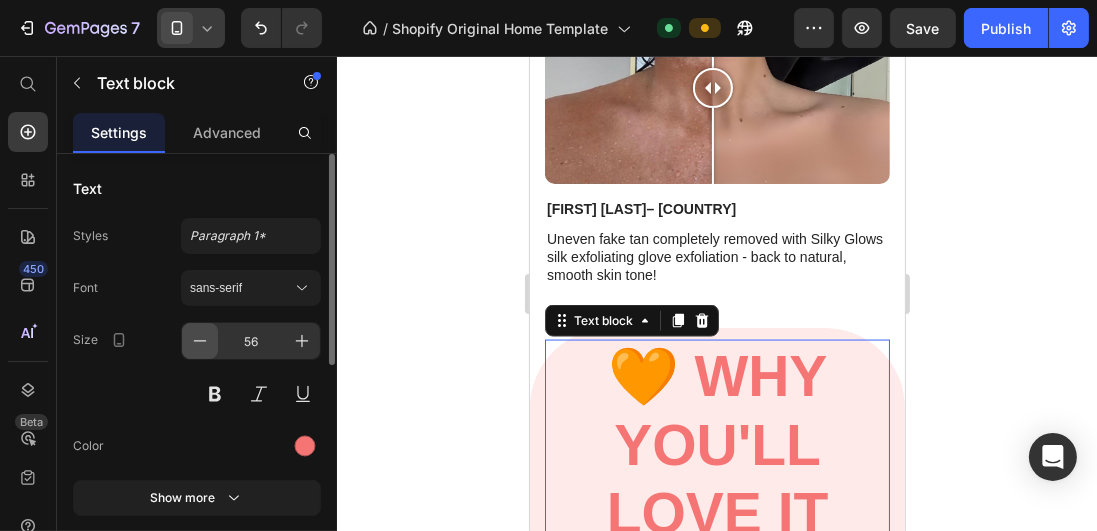 click 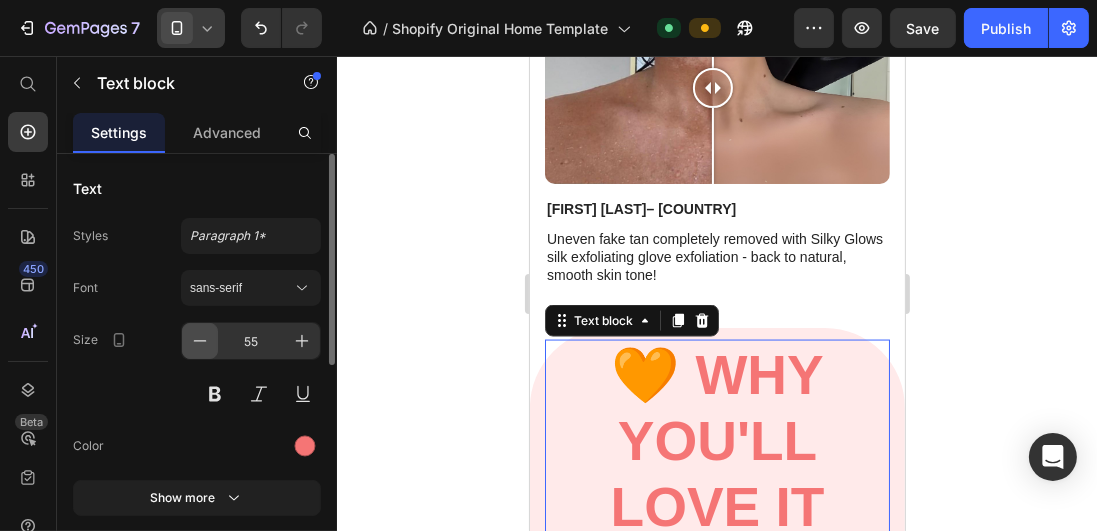 click 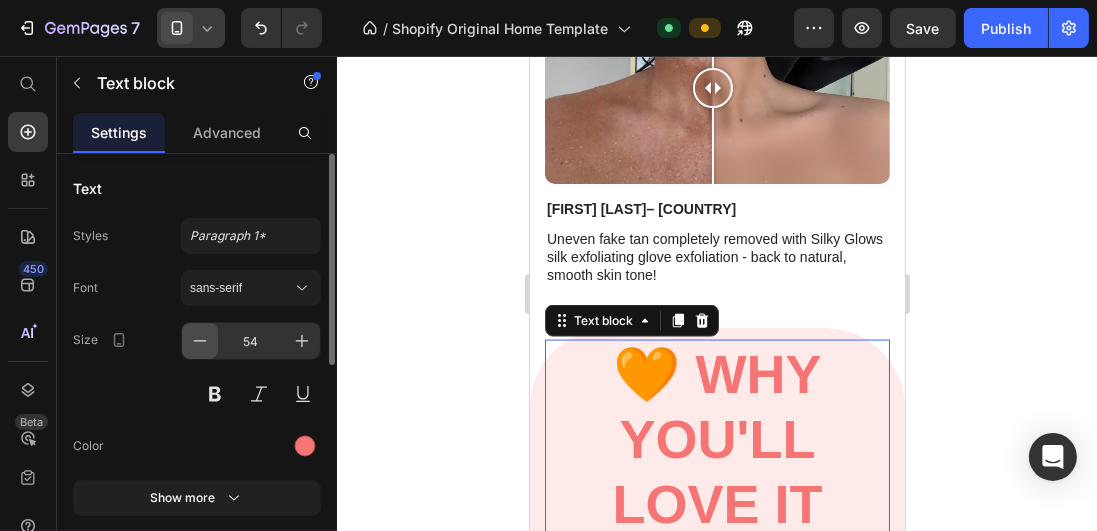 click 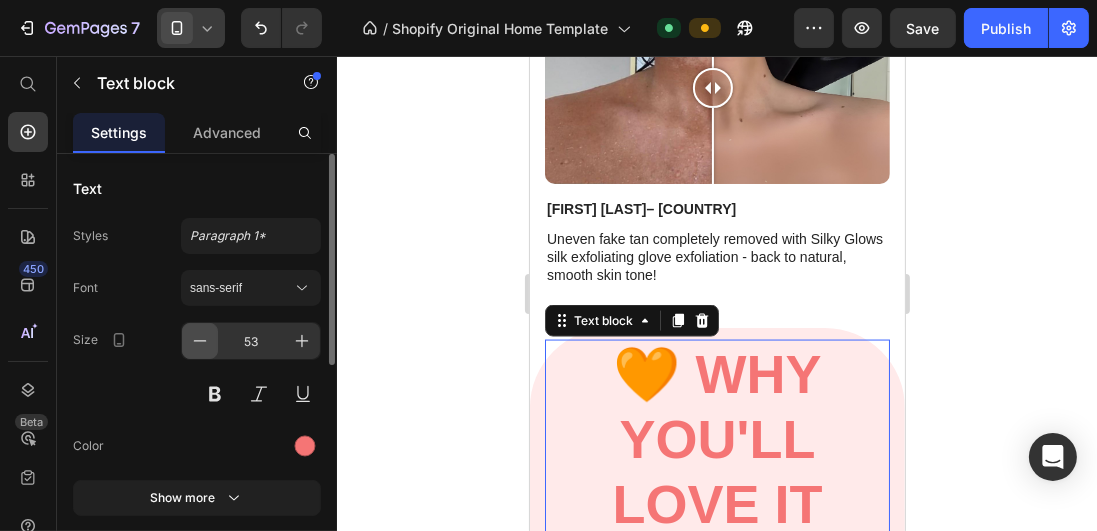 click 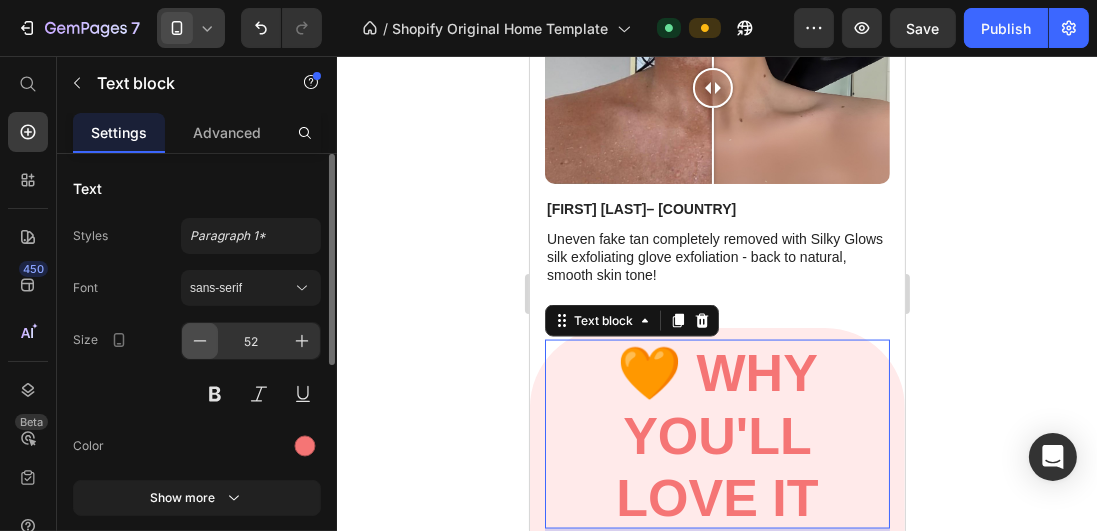 click 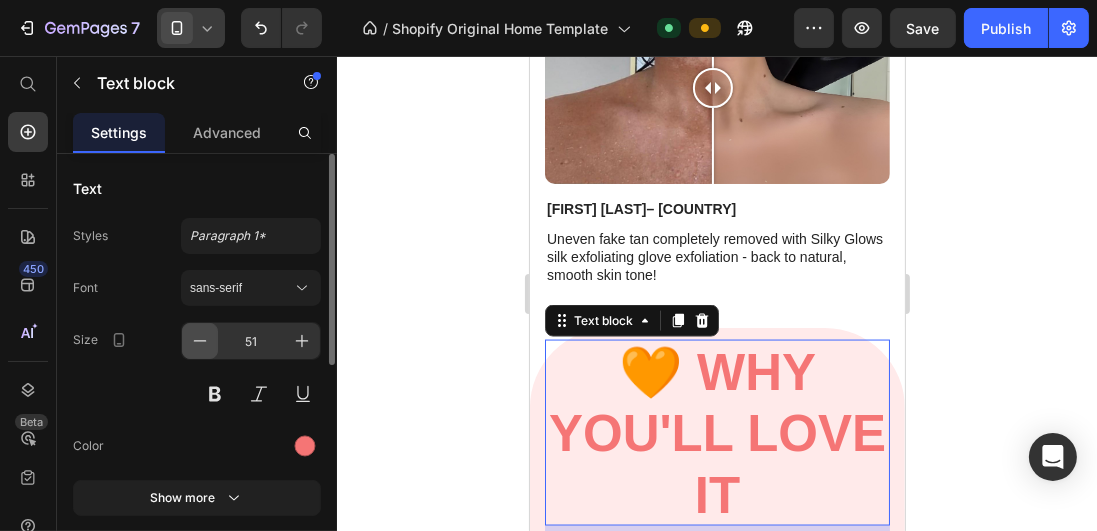 click 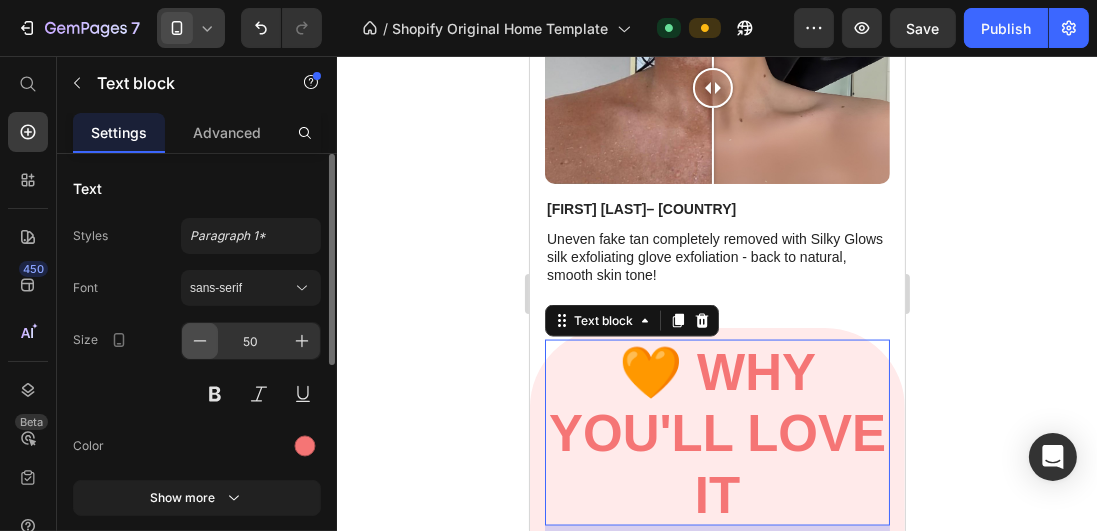 click 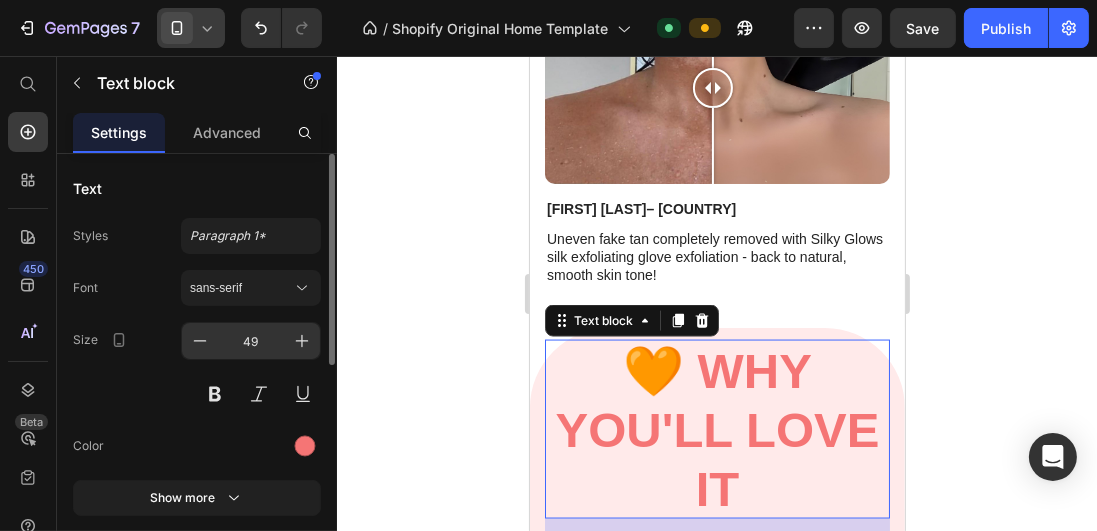 click on "49" at bounding box center (251, 341) 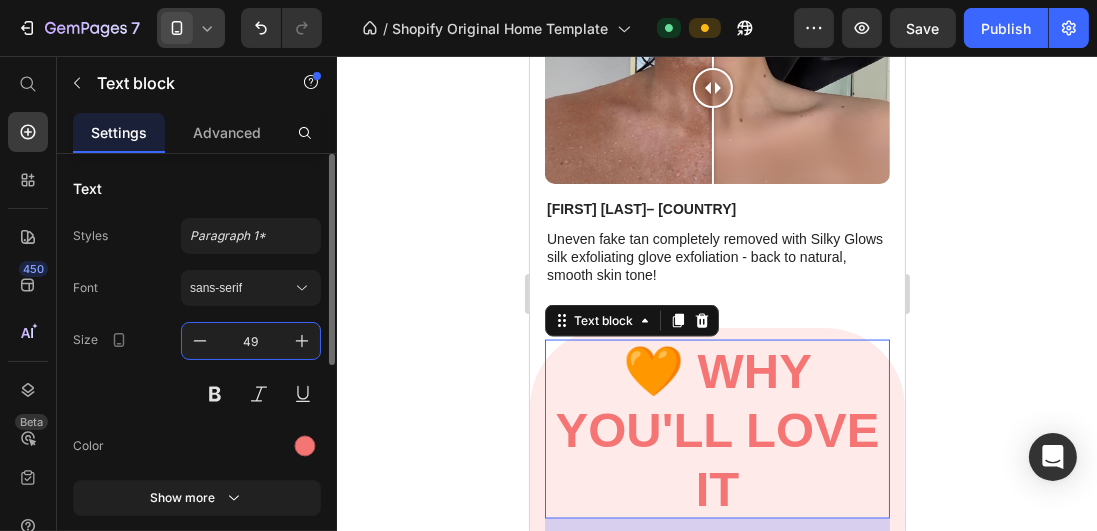 click on "49" at bounding box center [251, 341] 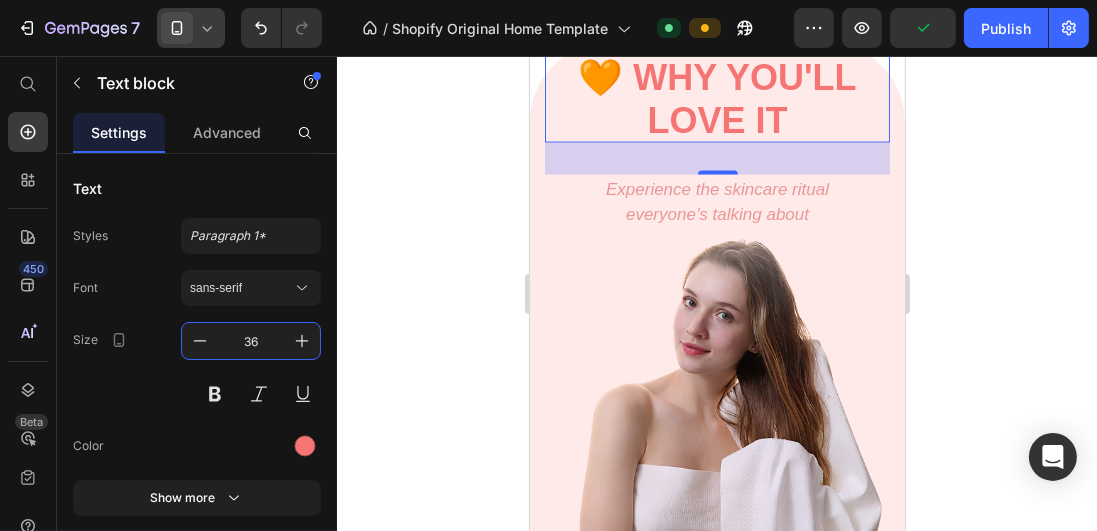 scroll, scrollTop: 3600, scrollLeft: 0, axis: vertical 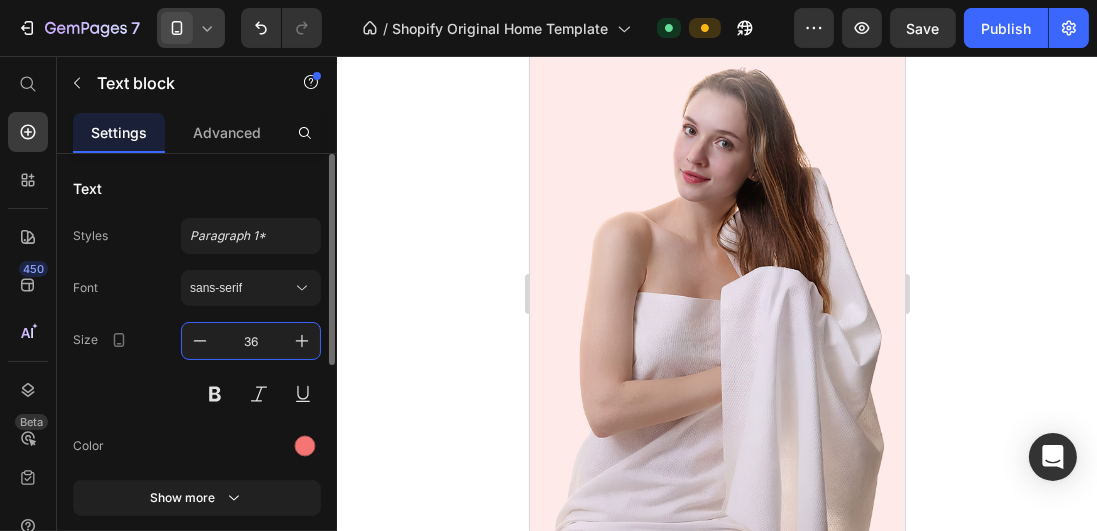 click on "36" at bounding box center [251, 341] 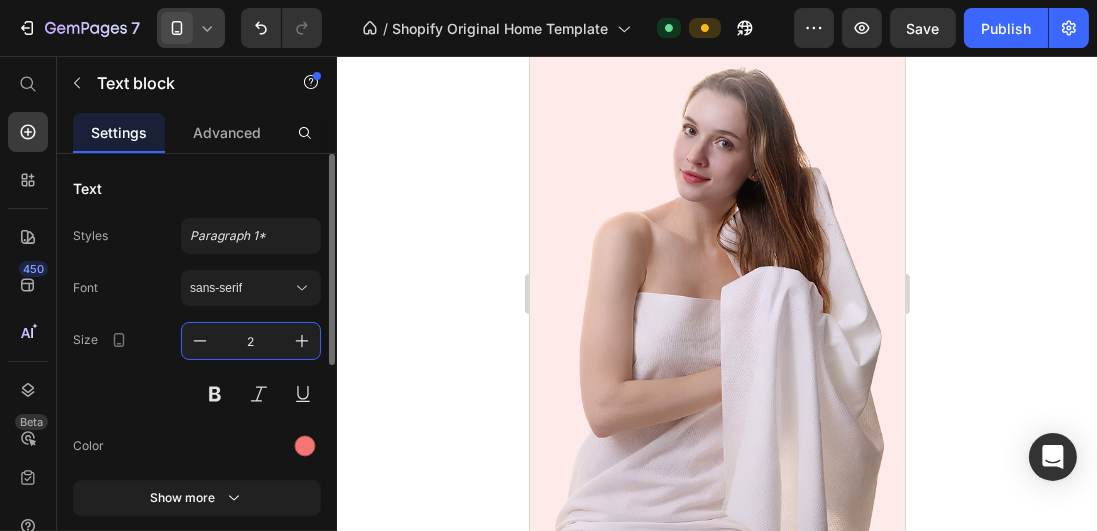 type on "24" 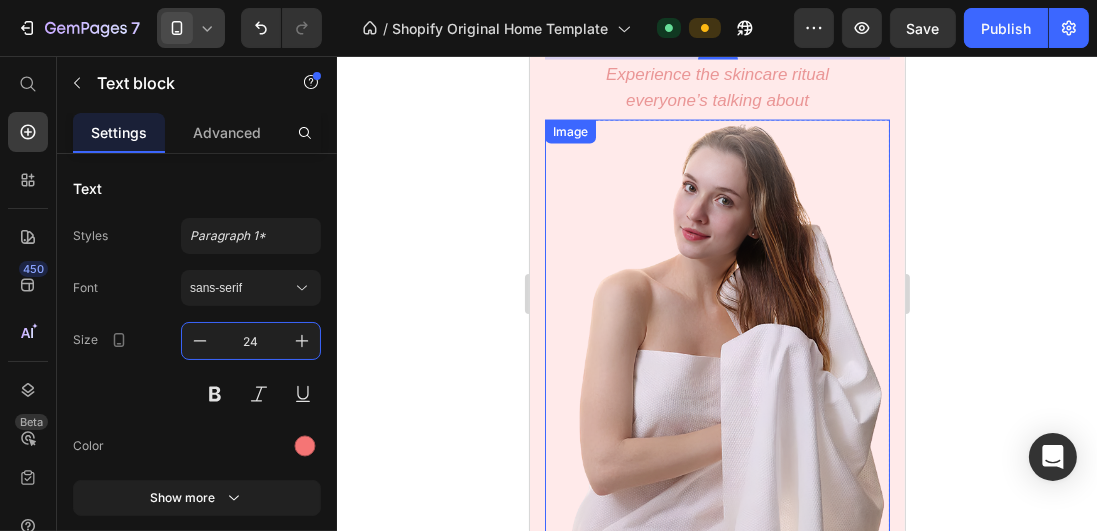 scroll, scrollTop: 3199, scrollLeft: 0, axis: vertical 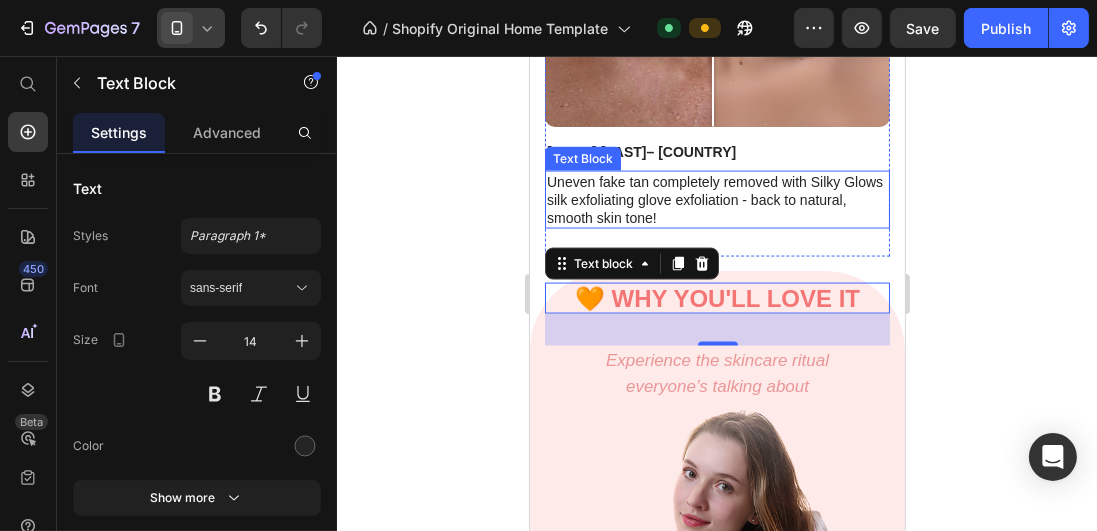 click on "Uneven fake tan completely removed with Silky Glows silk exfoliating glove exfoliation - back to natural, smooth skin tone!" at bounding box center (716, 200) 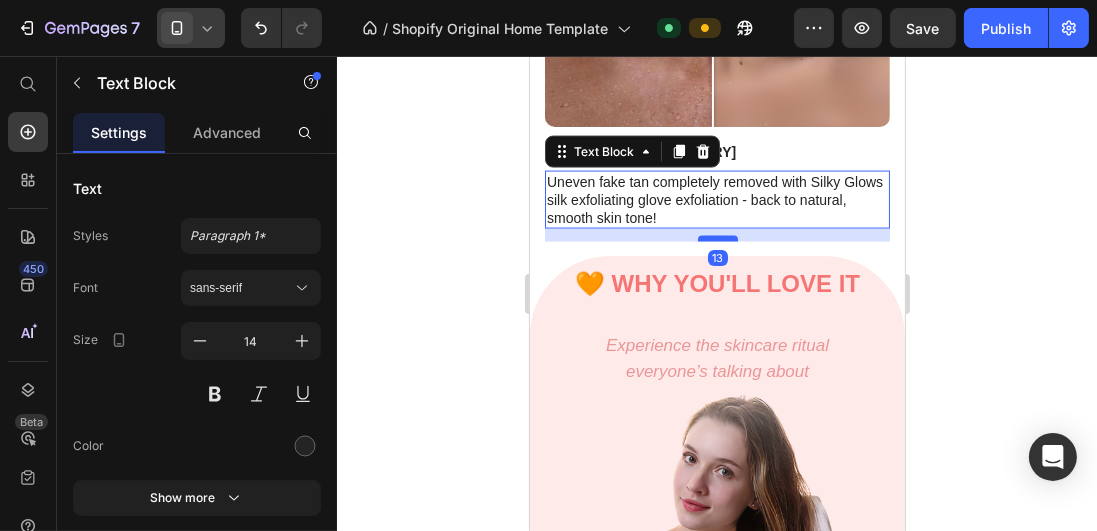 drag, startPoint x: 707, startPoint y: 240, endPoint x: 707, endPoint y: 225, distance: 15 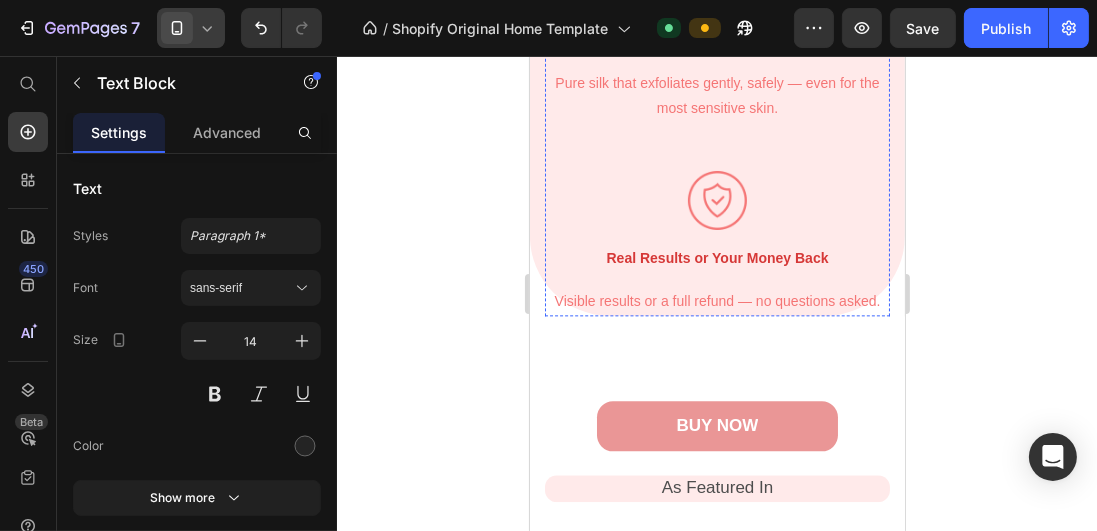 scroll, scrollTop: 4742, scrollLeft: 0, axis: vertical 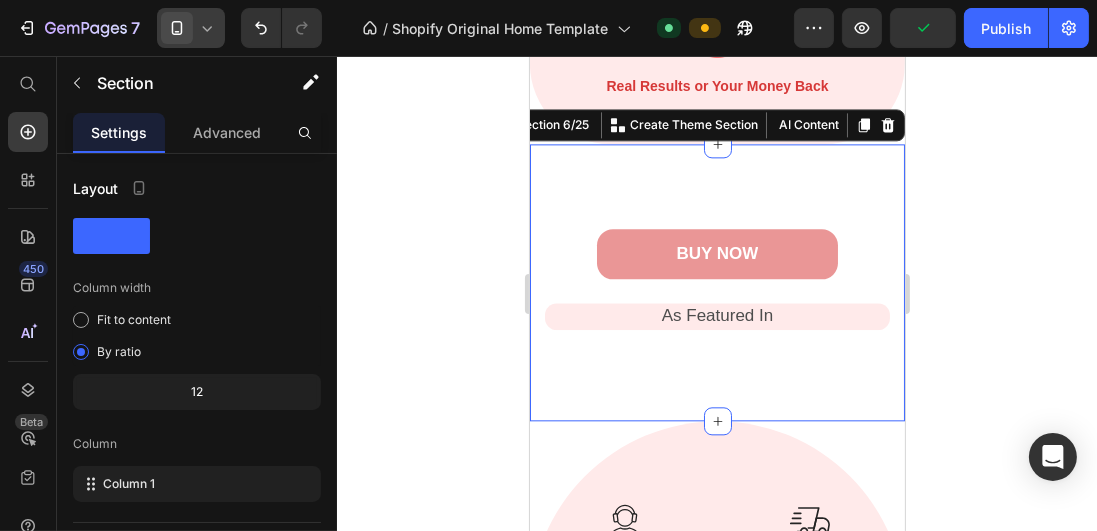 click on "BUY NOW Button As Featured In Heading Image Image Image Image Image Image Image Carousel Row Section 6/25   You can create reusable sections Create Theme Section AI Content Write with GemAI What would you like to describe here? Tone and Voice Persuasive Product Silk Face Mitt SilkEx™ – Deep Exfoliation for Smooth & Renewed Skin Show more Generate" at bounding box center (716, 282) 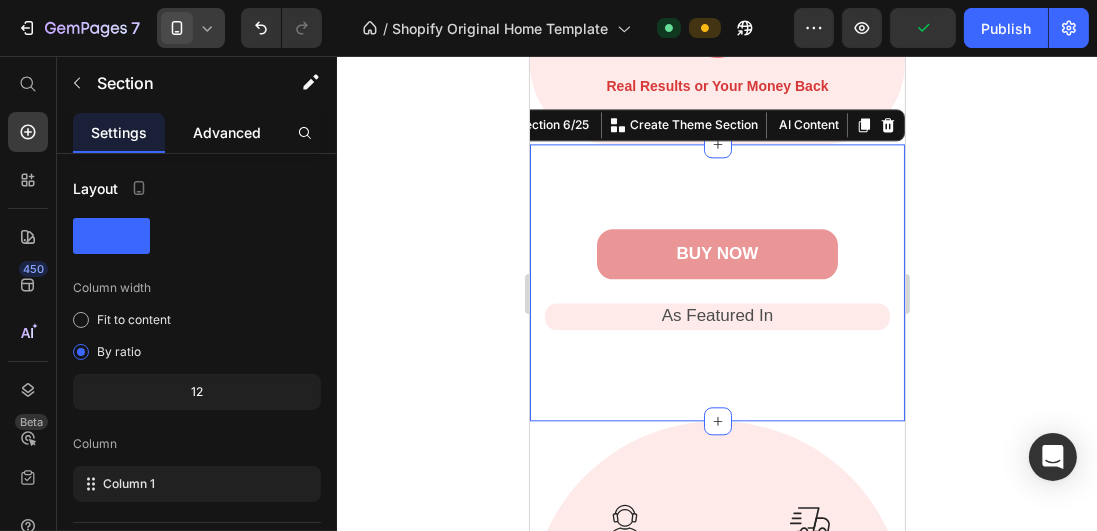 click on "Advanced" at bounding box center (227, 132) 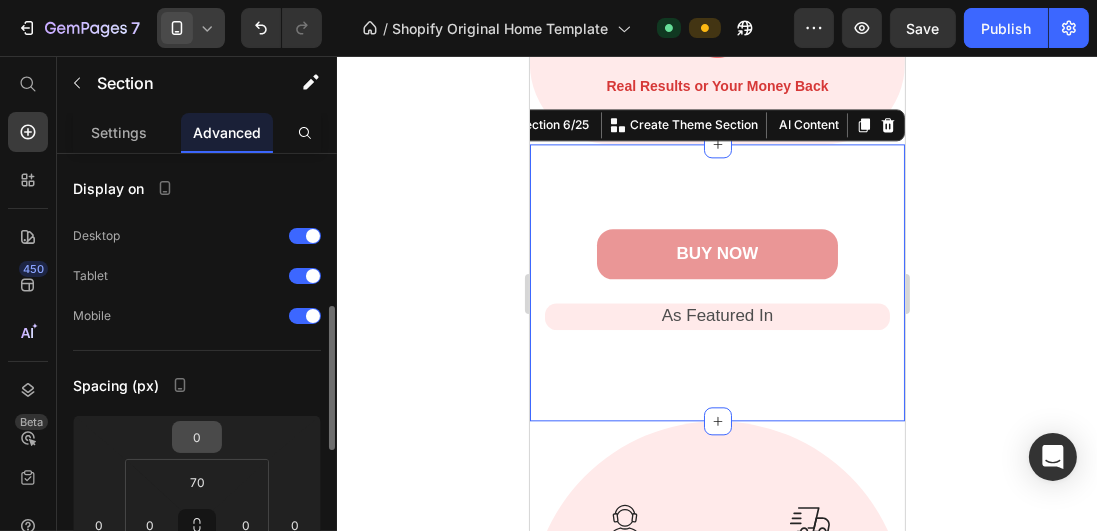 scroll, scrollTop: 114, scrollLeft: 0, axis: vertical 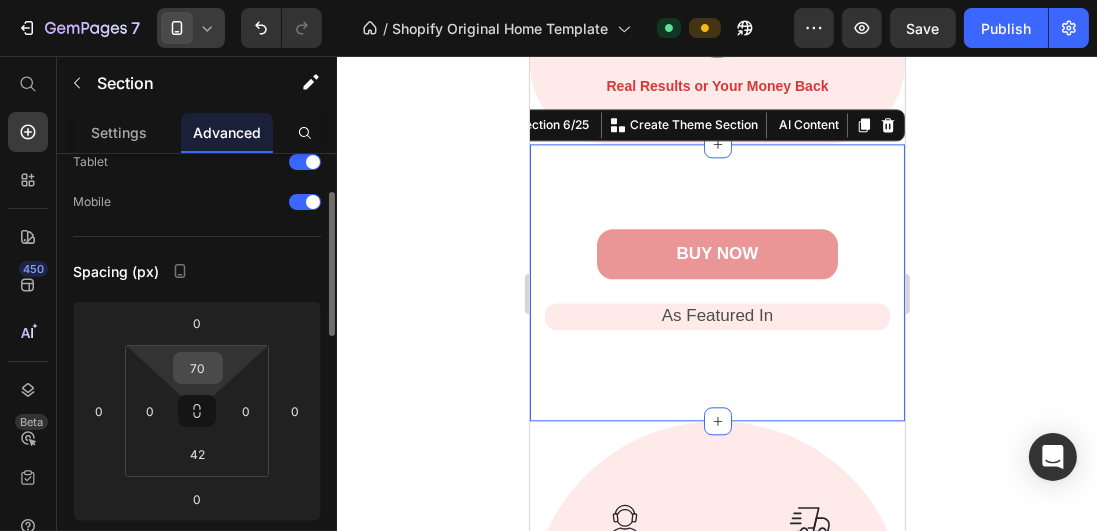 click on "70" at bounding box center (198, 368) 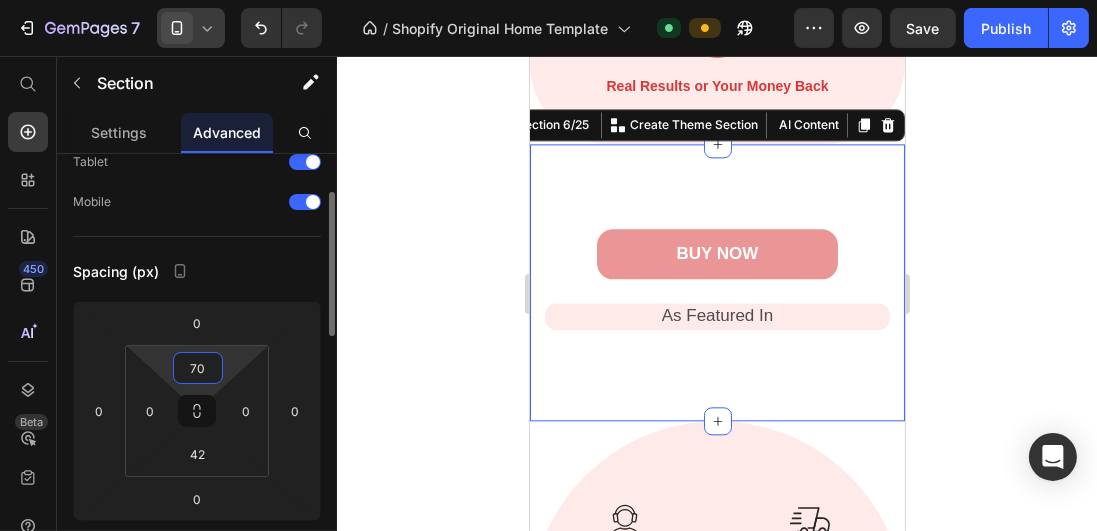 click on "70" at bounding box center [198, 368] 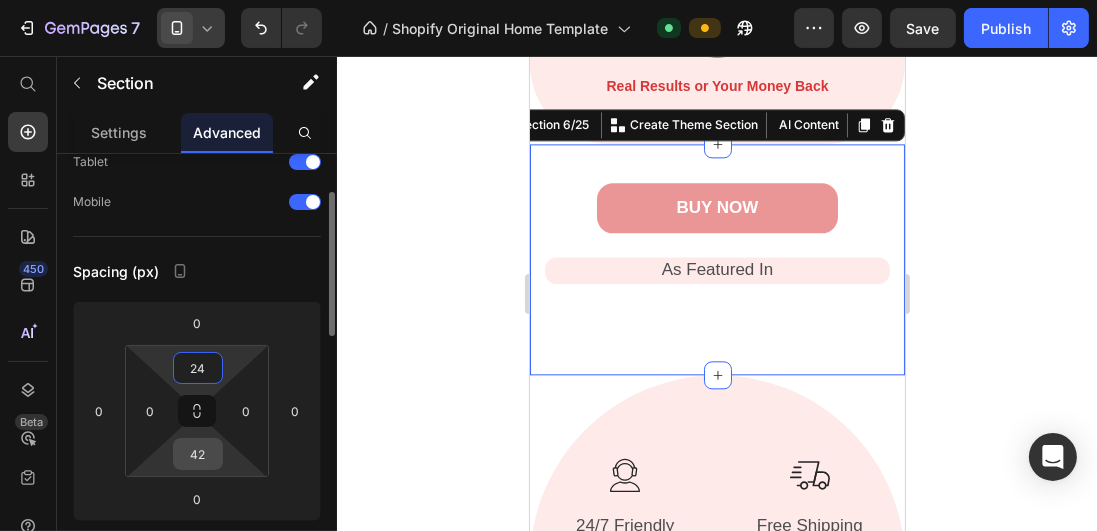 type on "24" 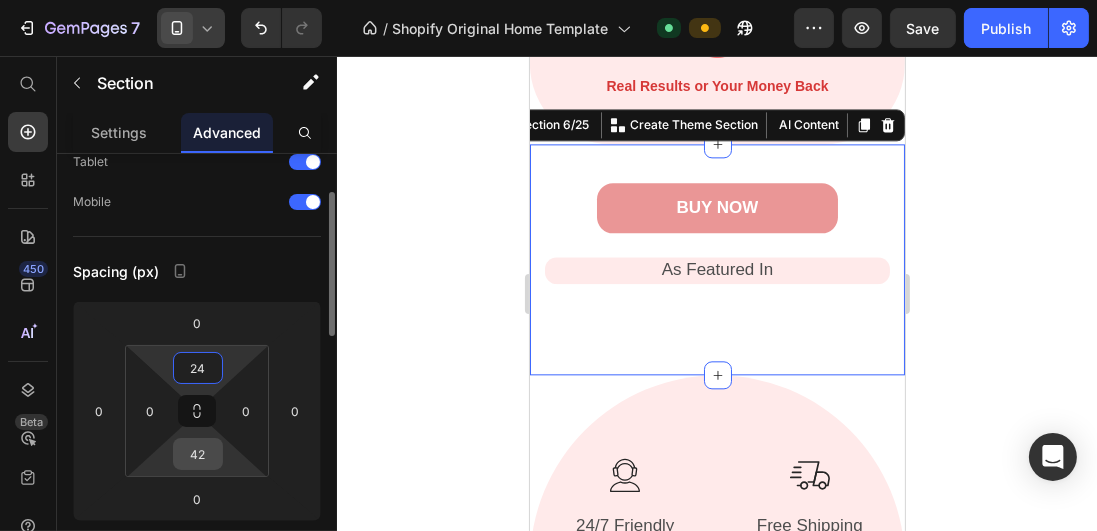 click on "42" at bounding box center (198, 454) 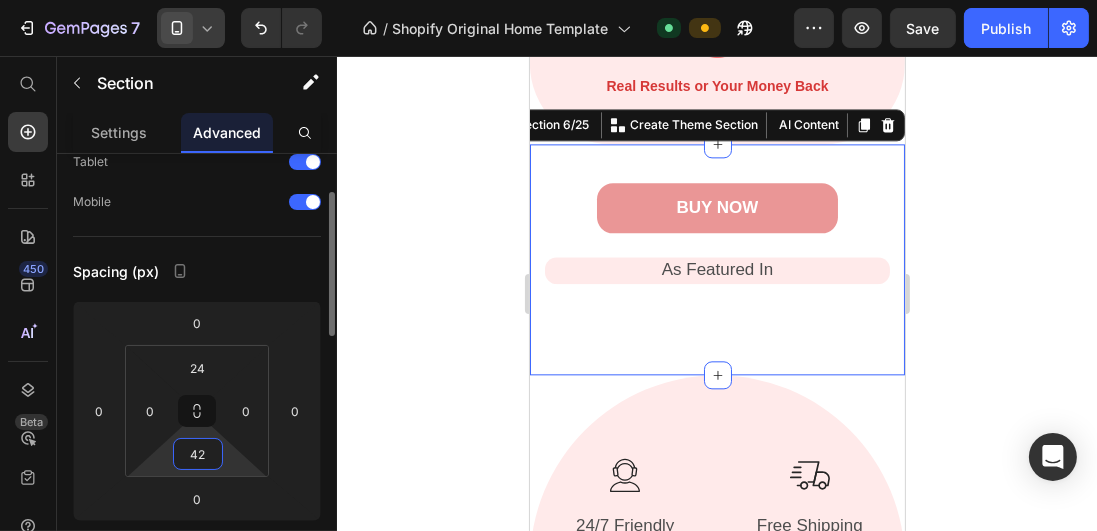 click on "42" at bounding box center [198, 454] 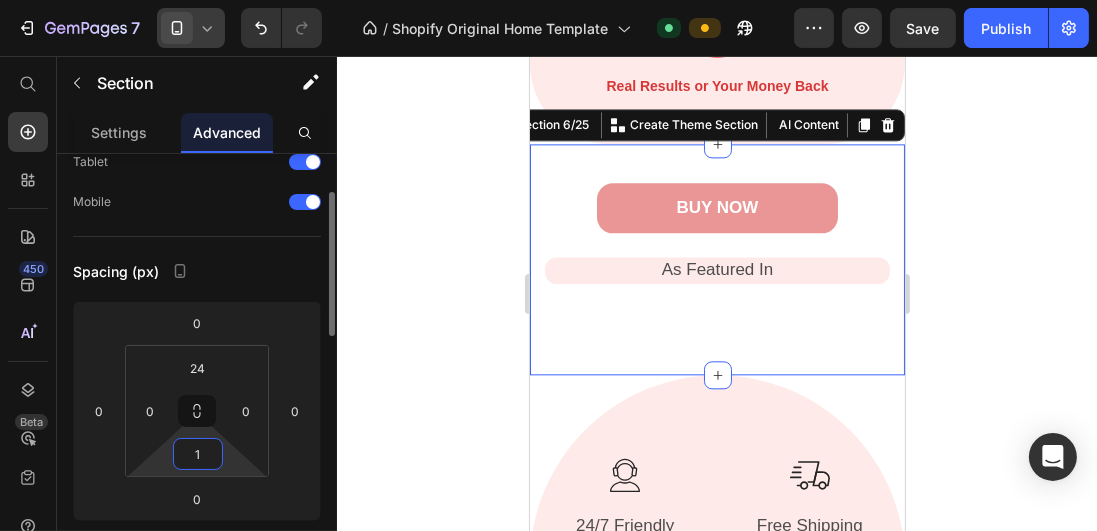 type on "12" 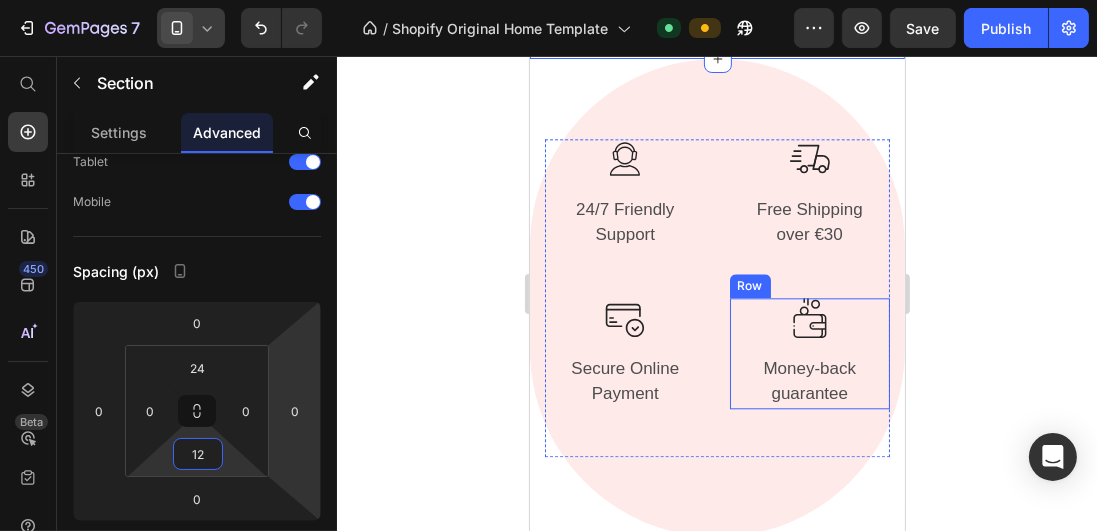 scroll, scrollTop: 5085, scrollLeft: 0, axis: vertical 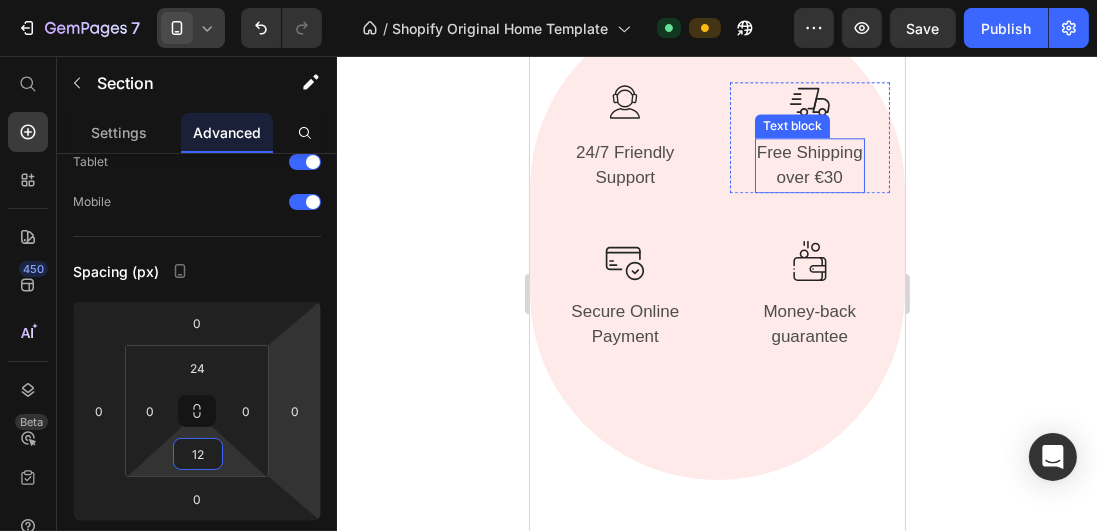 click on "Free Shipping over €30" at bounding box center [809, 165] 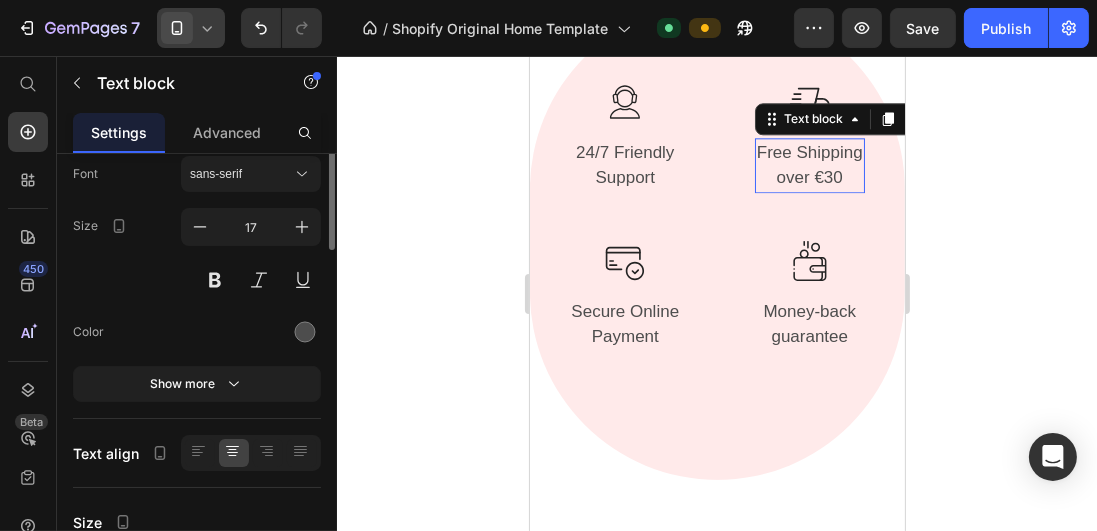 scroll, scrollTop: 0, scrollLeft: 0, axis: both 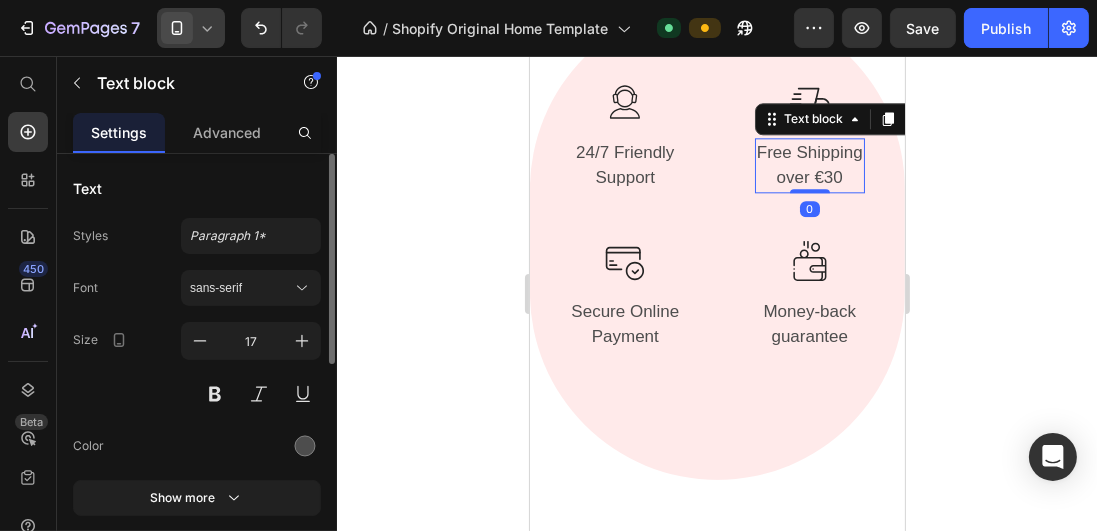 click on "Free Shipping over €30" at bounding box center (809, 165) 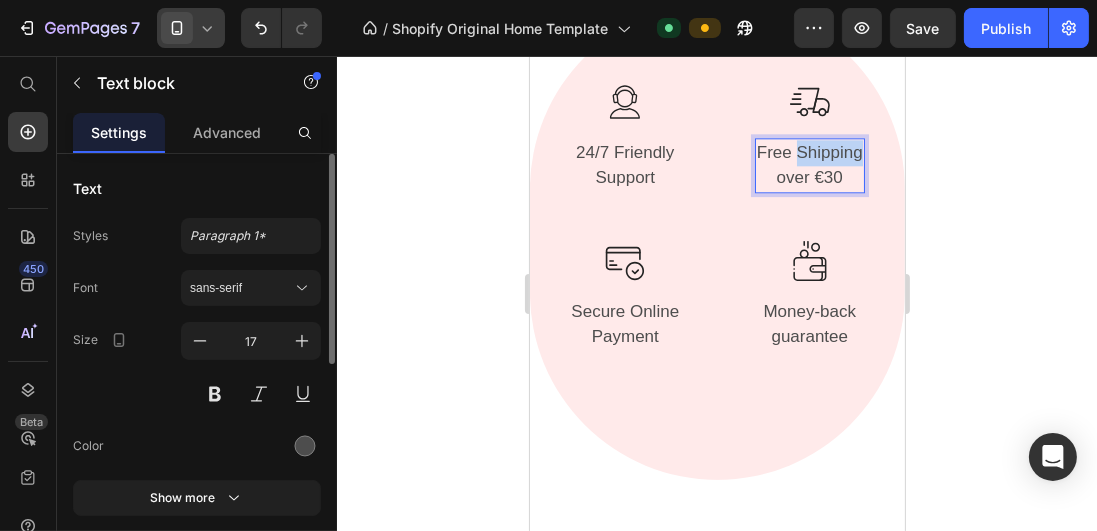 click on "Free Shipping over €30" at bounding box center [809, 165] 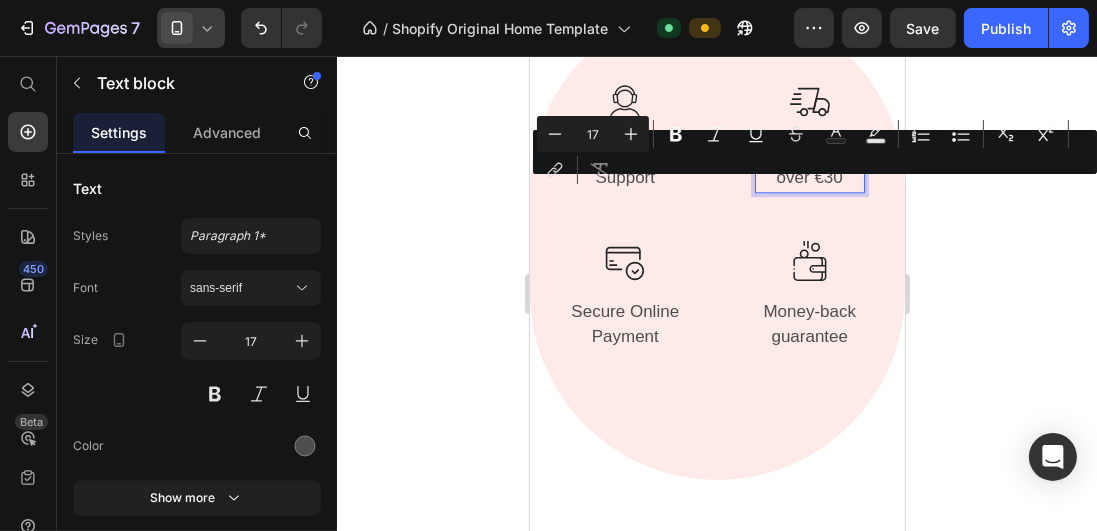 click on "Free Shipping over €30" at bounding box center (809, 165) 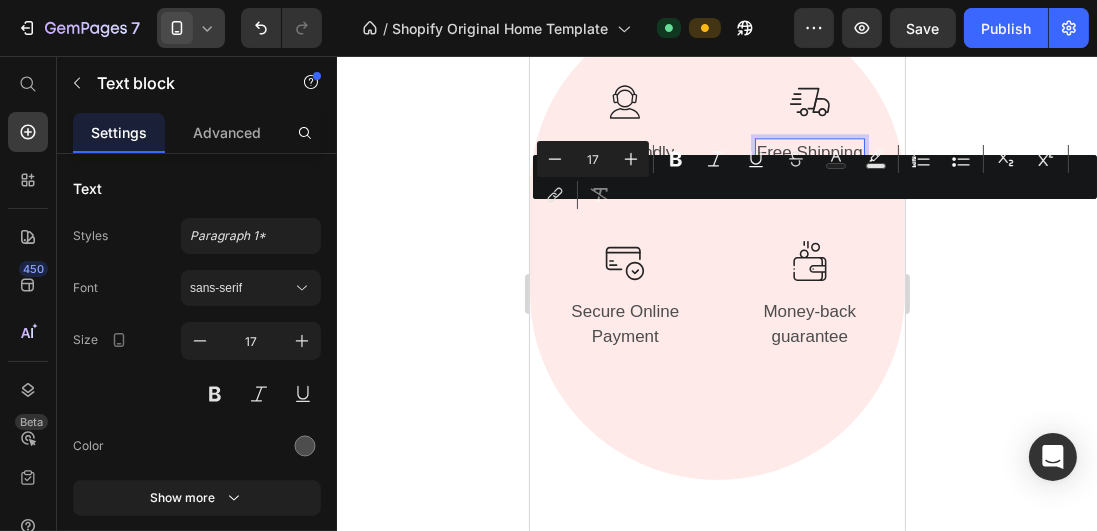 drag, startPoint x: 810, startPoint y: 214, endPoint x: 833, endPoint y: 214, distance: 23 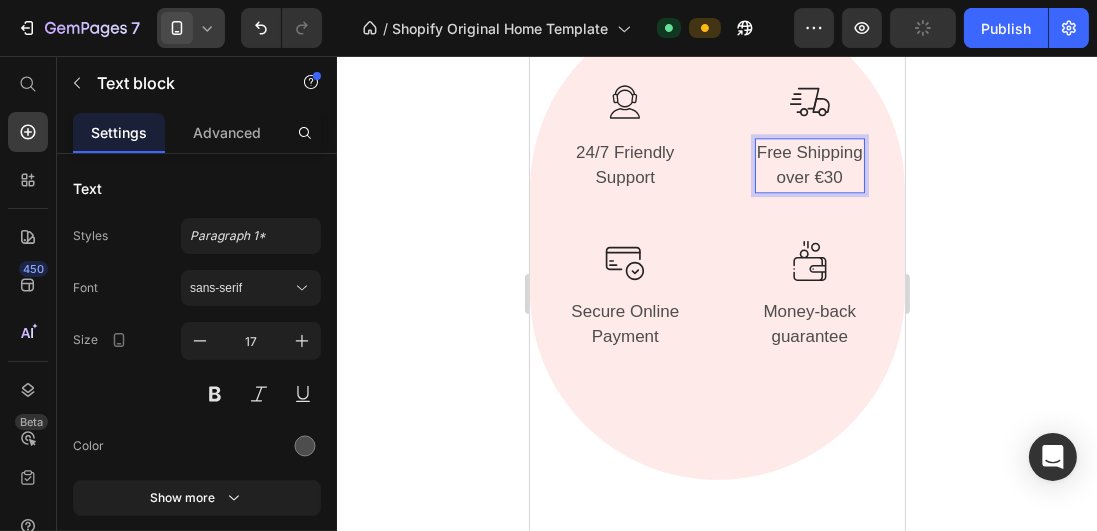click on "Free Shipping over €30" at bounding box center [809, 165] 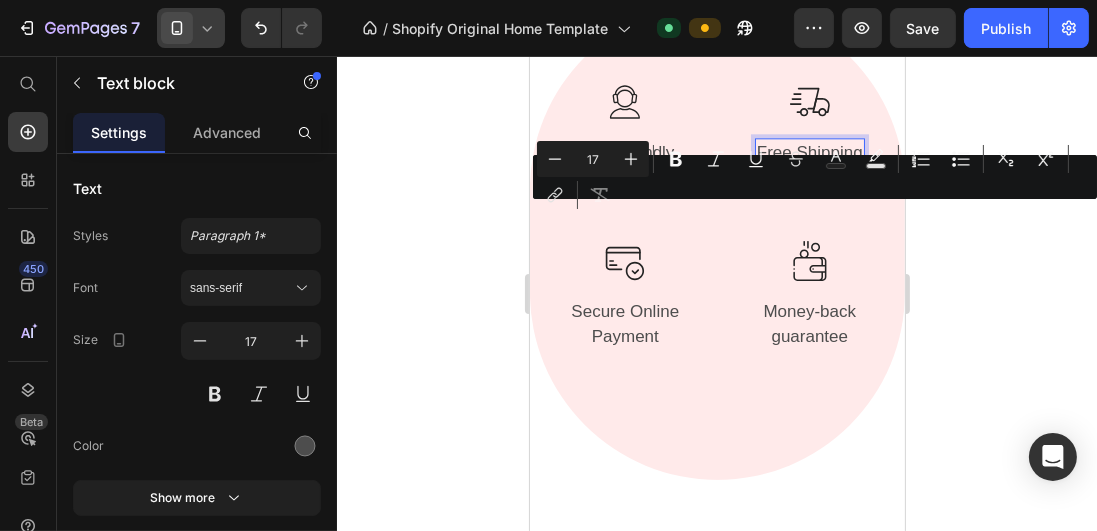 drag, startPoint x: 769, startPoint y: 216, endPoint x: 832, endPoint y: 215, distance: 63.007935 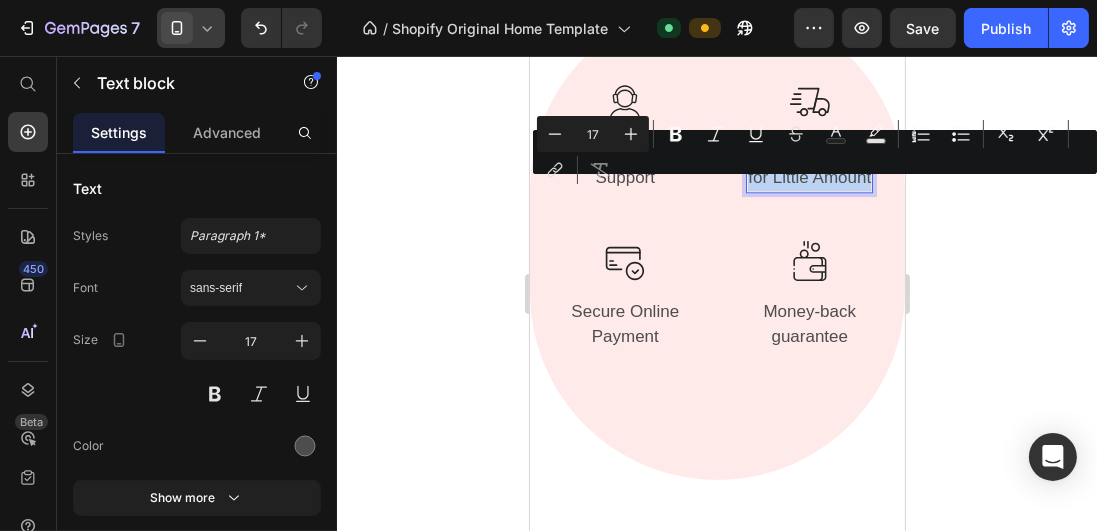 copy on "Free Shipping for Little Amount" 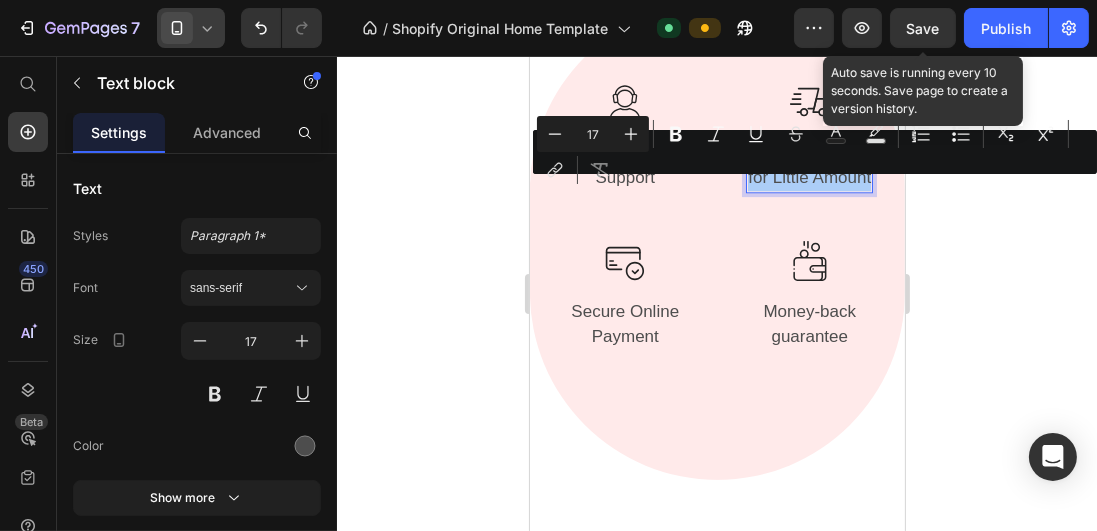 click on "Save" at bounding box center (923, 28) 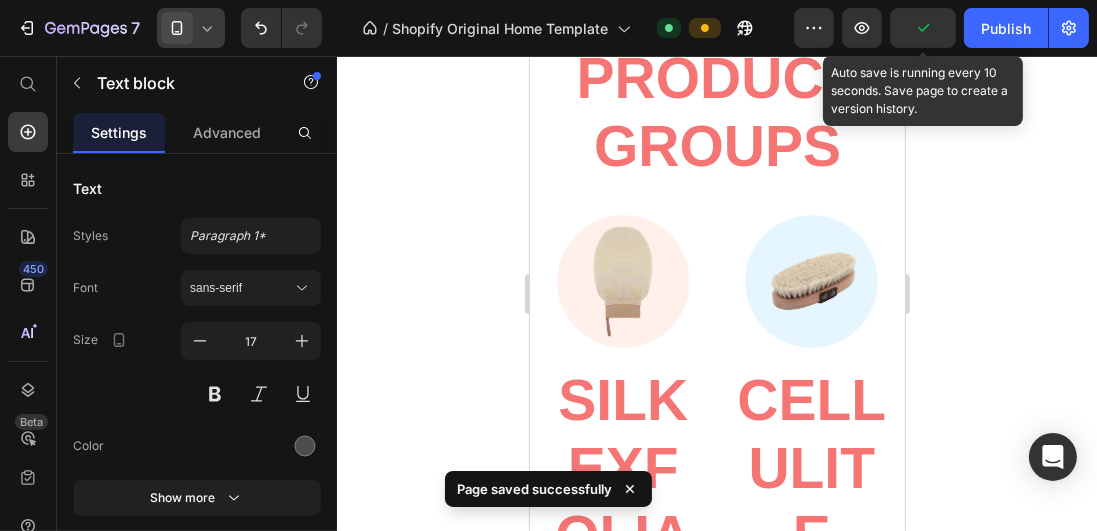 scroll, scrollTop: 5885, scrollLeft: 0, axis: vertical 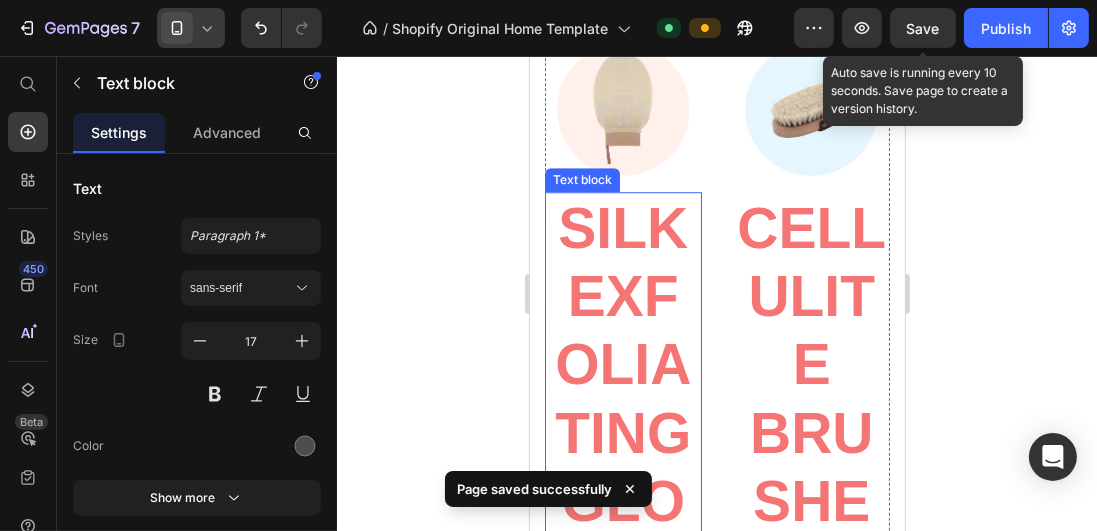 click on "Silk Exfoliating Gloves" at bounding box center (622, 399) 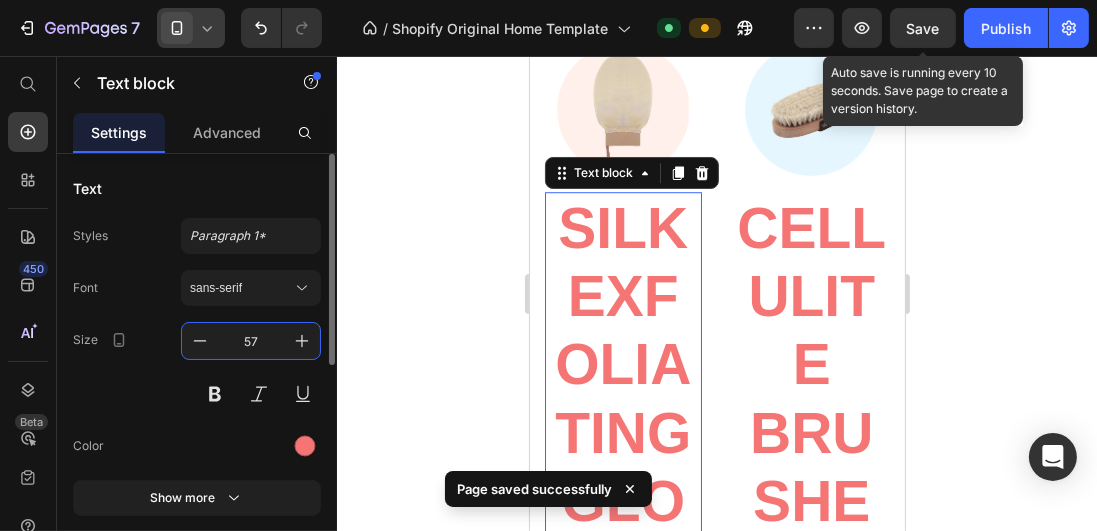 click on "57" at bounding box center [251, 341] 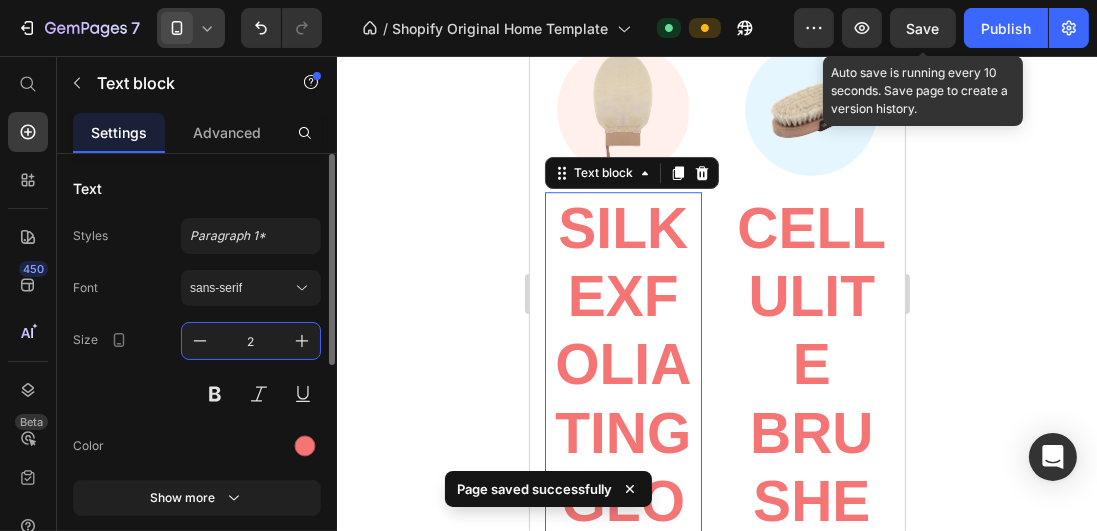 type on "24" 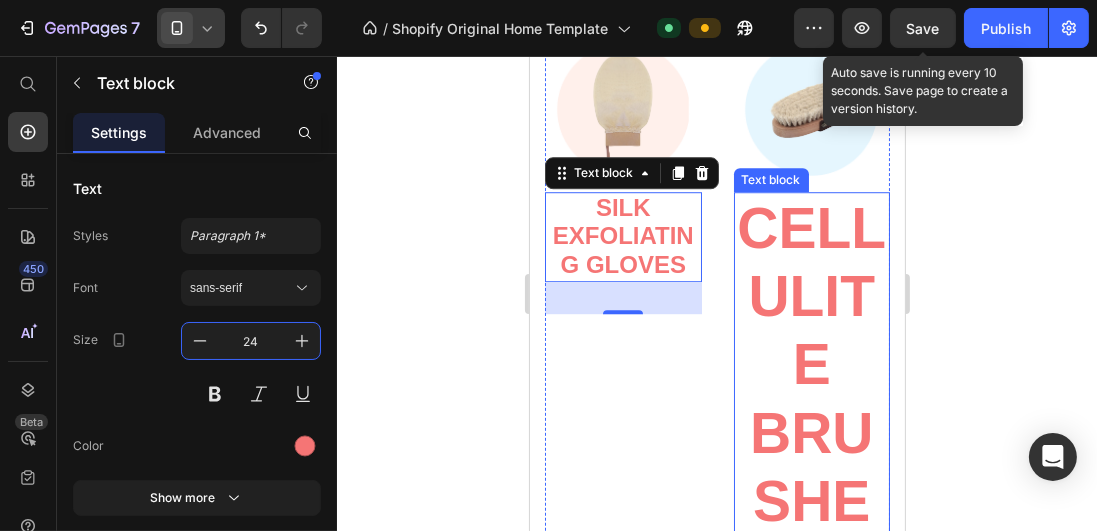 click on "Cellulite" at bounding box center [810, 296] 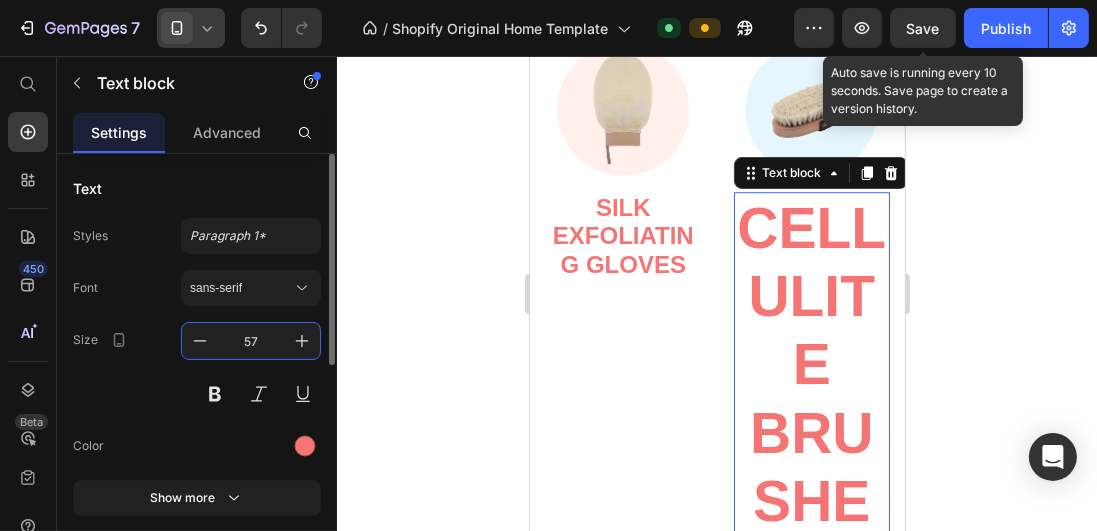 click on "57" at bounding box center [251, 341] 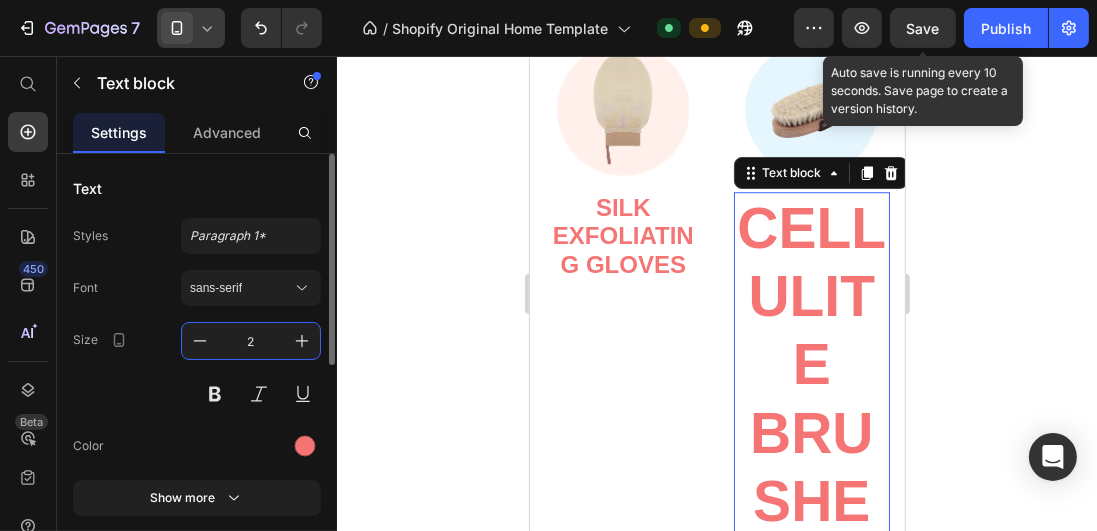 type on "24" 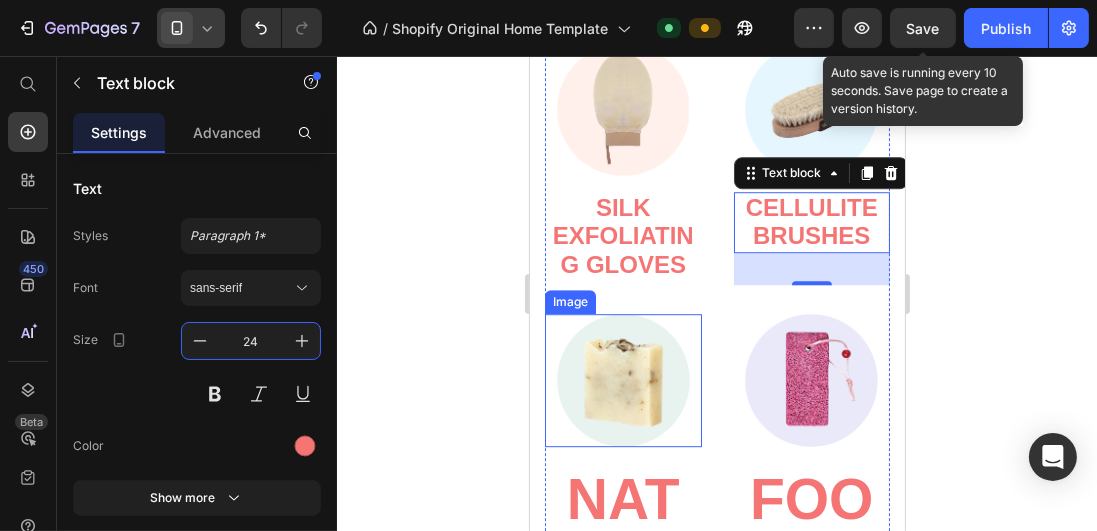scroll, scrollTop: 6056, scrollLeft: 0, axis: vertical 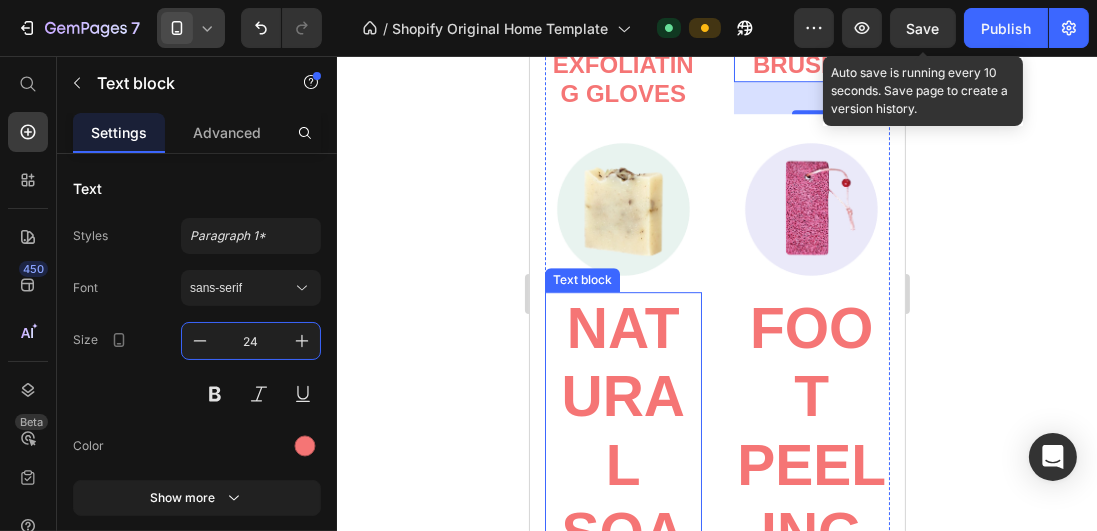 click on "Natural" at bounding box center (623, 396) 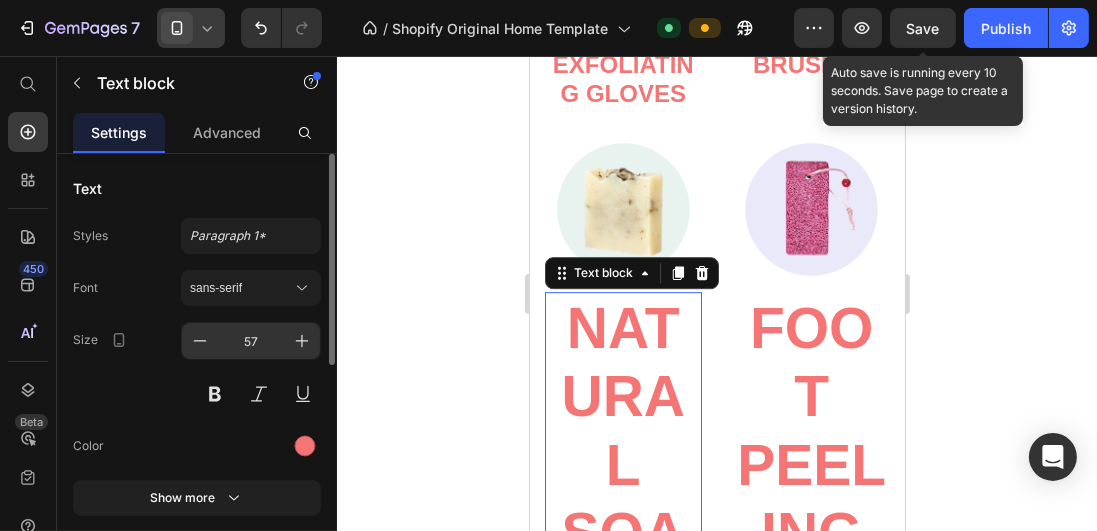click on "57" at bounding box center (251, 341) 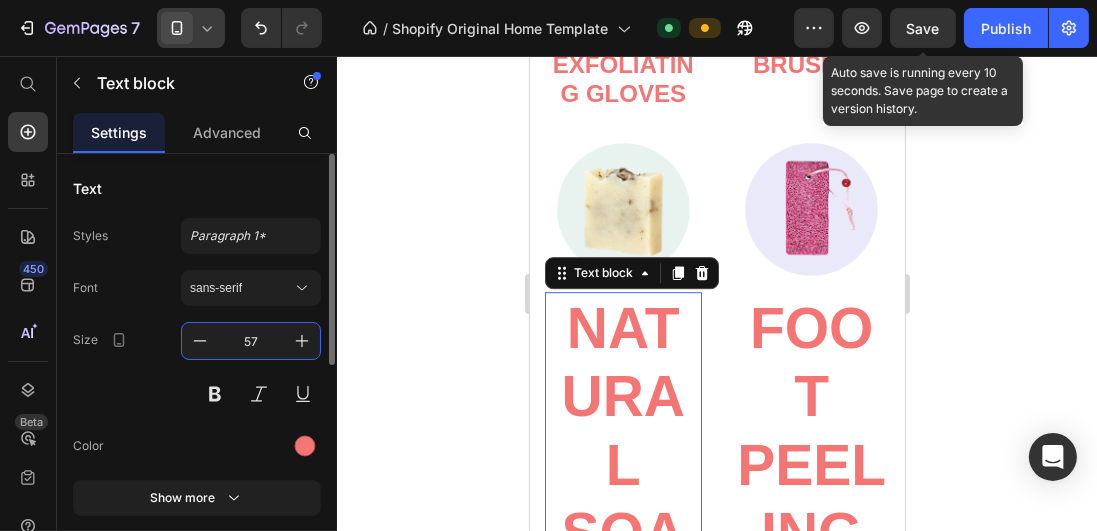 click on "57" at bounding box center [251, 341] 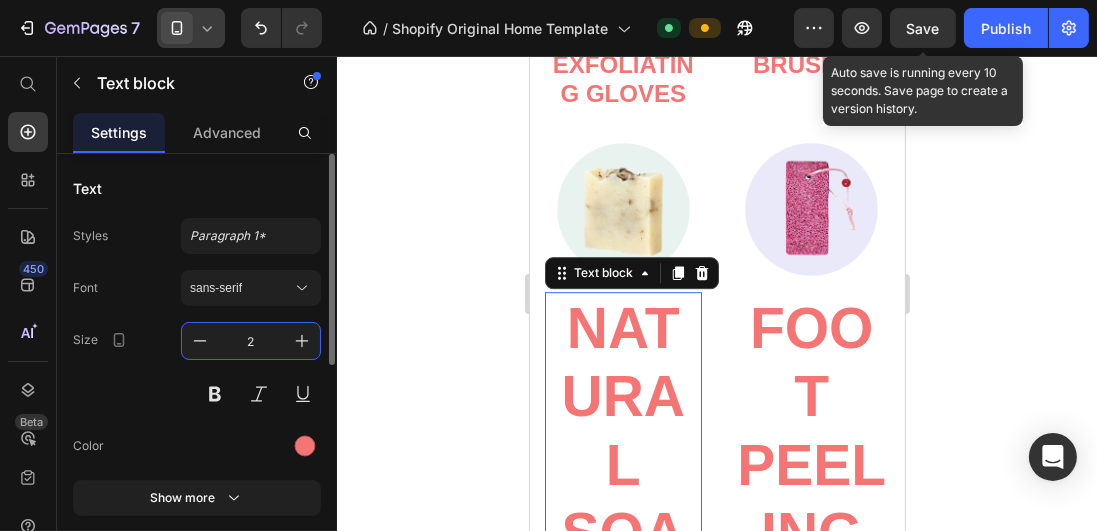 type on "24" 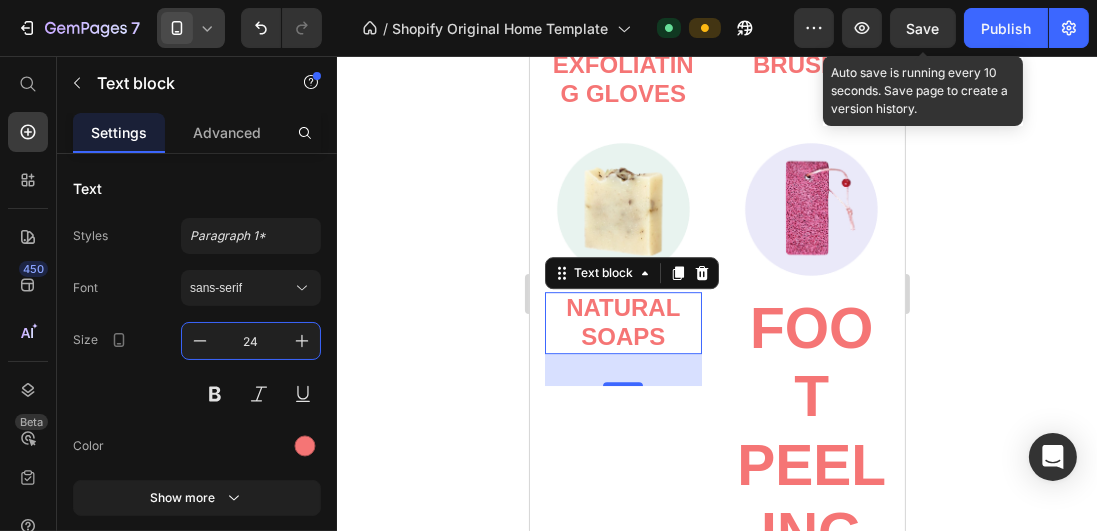 click on "Foot" at bounding box center (811, 362) 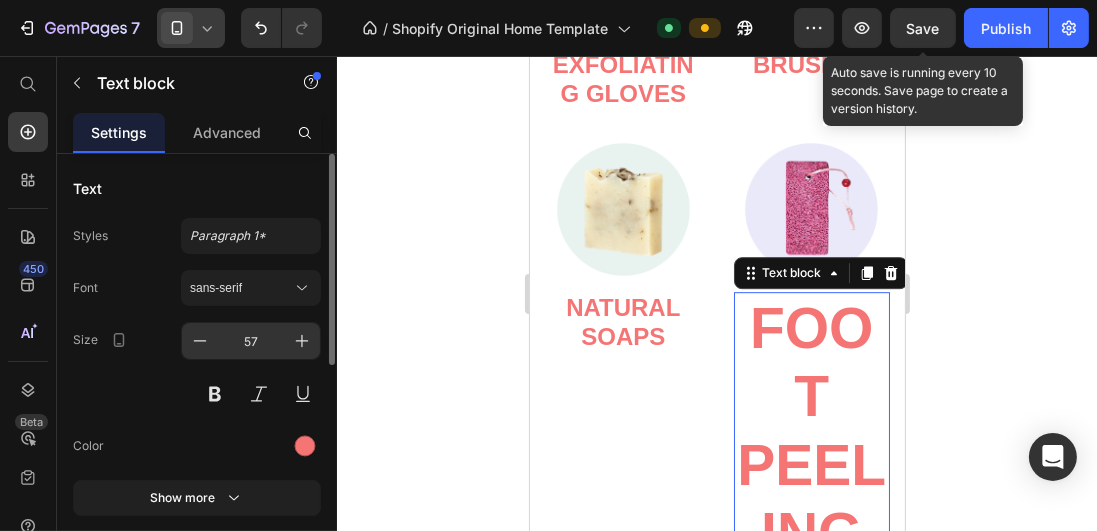 click on "57" at bounding box center [251, 341] 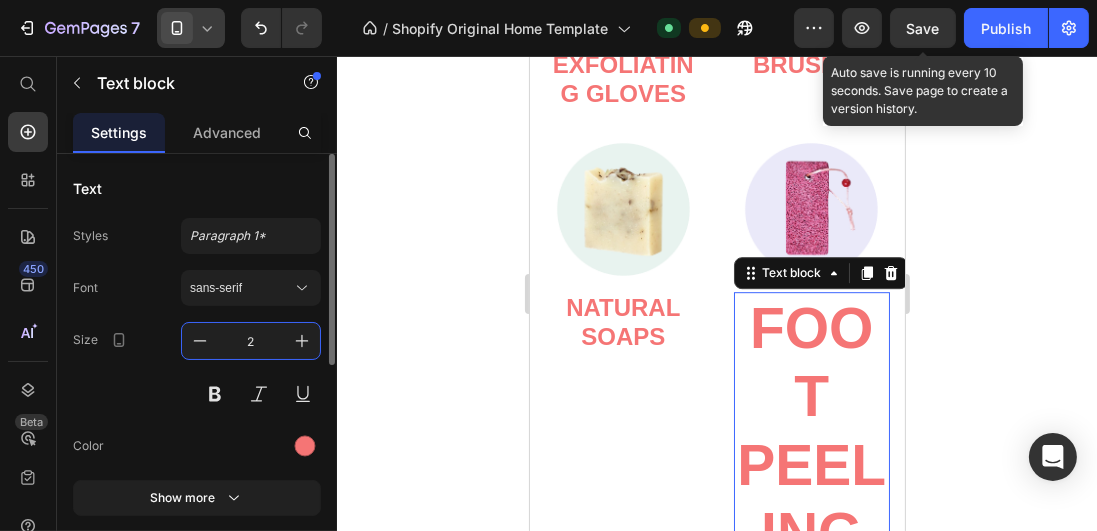 type on "24" 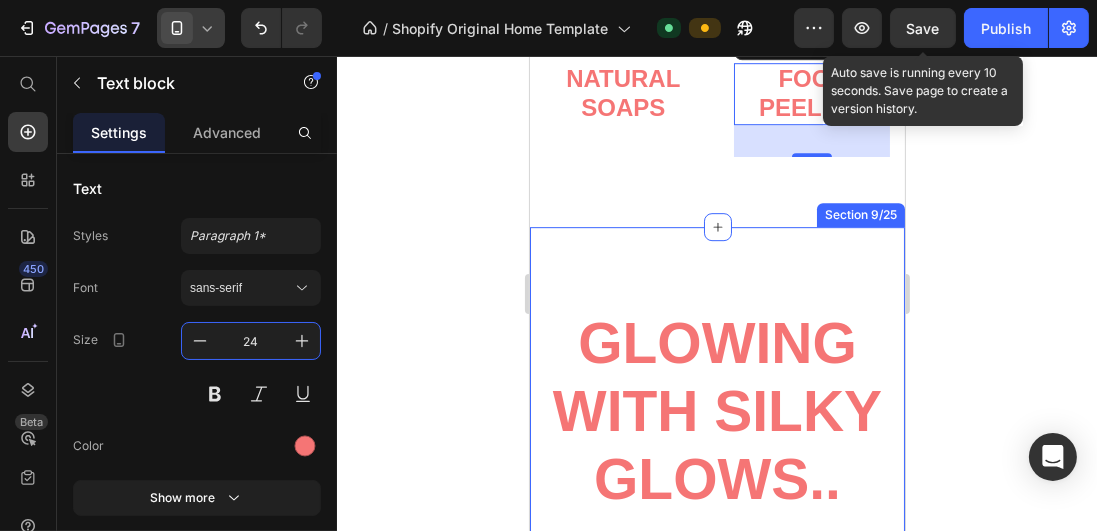 scroll, scrollTop: 6399, scrollLeft: 0, axis: vertical 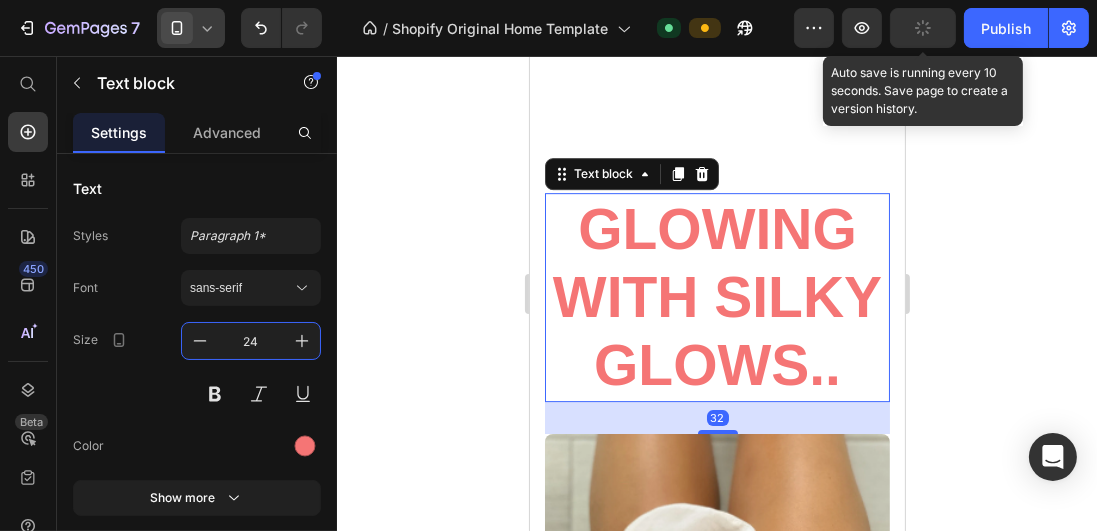 click on "Glowing with Silky Glows.." at bounding box center (716, 297) 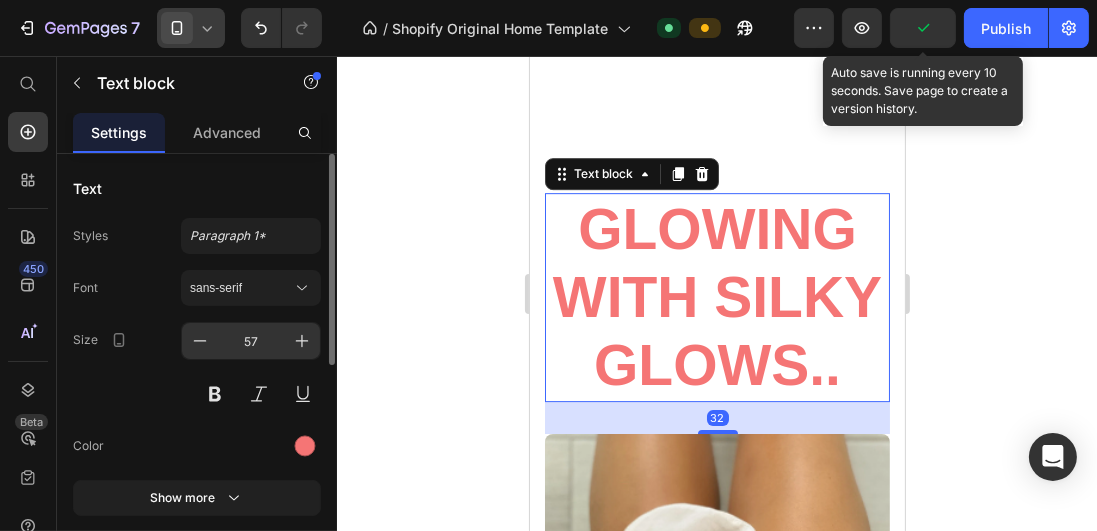 click on "57" at bounding box center (251, 341) 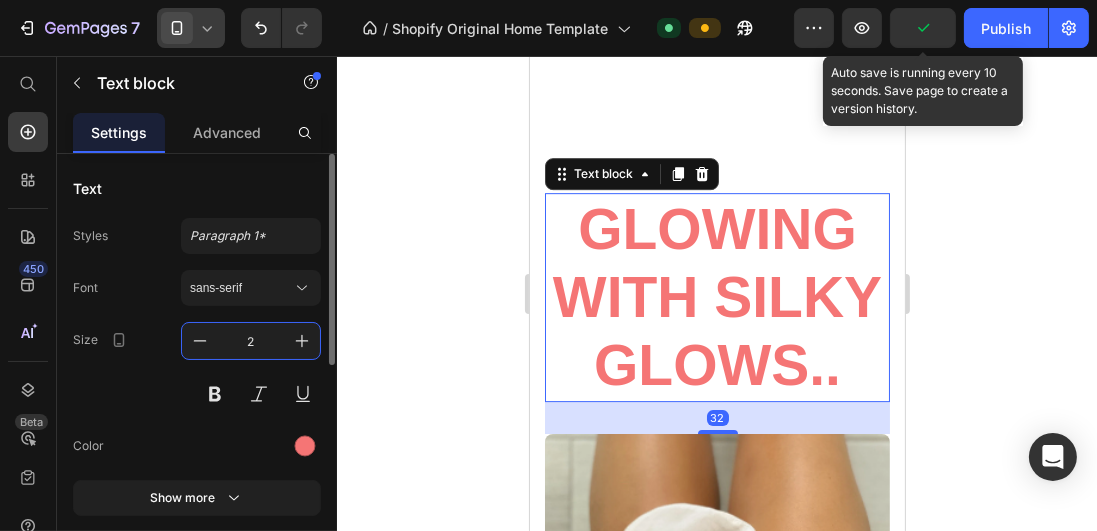 type on "24" 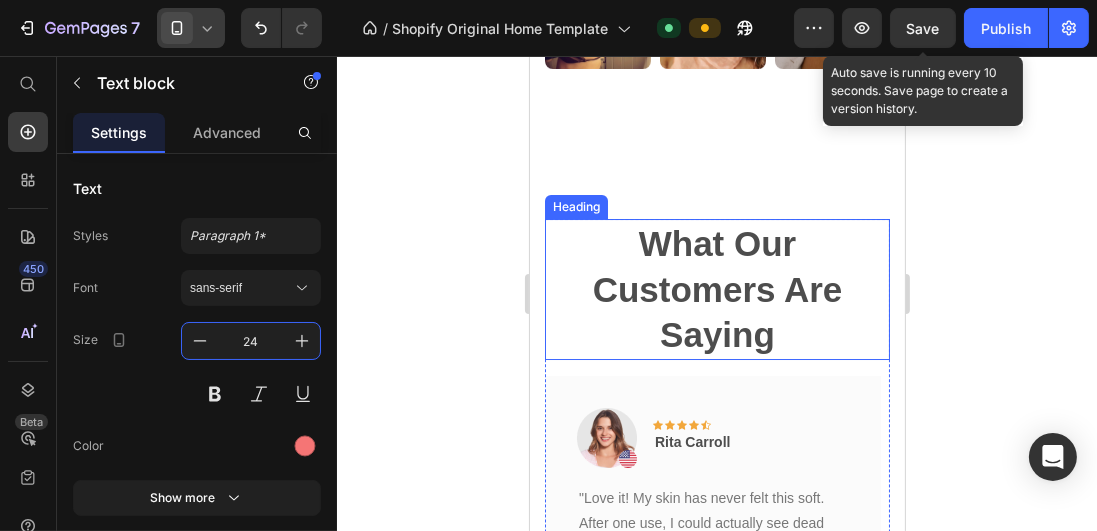 scroll, scrollTop: 7028, scrollLeft: 0, axis: vertical 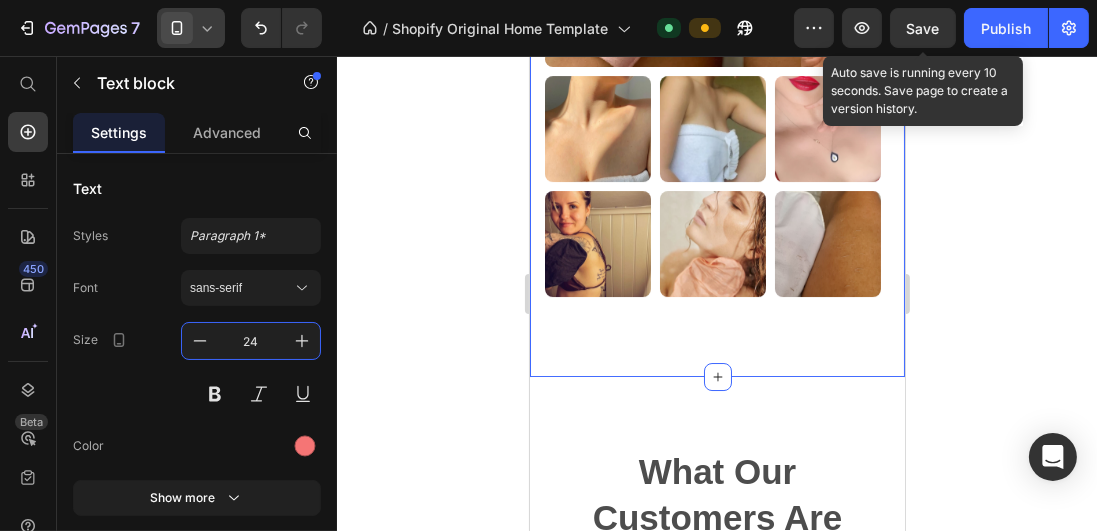 click on "Glowing with Silky Glows.. Text block Row Image Image Image Image Image Image Carousel Image Image Image Image Image Carousel Row Row Section 9/25   You can create reusable sections Create Theme Section AI Content Write with GemAI What would you like to describe here? Tone and Voice Persuasive Product Show more Generate" at bounding box center [716, -69] 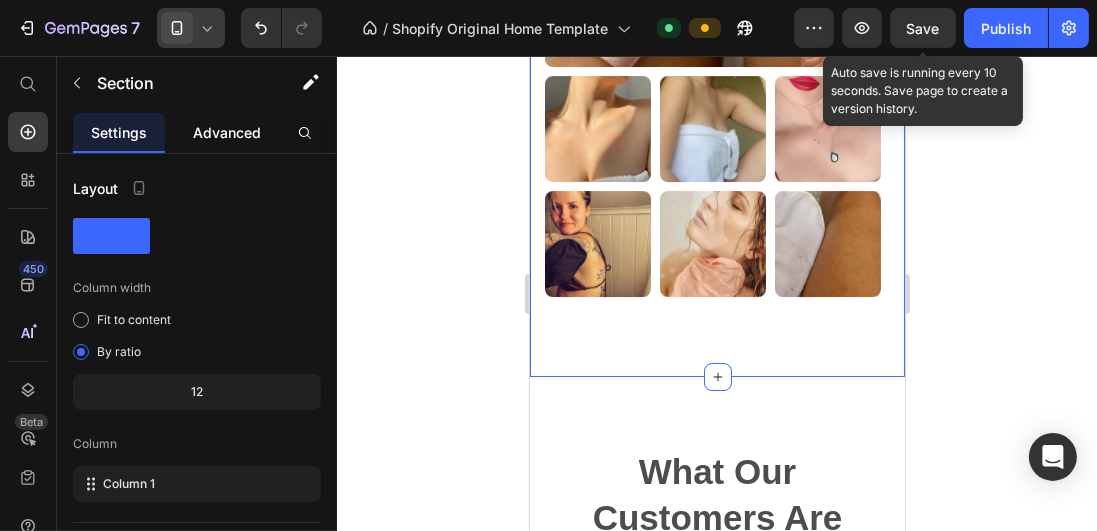 click on "Advanced" at bounding box center [227, 132] 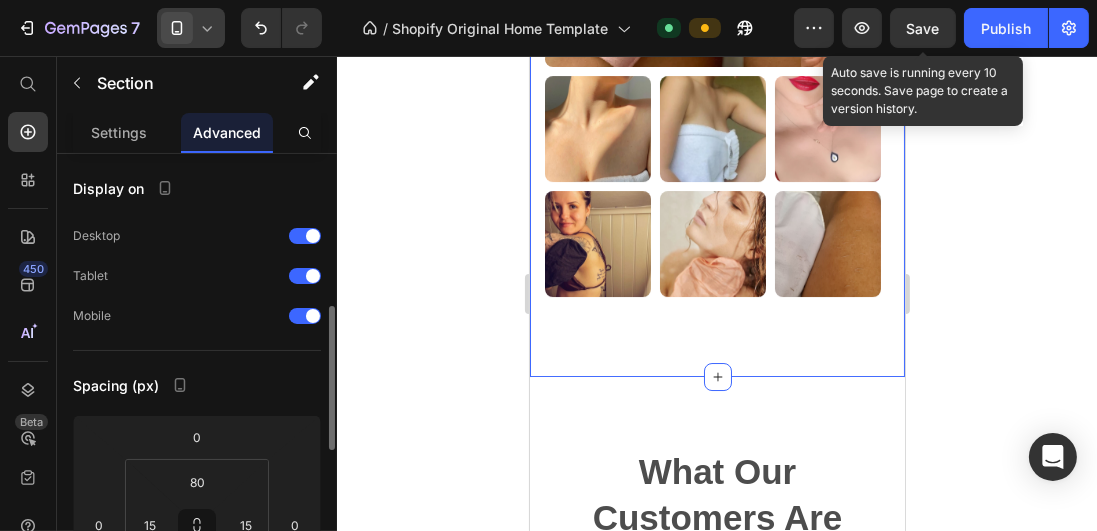 scroll, scrollTop: 114, scrollLeft: 0, axis: vertical 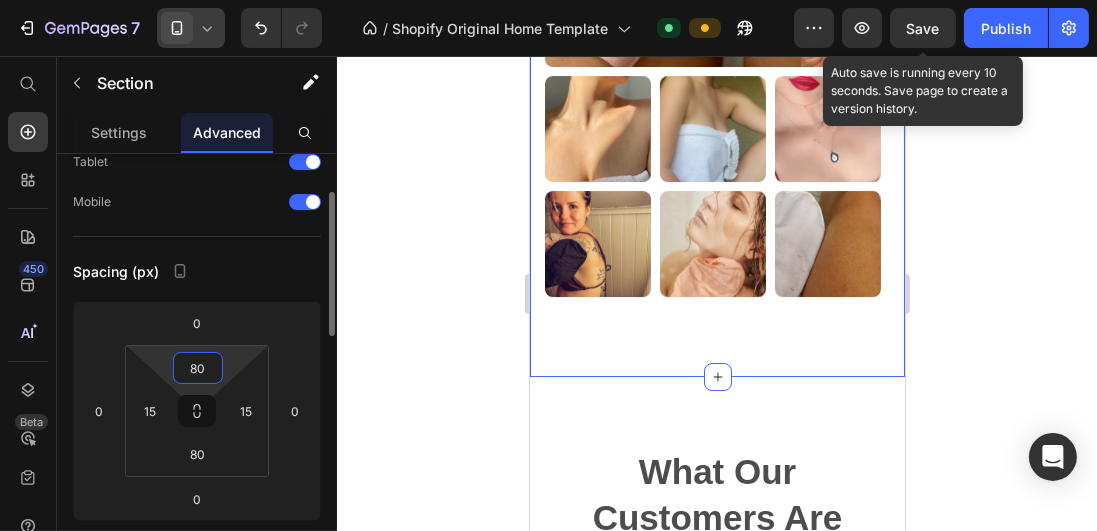 click on "80" at bounding box center [198, 368] 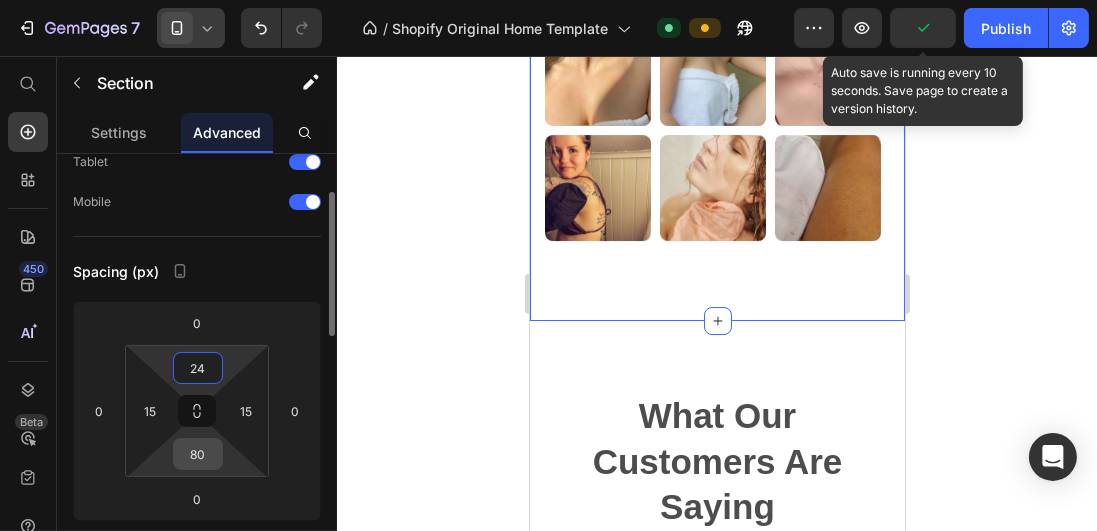 type on "24" 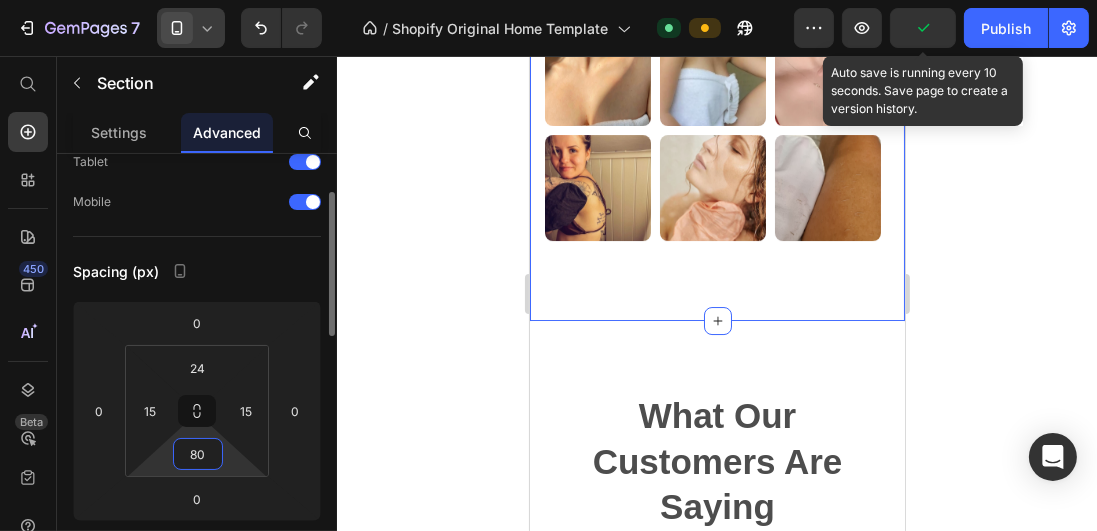 click on "80" at bounding box center [198, 454] 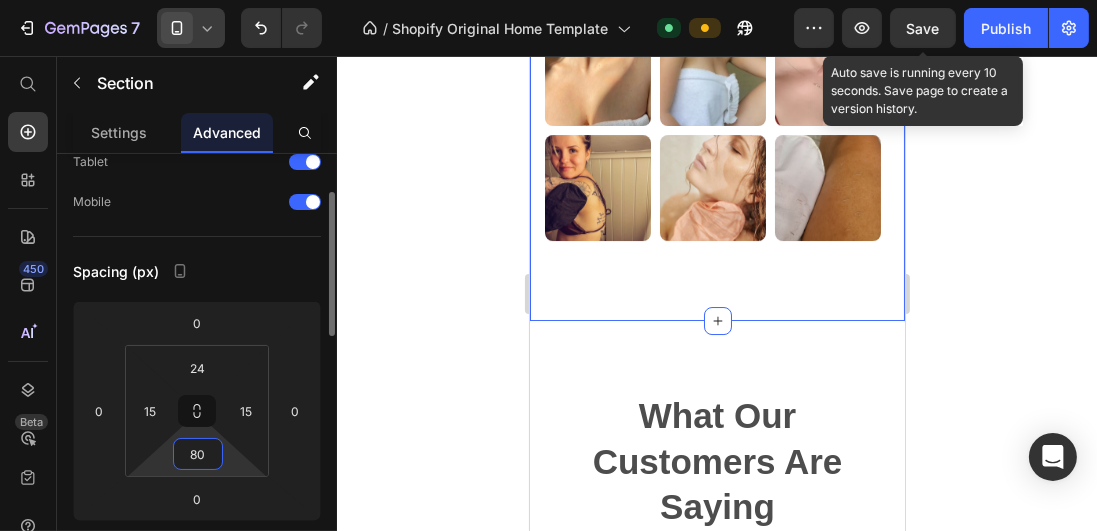 click on "80" at bounding box center [198, 454] 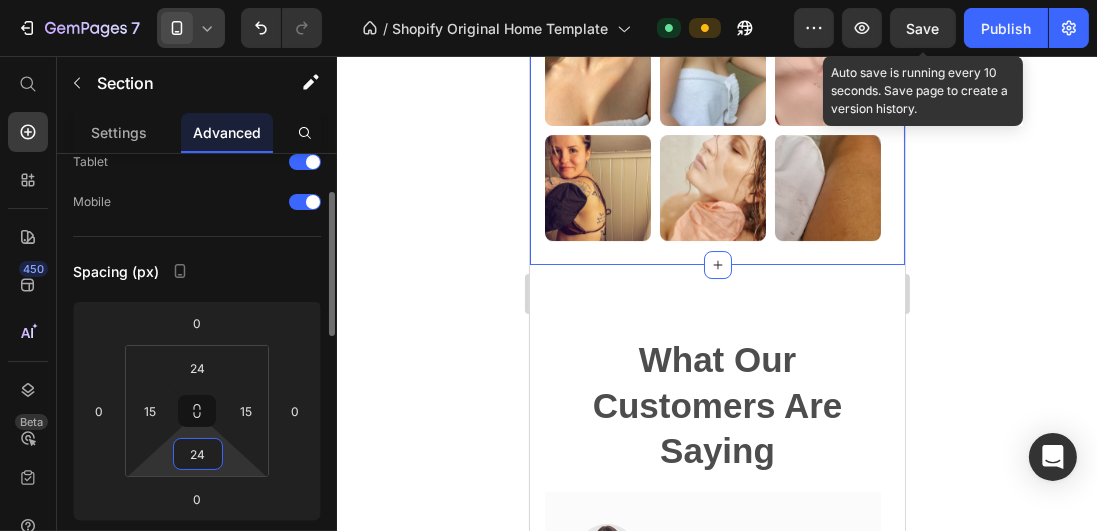 click on "24" at bounding box center [198, 454] 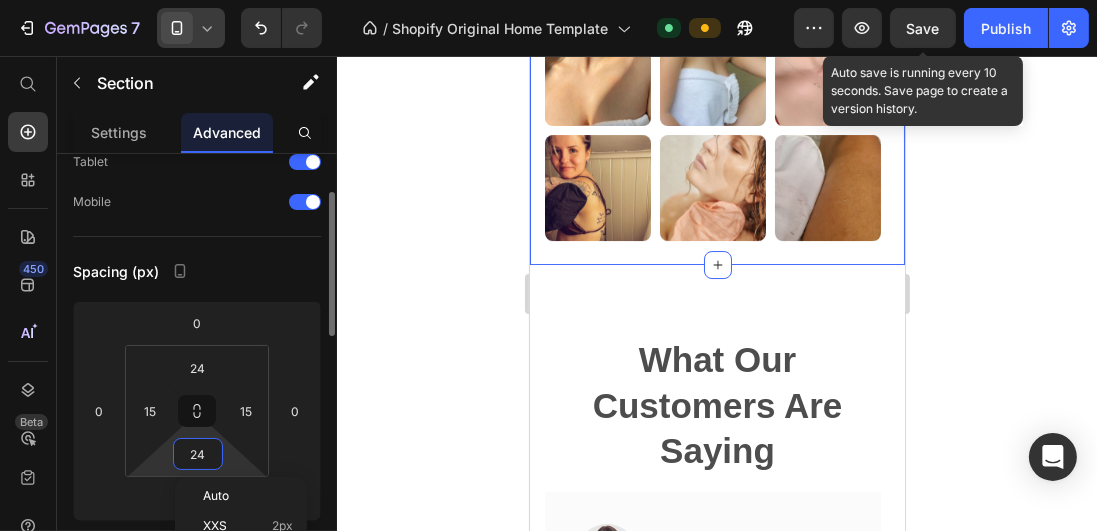 click on "24" at bounding box center (198, 454) 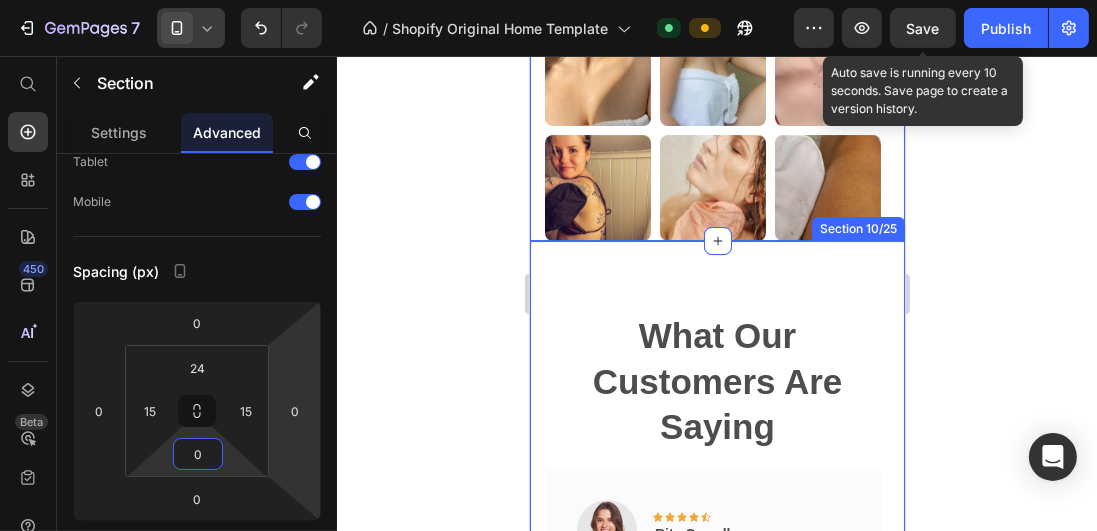 click on "Row Rita Carroll Text block Row "Love it! My skin has never felt this soft. After one use, I could actually see dead skin peeling off—gross but satisfying! Perfect for a spa day at home. Definitely part of my weekly routine now." Text block                Title Line (P) Images & Gallery SilkEx™ Silk Exfoliating Glove – Reveal Radiant Skin in Minutes (P) Title €22,99 (P) Price €45,99 (P) Price Row Buy Now (P) Cart Button Product Row Image
Icon
Icon
Icon
Icon
Icon Row Olivia Rowse Text block Row "Great quality brush! It really helps with circulation and makes my skin tingle in a good way. I’ve noticed less cellulite and softer skin after just a couple of weeks. Totally worth it.Thx" Text block                Title Line (P) Images & Gallery (P) Title €14,99 (P) Price Row" at bounding box center (716, 633) 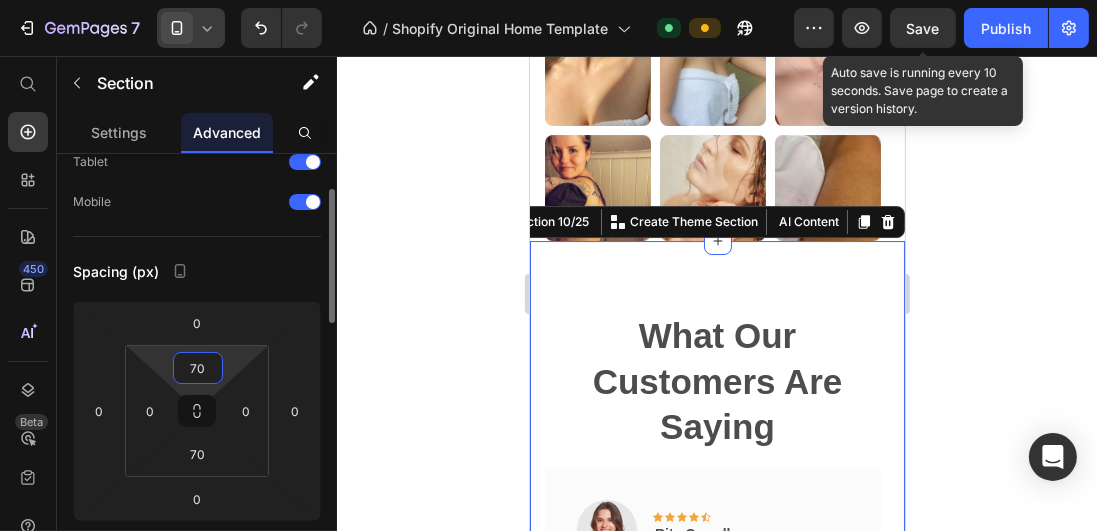 click on "70" at bounding box center [198, 368] 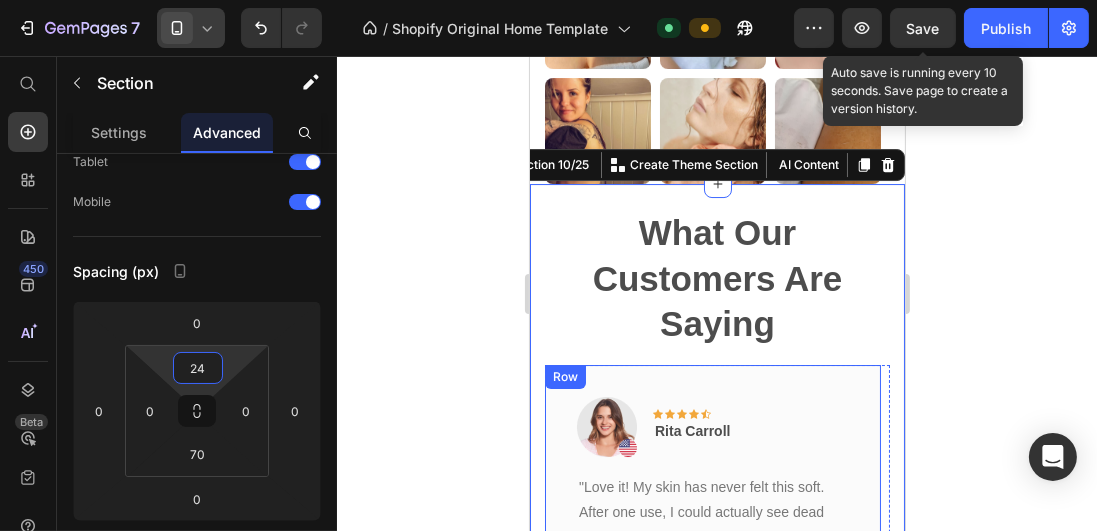 scroll, scrollTop: 7142, scrollLeft: 0, axis: vertical 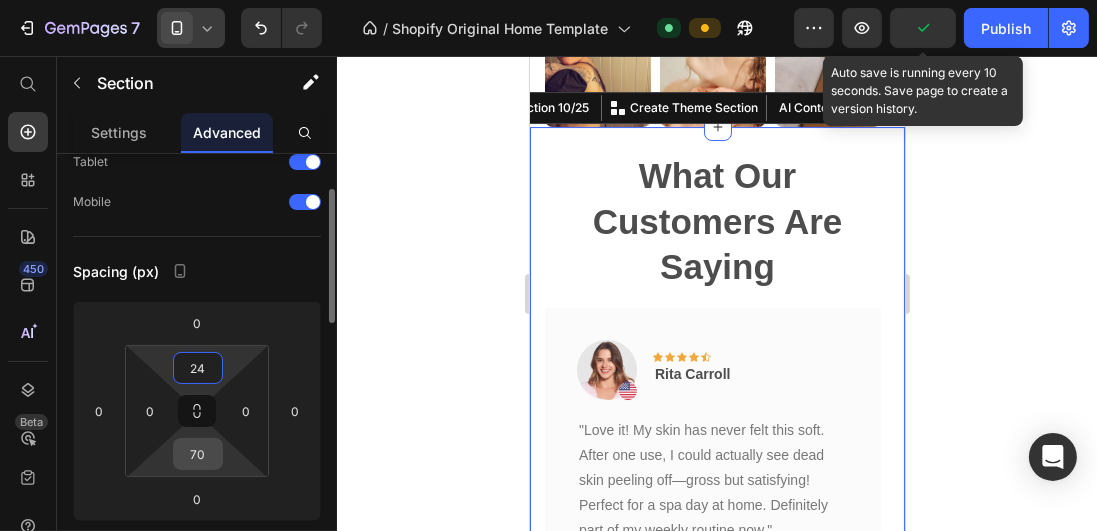 type on "24" 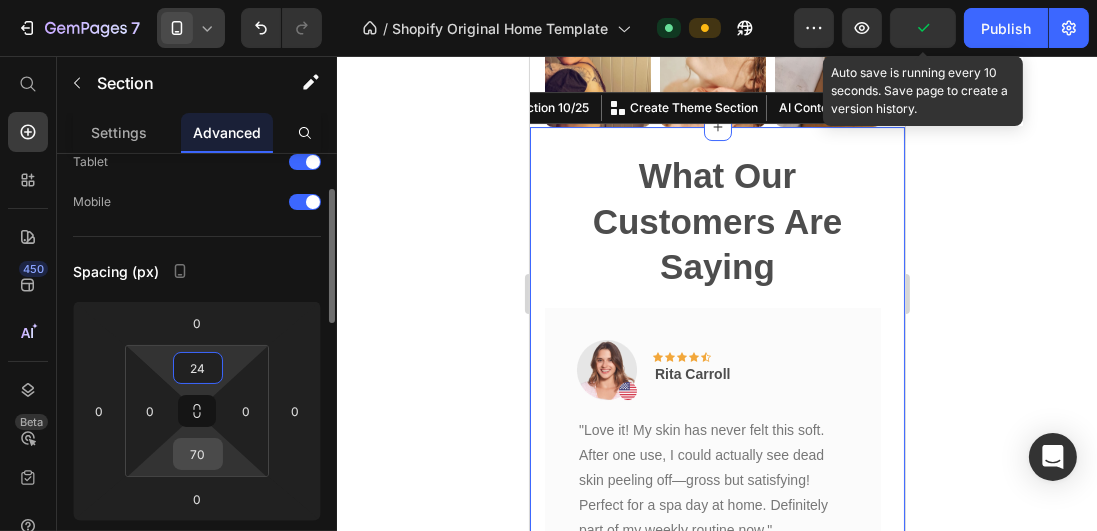 click on "70" at bounding box center (198, 454) 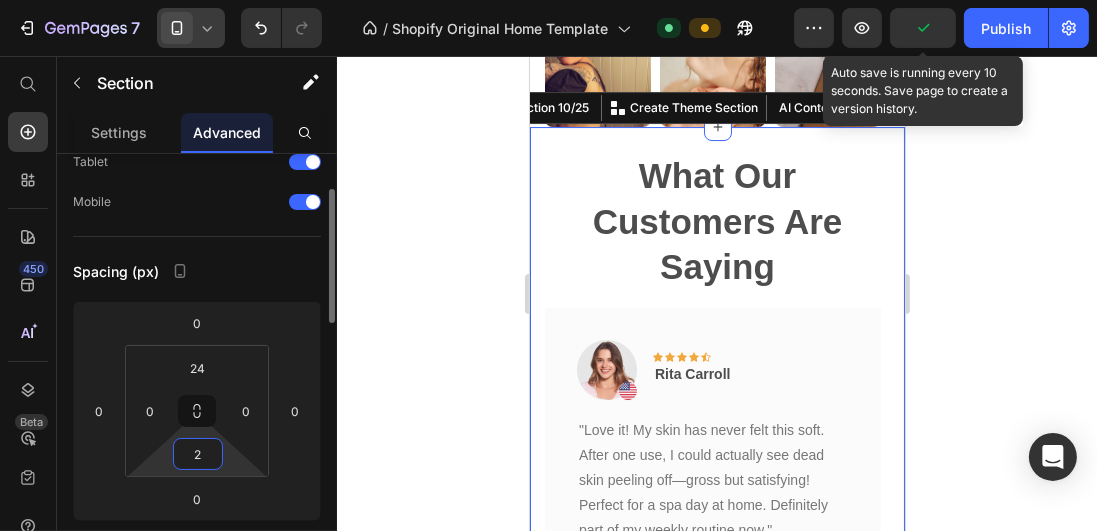 type on "24" 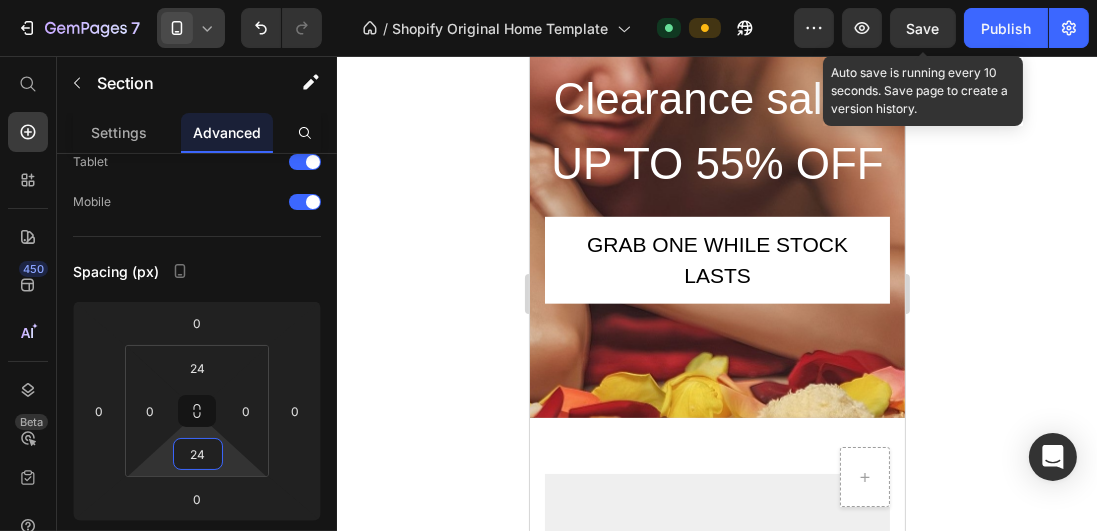 scroll, scrollTop: 8856, scrollLeft: 0, axis: vertical 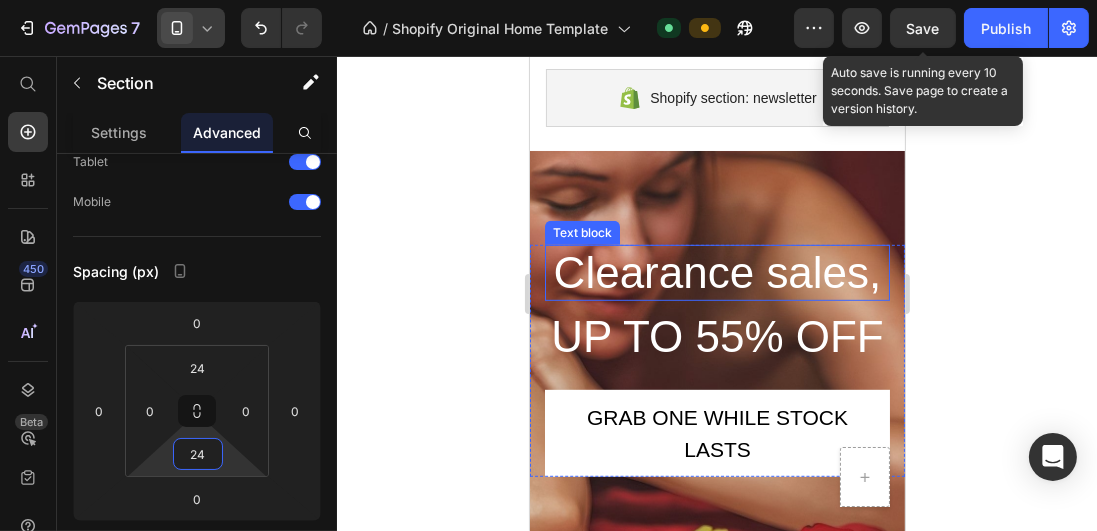click on "Clearance sales," at bounding box center [716, 273] 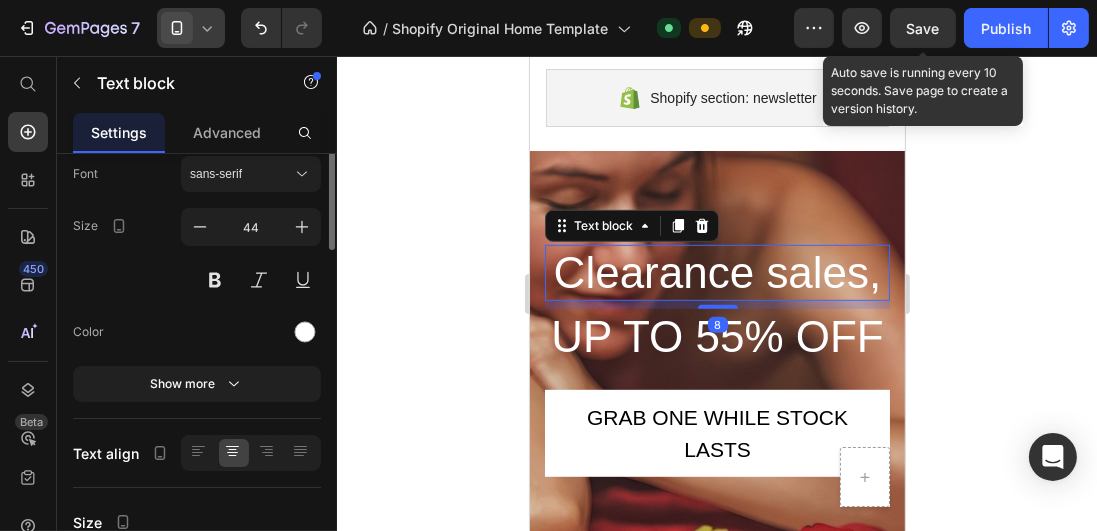 scroll, scrollTop: 0, scrollLeft: 0, axis: both 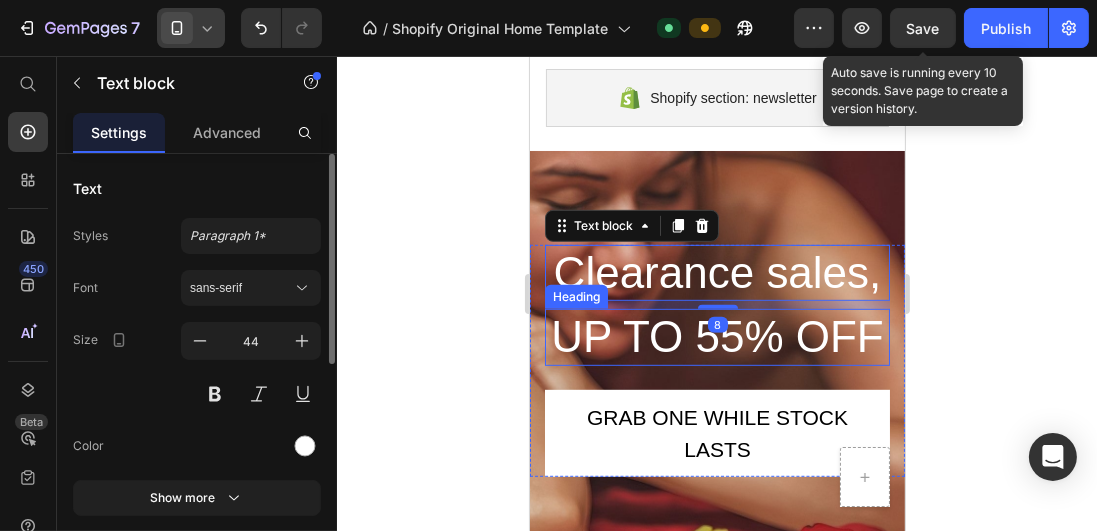 click on "up to 55% off" at bounding box center [716, 337] 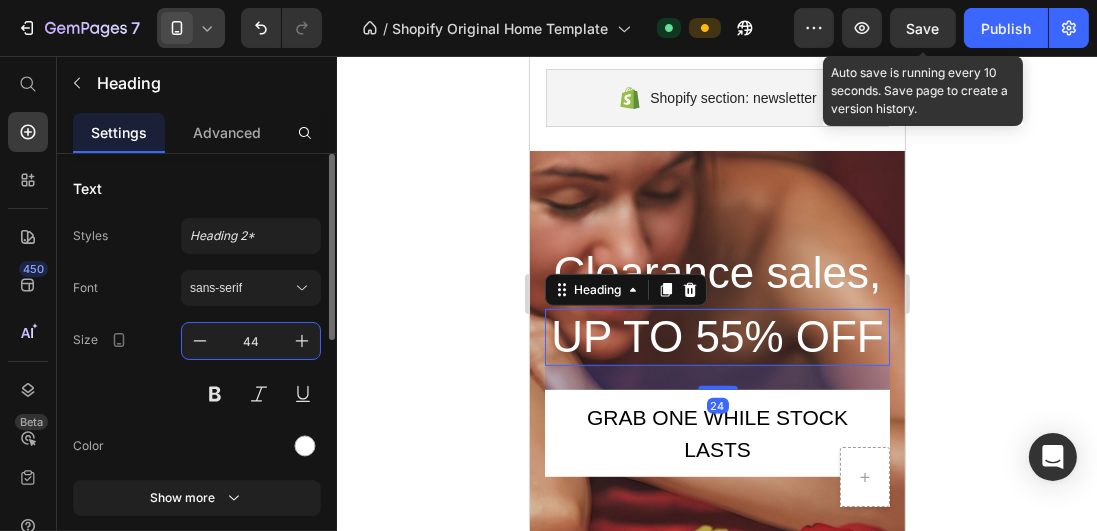 click on "44" at bounding box center [251, 341] 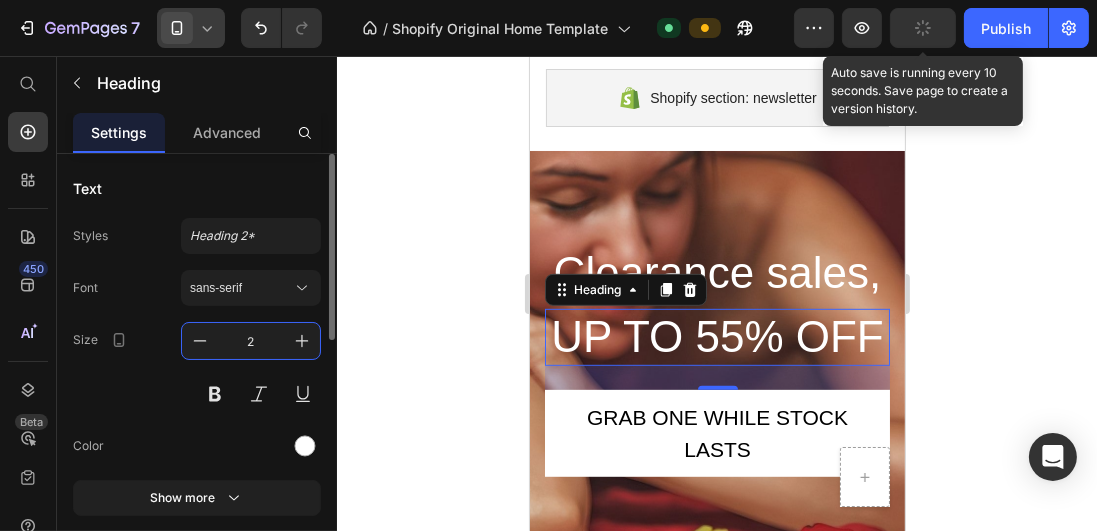 type on "24" 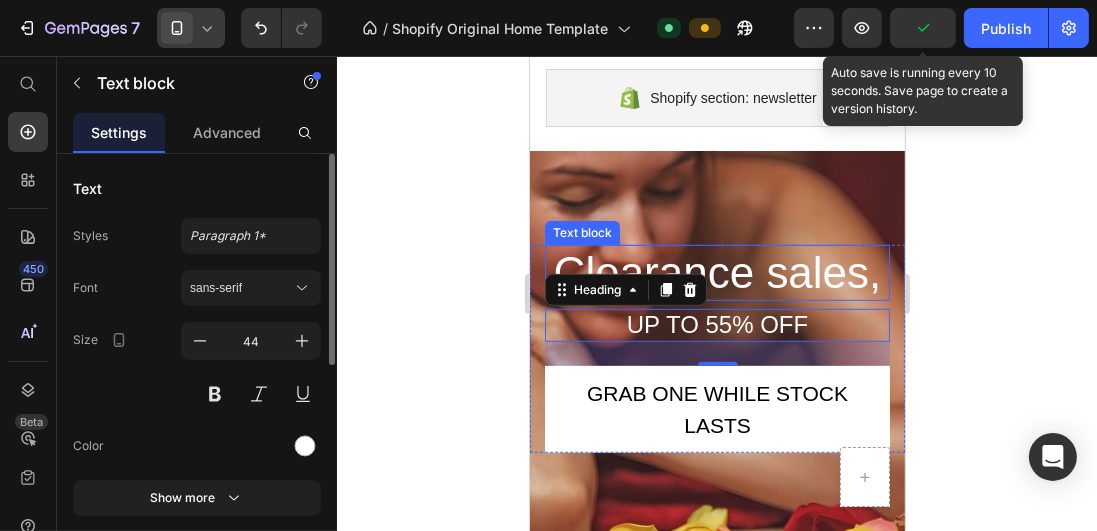 click on "Clearance sales," at bounding box center [716, 273] 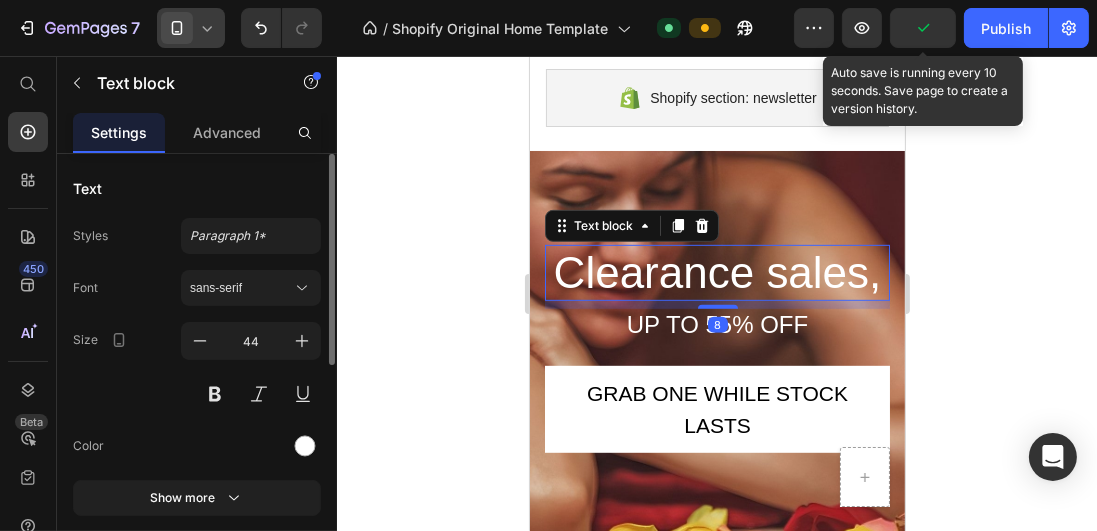 click on "Clearance sales," at bounding box center [716, 273] 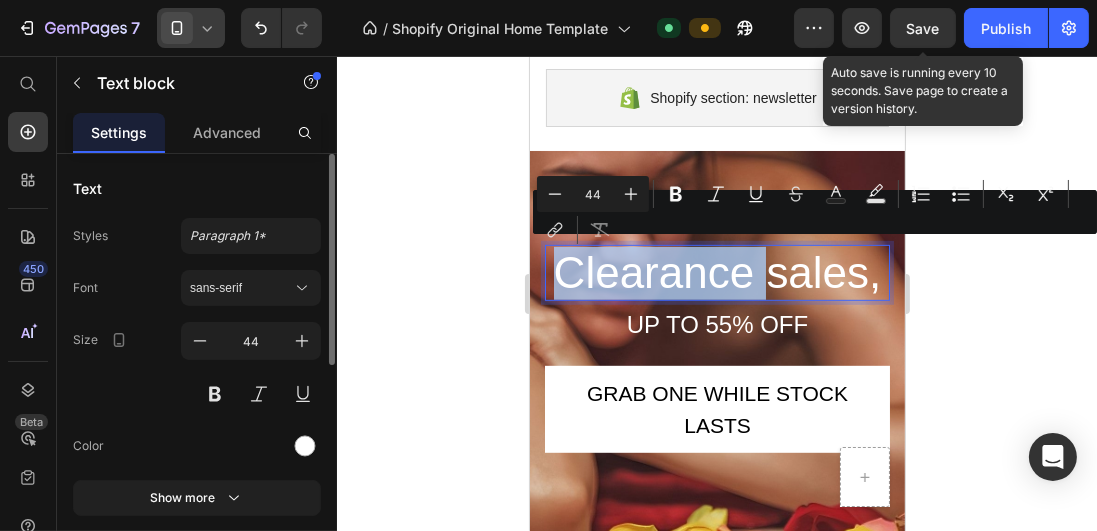 click on "Clearance sales," at bounding box center [716, 273] 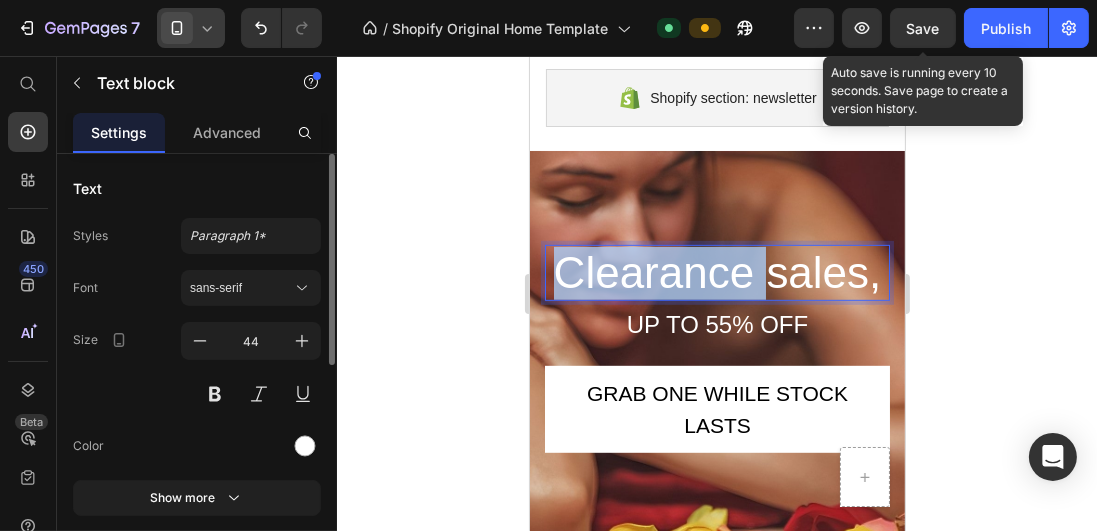click on "Clearance sales," at bounding box center [716, 273] 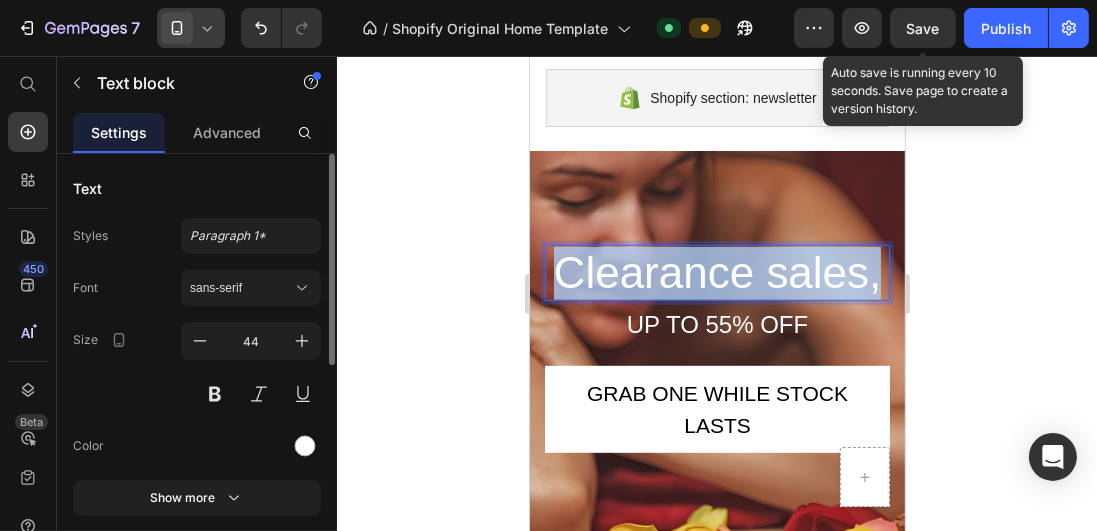 click on "Clearance sales," at bounding box center [716, 273] 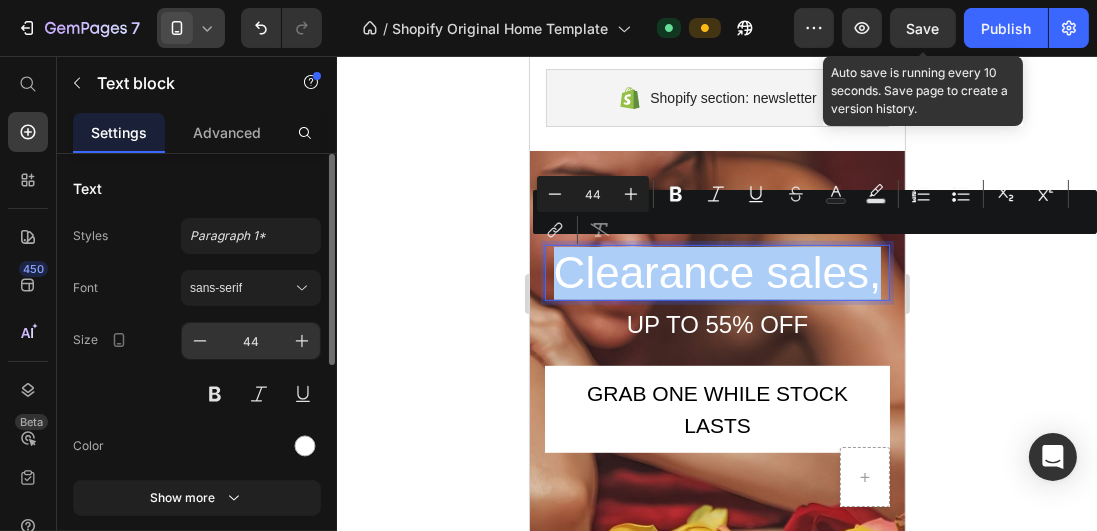click on "44" at bounding box center (251, 341) 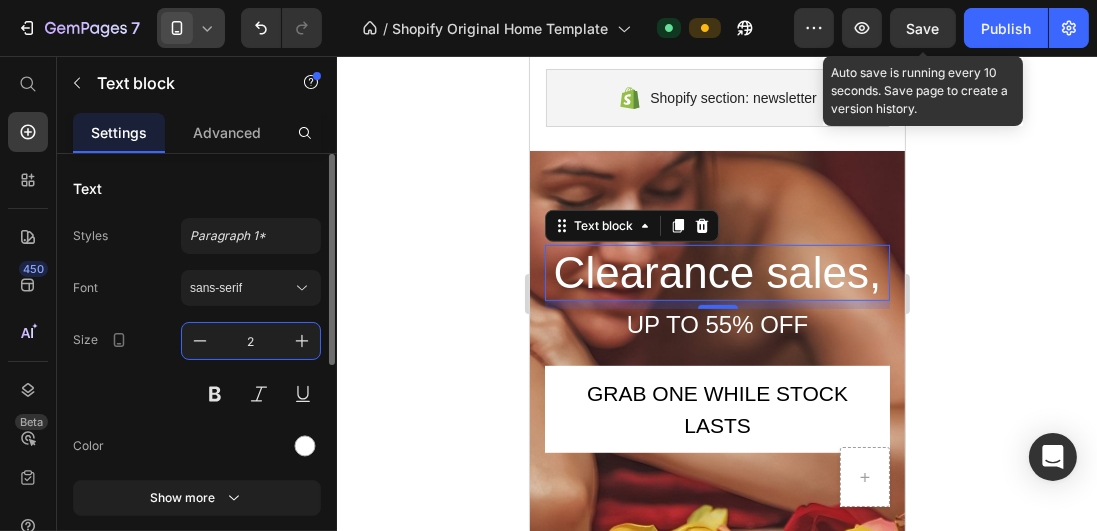 type on "24" 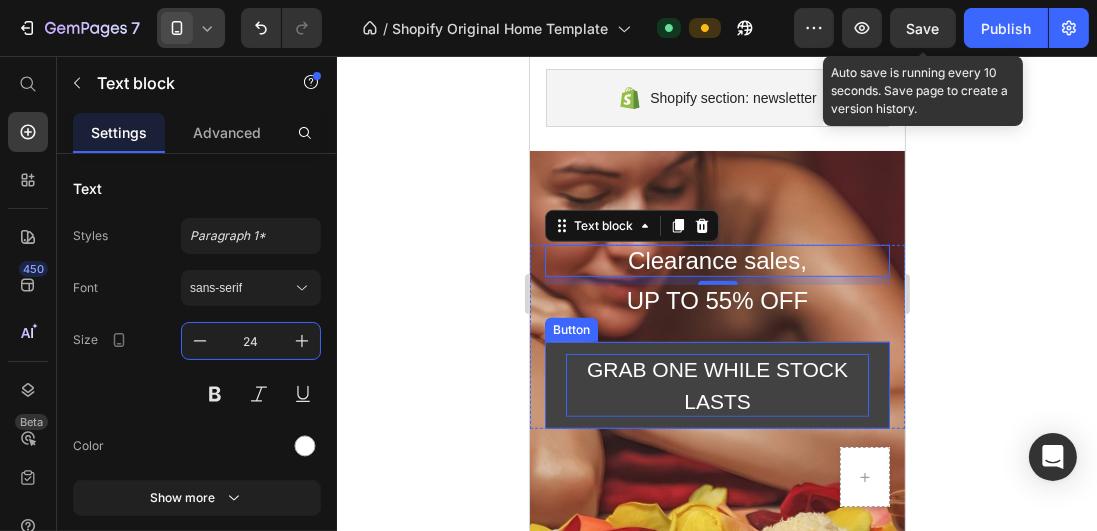 click on "Grab one while stock lasts" at bounding box center [716, 385] 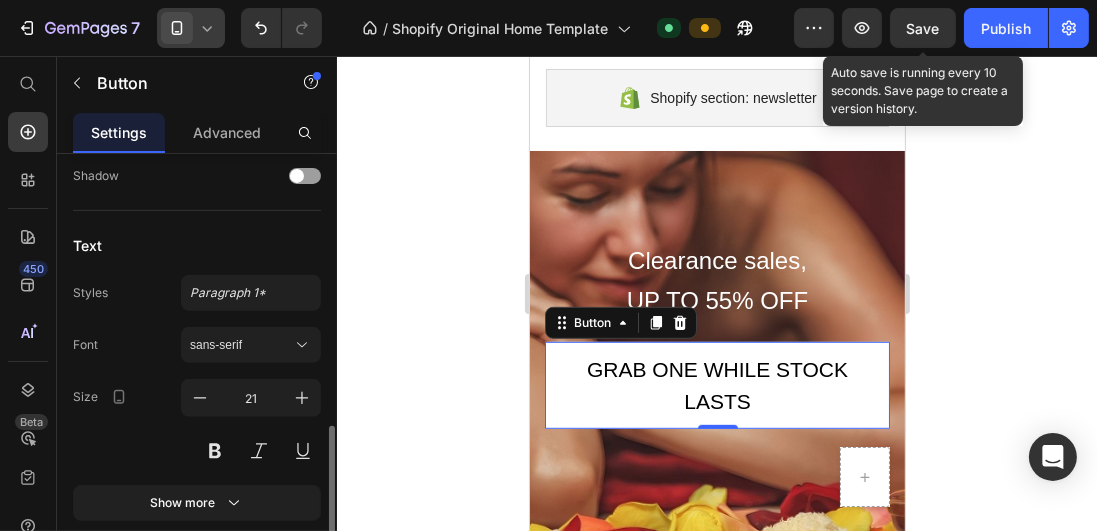 scroll, scrollTop: 914, scrollLeft: 0, axis: vertical 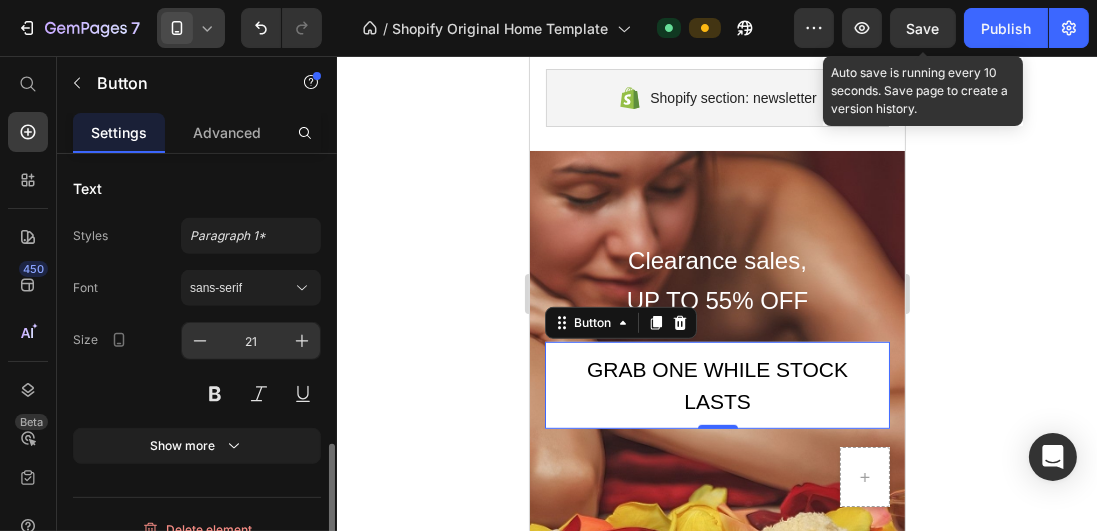 click on "21" at bounding box center (251, 341) 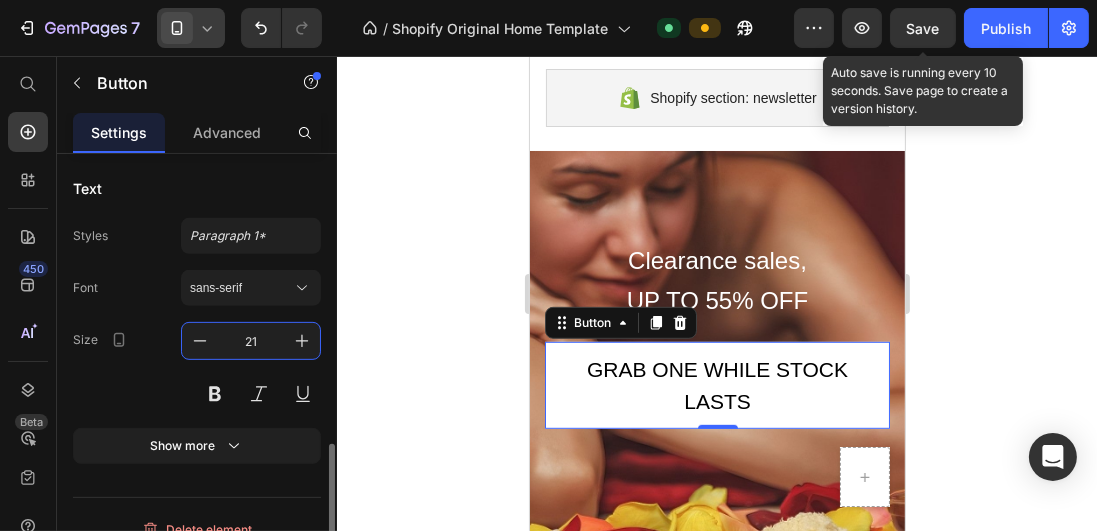click on "21" at bounding box center [251, 341] 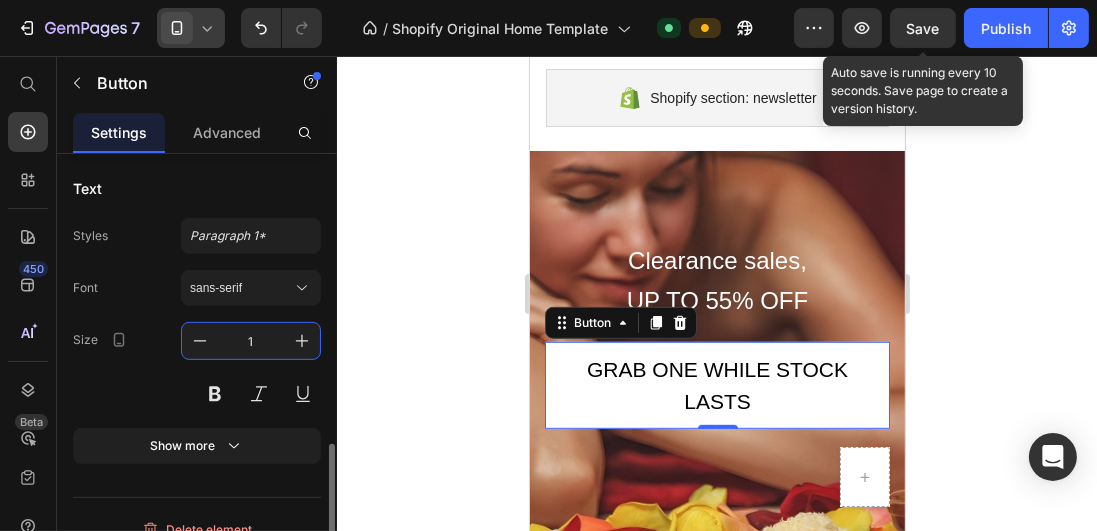 type on "16" 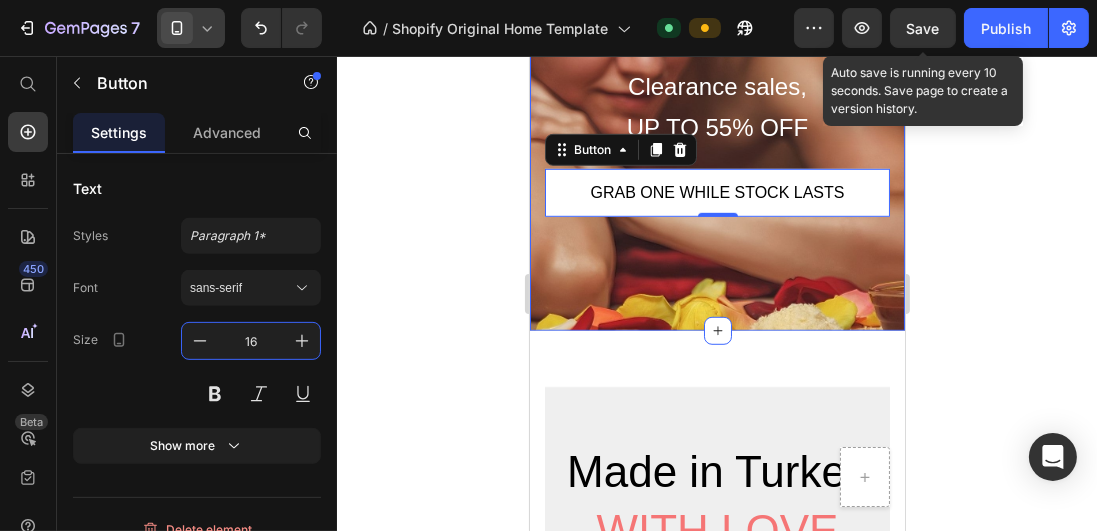 scroll, scrollTop: 9085, scrollLeft: 0, axis: vertical 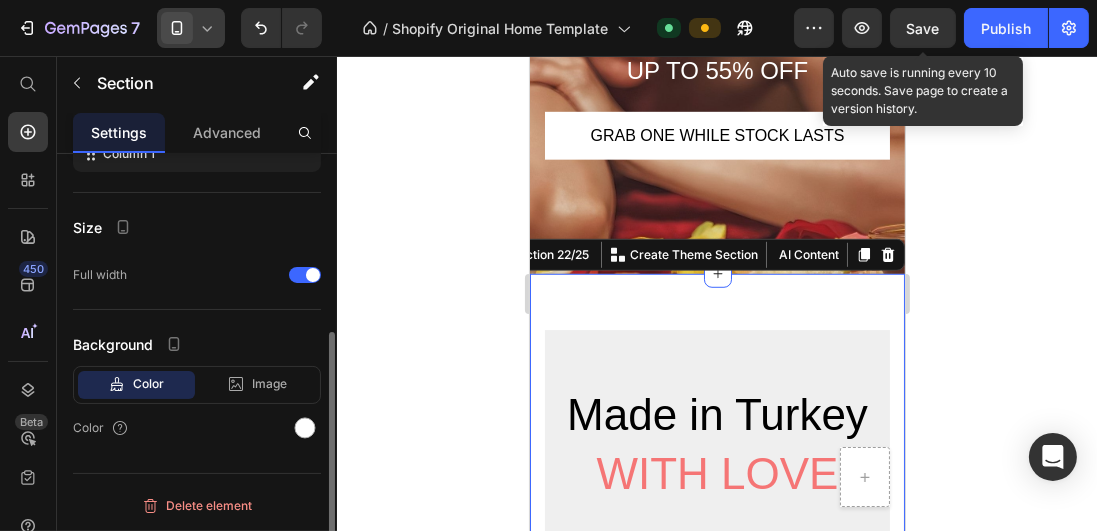 click on "Made in Turkey Text block With love Heading Here at Silky Glows, every product is thoughtfully crafted to bring out your skin’s natural radiance. We’re passionately dedicated to helping you feel fresh, confident, and naturally beautiful—every single day. With Silky Glows, it’s not just about skincare; it’s about embracing rituals that make you glow from the inside out. Text block Row Want your first order Text block 15% off? Heading Stay in the loop on exclusive offers, new arrivals, and so much more. Text block Email Field Count me in Submit Button Row Newsletter Row Row
Row Row Section 22/25   You can create reusable sections Create Theme Section AI Content Write with GemAI What would you like to describe here? Tone and Voice Persuasive Product Silk Face Mitt SilkEx™ – Deep Exfoliation for Smooth & Renewed Skin Show more Generate" at bounding box center (716, 754) 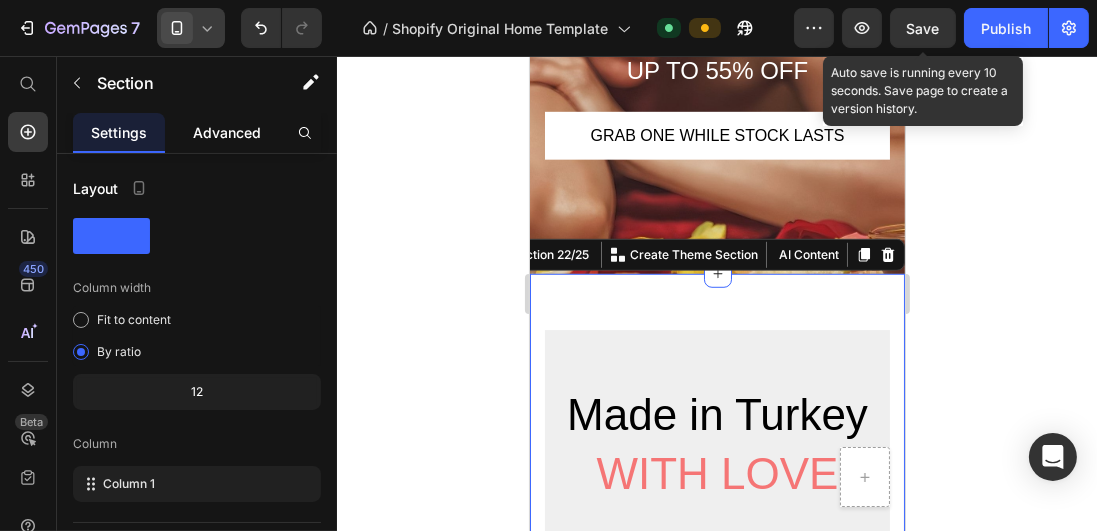 click on "Advanced" at bounding box center (227, 132) 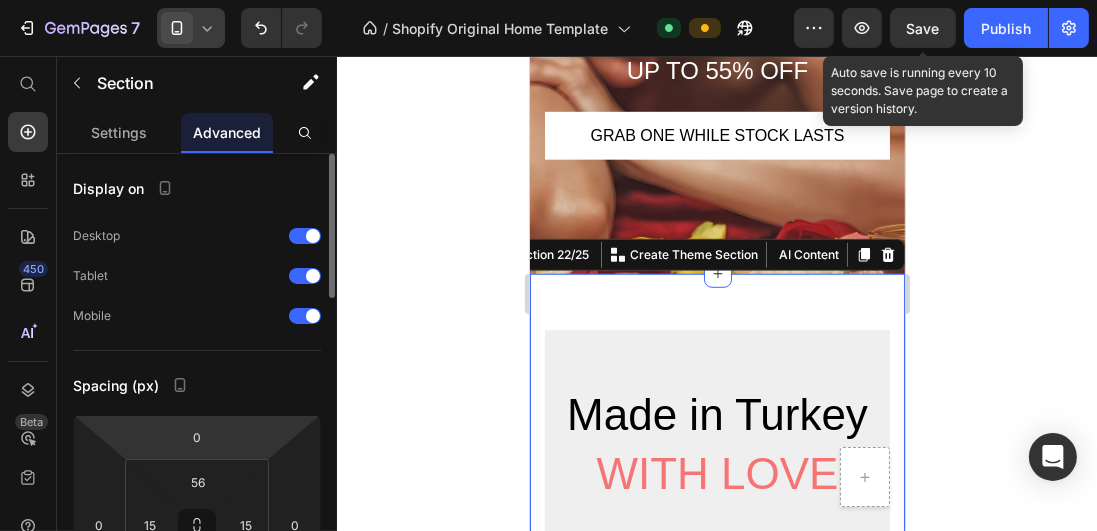 scroll, scrollTop: 114, scrollLeft: 0, axis: vertical 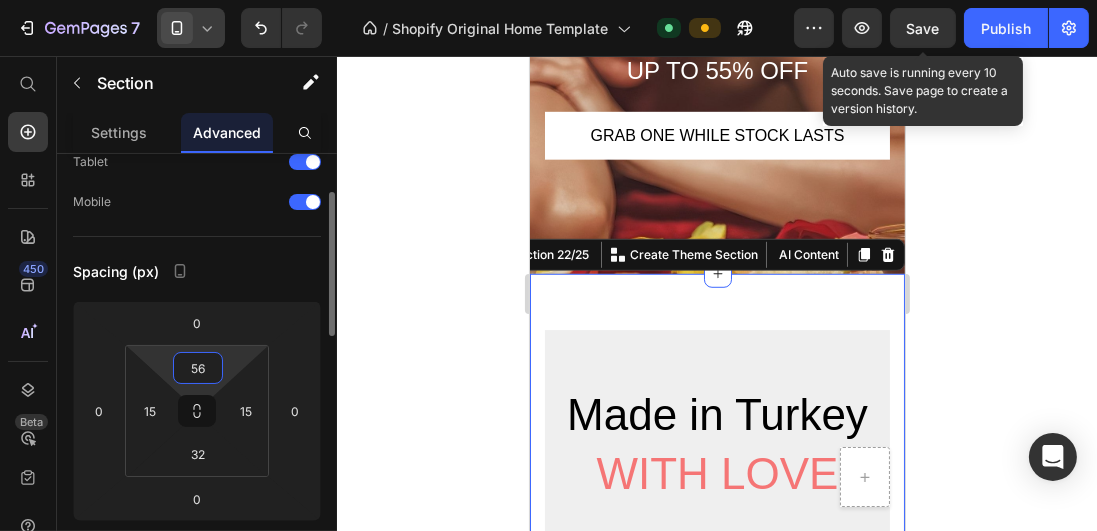 click on "56" at bounding box center [198, 368] 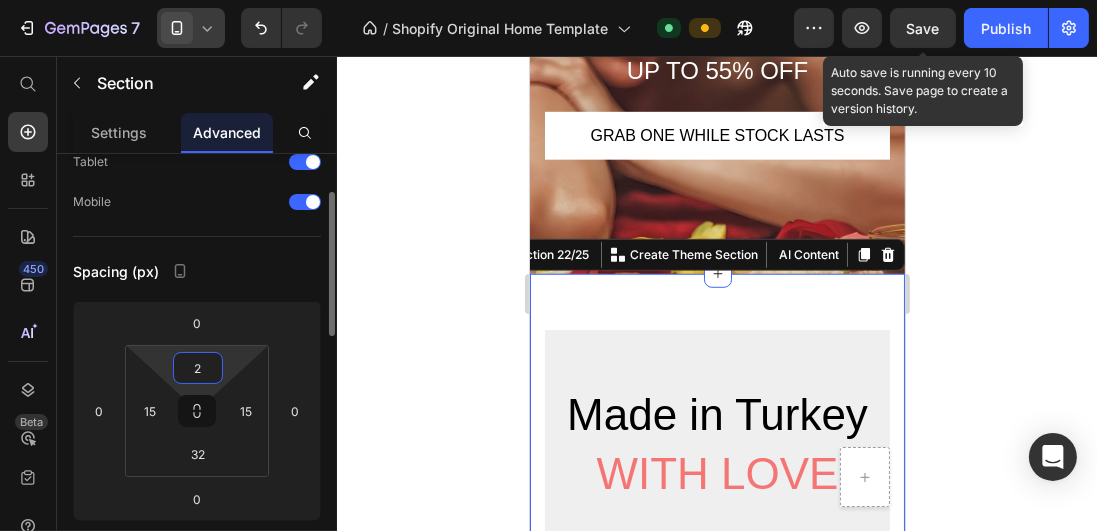 type on "24" 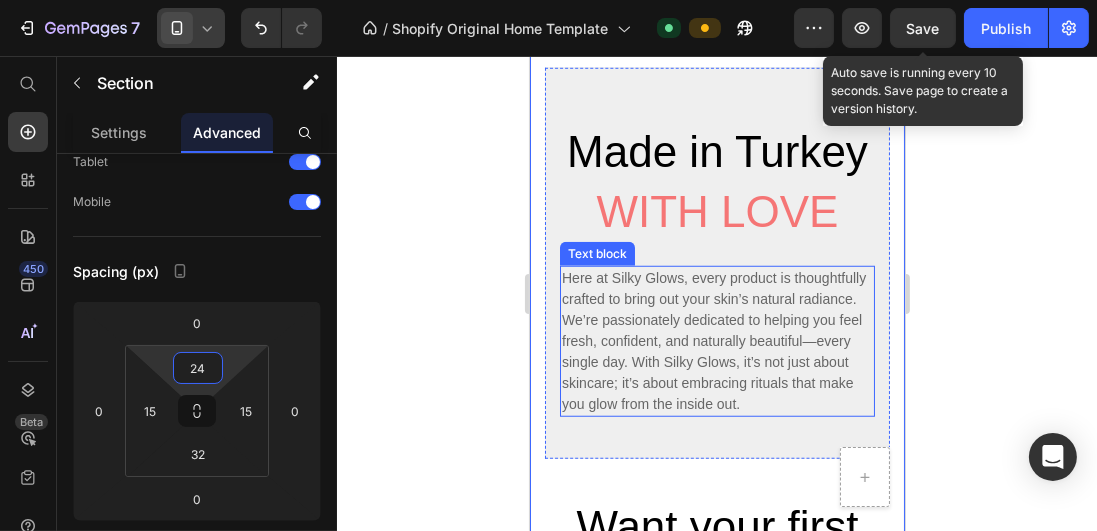scroll, scrollTop: 9428, scrollLeft: 0, axis: vertical 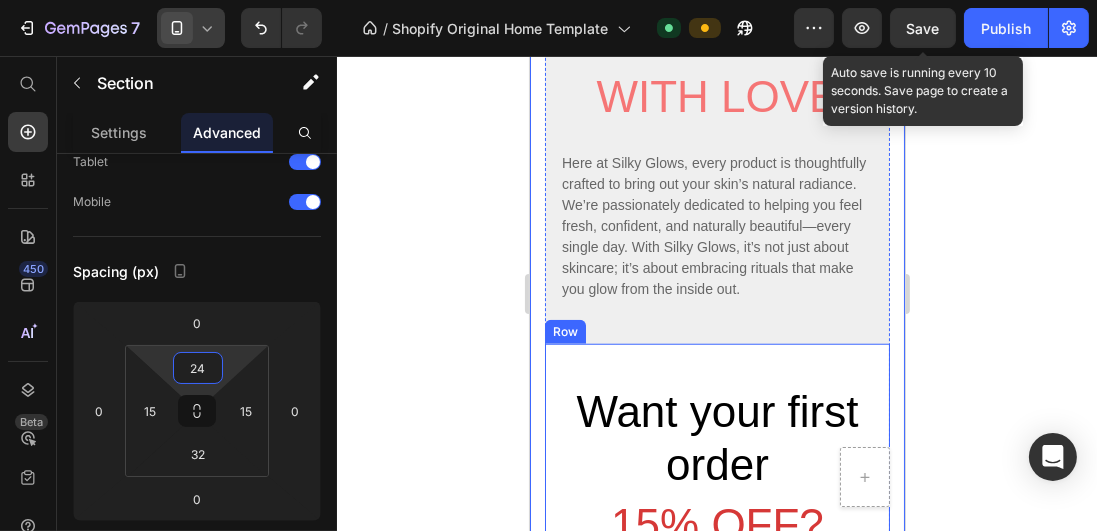 click on "Want your first order Text block 15% off? Heading Stay in the loop on exclusive offers, new arrivals, and so much more. Text block Email Field Count me in Submit Button Row Newsletter Row" at bounding box center [716, 568] 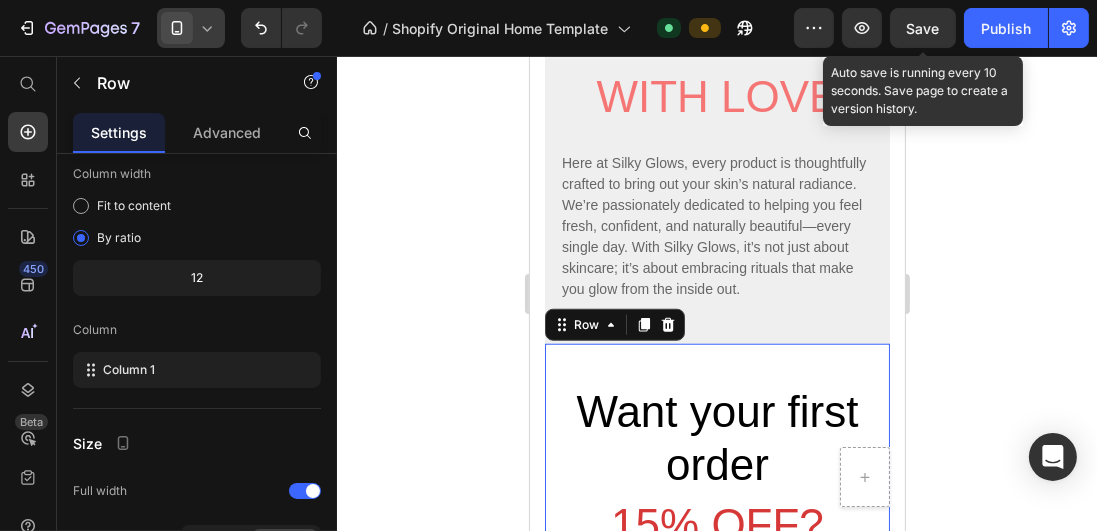 scroll, scrollTop: 0, scrollLeft: 0, axis: both 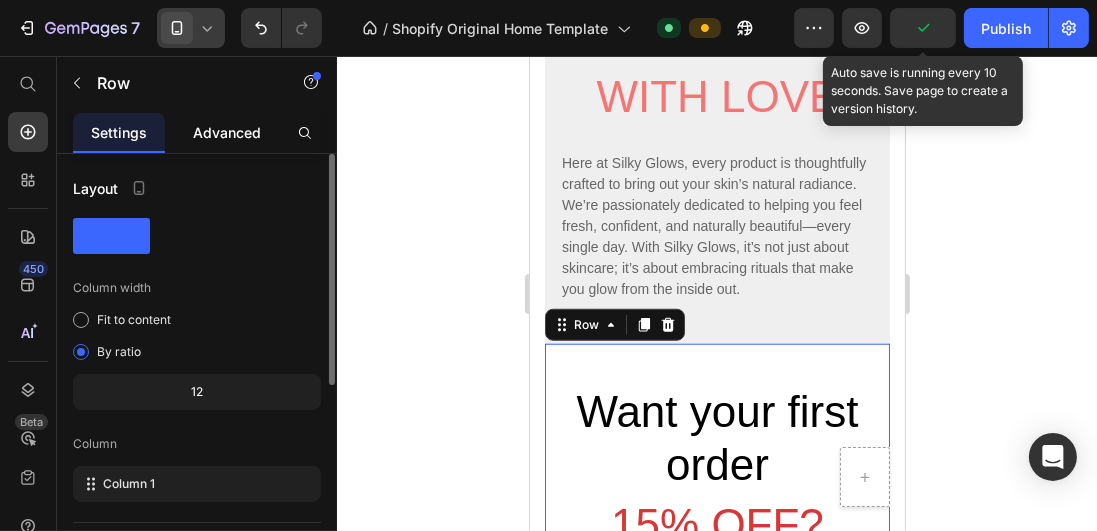 click on "Advanced" at bounding box center [227, 132] 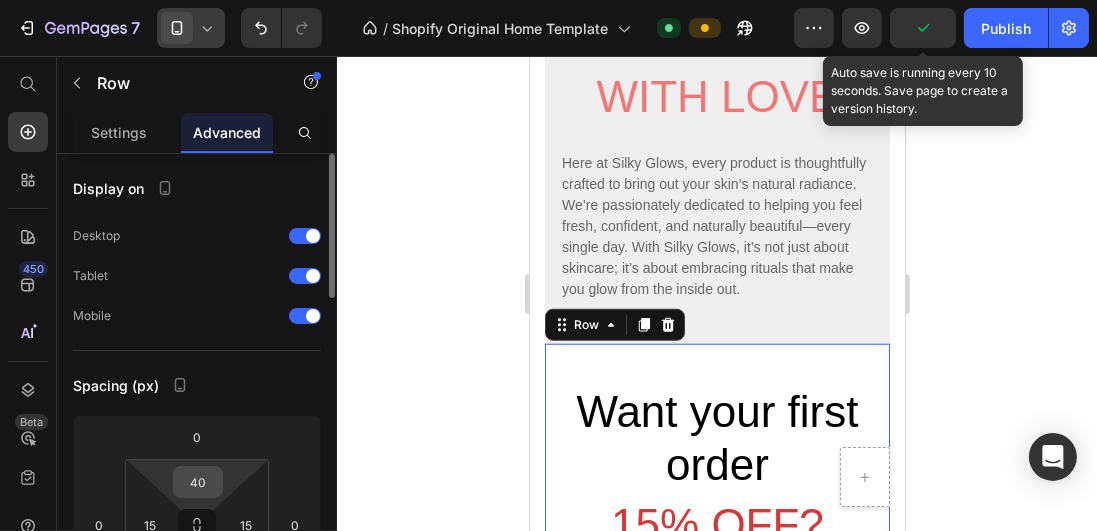 click on "40" at bounding box center (198, 482) 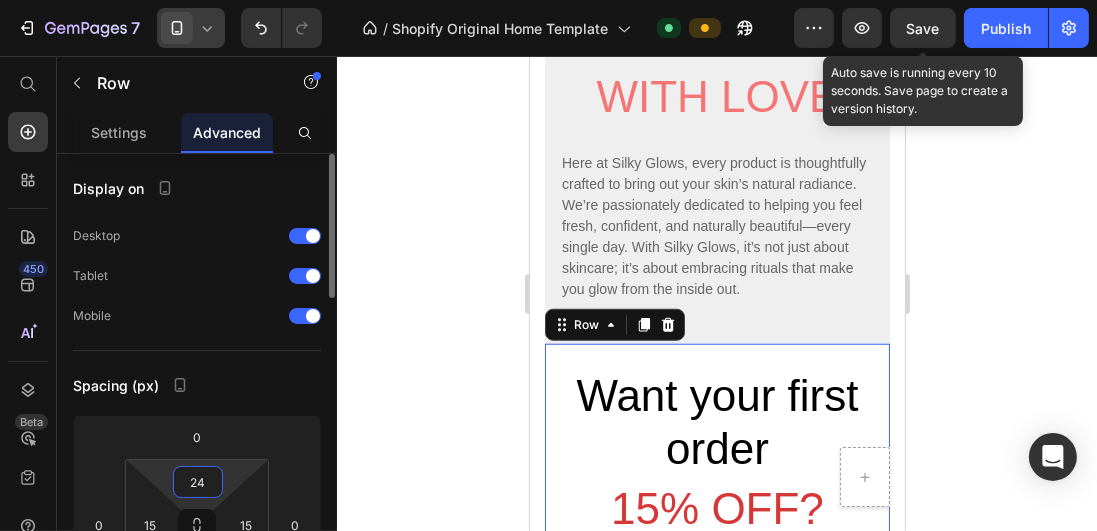 click on "24" at bounding box center [198, 482] 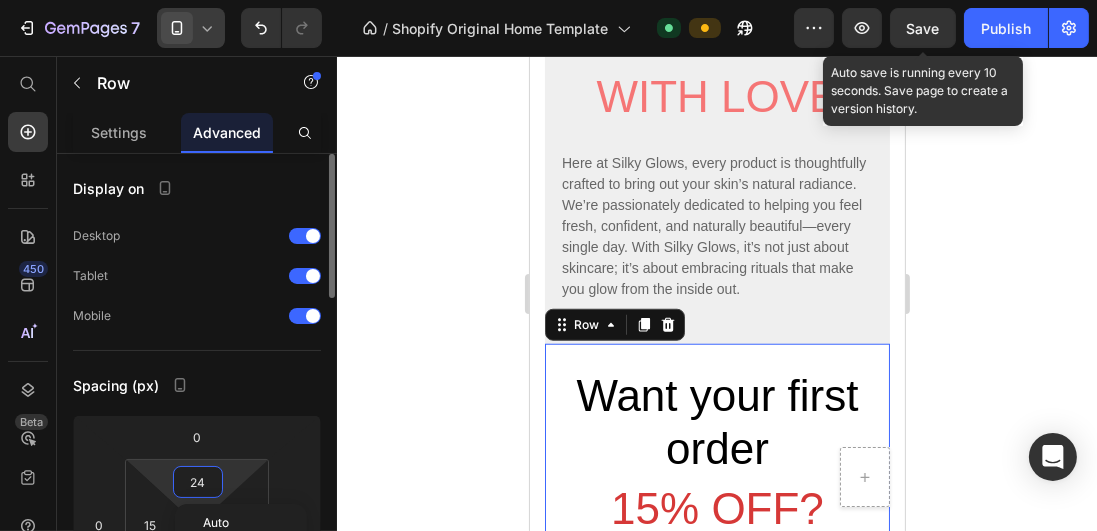 click on "24" at bounding box center [198, 482] 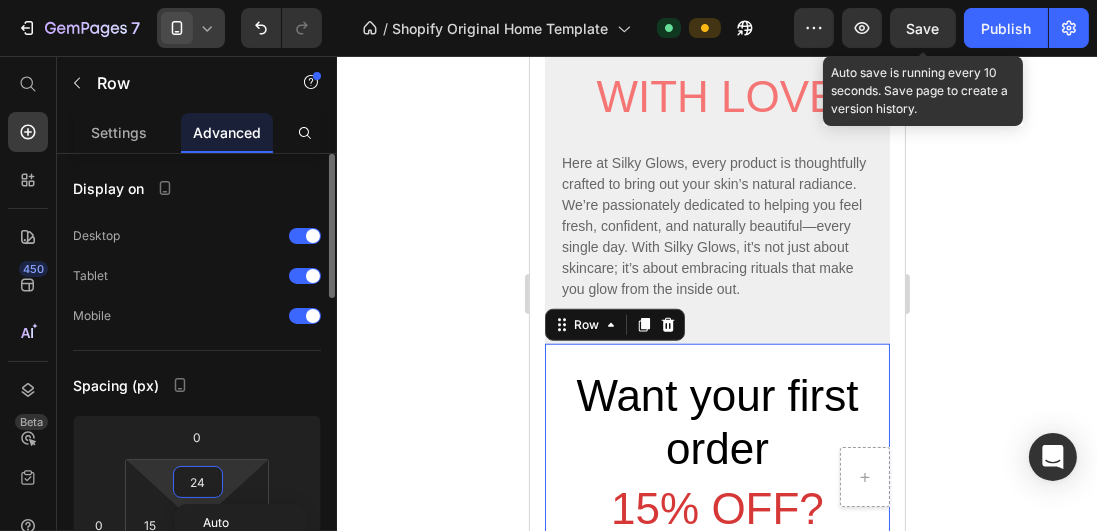 type on "0" 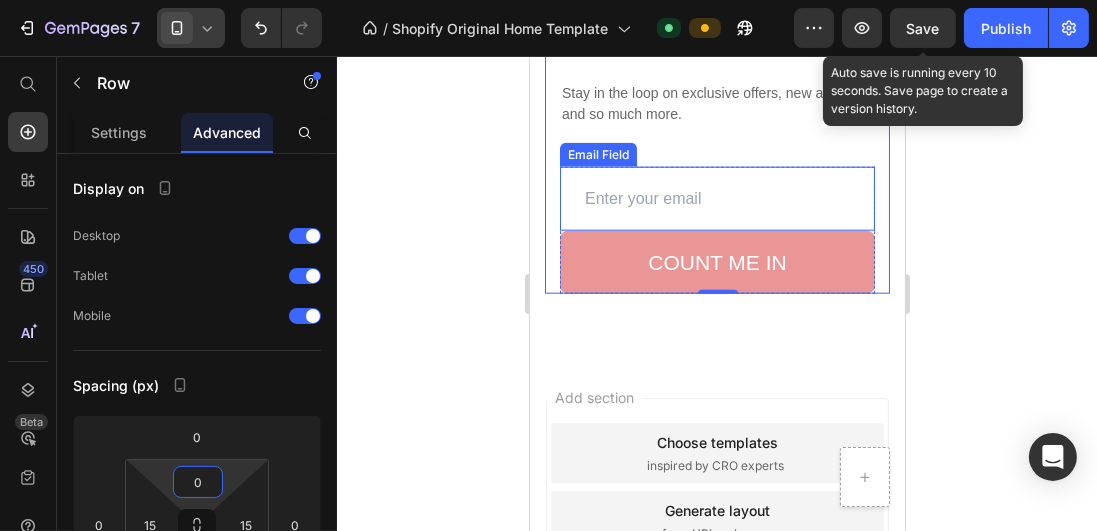 scroll, scrollTop: 9942, scrollLeft: 0, axis: vertical 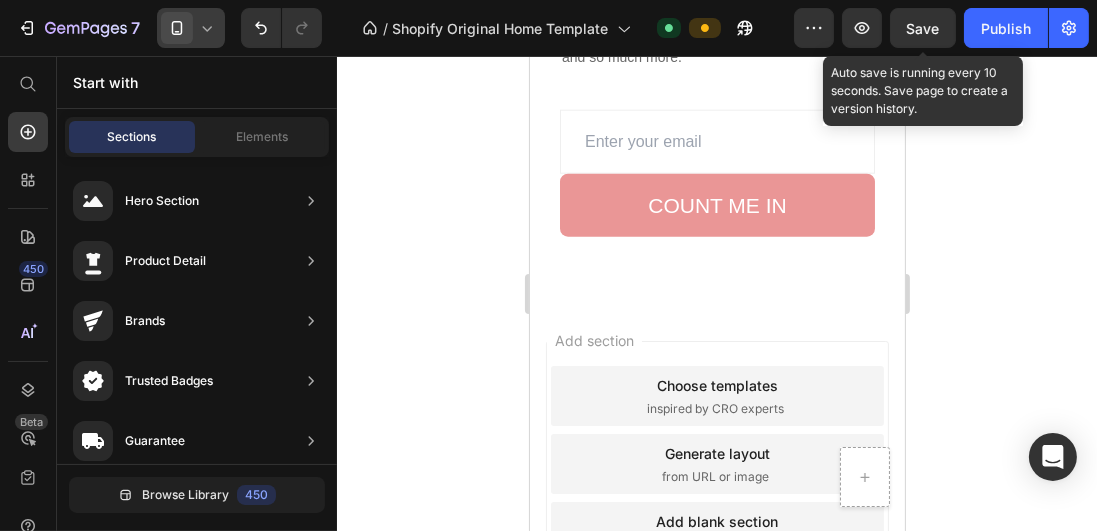 click on "Add section Choose templates inspired by CRO experts Generate layout from URL or image Add blank section then drag & drop elements" at bounding box center [716, 468] 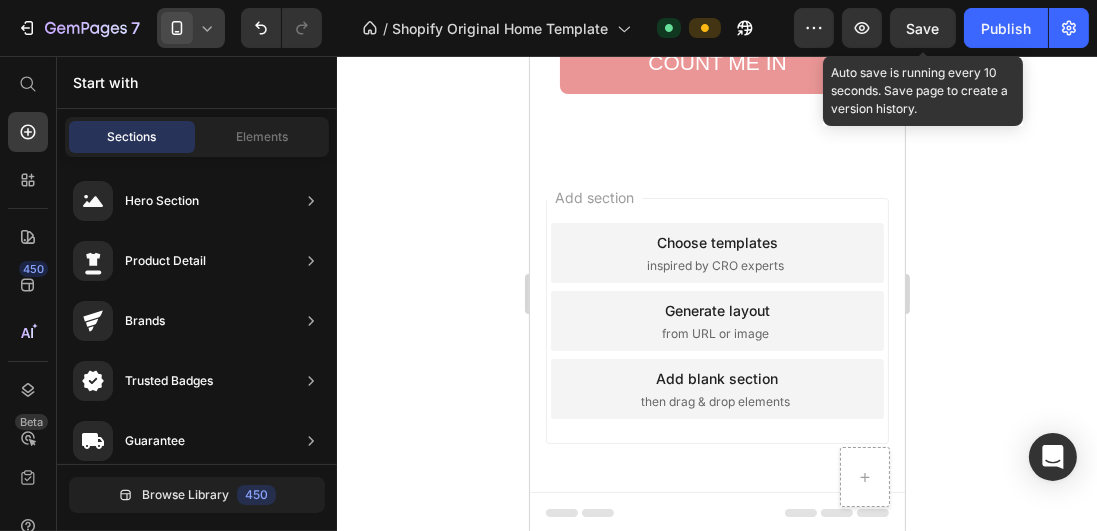 click on "Save" at bounding box center (923, 28) 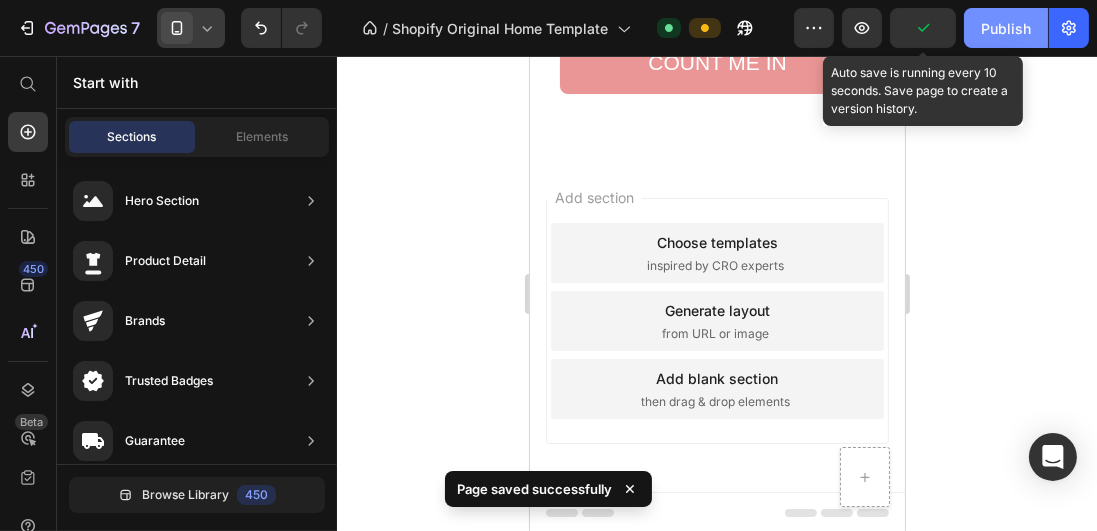 click on "Publish" at bounding box center [1006, 28] 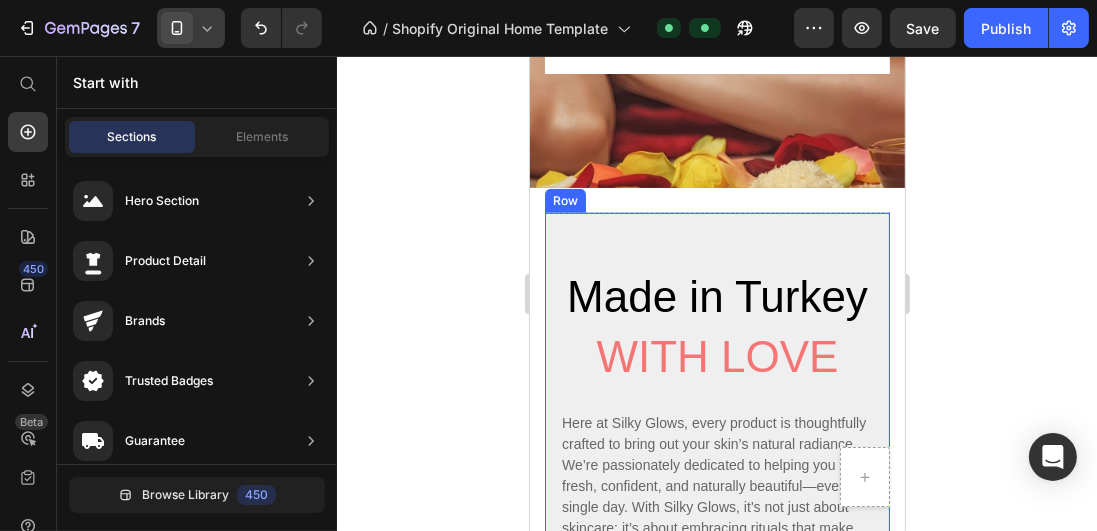 scroll, scrollTop: 8885, scrollLeft: 0, axis: vertical 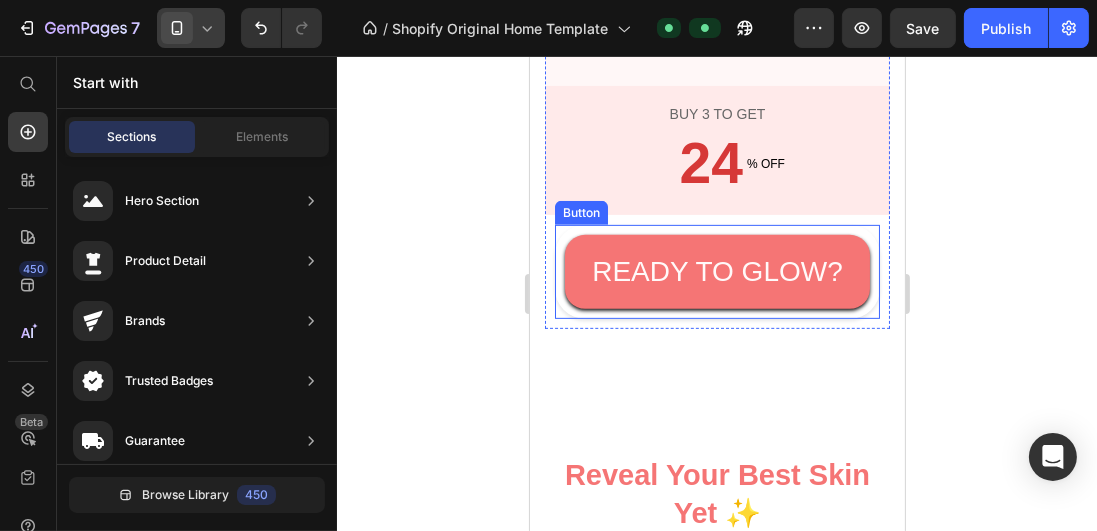 click on "READY TO GLOW?" at bounding box center (716, 272) 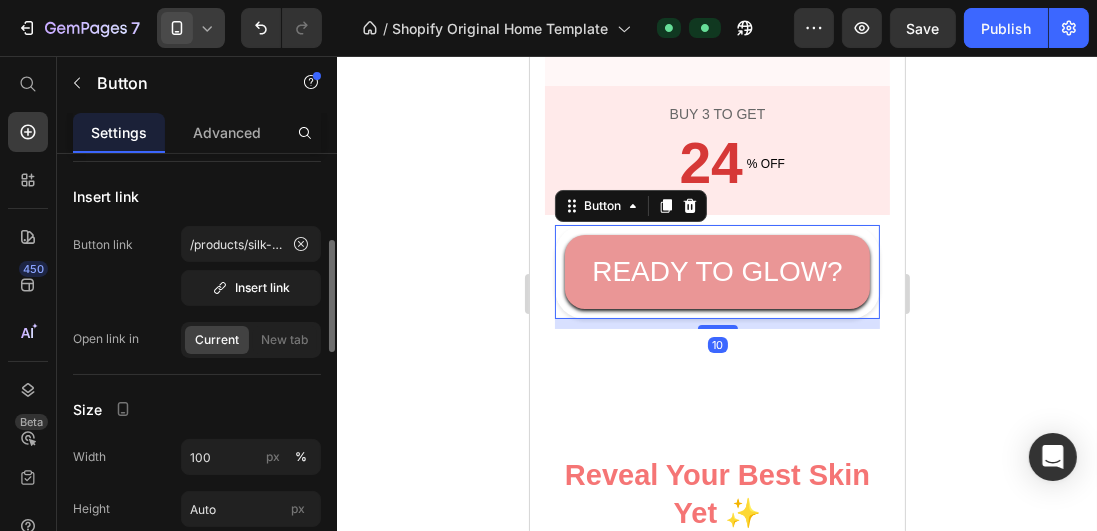 scroll, scrollTop: 114, scrollLeft: 0, axis: vertical 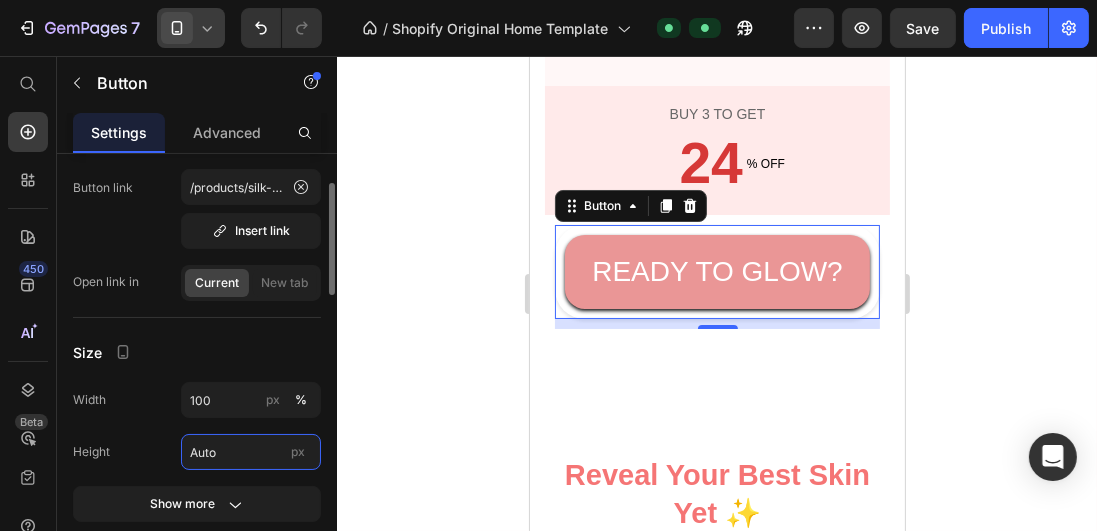 click on "Auto" at bounding box center [251, 452] 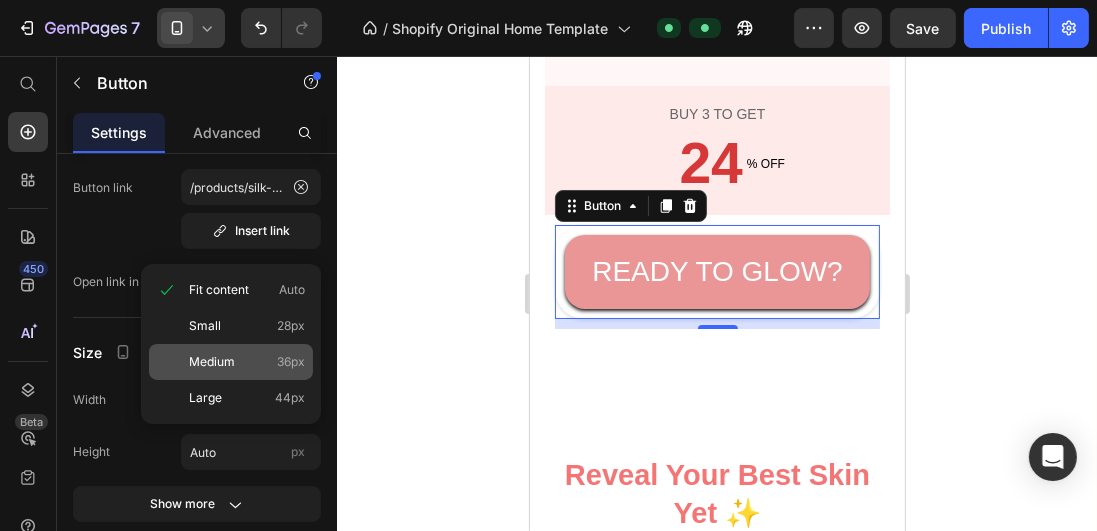 click on "Medium" at bounding box center (212, 362) 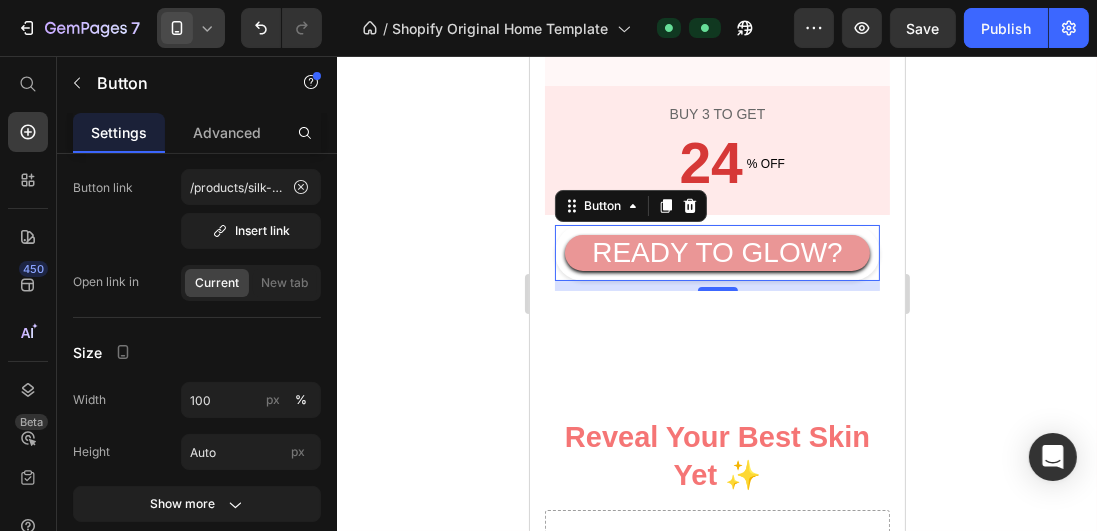 type on "36" 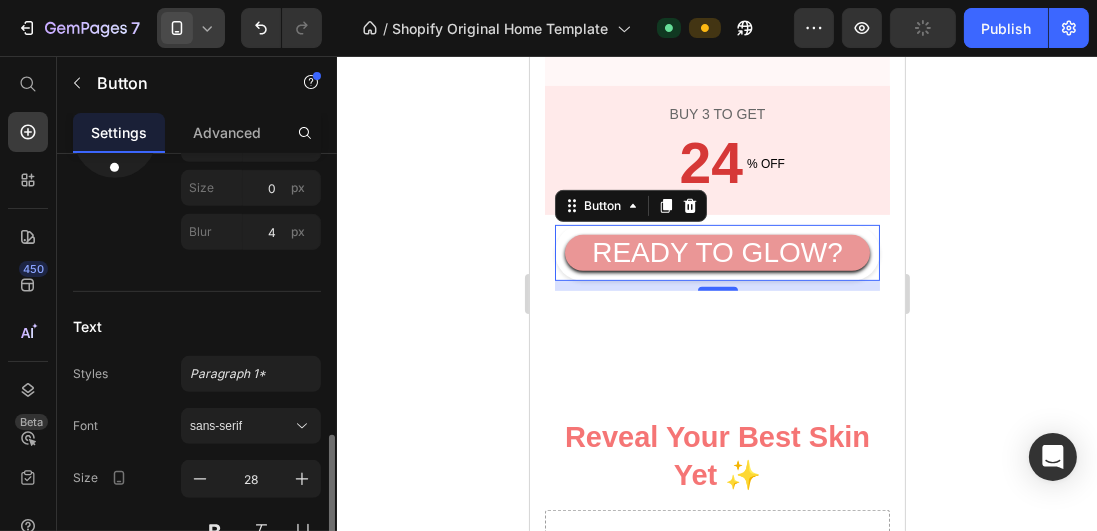 scroll, scrollTop: 1142, scrollLeft: 0, axis: vertical 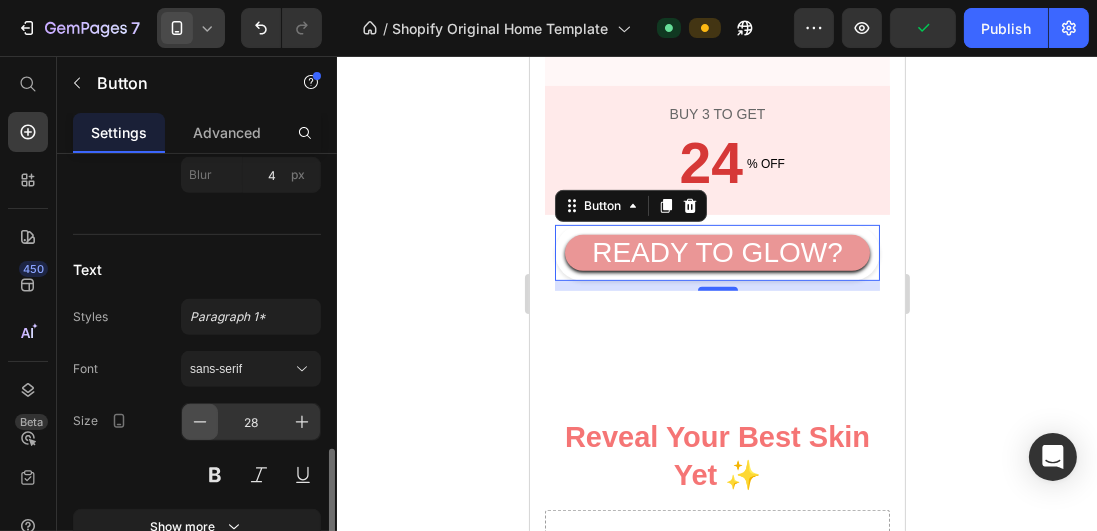 click 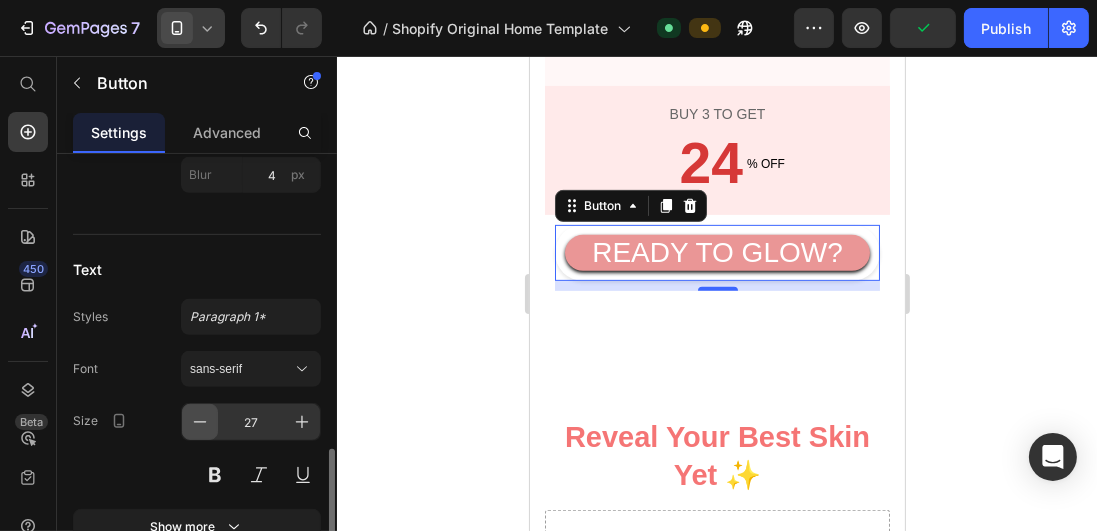 click 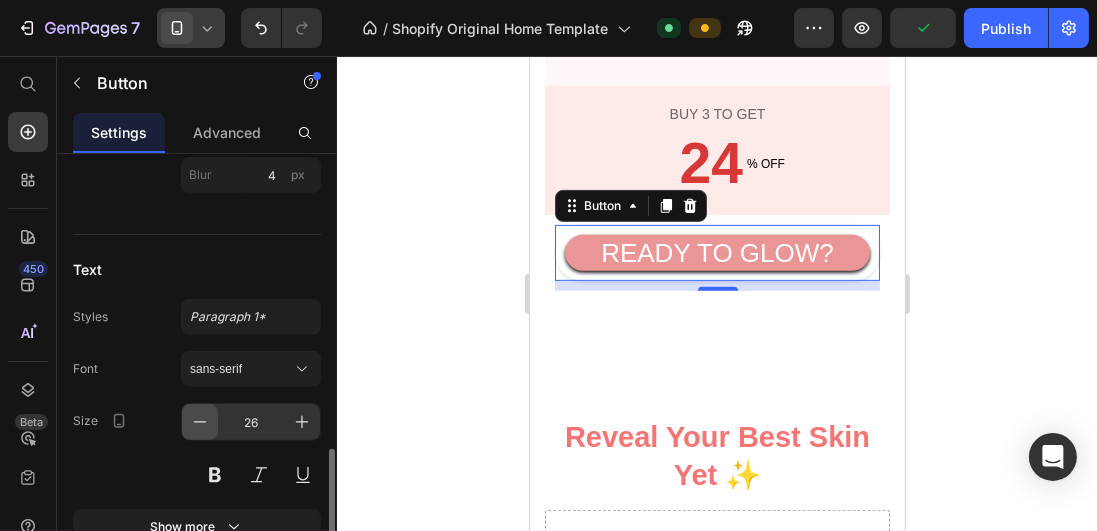 click 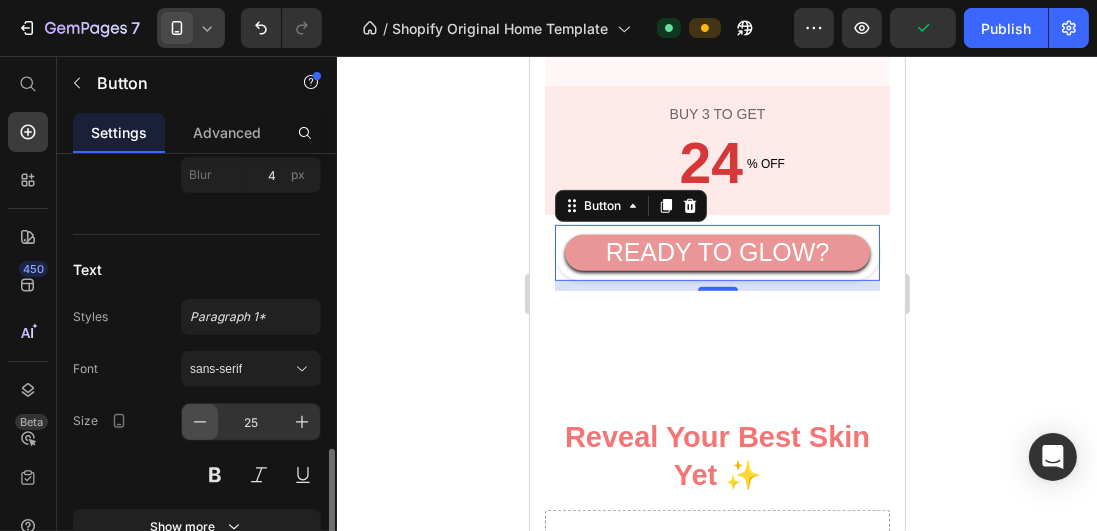 click 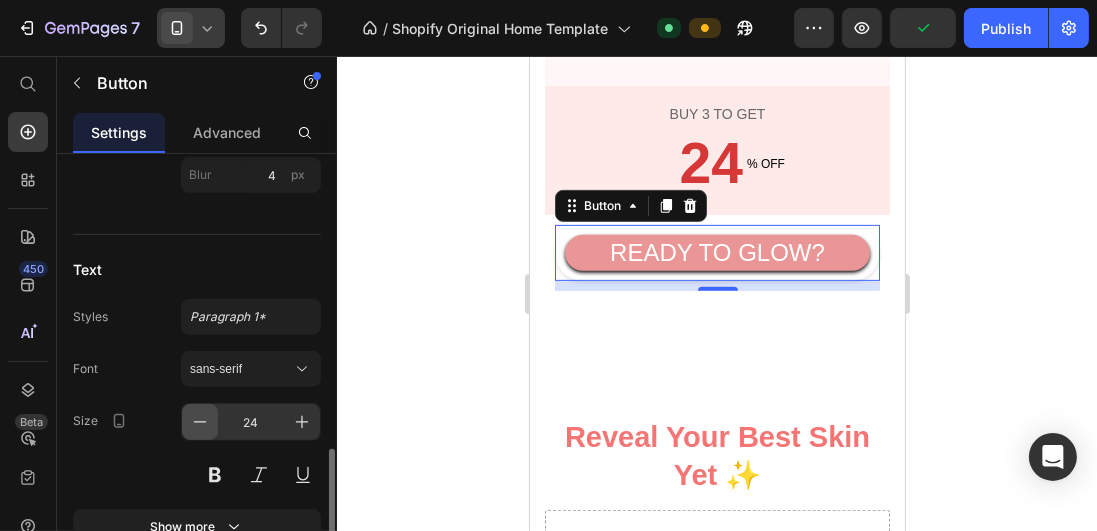 click 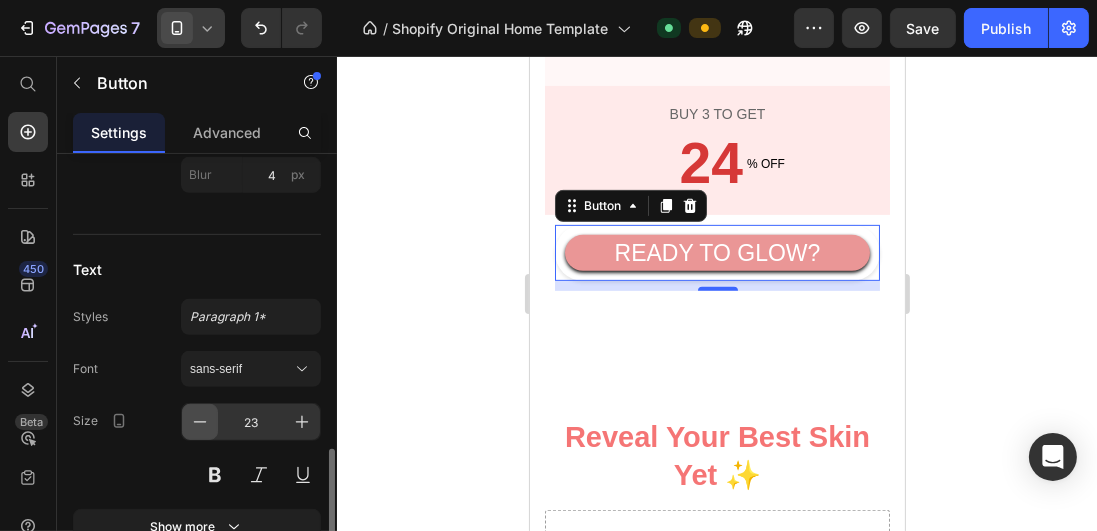 click 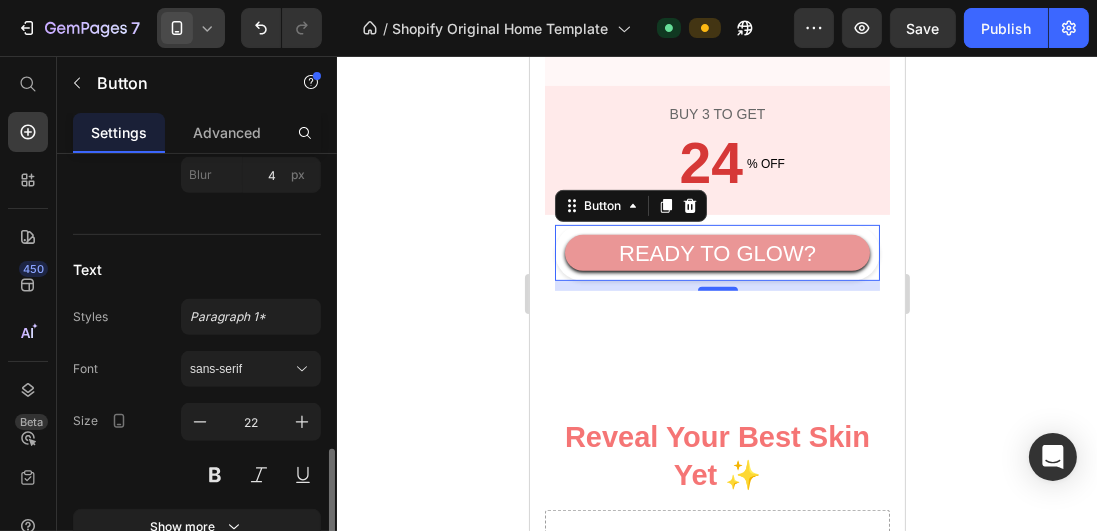 click on "Text" at bounding box center (197, 269) 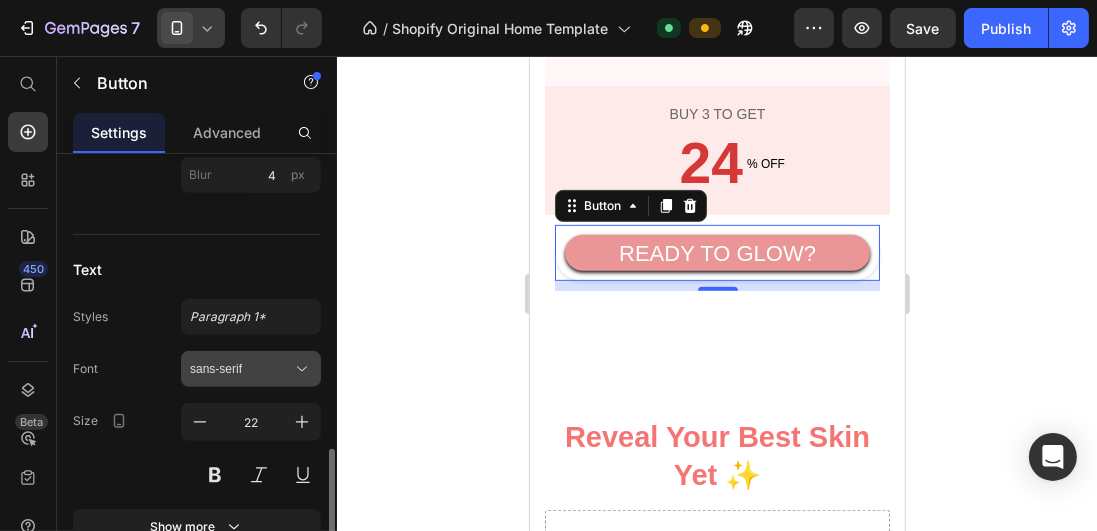 click on "sans-serif" at bounding box center (241, 369) 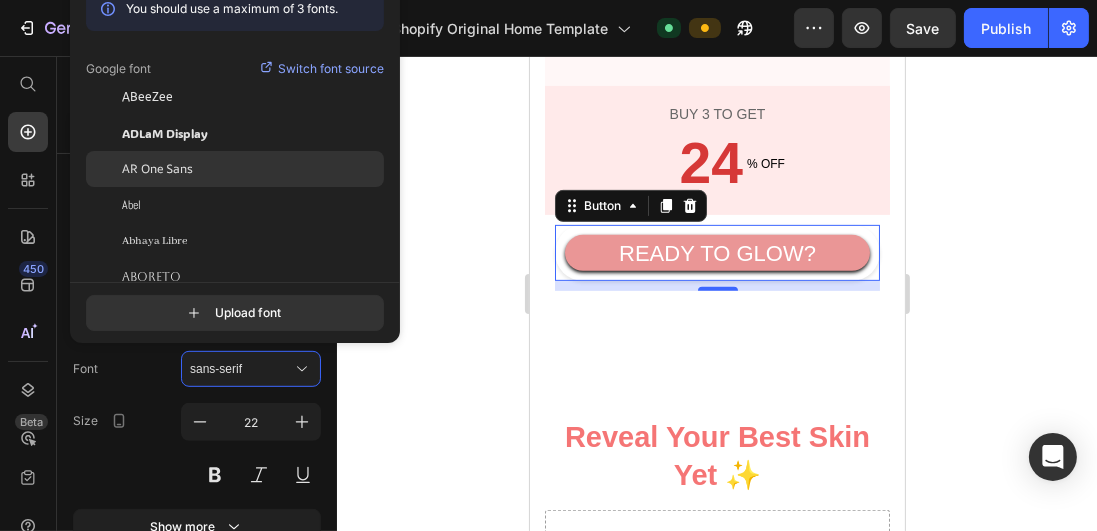 click on "AR One Sans" 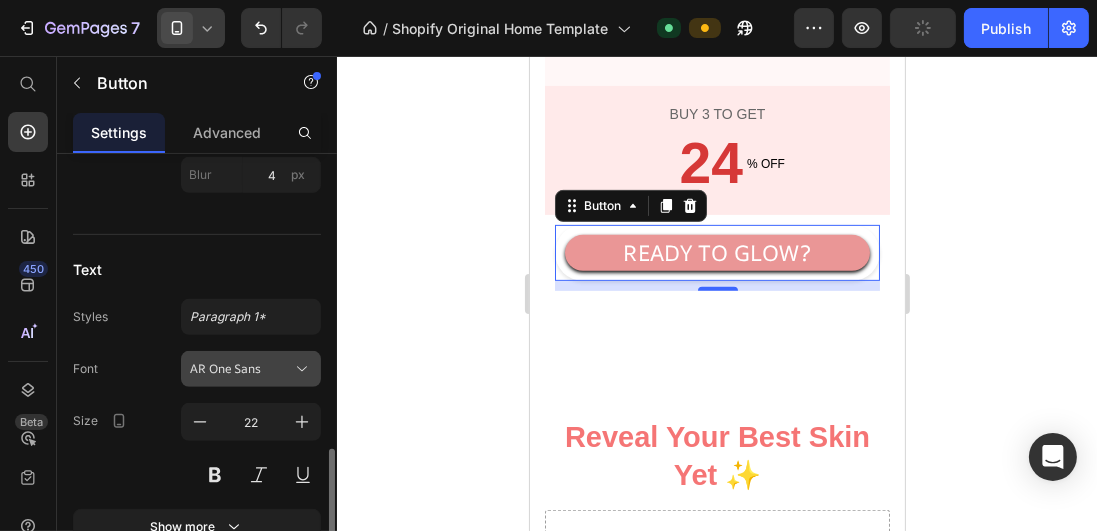 click on "AR One Sans" at bounding box center [241, 369] 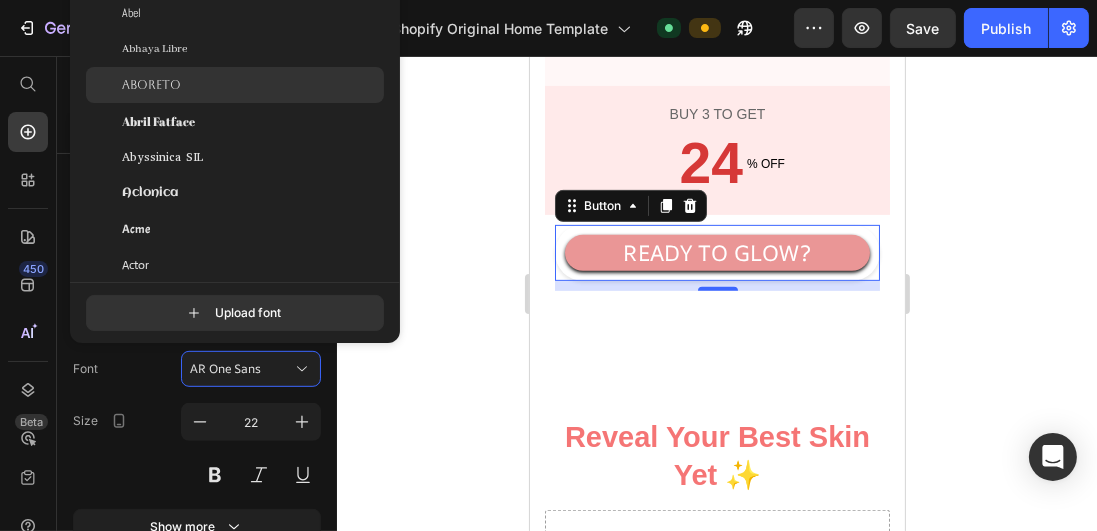 scroll, scrollTop: 342, scrollLeft: 0, axis: vertical 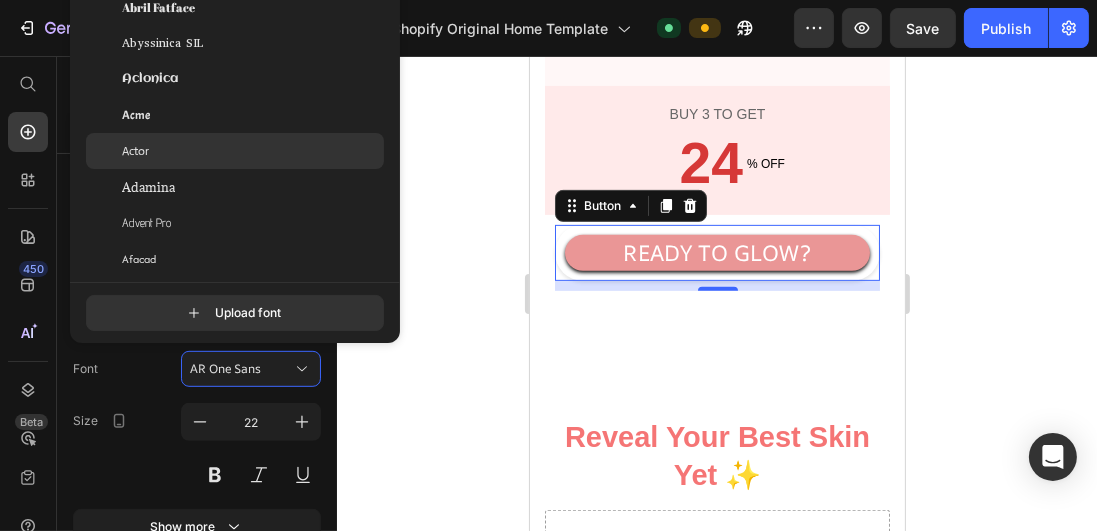 click on "Actor" 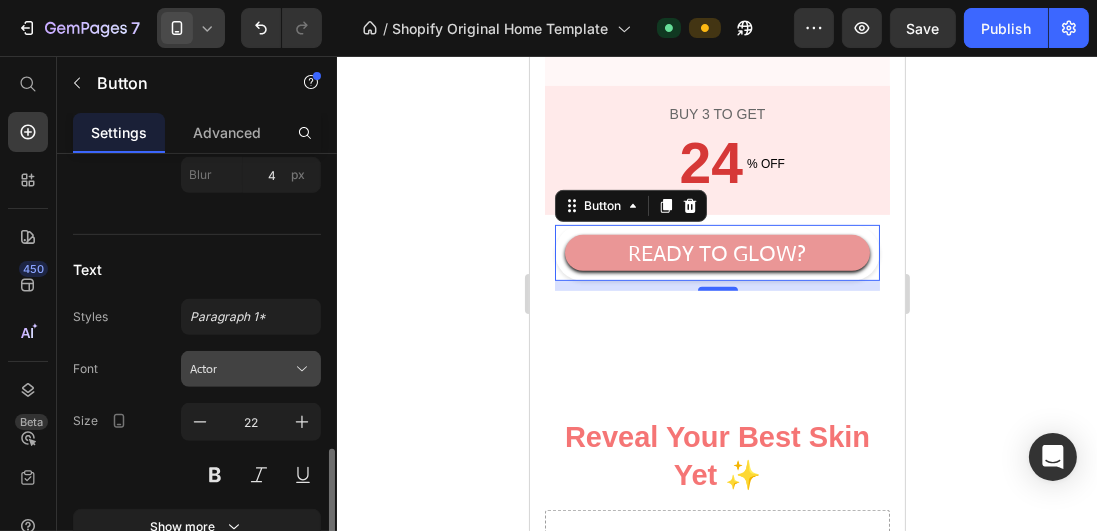 click on "Actor" at bounding box center [241, 369] 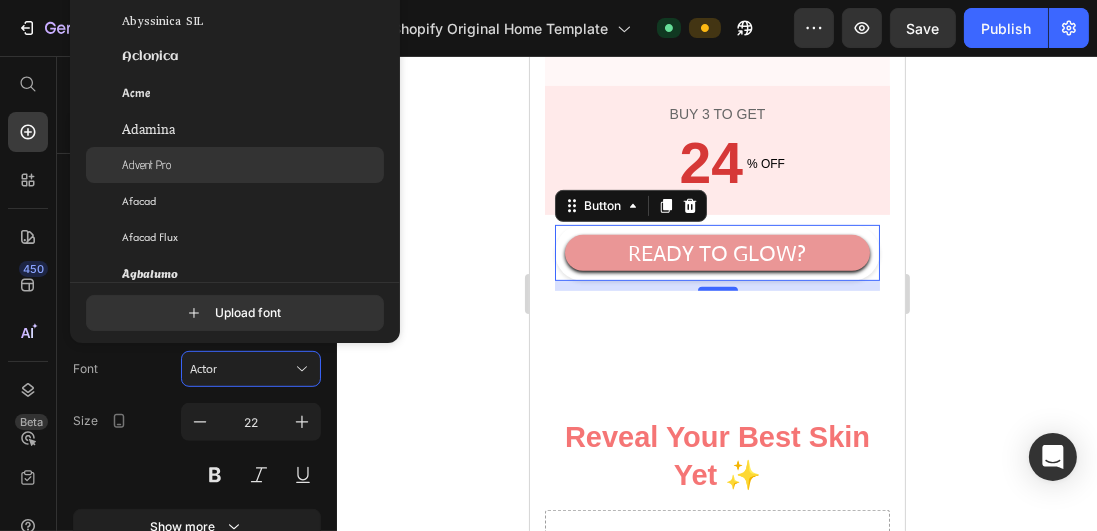 scroll, scrollTop: 457, scrollLeft: 0, axis: vertical 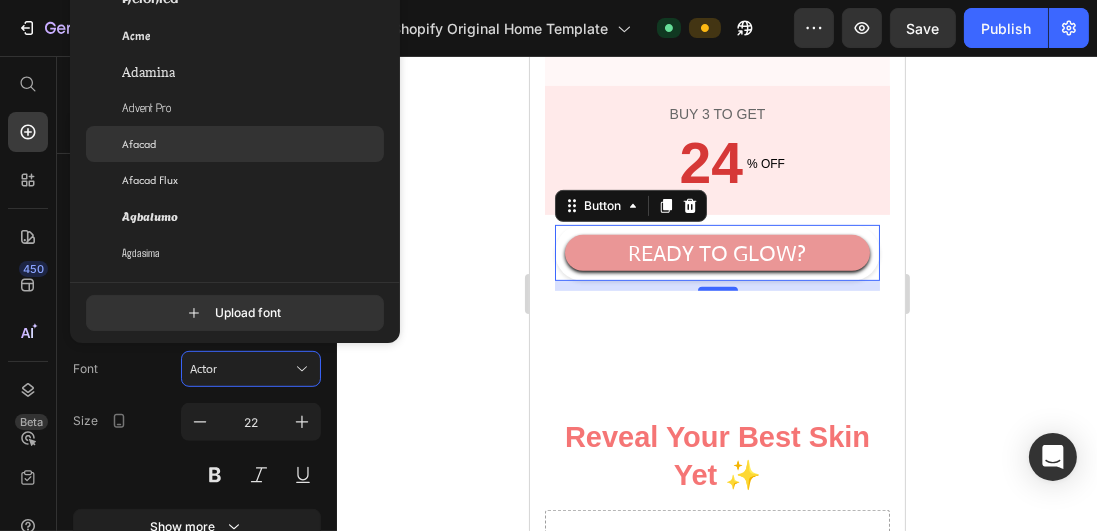 click on "Afacad" 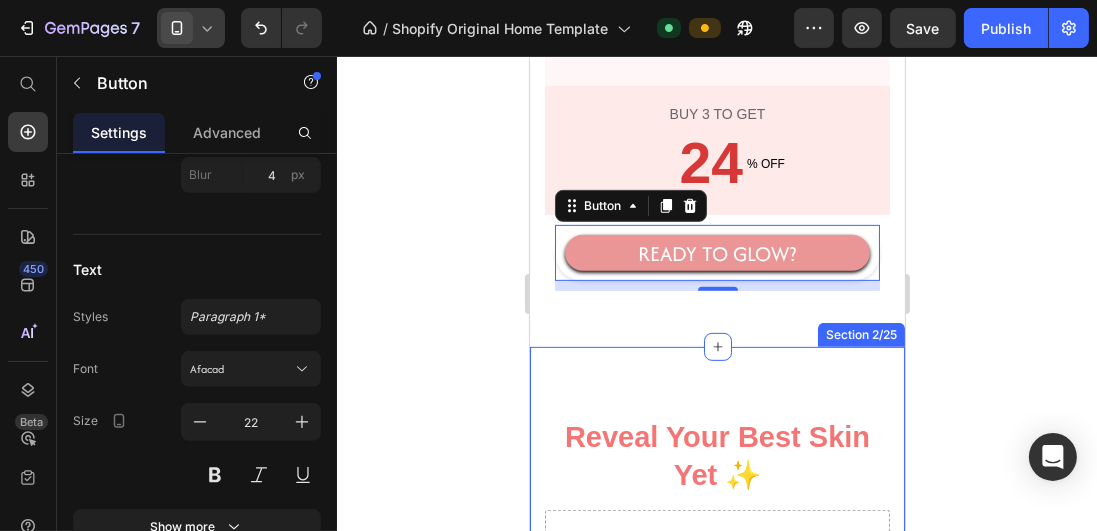 scroll, scrollTop: 971, scrollLeft: 0, axis: vertical 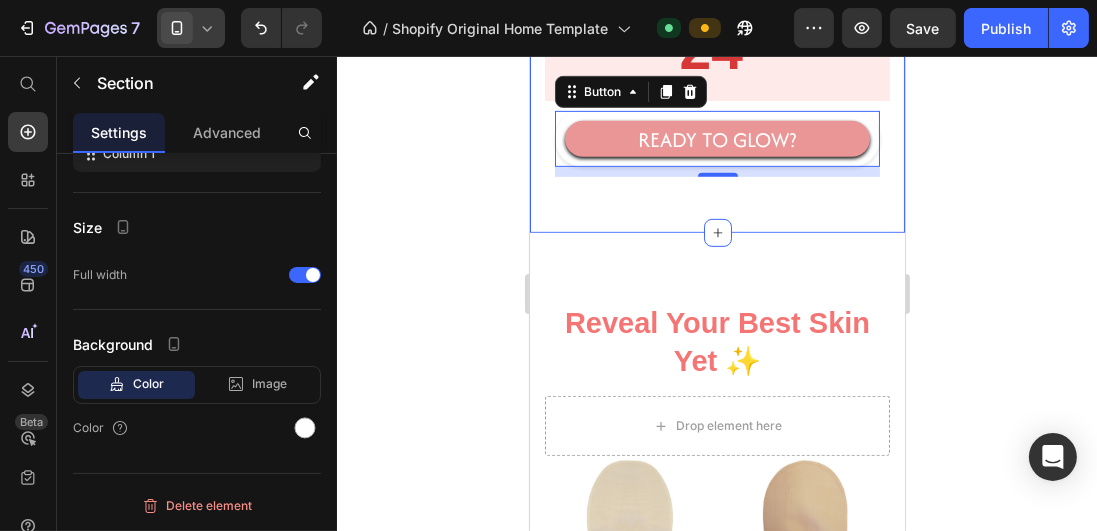 click on "Text block Gone in seconds.. Smooth for days.. Text block It doesn’t scrub..  It erases! Text block Buy 1 to get Text block 10 Text block % OFF Text block Row Row Buy 2 to get Text block 18 Text block % OFF Text block Row Row Buy 3 to get Text block 24 Text block % OFF Text block Row Row Row READY TO GLOW? Button   10 Row Row Image Row Section 1/25" at bounding box center [716, -321] 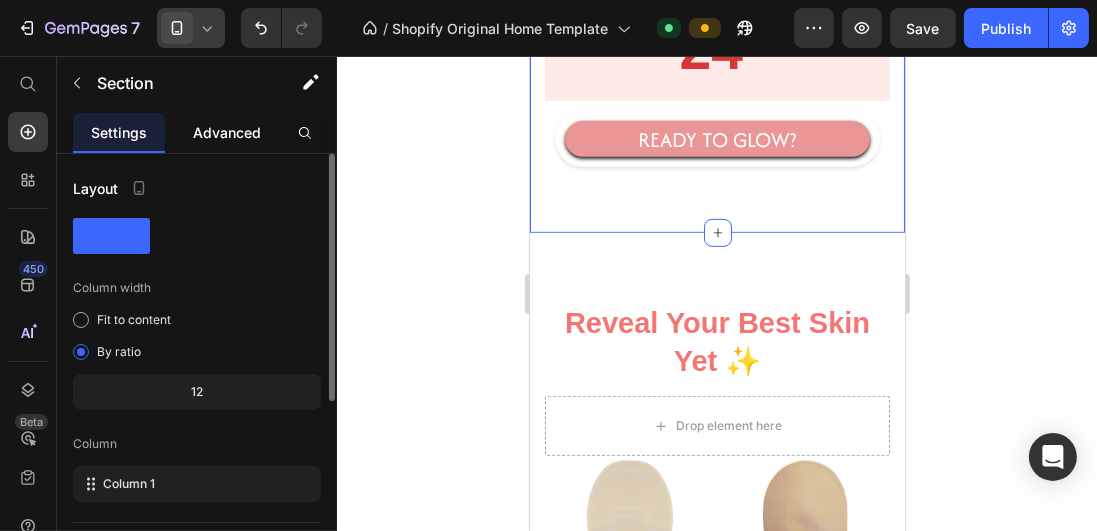 click on "Advanced" at bounding box center (227, 132) 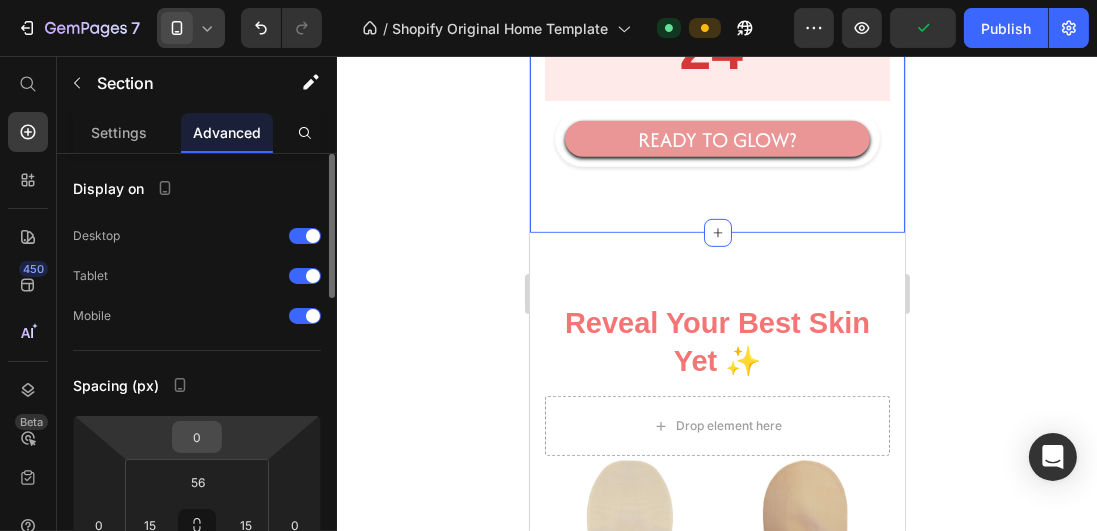 scroll, scrollTop: 171, scrollLeft: 0, axis: vertical 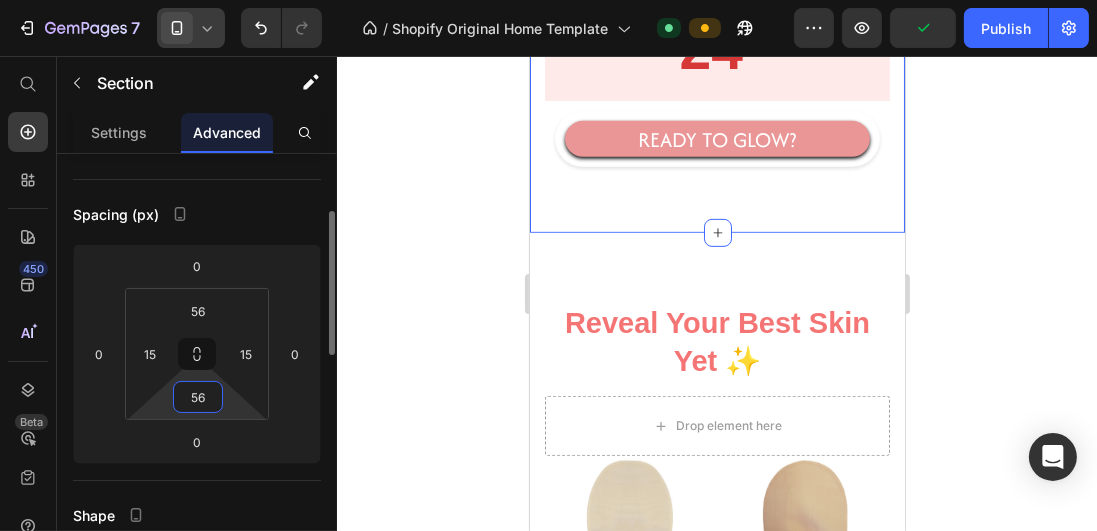 click on "56" at bounding box center [198, 397] 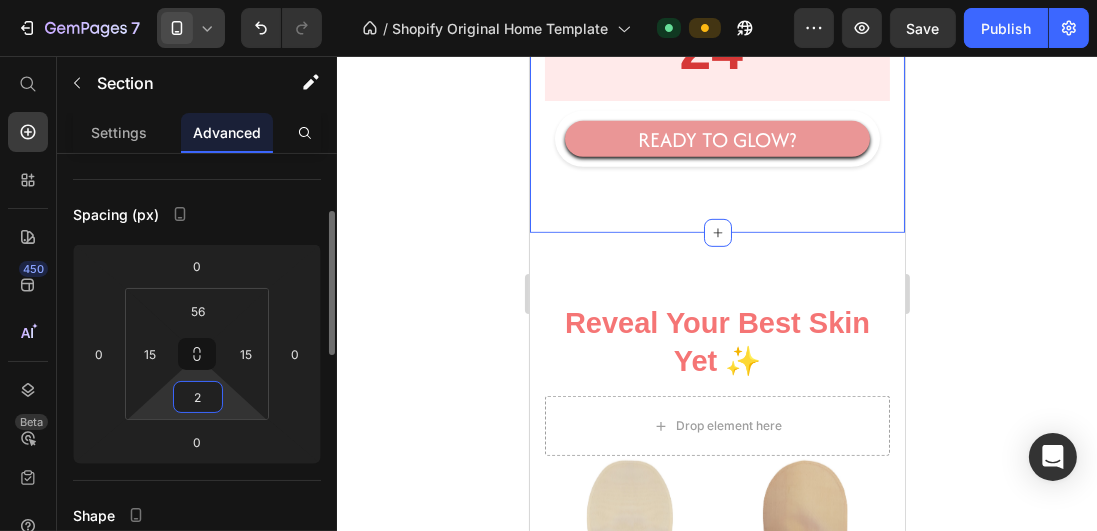 type on "24" 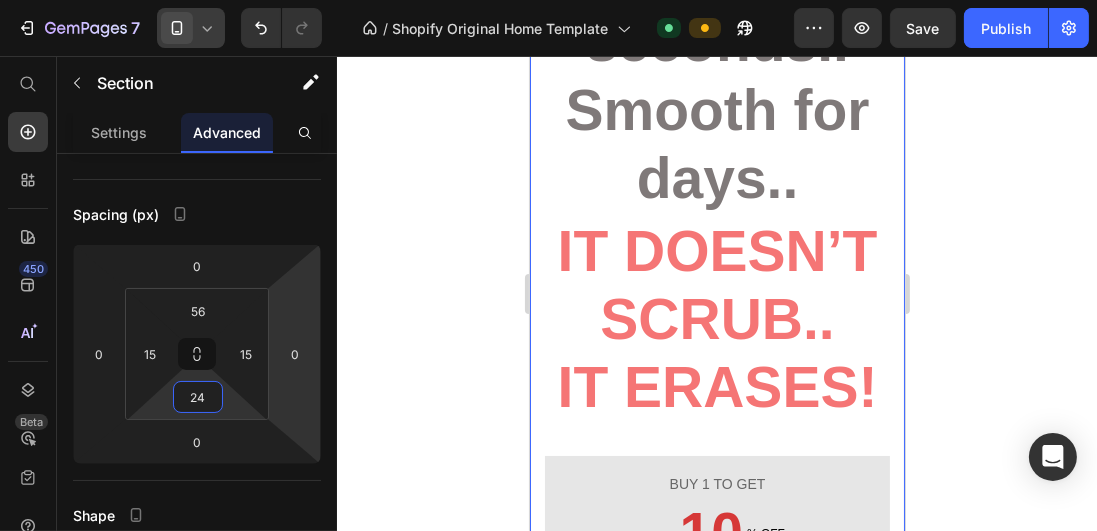 scroll, scrollTop: 114, scrollLeft: 0, axis: vertical 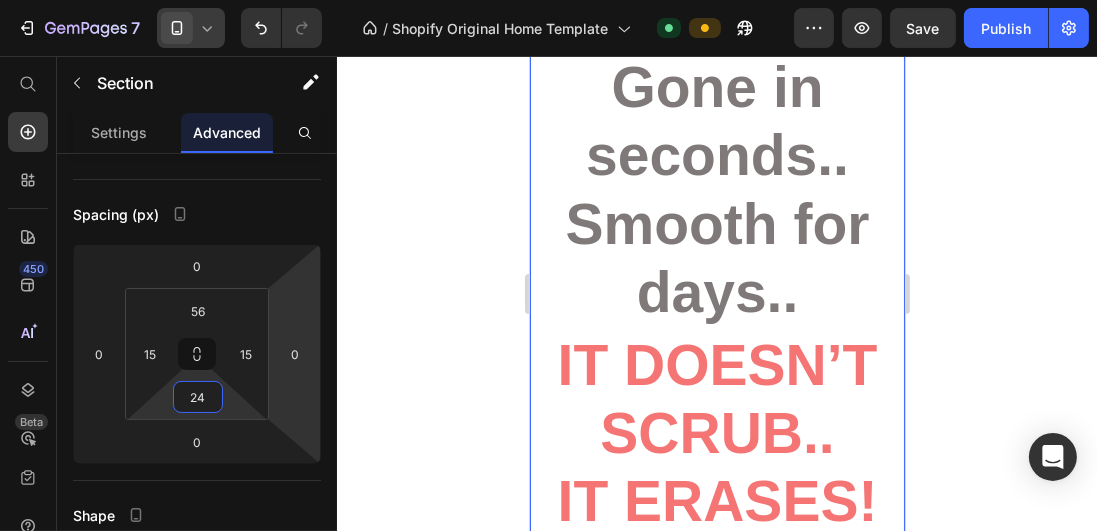 click on "Gone in seconds.. Smooth for days.." at bounding box center [716, 190] 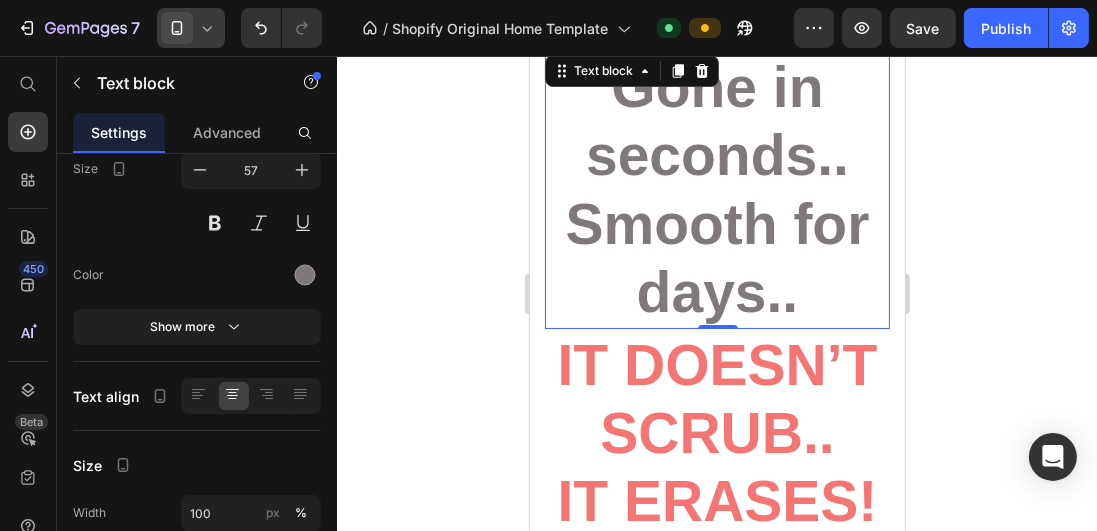 scroll, scrollTop: 0, scrollLeft: 0, axis: both 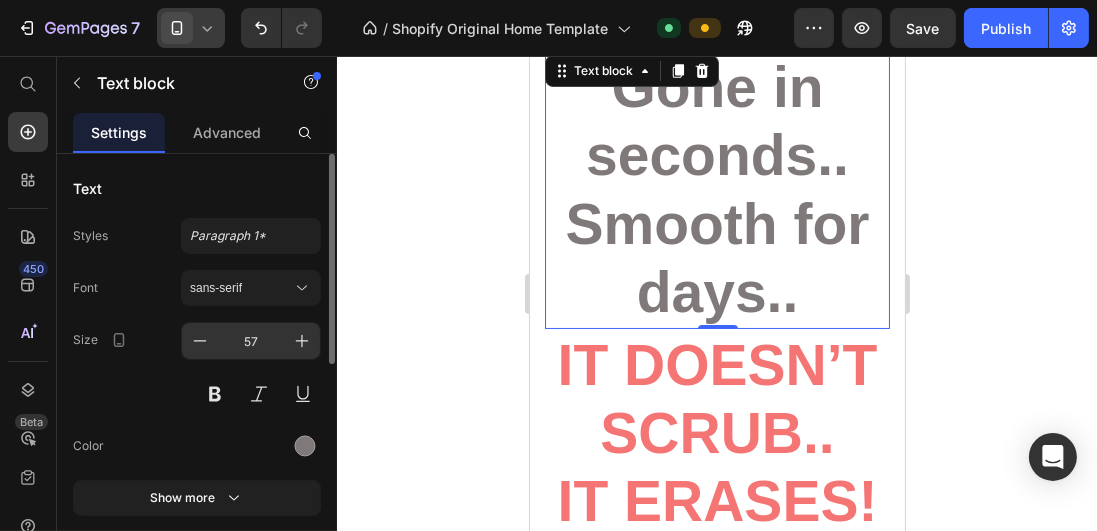 click on "57" at bounding box center [251, 341] 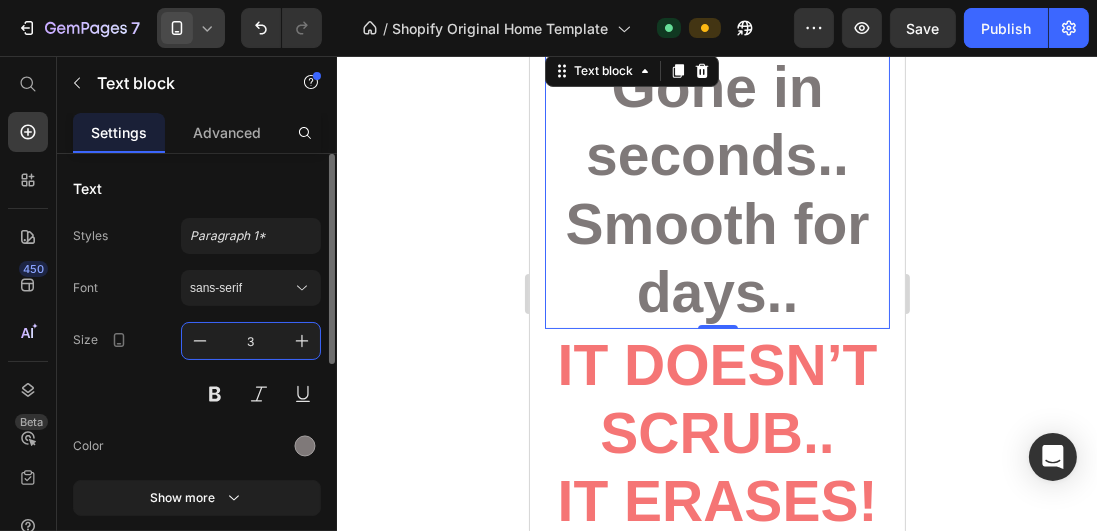 type on "36" 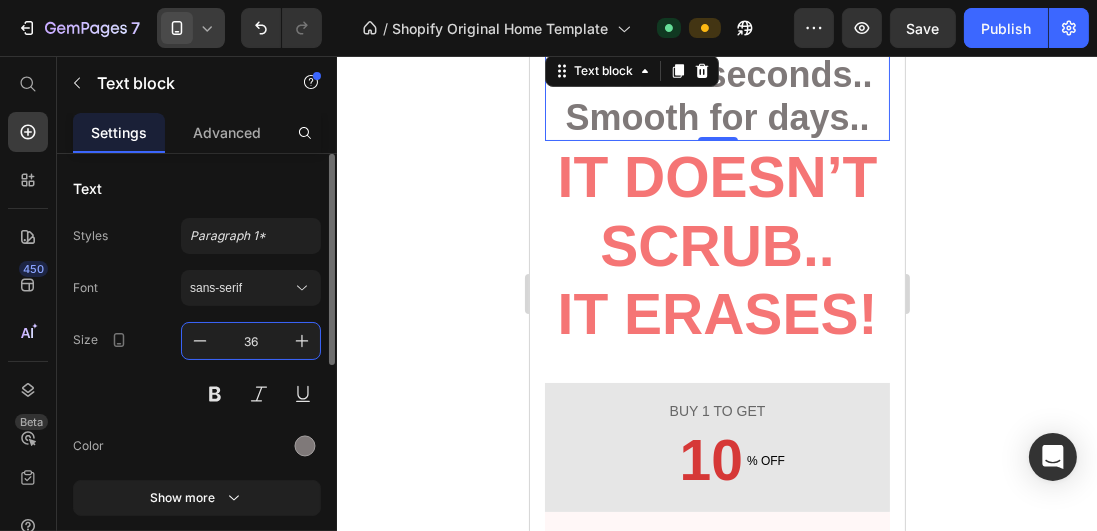 scroll, scrollTop: 113, scrollLeft: 0, axis: vertical 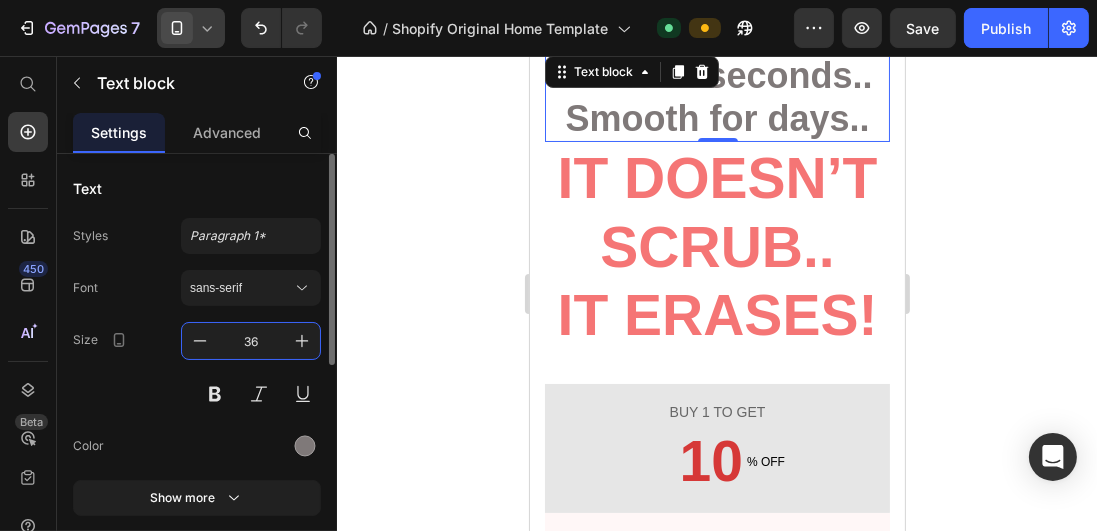 click on "36" at bounding box center (251, 341) 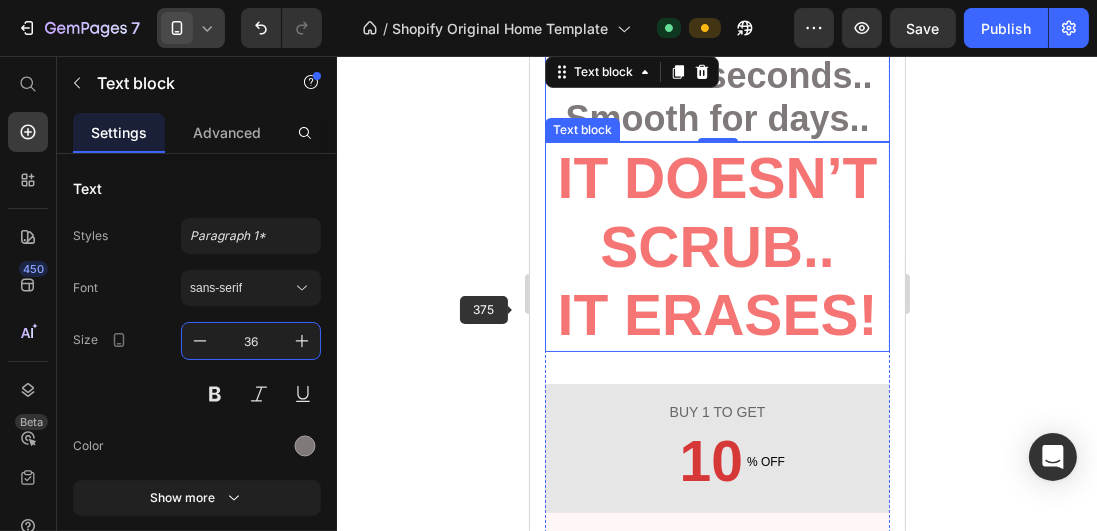click on "It doesn’t scrub.." at bounding box center (717, 212) 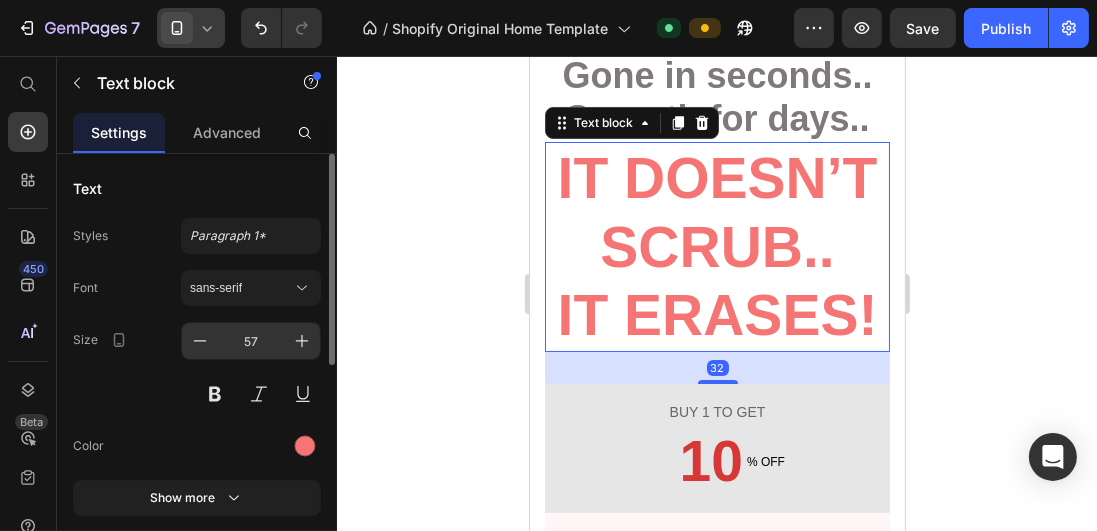 click on "57" at bounding box center [251, 341] 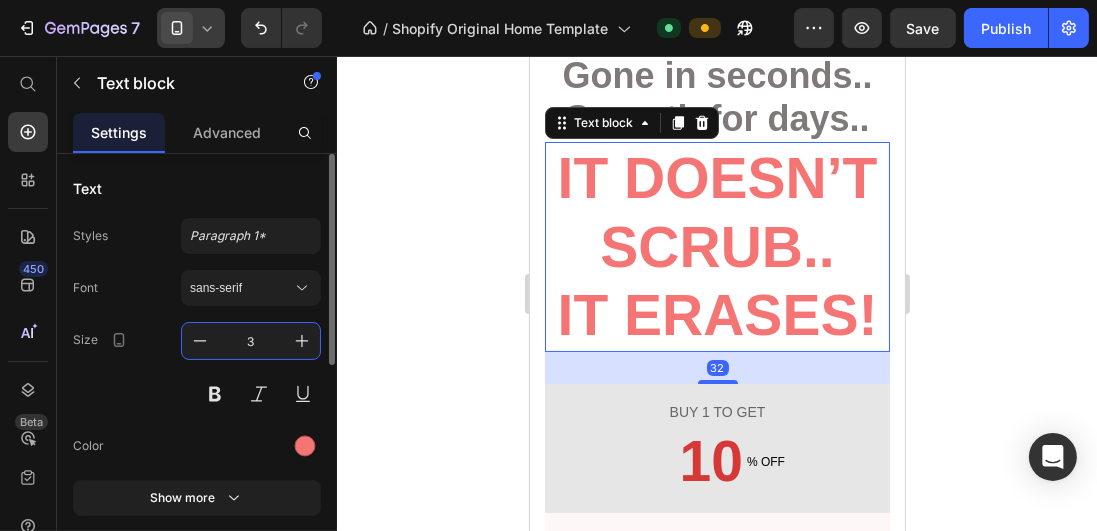 type on "36" 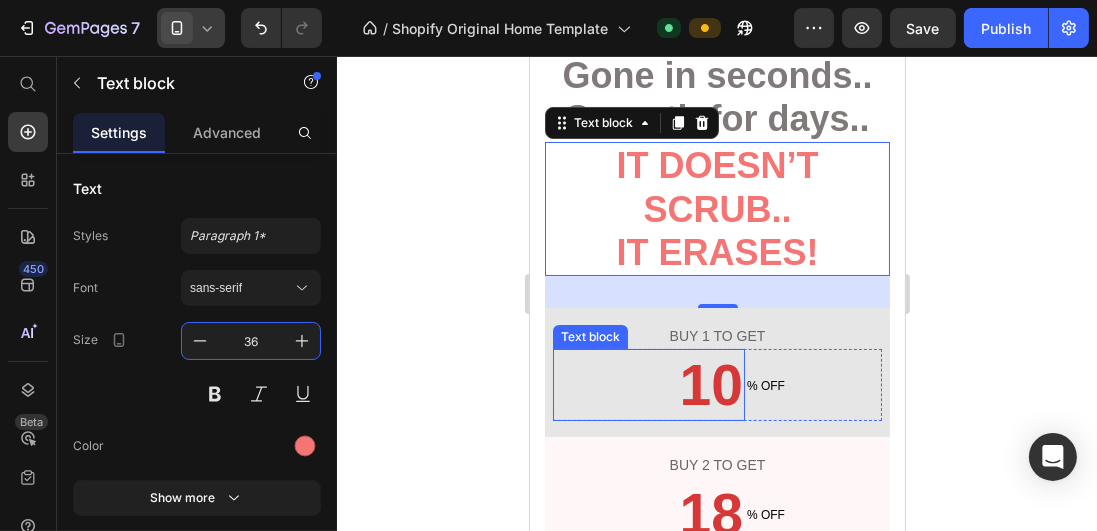 scroll, scrollTop: 0, scrollLeft: 0, axis: both 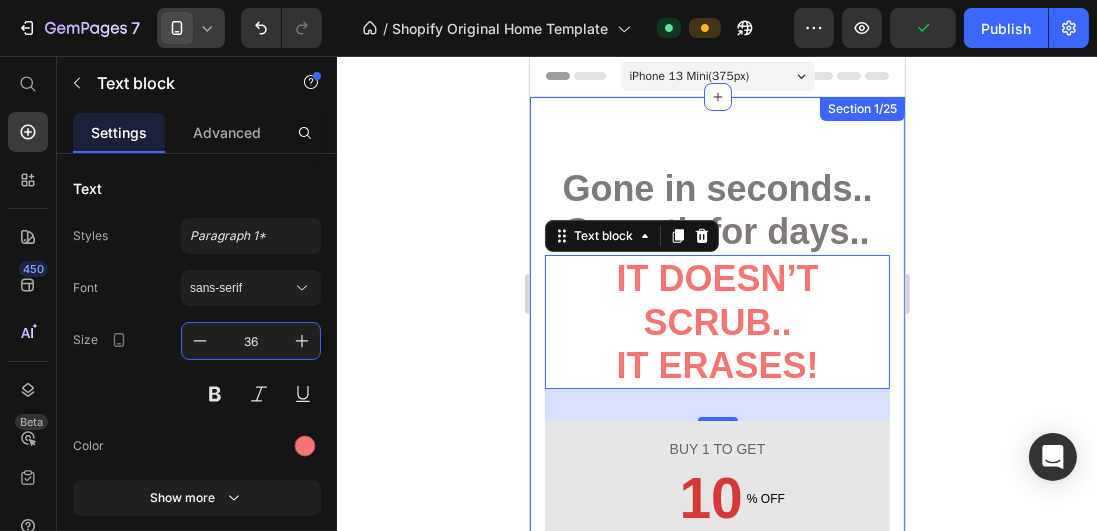 click on "Text block Gone in seconds.. Smooth for days.. Text block It doesn’t scrub..  It erases! Text block   32 Buy 1 to get Text block 10 Text block % OFF Text block Row Row Buy 2 to get Text block 18 Text block % OFF Text block Row Row Buy 3 to get Text block 24 Text block % OFF Text block Row Row Row READY TO GLOW? Button Row Row Image Row Section 1/25" at bounding box center (716, 503) 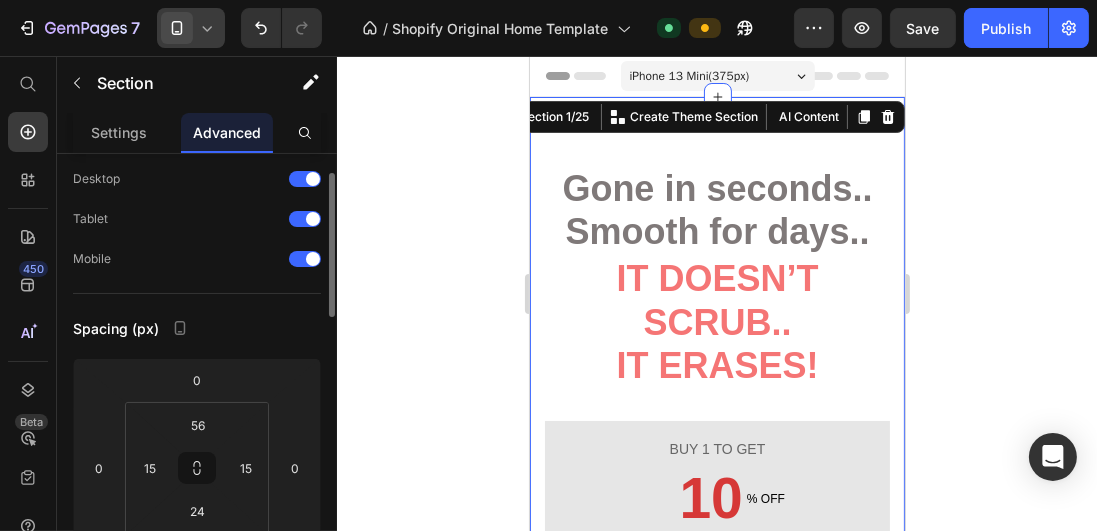 scroll, scrollTop: 114, scrollLeft: 0, axis: vertical 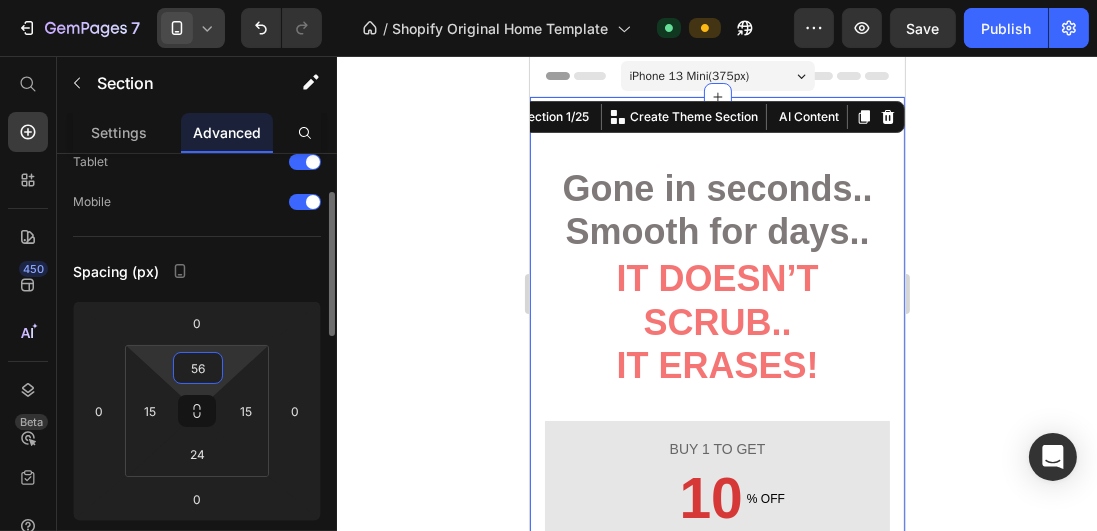 click on "56" at bounding box center [198, 368] 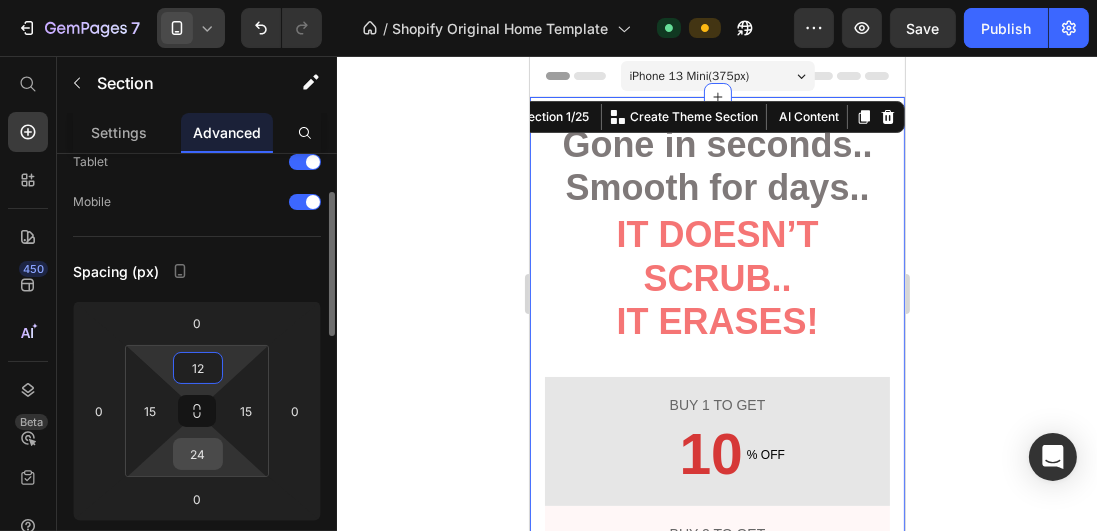 type on "12" 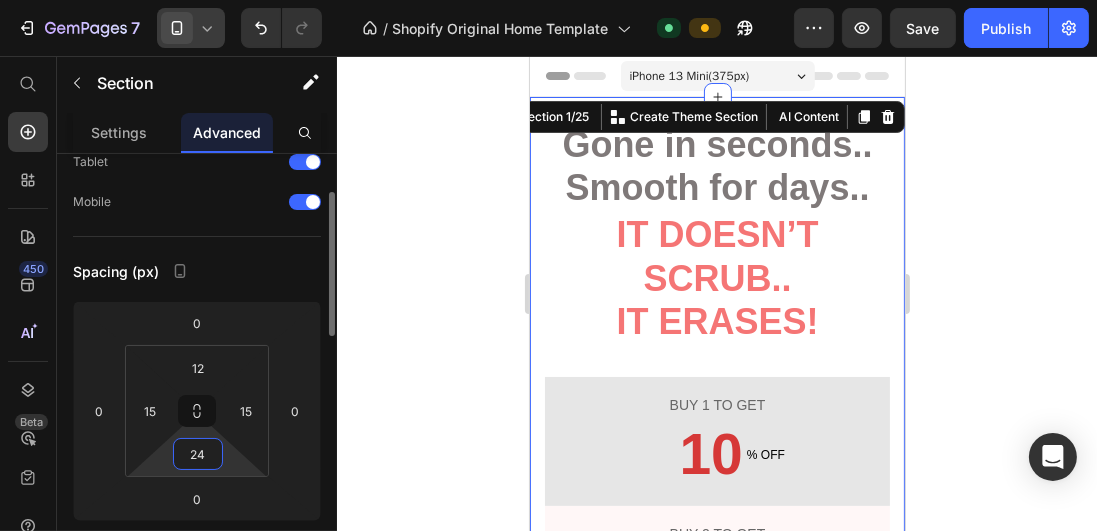 click on "24" at bounding box center (198, 454) 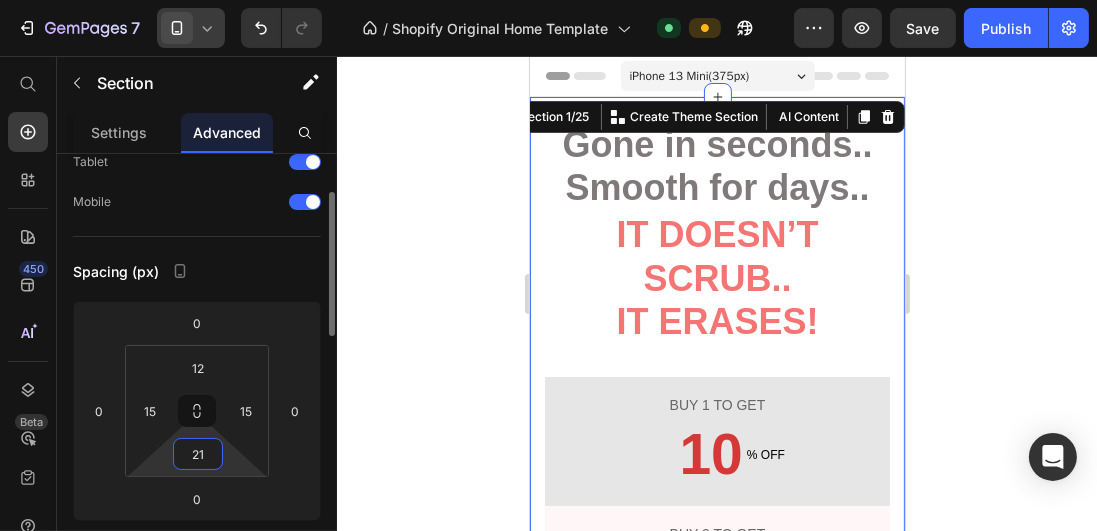 type on "2" 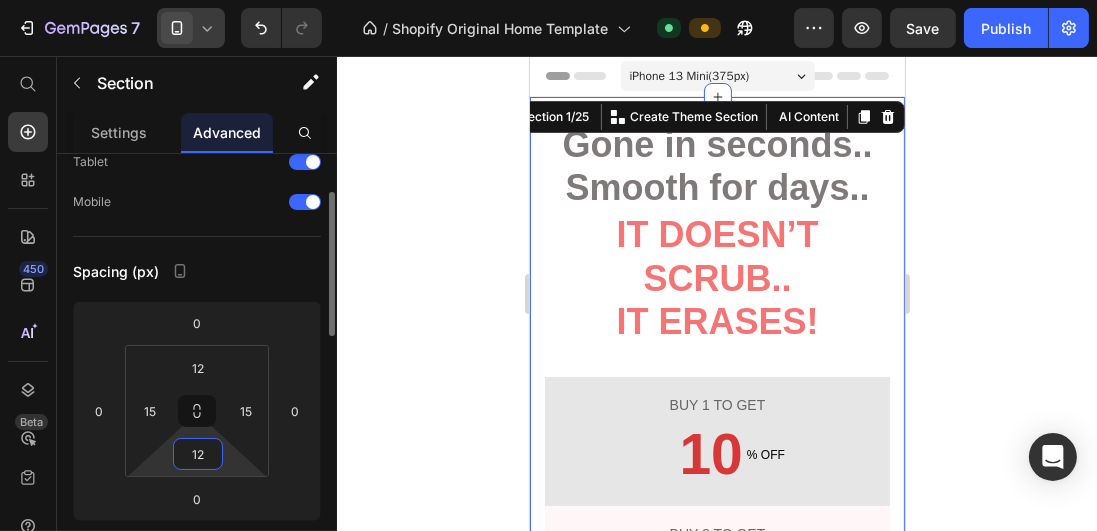 type on "12" 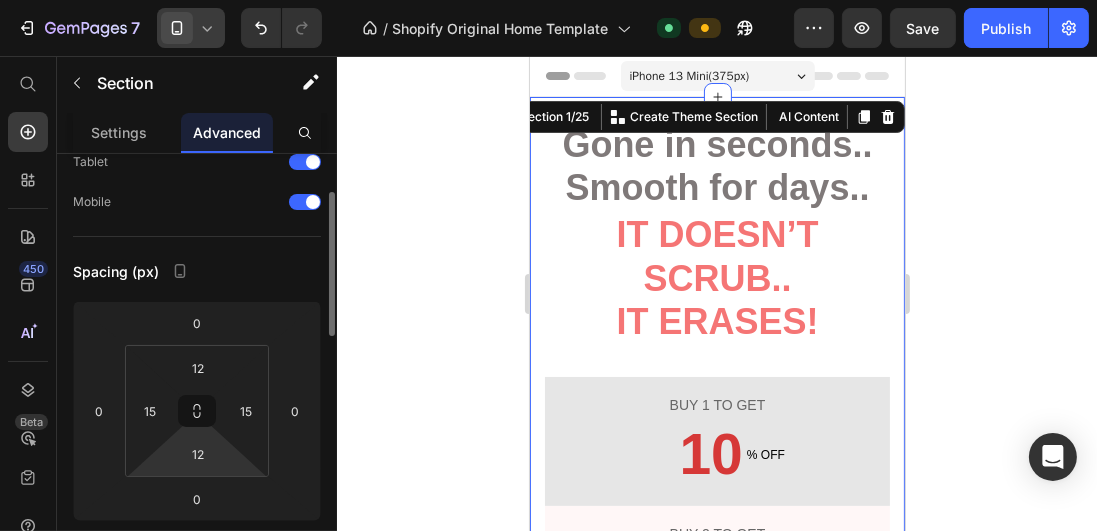 click on "Spacing (px)" at bounding box center (197, 271) 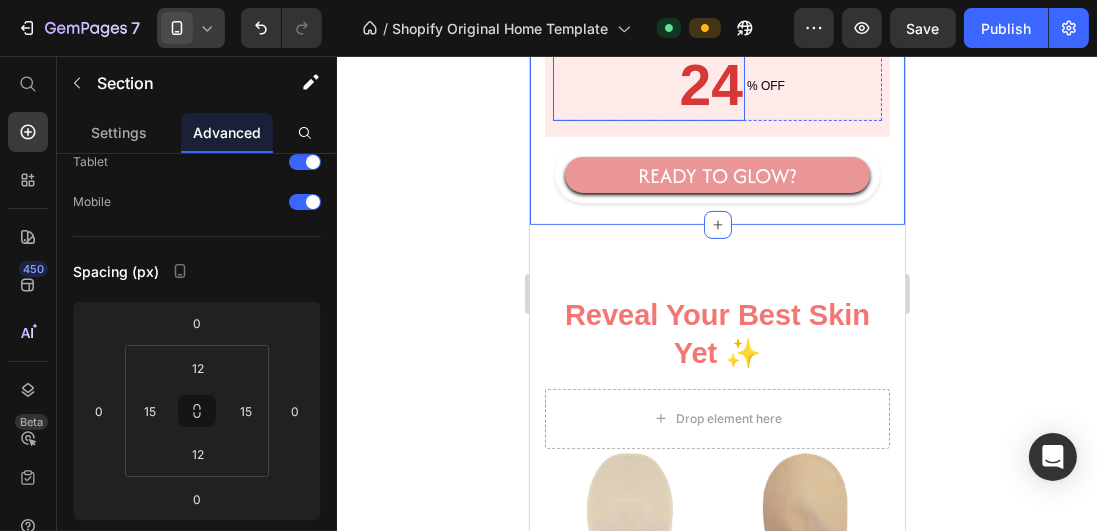 scroll, scrollTop: 685, scrollLeft: 0, axis: vertical 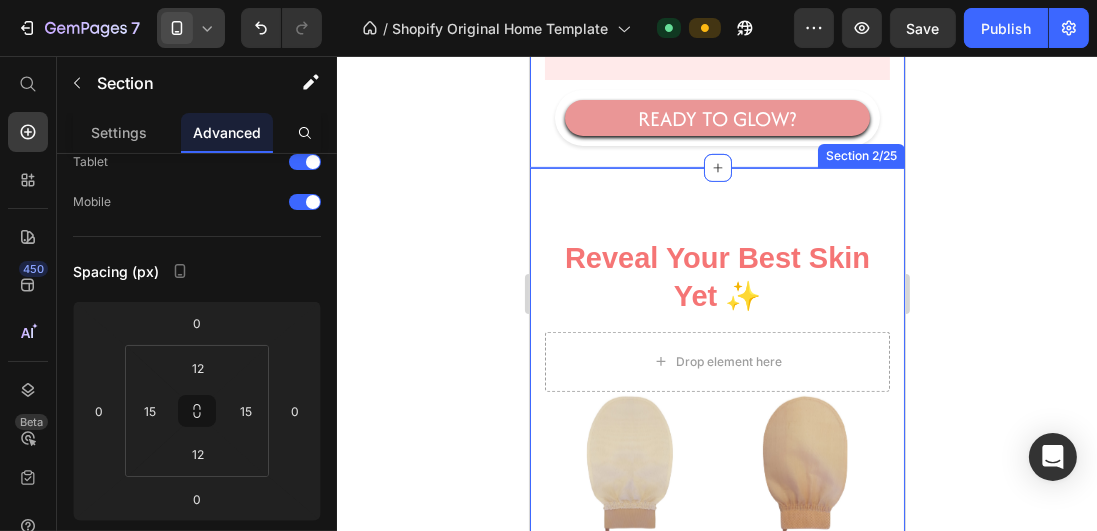 click on "Reveal Your Best Skin Yet ✨ Heading
Drop element here Row Product Images SilkEx™ Deep Silk Glove – Intense Silk Body Exfoliation Product Title Icon Icon Icon Icon Icon Icon List 289 Text Block Row Coarse: 💪  Extra strength for stubborn skin Text Block €22,99 Product Price €45,99 Product Price Row Product Product Images SilkEx™ Silk Exfoliating Glove – Reveal Radiant Skin in Minutes Product Title Icon Icon Icon Icon Icon Icon List 751 Text Block Row Normal:   Perfect for gentle exfoliation Text Block €22,99 Product Price €45,99 Product Price Row Product Product Images SilkEx™ Silk Glove for Sensitive Skin – Gentle Exfoliation Product Title Icon Icon Icon Icon Icon Icon List 655 Text Block Row Sensitive: ✨  Ultra-gentle for delicate skin Text Block €22,99 Product Price €45,99 Product Price Row Product Product Images Silk Face Mitt SilkEx™ For Sensitive Skin Product Title Icon Icon Icon Icon Icon Icon List 343 Text Block Row Face: 🌸  Text Block €16,99 Row" at bounding box center [716, 652] 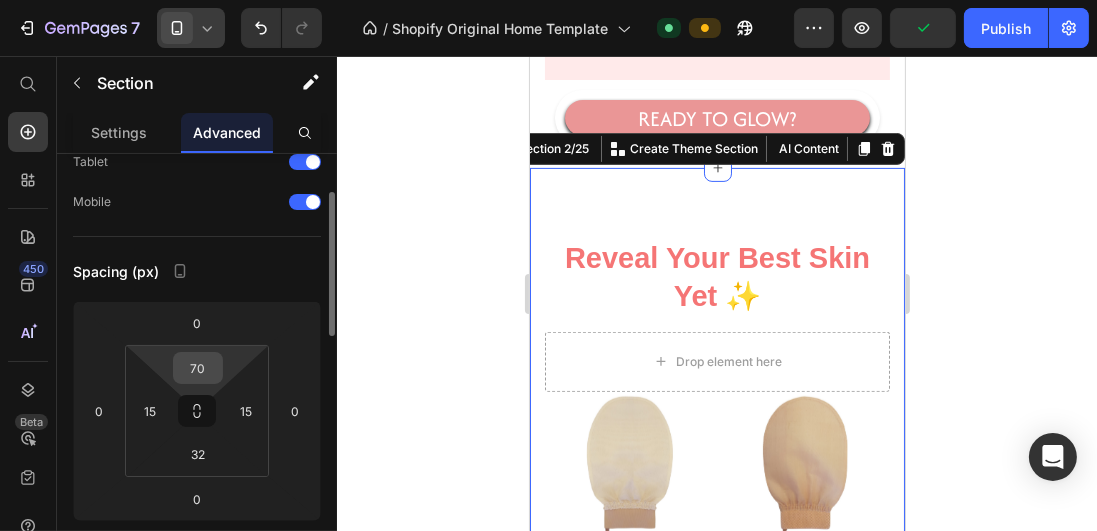 click on "70" at bounding box center [198, 368] 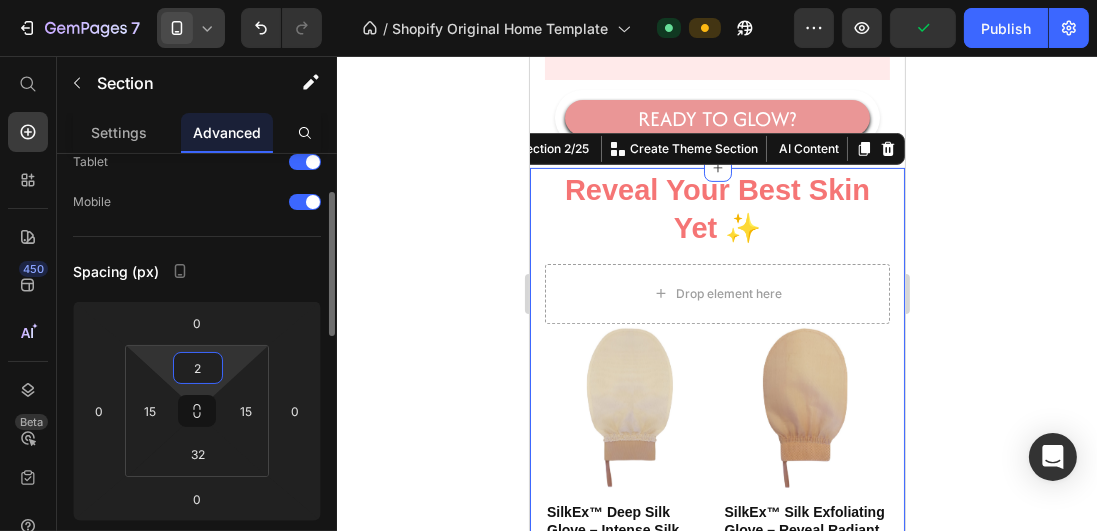 type on "24" 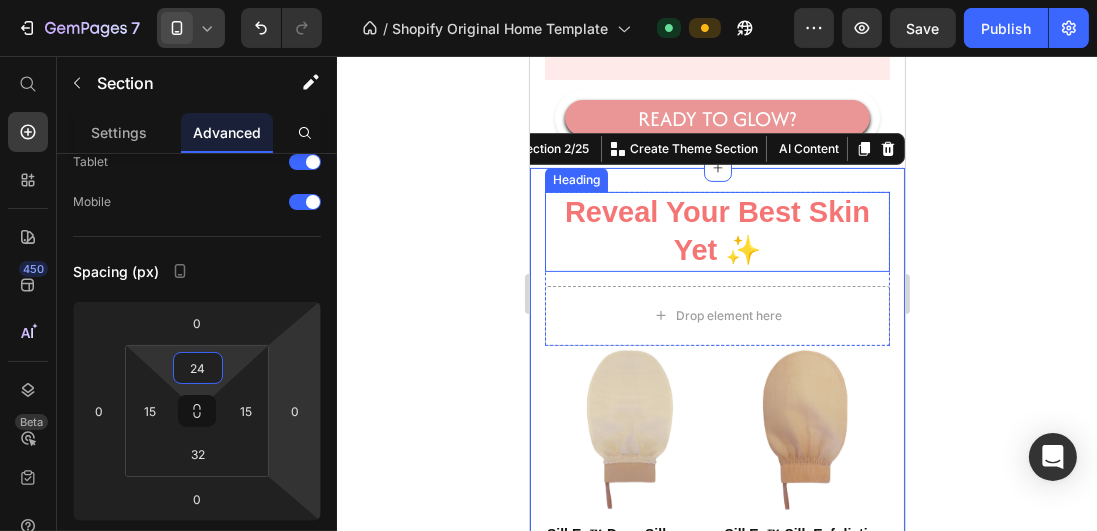click on "Reveal Your Best Skin Yet ✨" at bounding box center (716, 231) 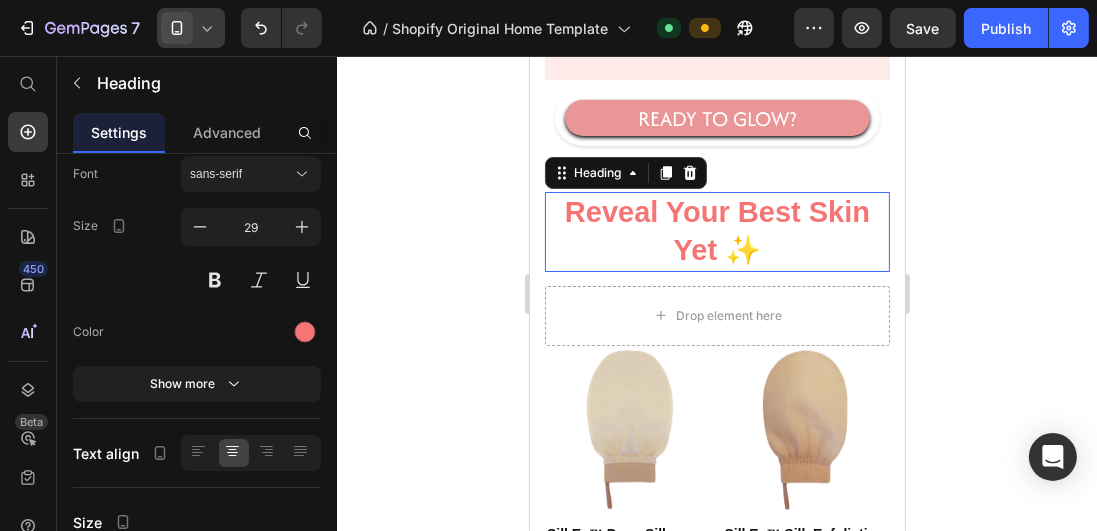 scroll, scrollTop: 0, scrollLeft: 0, axis: both 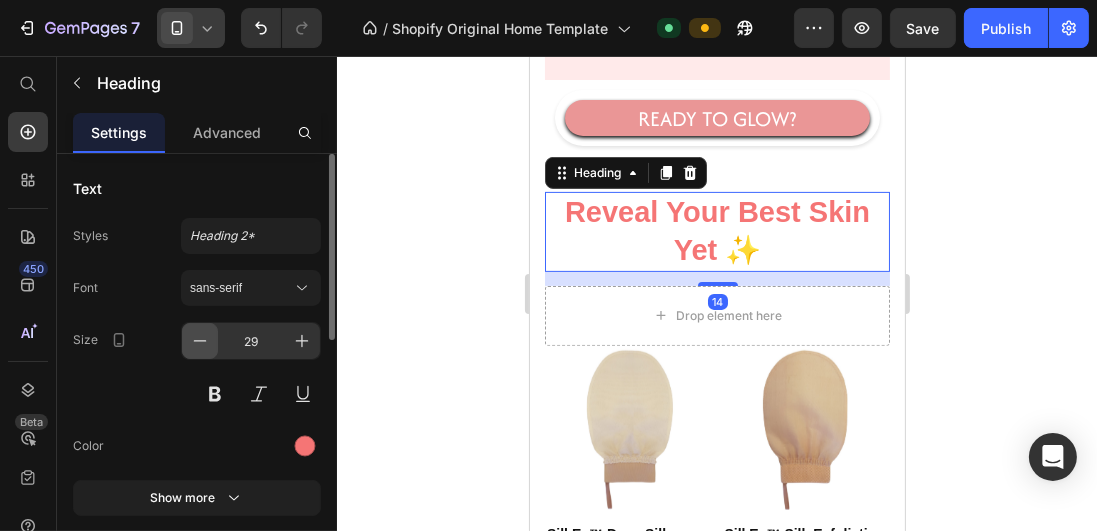 click 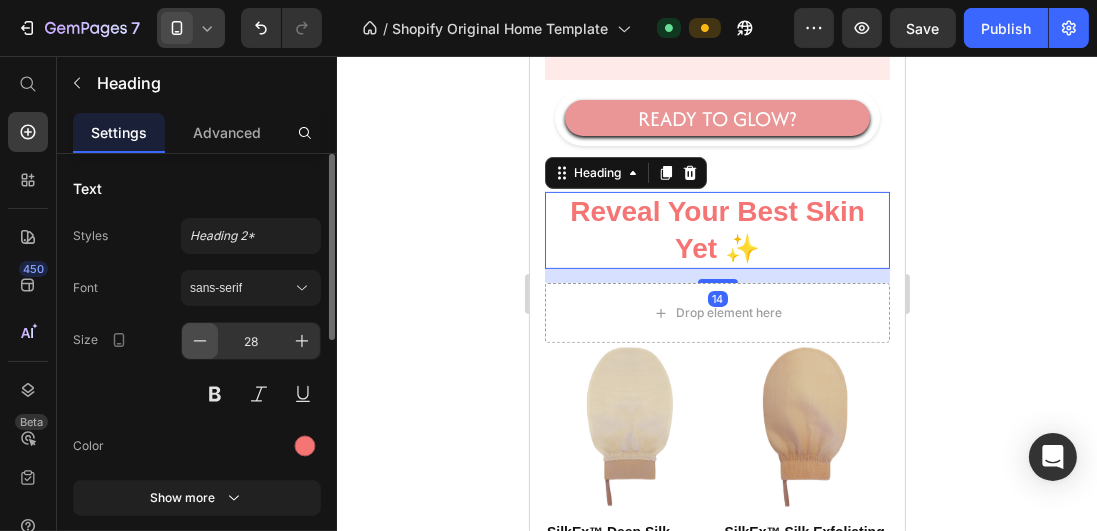 click 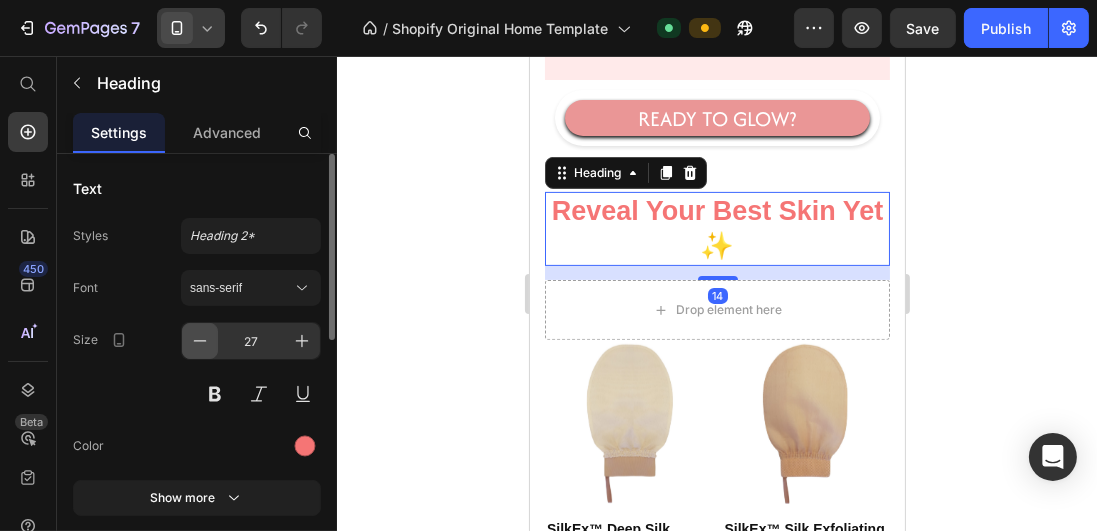click 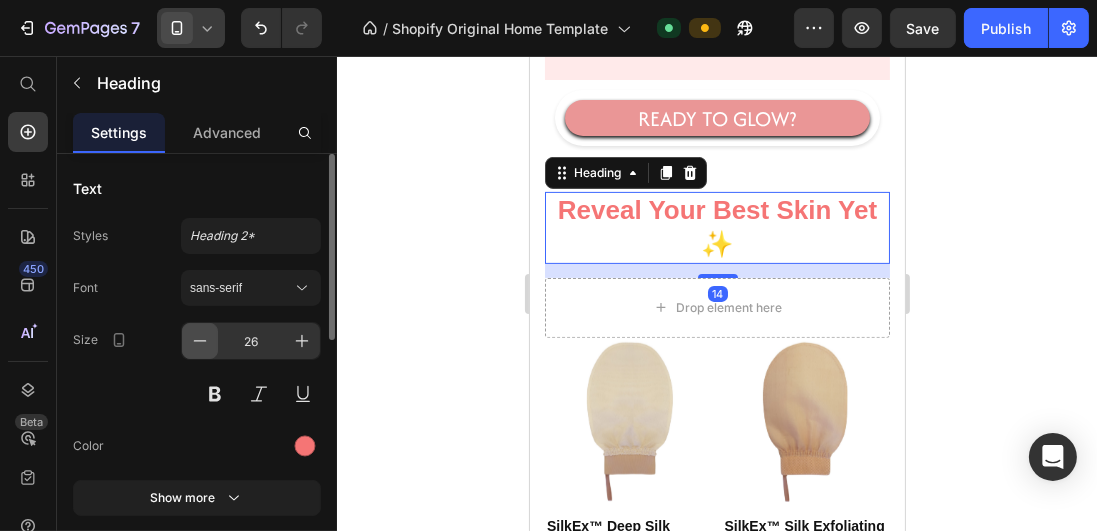 click 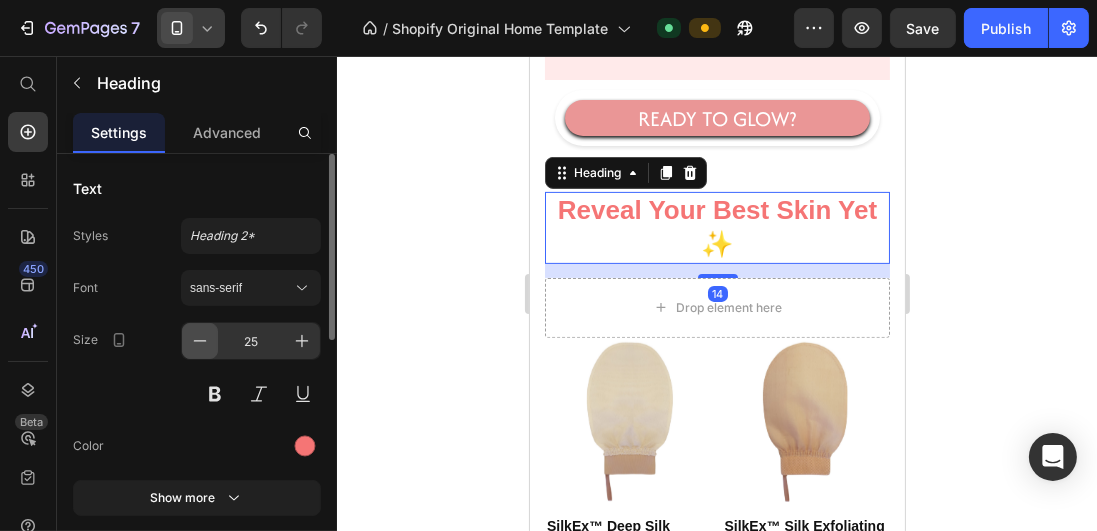 click 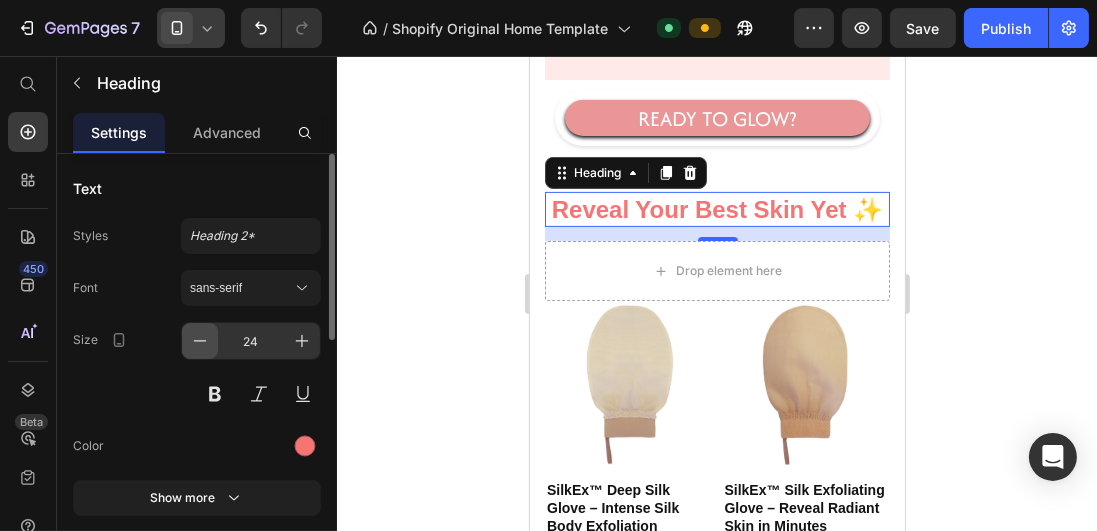 click 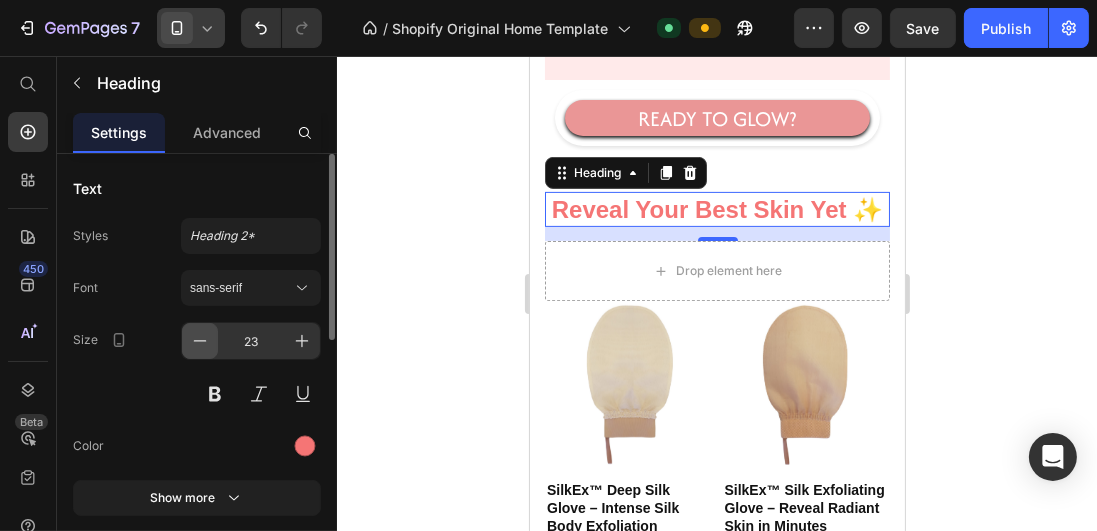 click 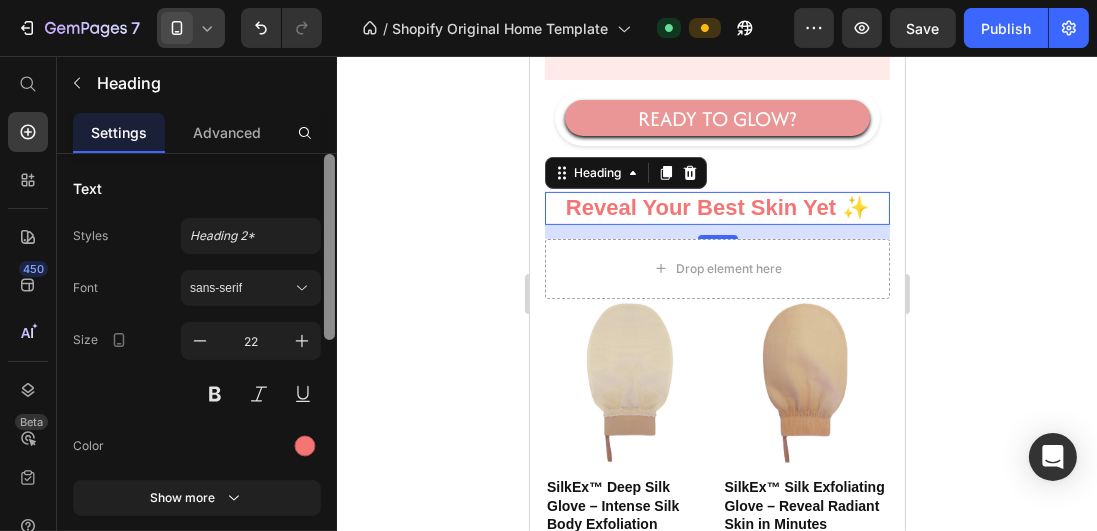 drag, startPoint x: 308, startPoint y: 341, endPoint x: 336, endPoint y: 340, distance: 28.01785 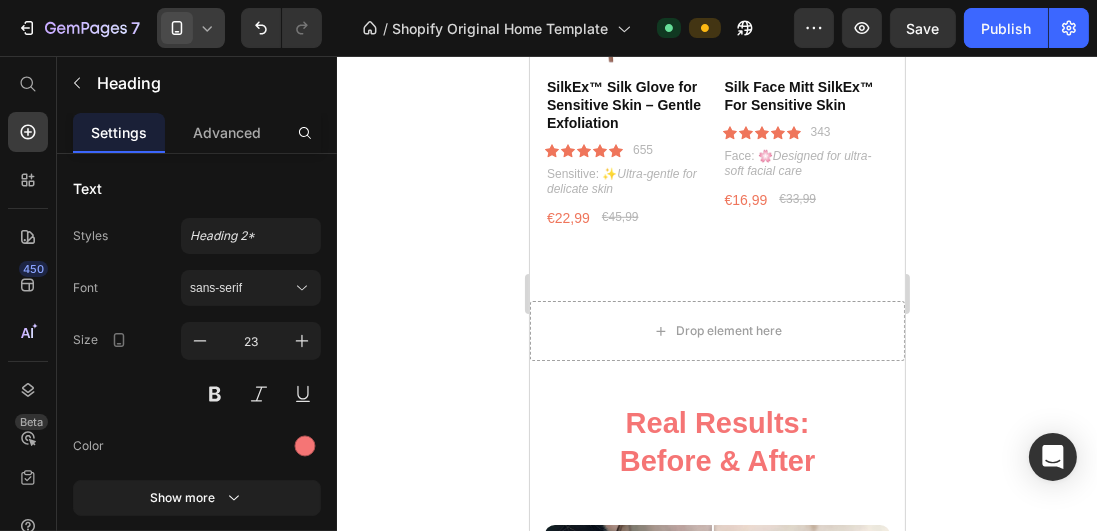 scroll, scrollTop: 1542, scrollLeft: 0, axis: vertical 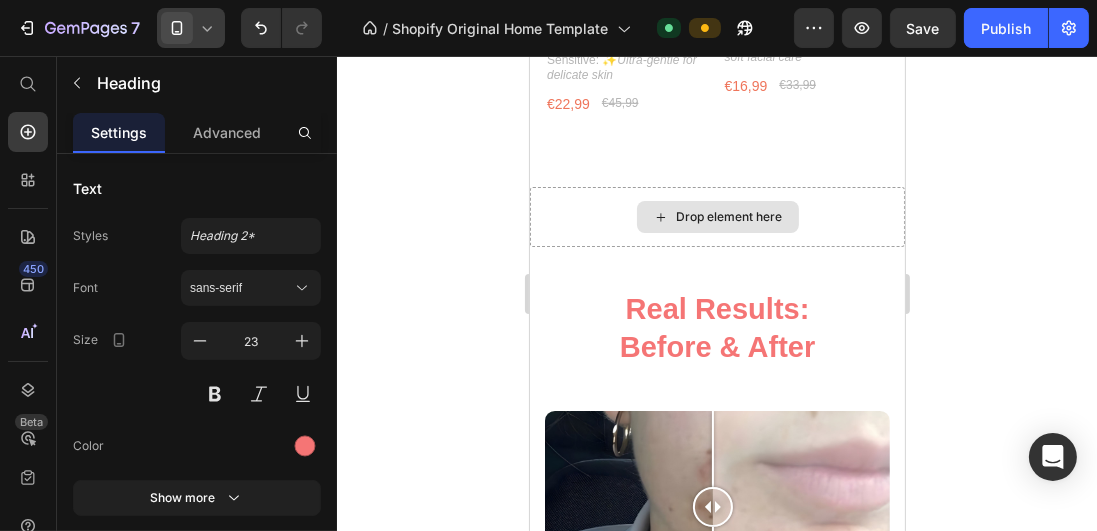 click on "Drop element here" at bounding box center (716, 217) 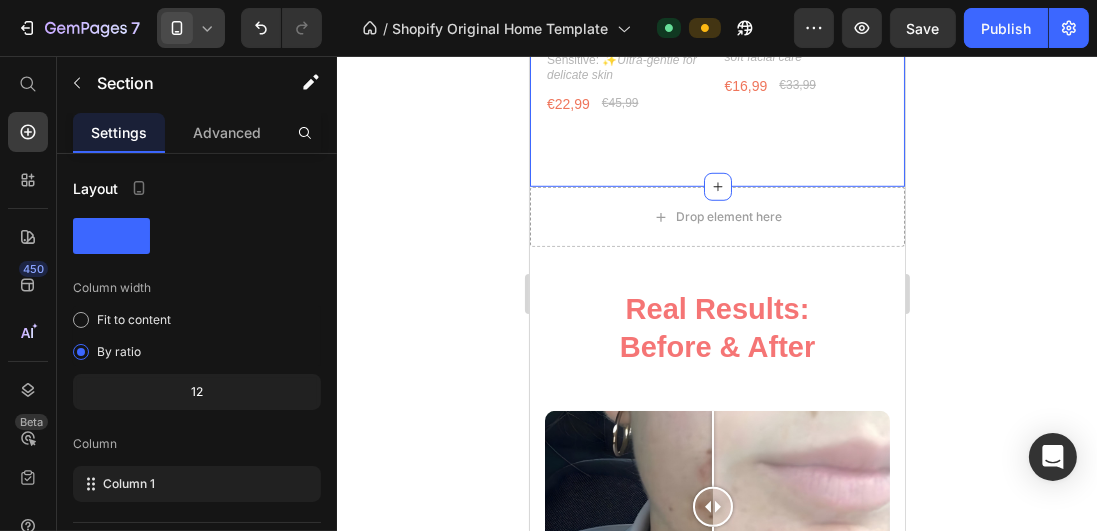 click on "Reveal Your Best Skin Yet ✨ Heading
Drop element here Row Product Images SilkEx™ Deep Silk Glove – Intense Silk Body Exfoliation Product Title Icon Icon Icon Icon Icon Icon List 289 Text Block Row Coarse: 💪  Extra strength for stubborn skin Text Block €22,99 Product Price €45,99 Product Price Row Product Product Images SilkEx™ Silk Exfoliating Glove – Reveal Radiant Skin in Minutes Product Title Icon Icon Icon Icon Icon Icon List 751 Text Block Row Normal:   Perfect for gentle exfoliation Text Block €22,99 Product Price €45,99 Product Price Row Product Product Images SilkEx™ Silk Glove for Sensitive Skin – Gentle Exfoliation Product Title Icon Icon Icon Icon Icon Icon List 655 Text Block Row Sensitive: ✨  Ultra-gentle for delicate skin Text Block €22,99 Product Price €45,99 Product Price Row Product Product Images Silk Face Mitt SilkEx™ For Sensitive Skin Product Title Icon Icon Icon Icon Icon Icon List 343 Text Block Row Face: 🌸  Text Block €16,99 Row" at bounding box center [716, -251] 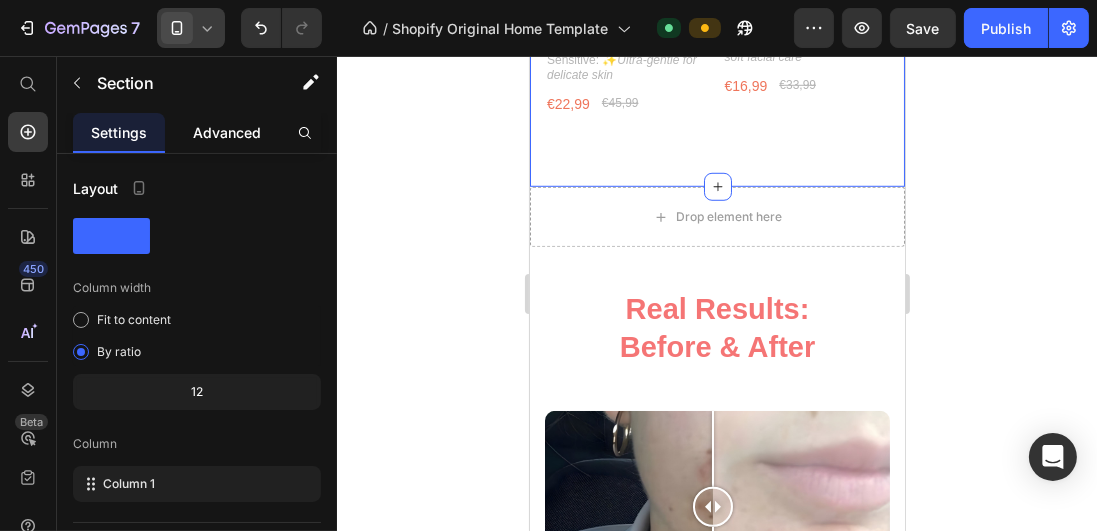 click on "Advanced" at bounding box center (227, 132) 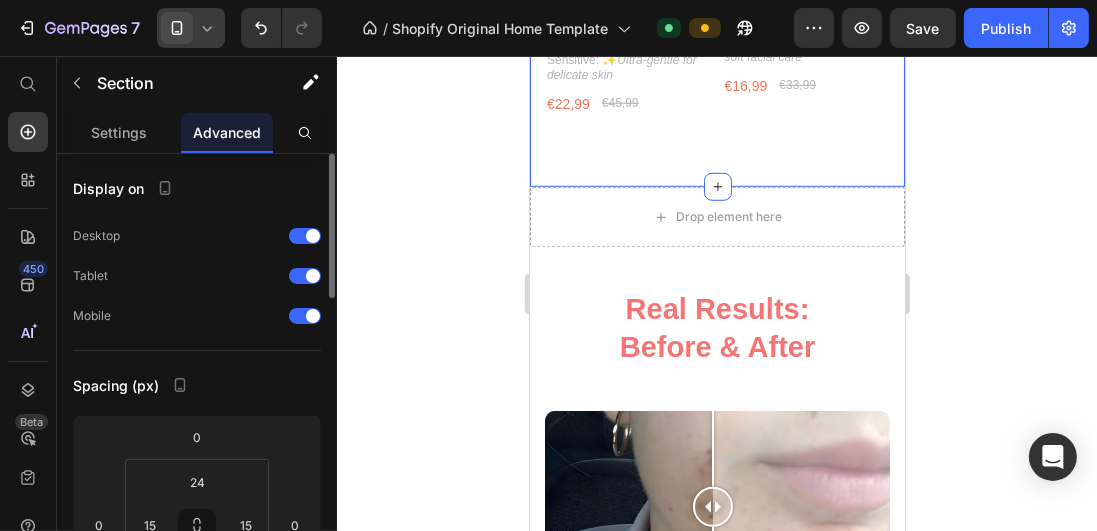 scroll, scrollTop: 171, scrollLeft: 0, axis: vertical 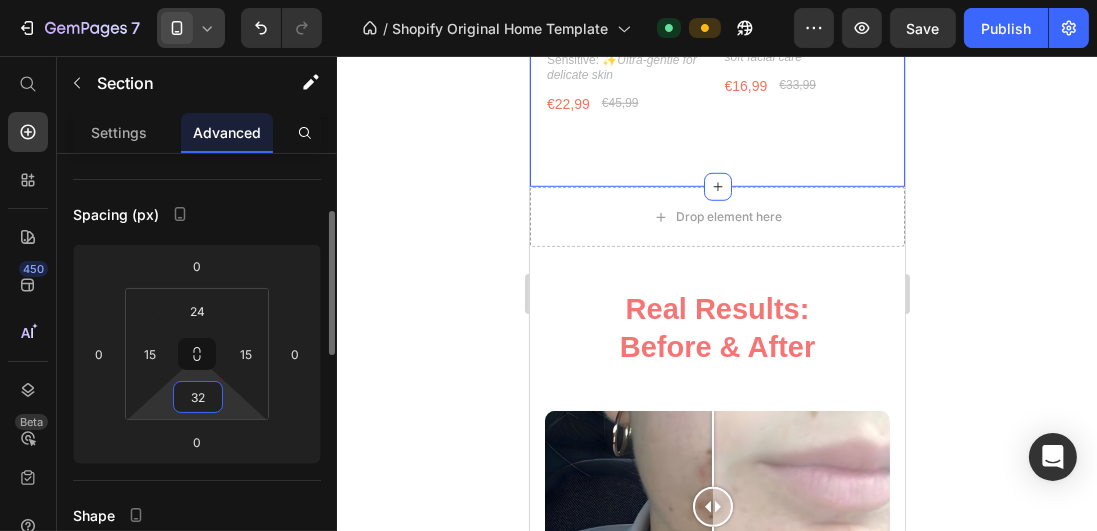 click on "32" at bounding box center [198, 397] 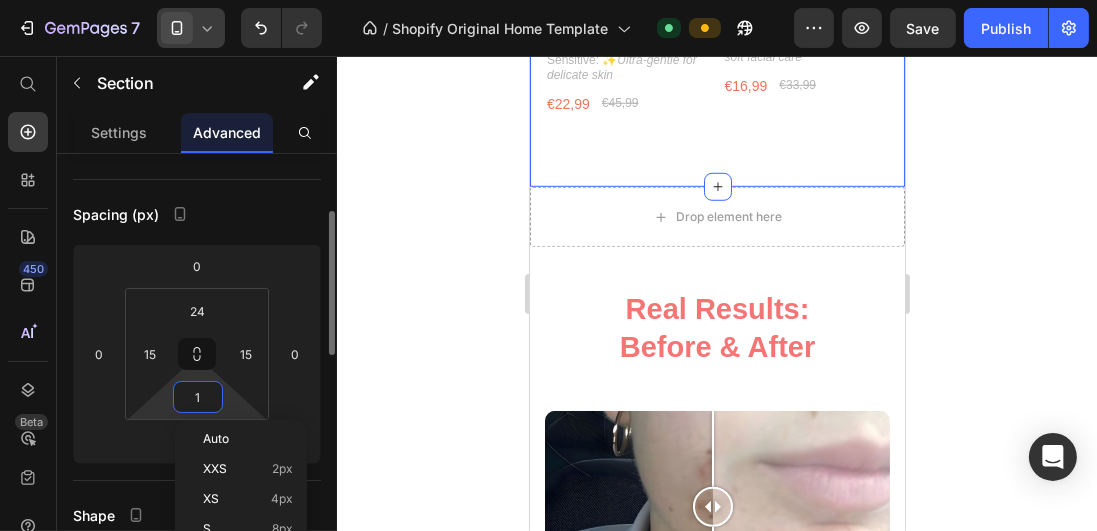 type on "12" 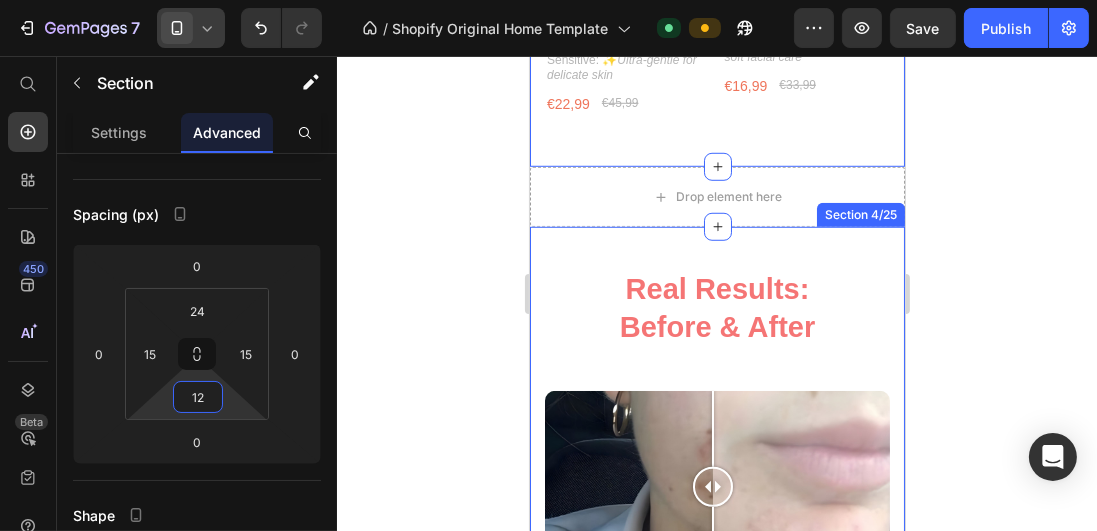 click on "Real Results: Before & After Heading Row Image Comparison Sophie Müller – [COUNTRY] Text Block Face transformation: Reduced acne, scars & pores with regular Silky Glows silk exfoliating glove exfoliation - Result: smoother skin! Text Block Image Comparison Emily Carter – [COUNTRY] Text Block Chest & décolletage area after 3 use in 7 days: Fading dark spots & improved skin texture with Silky Glows silk exfoliating glove use Text Block Image Comparison Isabelle Laurent – [COUNTRY] Text Block Uneven fake tan completely removed with Silky Glows silk exfoliating glove exfoliation - back to natural, smooth skin tone! Text Block Row Section 4/25" at bounding box center [716, 794] 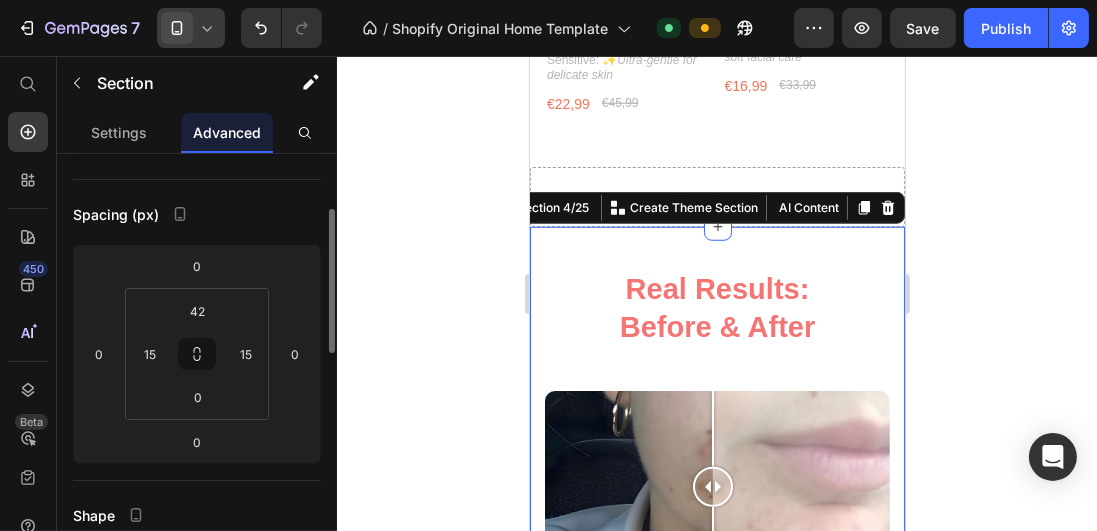 scroll, scrollTop: 170, scrollLeft: 0, axis: vertical 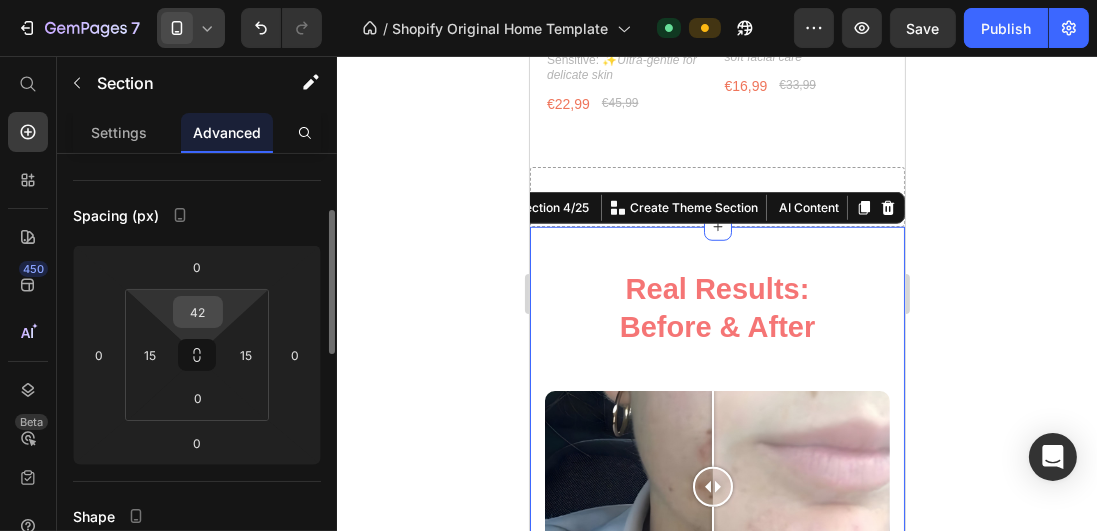 click on "42" at bounding box center [198, 312] 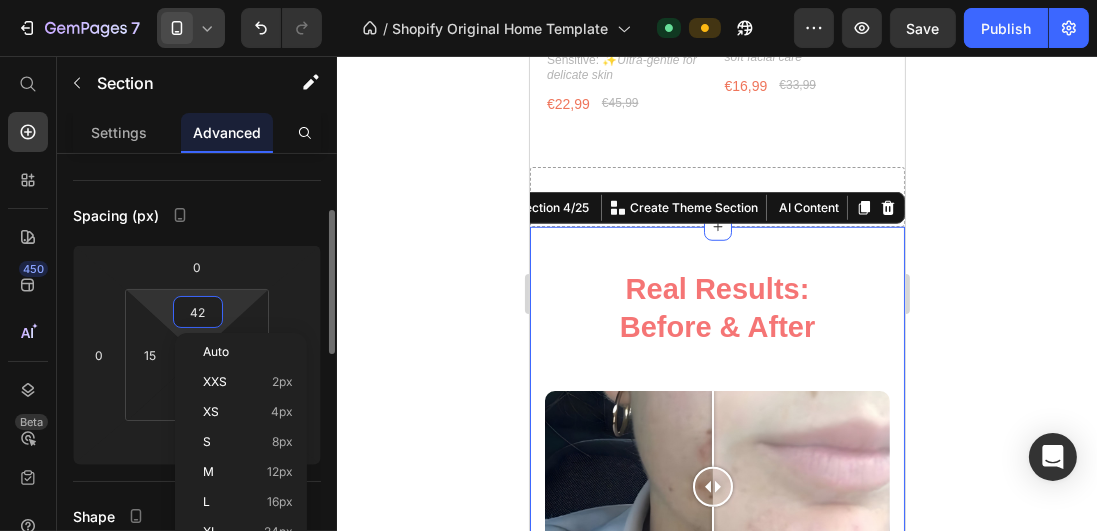 type on "0" 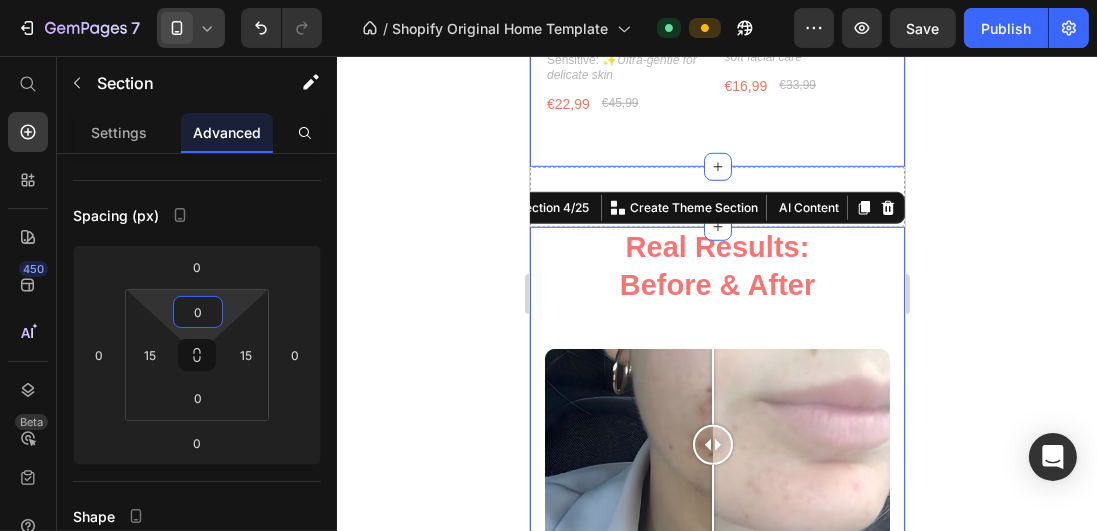 click on "Reveal Your Best Skin Yet ✨ Heading
Drop element here Row Product Images SilkEx™ Deep Silk Glove – Intense Silk Body Exfoliation Product Title Icon Icon Icon Icon Icon Icon List 289 Text Block Row Coarse: 💪  Extra strength for stubborn skin Text Block €22,99 Product Price €45,99 Product Price Row Product Product Images SilkEx™ Silk Exfoliating Glove – Reveal Radiant Skin in Minutes Product Title Icon Icon Icon Icon Icon Icon List 751 Text Block Row Normal:   Perfect for gentle exfoliation Text Block €22,99 Product Price €45,99 Product Price Row Product Product Images SilkEx™ Silk Glove for Sensitive Skin – Gentle Exfoliation Product Title Icon Icon Icon Icon Icon Icon List 655 Text Block Row Sensitive: ✨  Ultra-gentle for delicate skin Text Block €22,99 Product Price €45,99 Product Price Row Product Product Images Silk Face Mitt SilkEx™ For Sensitive Skin Product Title Icon Icon Icon Icon Icon Icon List 343 Text Block Row Face: 🌸  Text Block €16,99 Row" at bounding box center (716, -255) 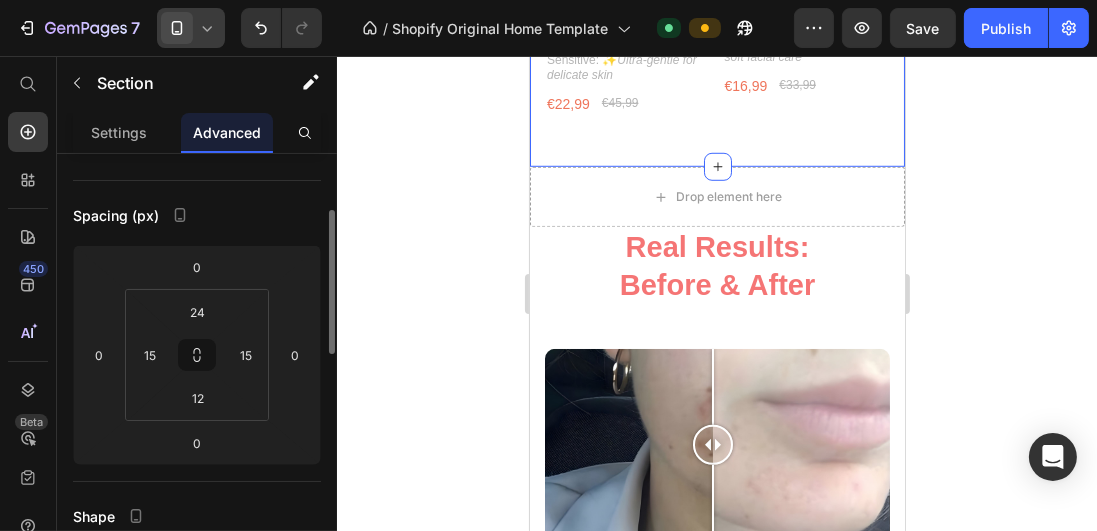 scroll, scrollTop: 170, scrollLeft: 0, axis: vertical 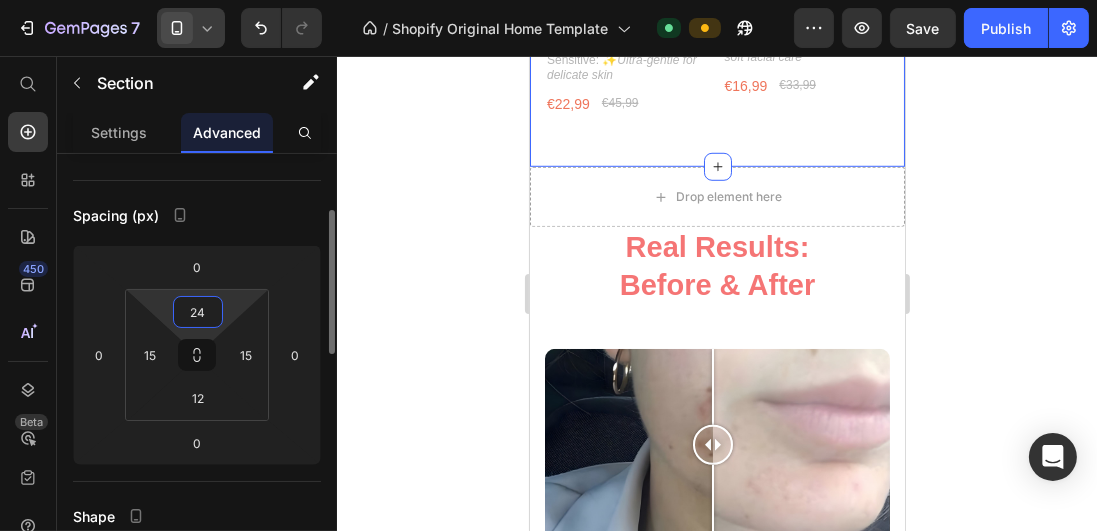 click on "24" at bounding box center (198, 312) 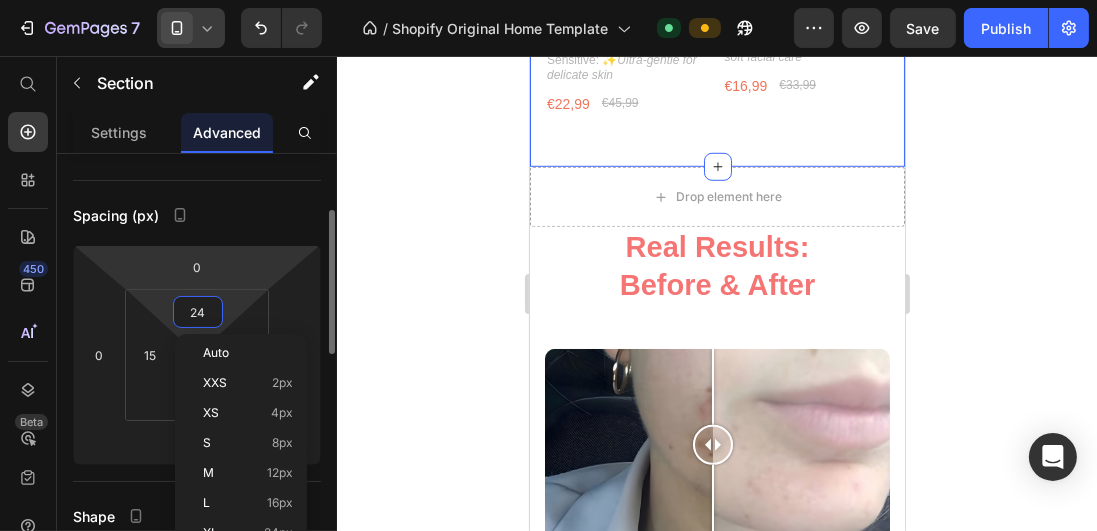 click on "7   /  Shopify Original Home Template Default Preview  Save   Publish  450 Beta Start with Sections Elements Hero Section Product Detail Brands Trusted Badges Guarantee Product Breakdown How to use Testimonials Compare Bundle FAQs Social Proof Brand Story Product List Collection Blog List Contact Sticky Add to Cart Custom Footer Browse Library 450 Layout
Row
Row
Row
Row Text
Heading
Text Block Button
Button
Button
Sticky Back to top Media
Image" at bounding box center [548, 0] 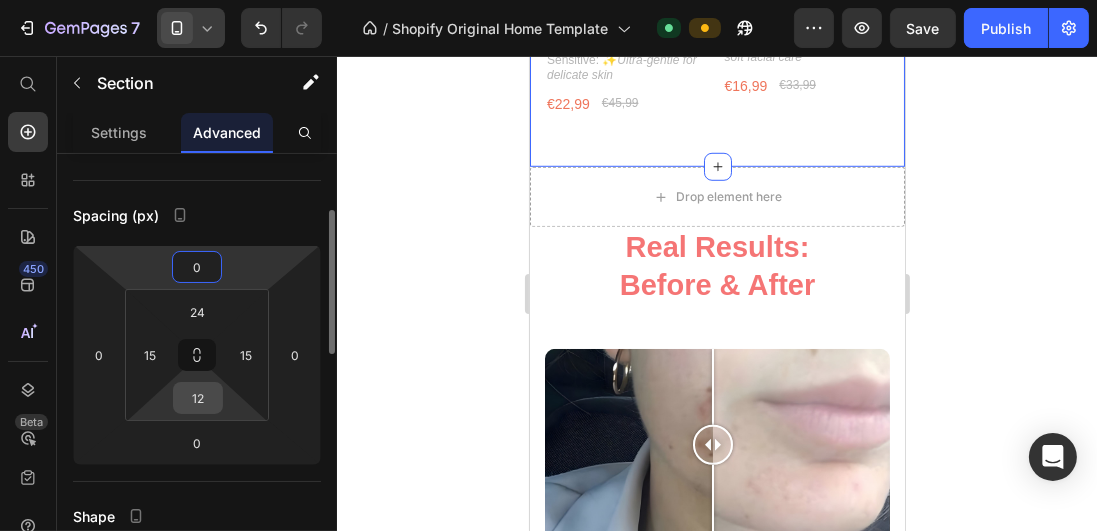 click on "12" at bounding box center (198, 398) 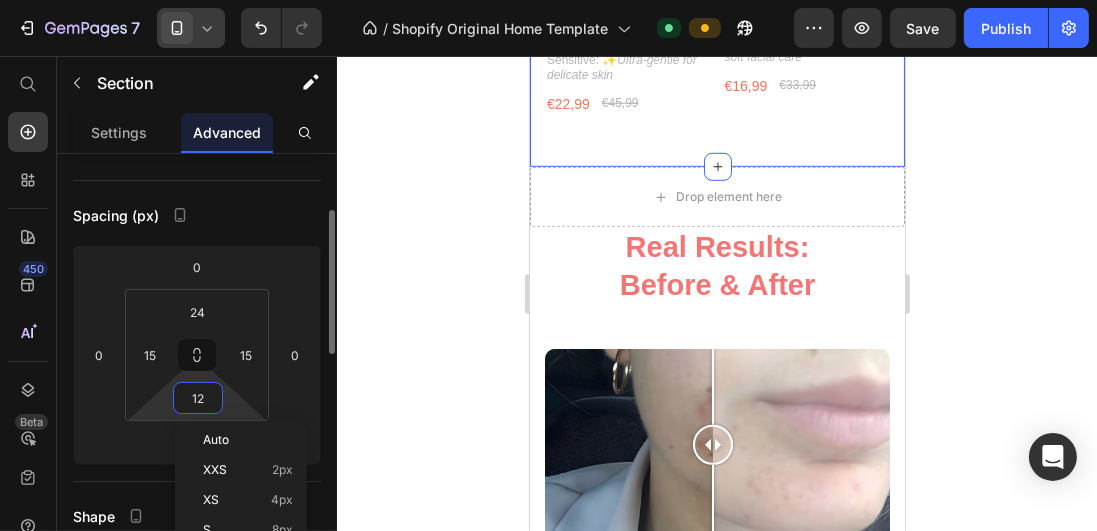 type on "0" 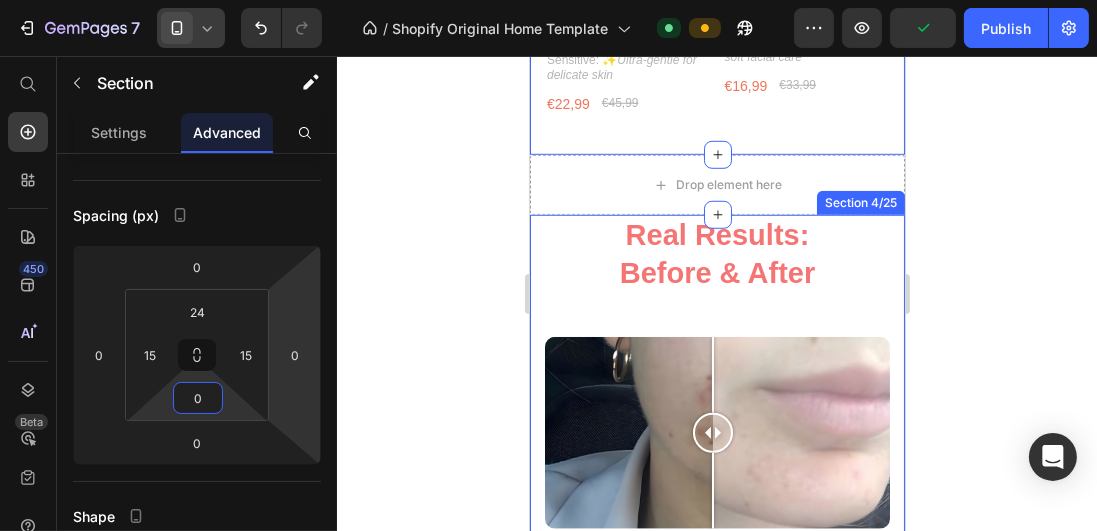 click on "Real Results: Before & After Heading Row Image Comparison Sophie Müller – [COUNTRY] Text Block Face transformation: Reduced acne, scars & pores with regular Silky Glows silk exfoliating glove exfoliation - Result: smoother skin! Text Block Image Comparison Emily Carter – [COUNTRY] Text Block Chest & décolletage area after 3 use in 7 days: Fading dark spots & improved skin texture with Silky Glows silk exfoliating glove use Text Block Image Comparison Isabelle Laurent – [COUNTRY] Text Block Uneven fake tan completely removed with Silky Glows silk exfoliating glove exfoliation - back to natural, smooth skin tone! Text Block Row" at bounding box center (716, 761) 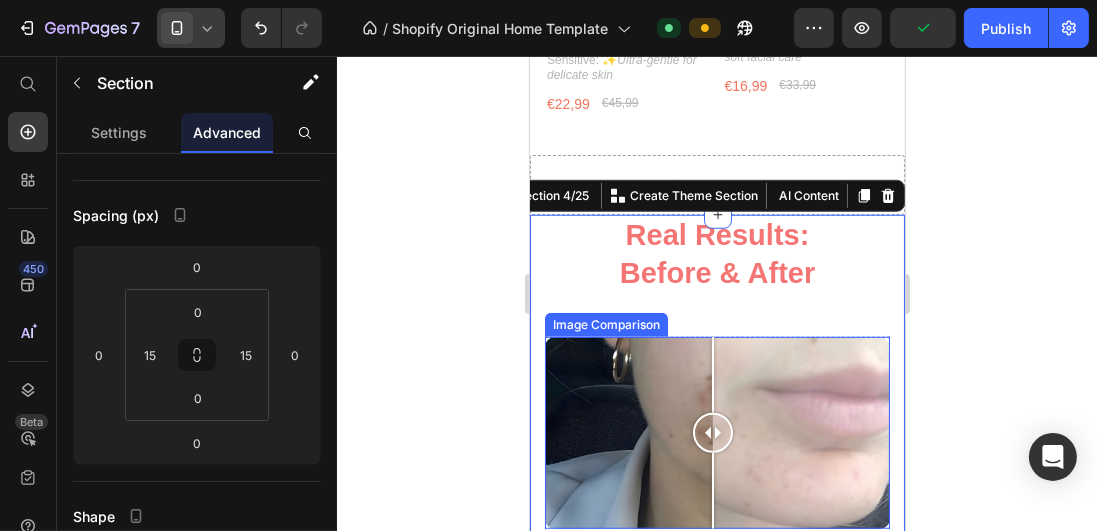 click at bounding box center [716, 433] 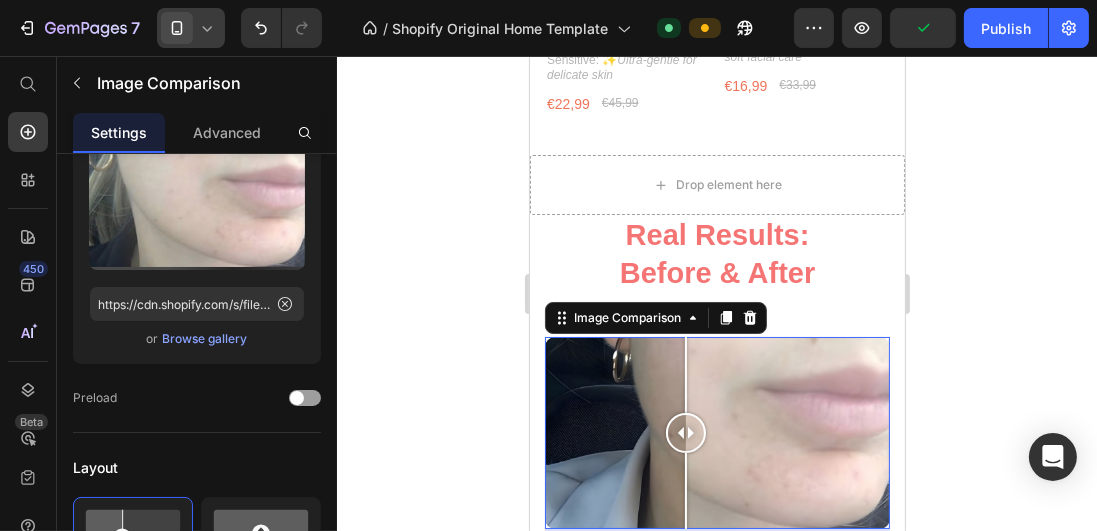 scroll, scrollTop: 0, scrollLeft: 0, axis: both 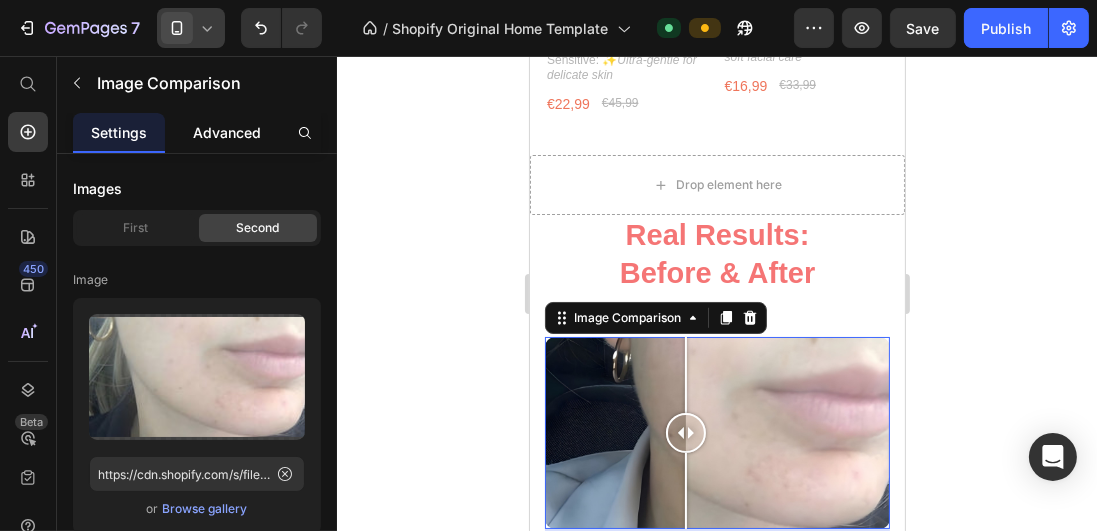 click on "Advanced" at bounding box center (227, 132) 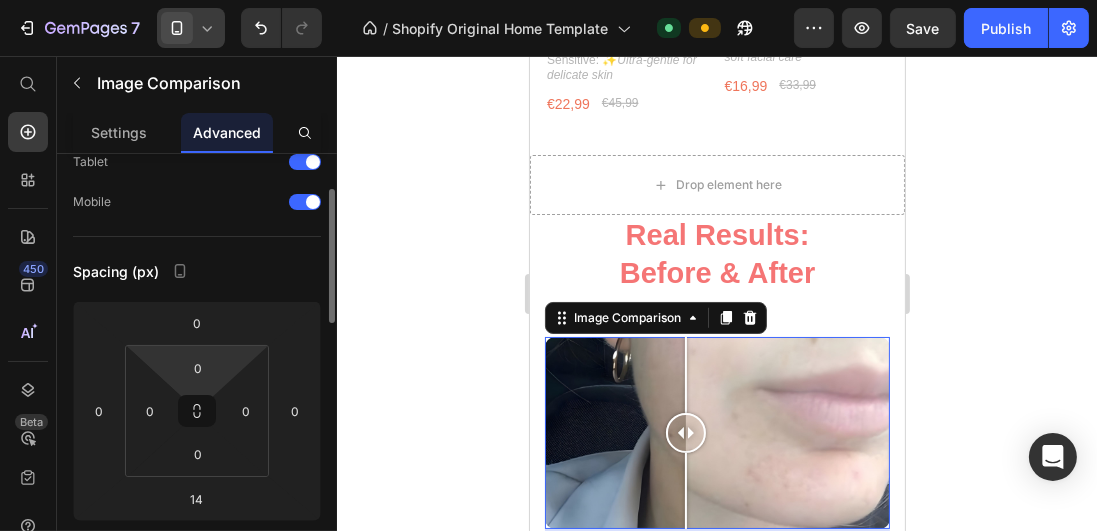 scroll, scrollTop: 171, scrollLeft: 0, axis: vertical 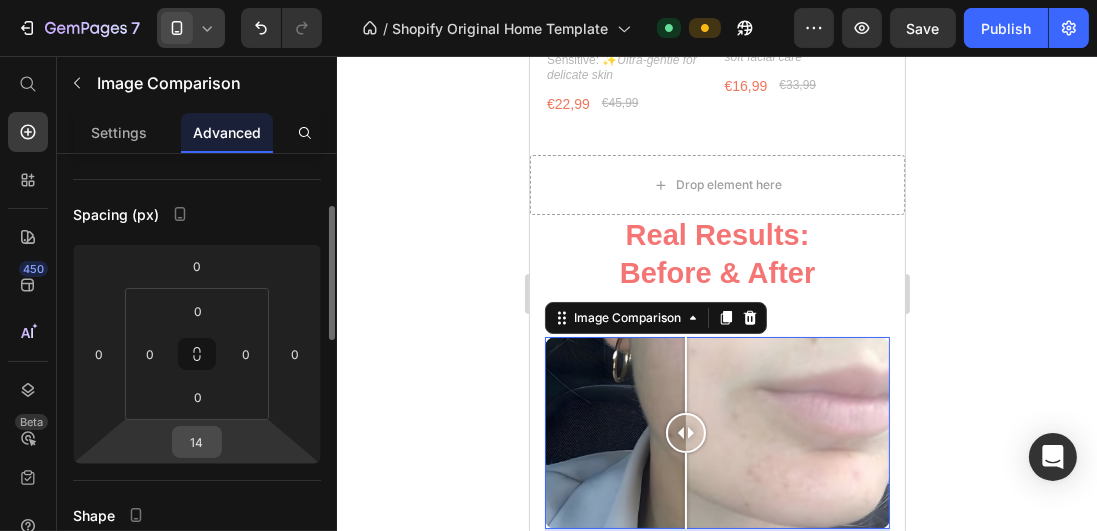 click on "14" at bounding box center [197, 442] 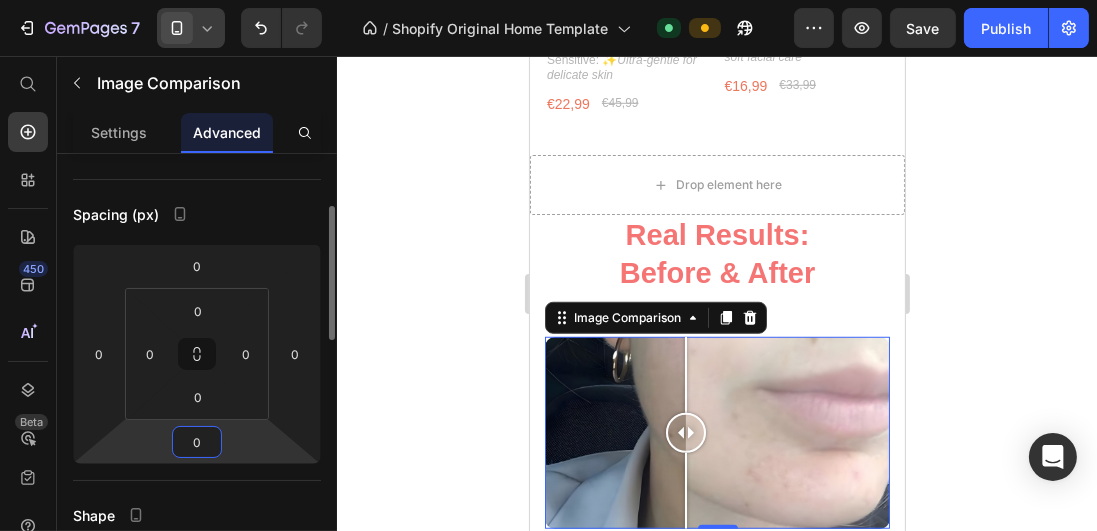 type on "0" 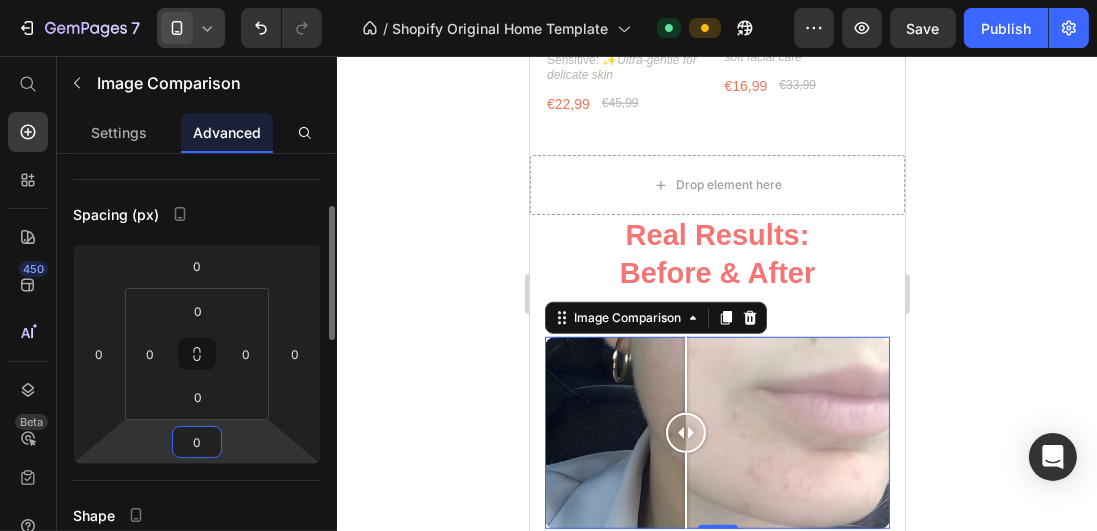 click on "Spacing (px)" at bounding box center (197, 214) 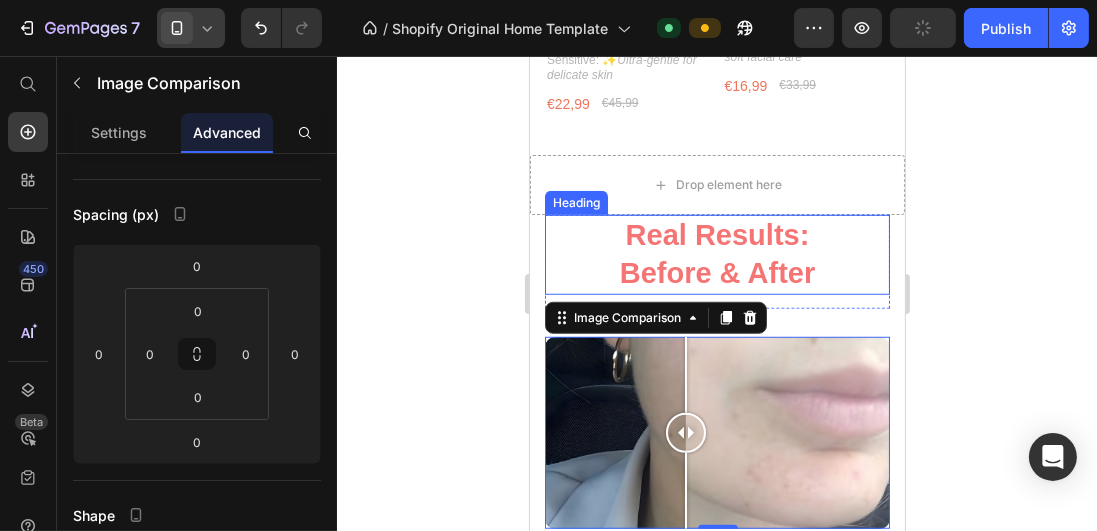 click on "Real Results:  Before & After" at bounding box center [716, 254] 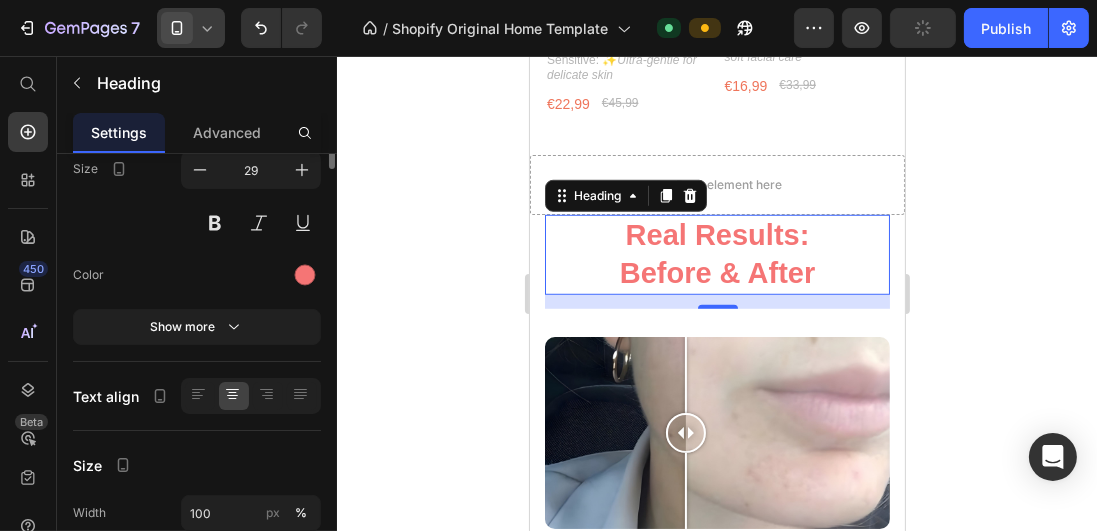 scroll, scrollTop: 0, scrollLeft: 0, axis: both 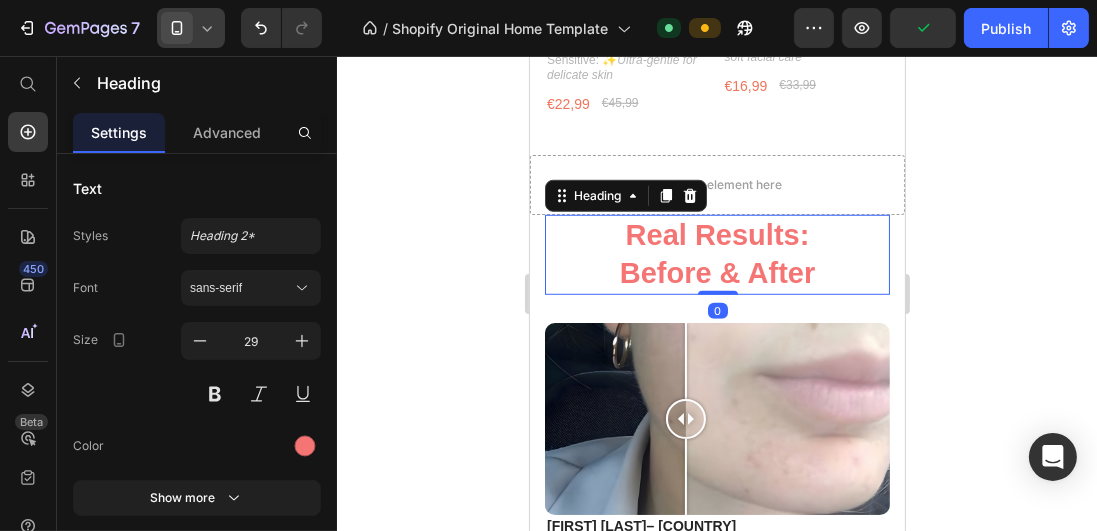 drag, startPoint x: 721, startPoint y: 314, endPoint x: 718, endPoint y: 293, distance: 21.213203 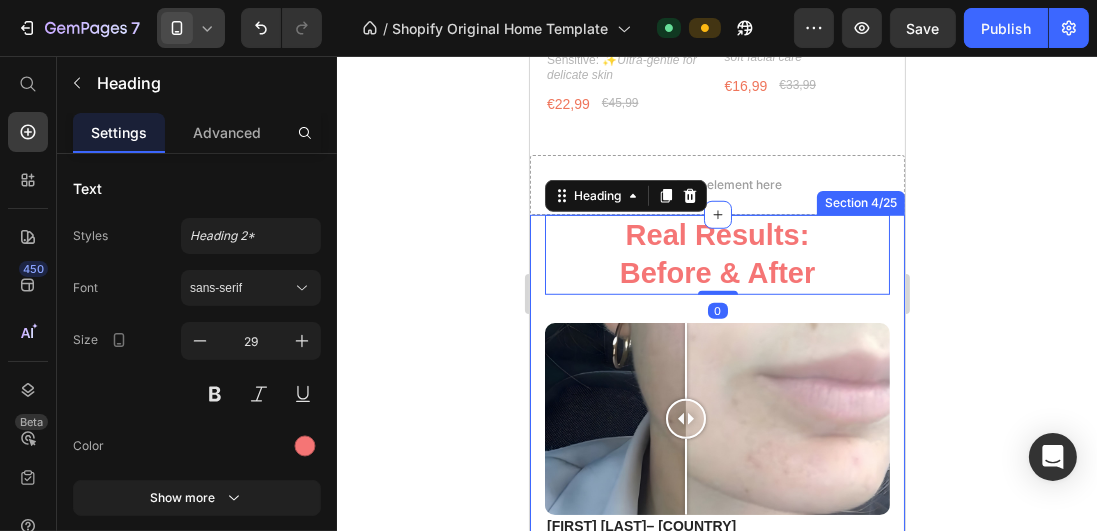 click on "Real Results: Before & After Heading 0 Row Image Comparison Sophie Müller – [COUNTRY] Text Block Face transformation: Reduced acne, scars & pores with regular Silky Glows silk exfoliating glove exfoliation - Result: smoother skin! Text Block Image Comparison Emily Carter – [COUNTRY] Text Block Chest & décolletage area after 3 use in 7 days: Fading dark spots & improved skin texture with Silky Glows silk exfoliating glove use Text Block Image Comparison Isabelle Laurent – [COUNTRY] Text Block Uneven fake tan completely removed with Silky Glows silk exfoliating glove exfoliation - back to natural, smooth skin tone! Text Block Row Section 4/25" at bounding box center [716, 747] 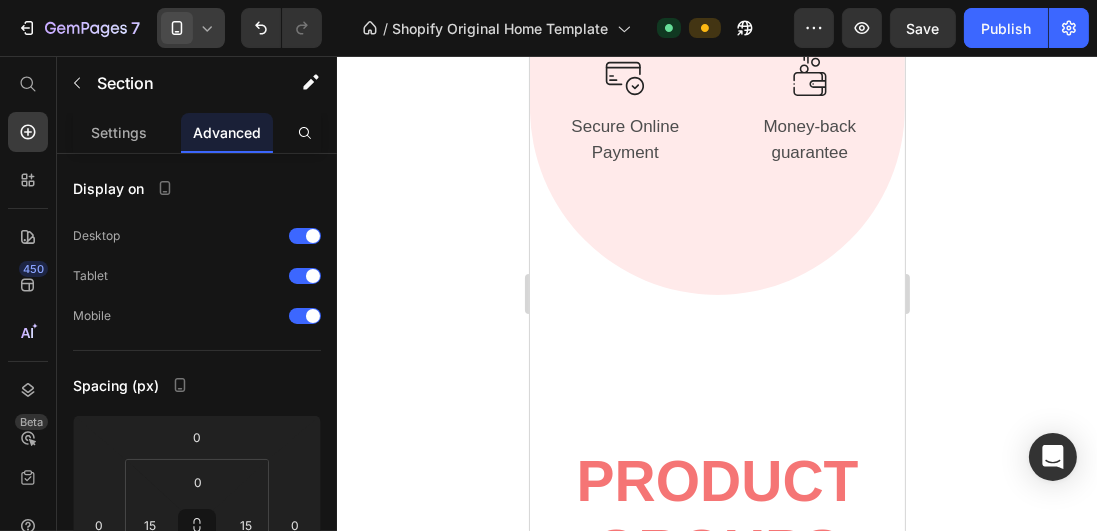 scroll, scrollTop: 4971, scrollLeft: 0, axis: vertical 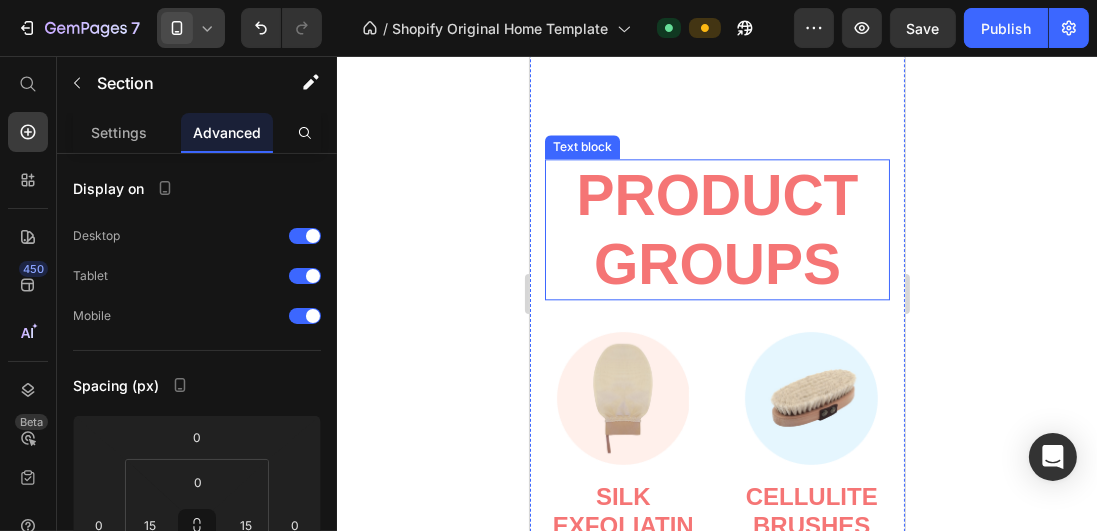 click on "product groups" at bounding box center [717, 229] 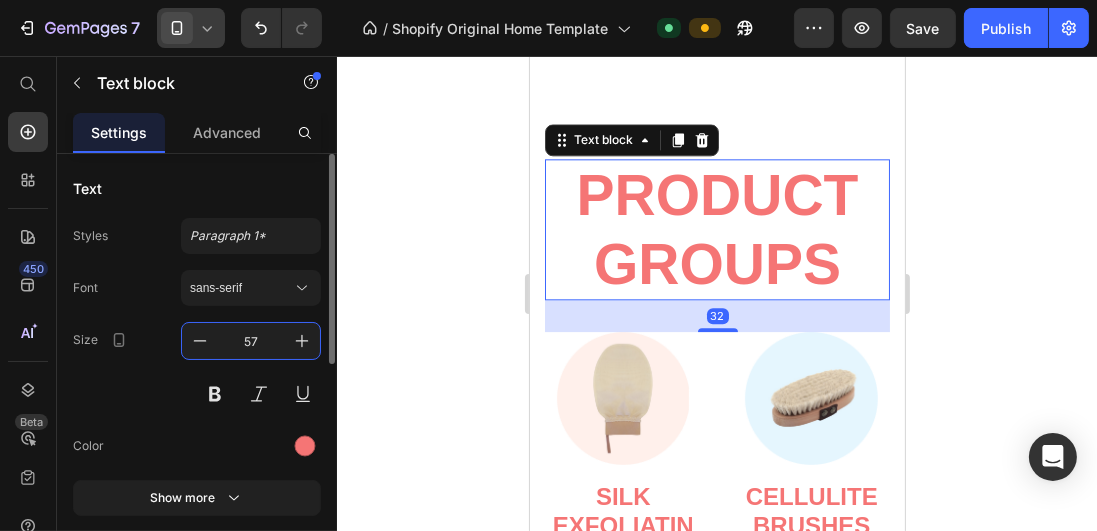 click on "57" at bounding box center [251, 341] 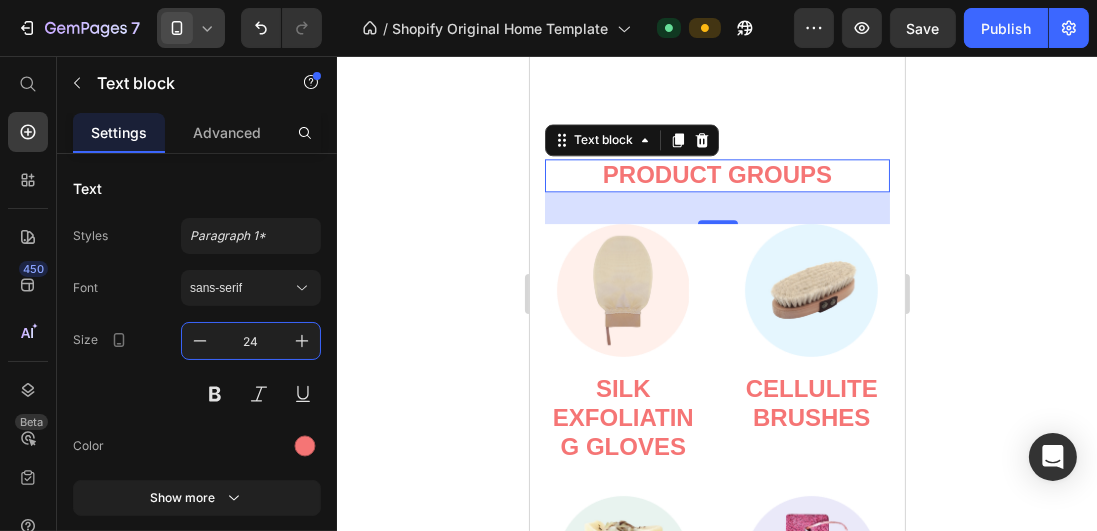click on "product groups" at bounding box center (716, 174) 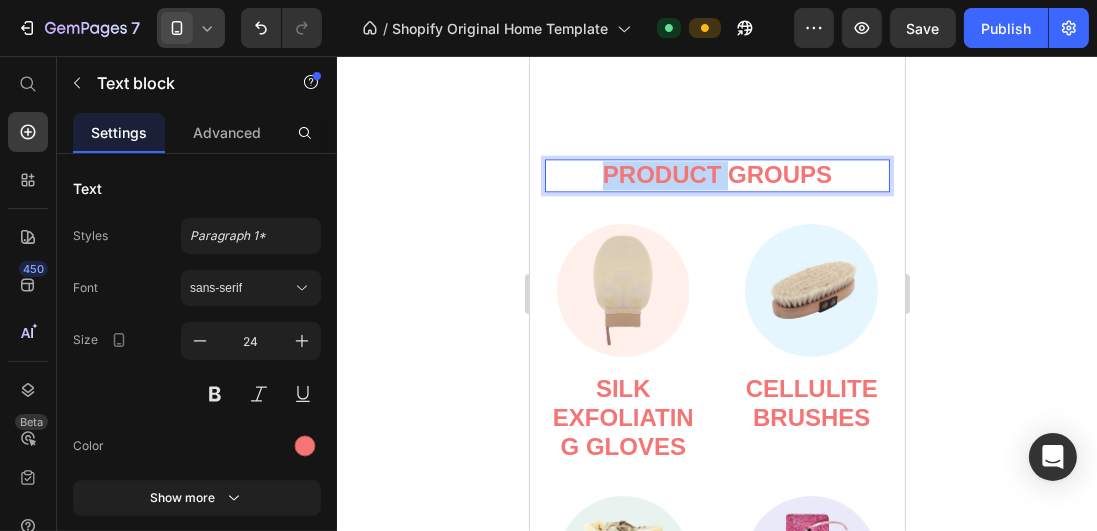 click on "product groups" at bounding box center (716, 174) 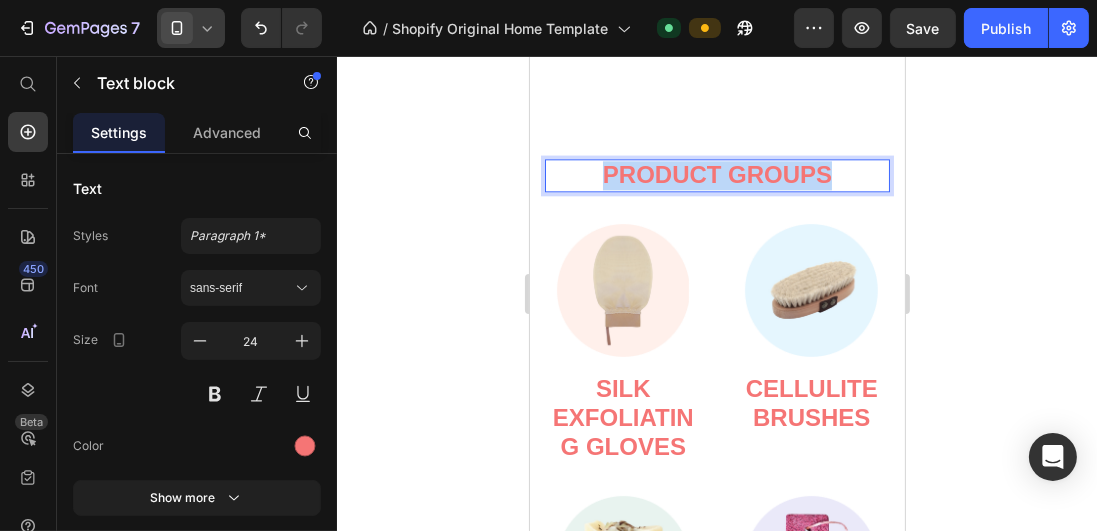 click on "product groups" at bounding box center [716, 174] 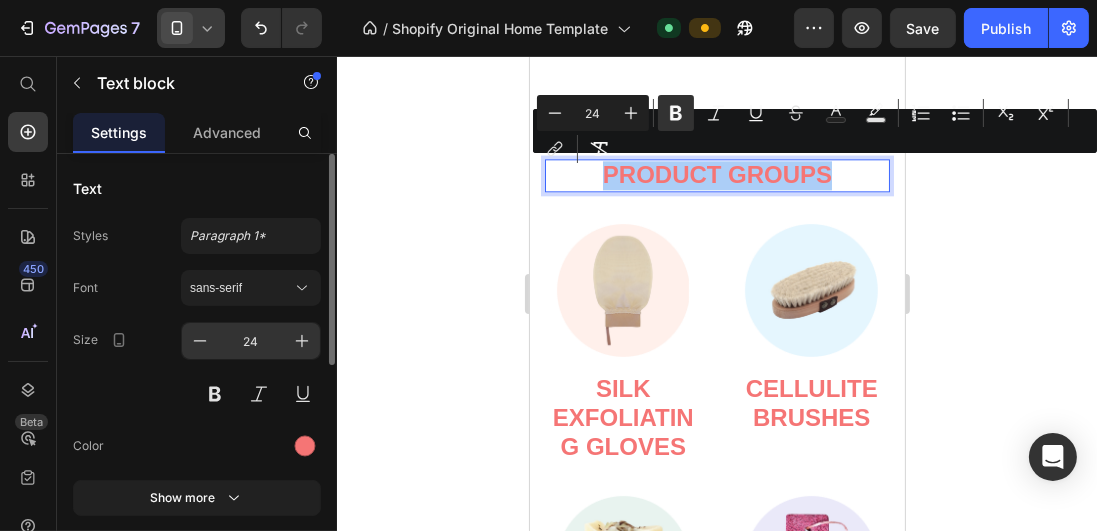 click on "24" at bounding box center [251, 341] 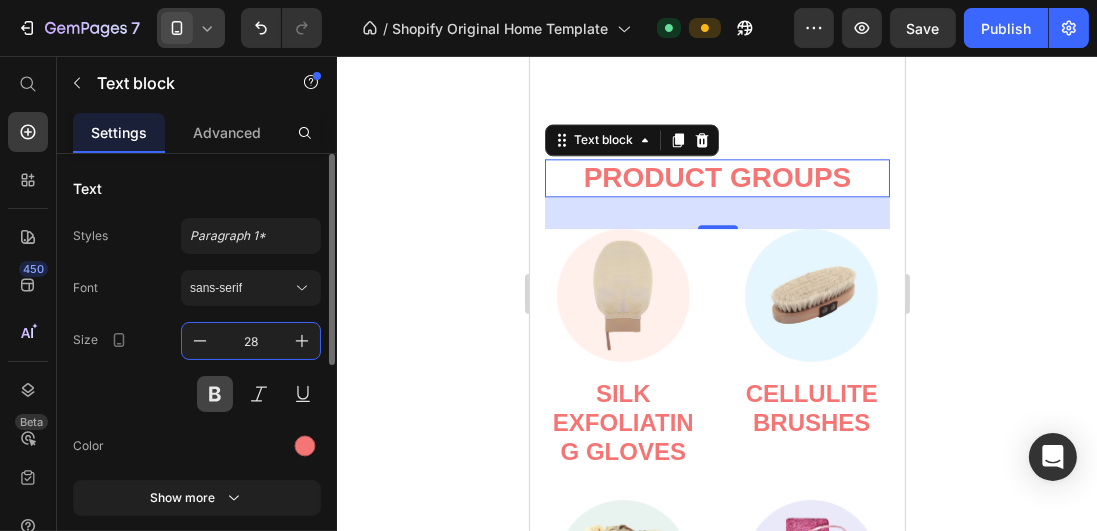 type on "28" 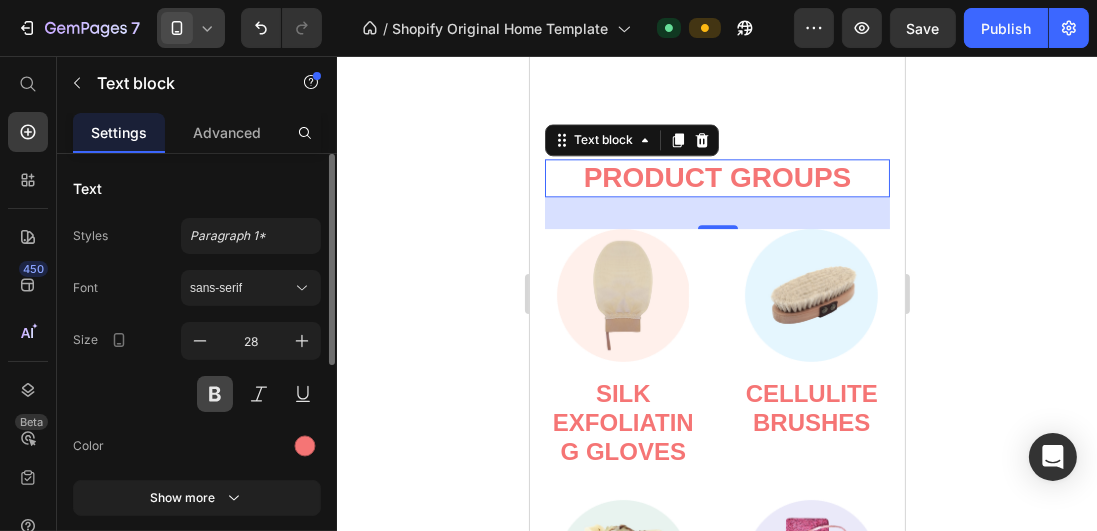 click at bounding box center [215, 394] 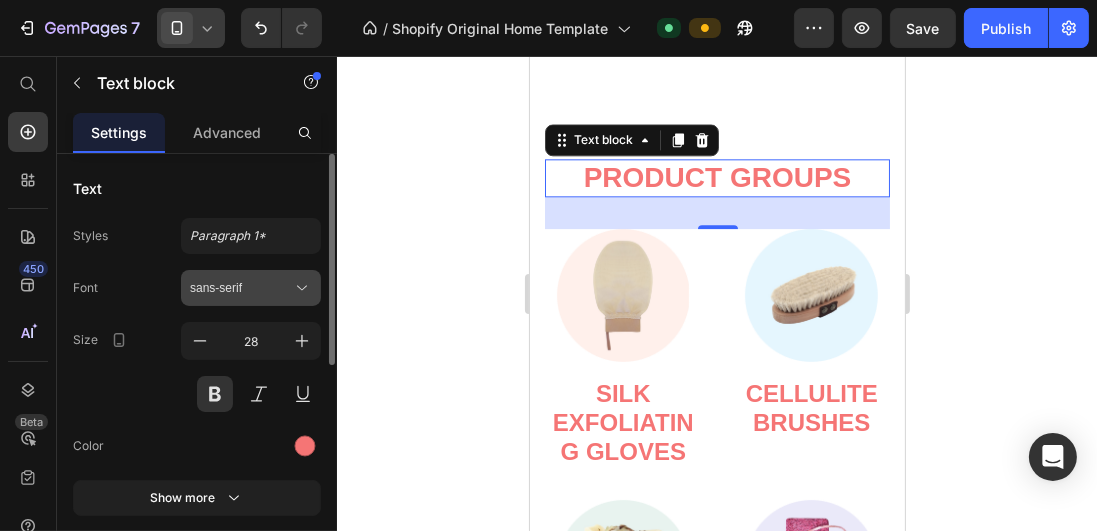 click on "sans-serif" at bounding box center [251, 288] 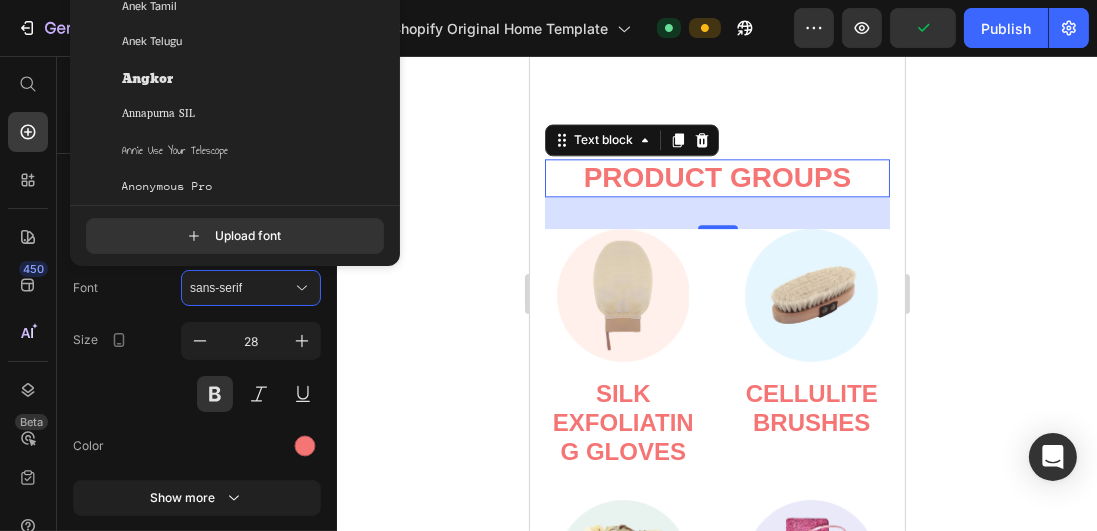 scroll, scrollTop: 3200, scrollLeft: 0, axis: vertical 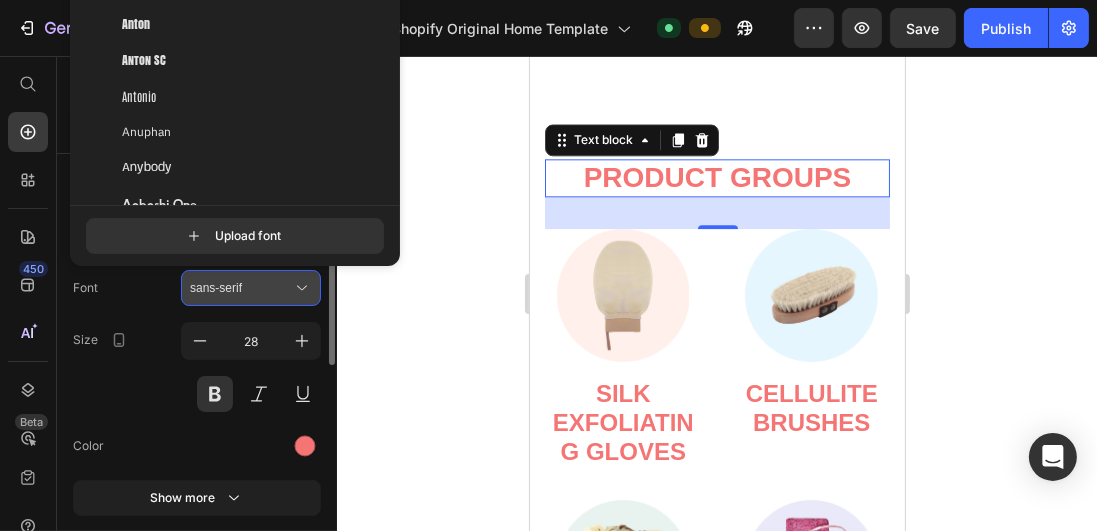 click on "sans-serif" at bounding box center [241, 288] 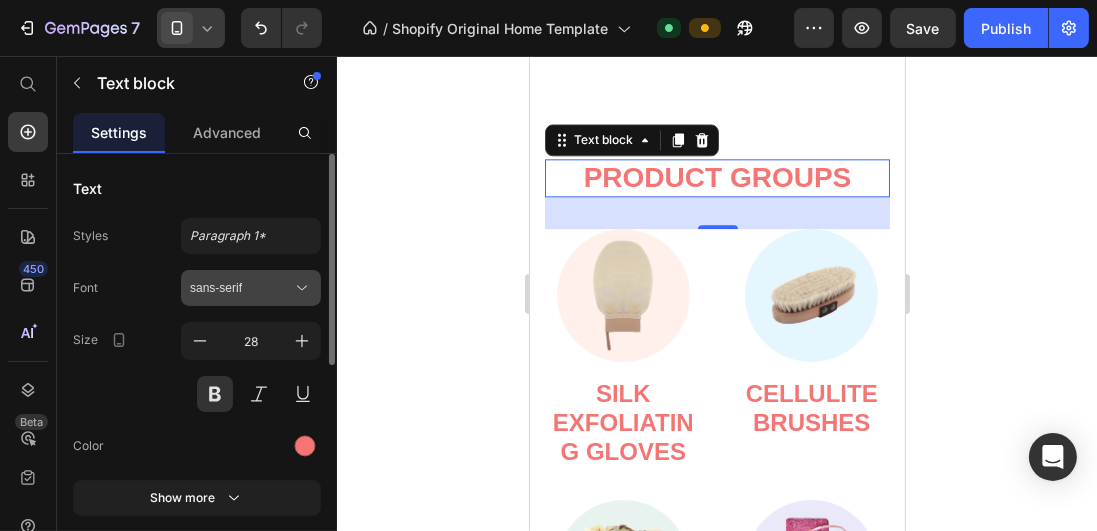 click on "sans-serif" at bounding box center (241, 288) 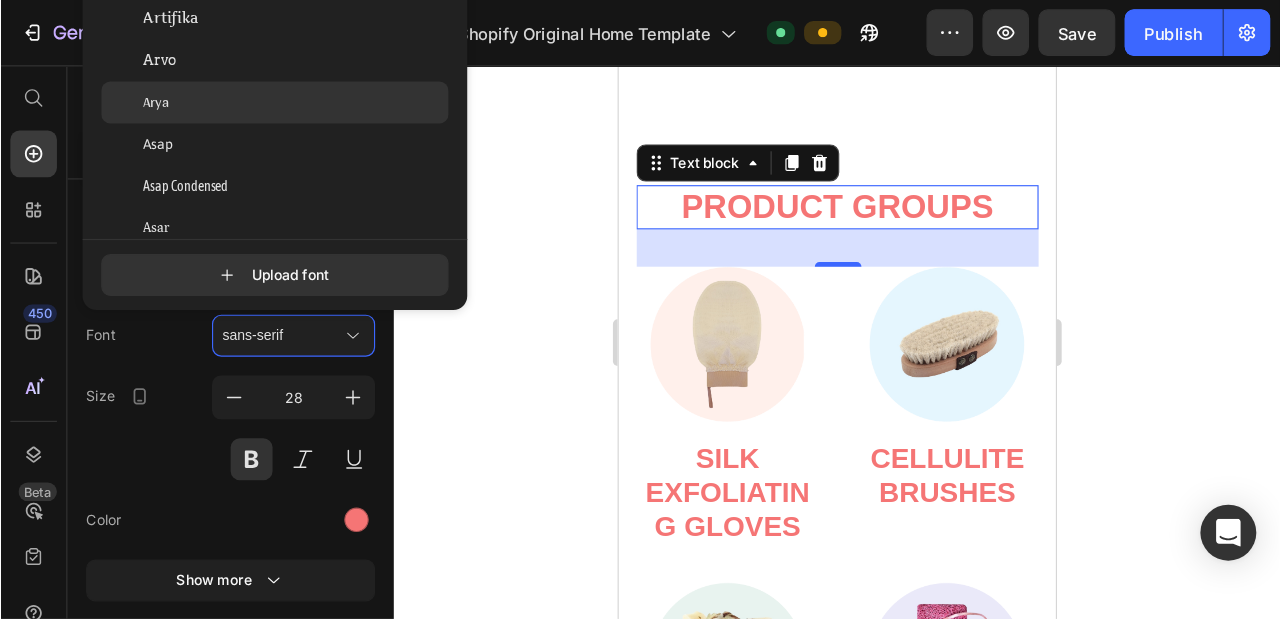 scroll, scrollTop: 4057, scrollLeft: 0, axis: vertical 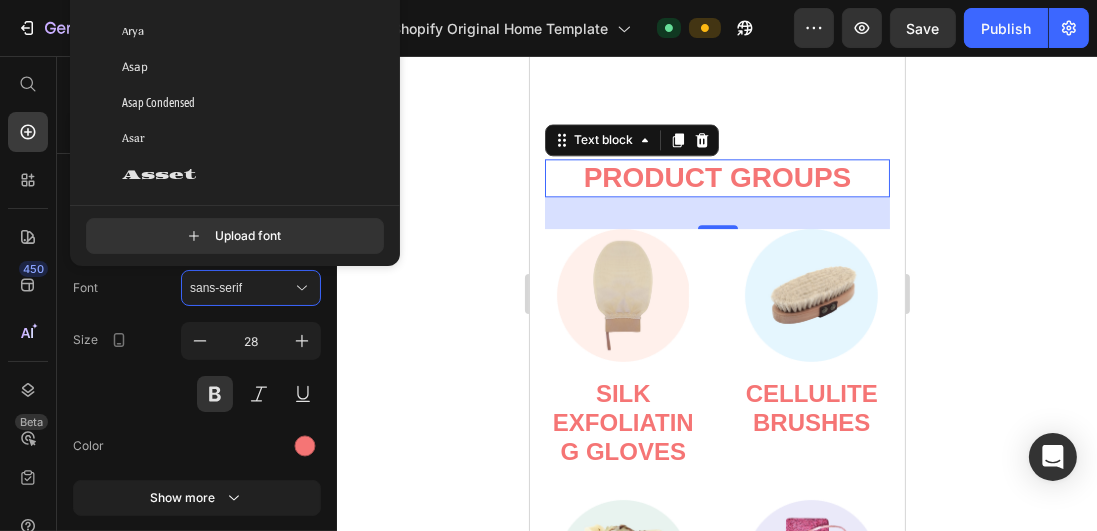 click 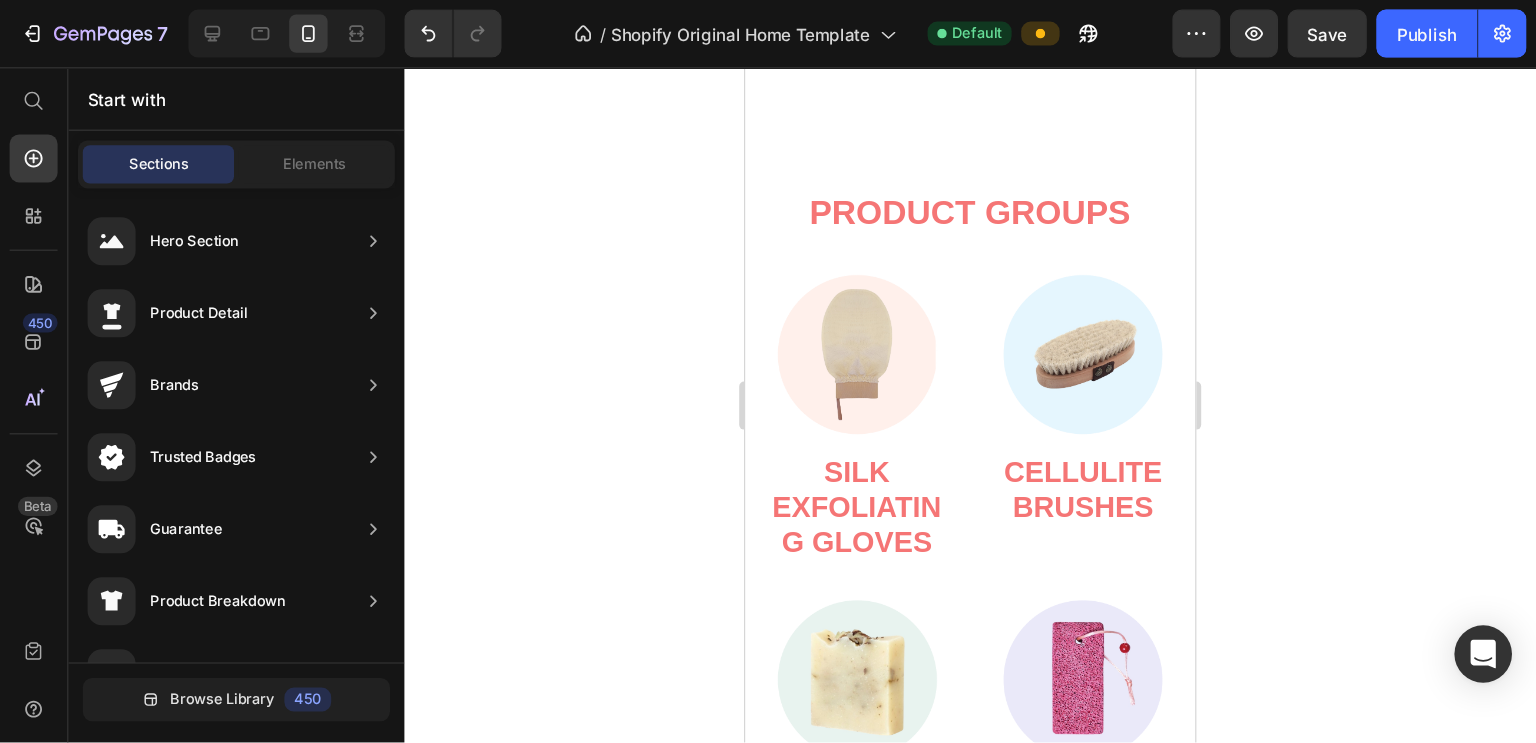 scroll, scrollTop: 4971, scrollLeft: 0, axis: vertical 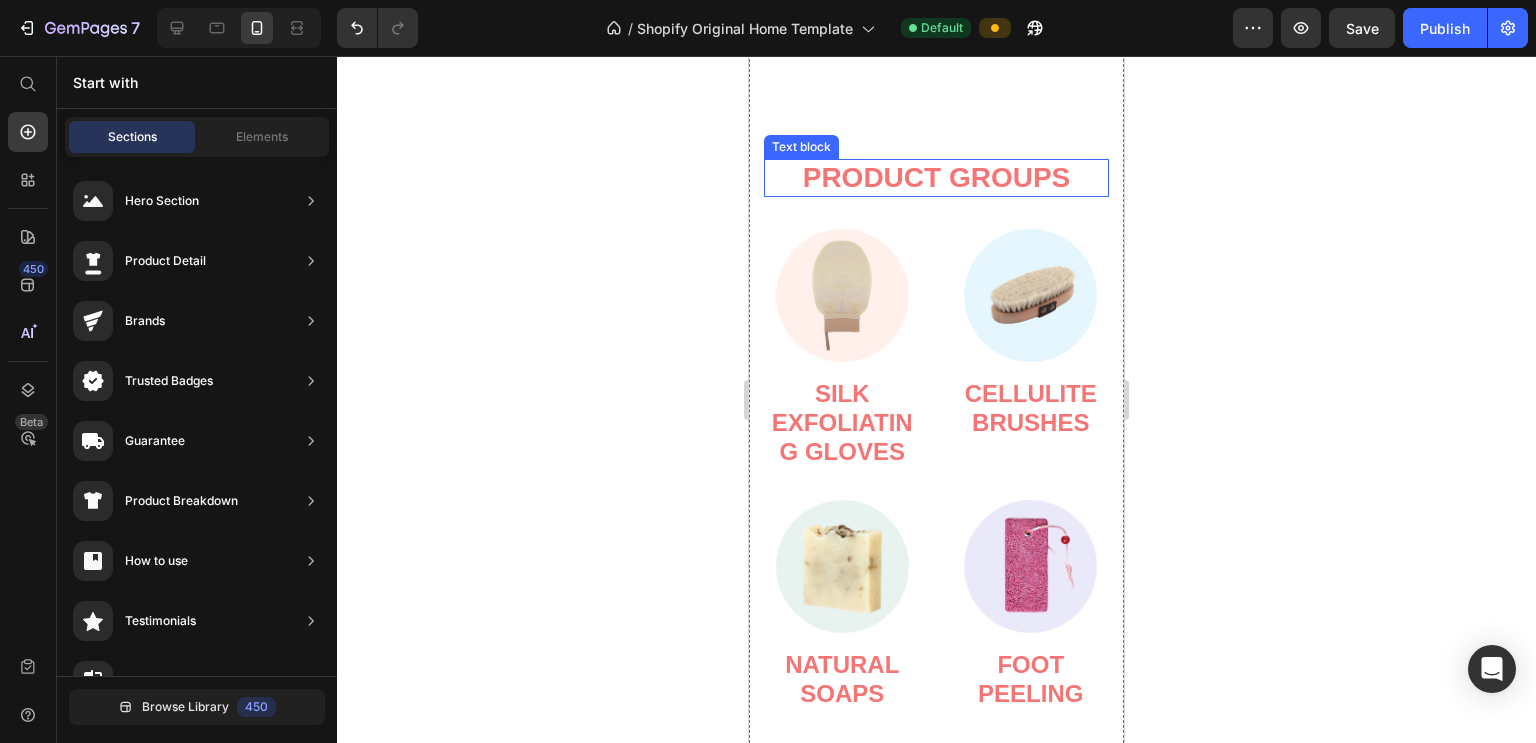 click on "product groups" at bounding box center [937, 177] 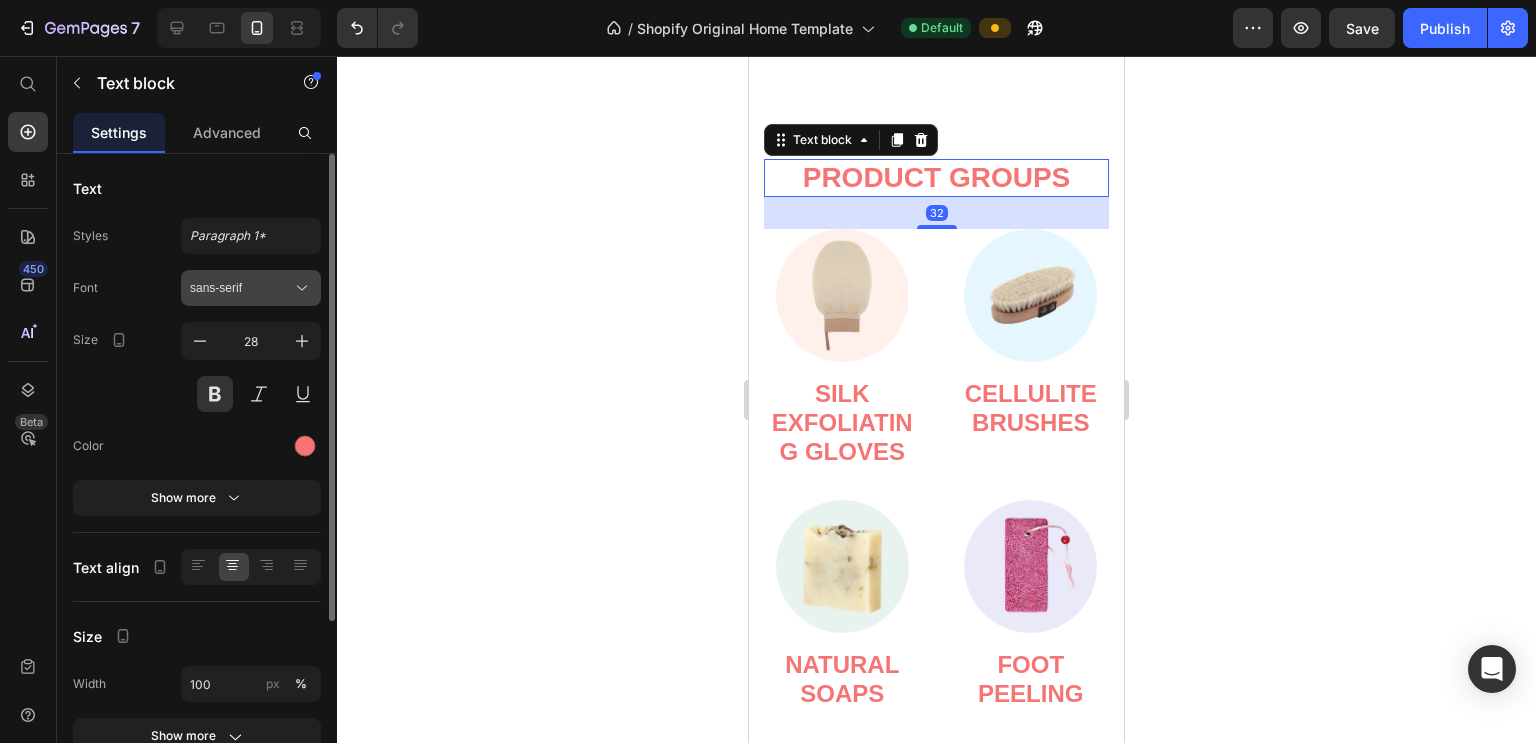 click on "sans-serif" at bounding box center [241, 288] 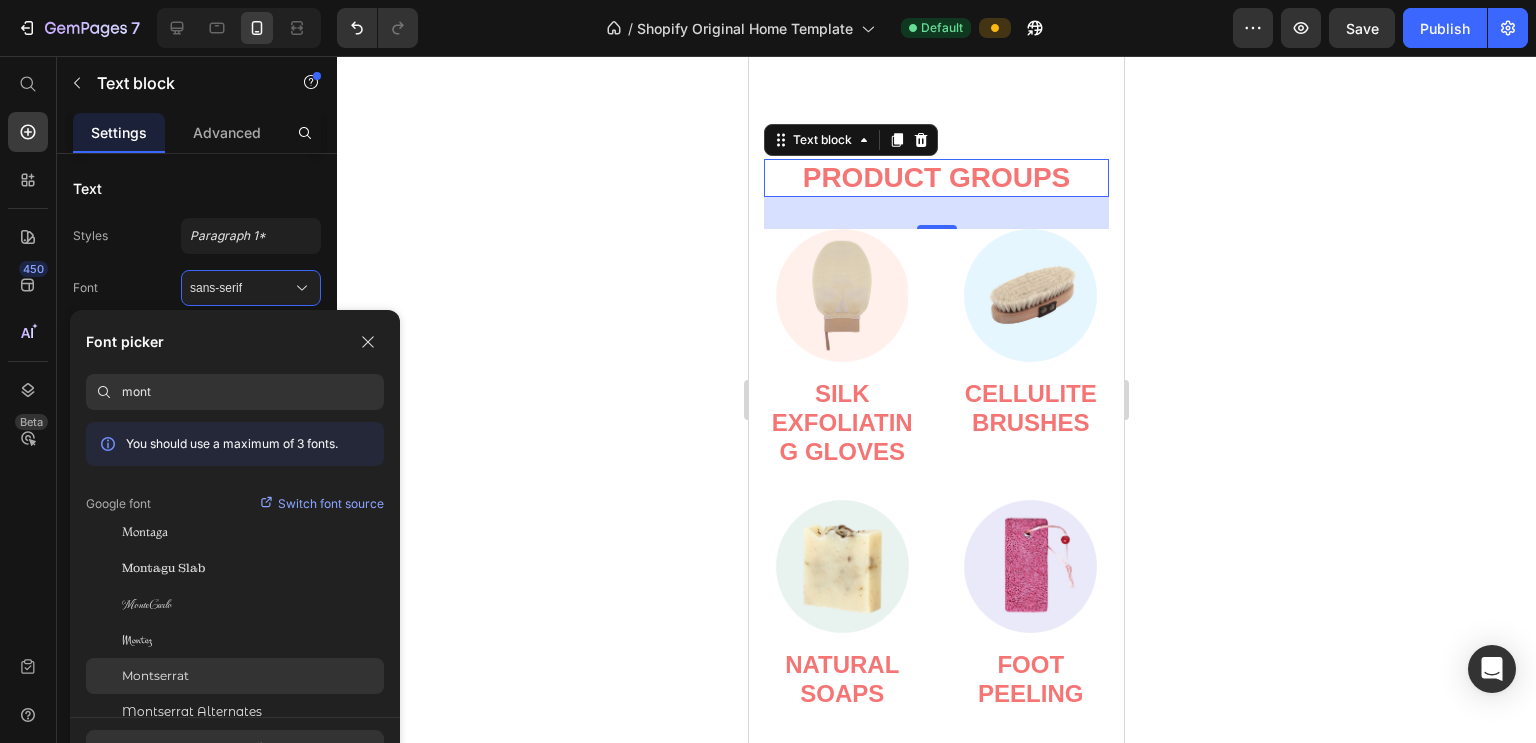 click on "Montserrat" 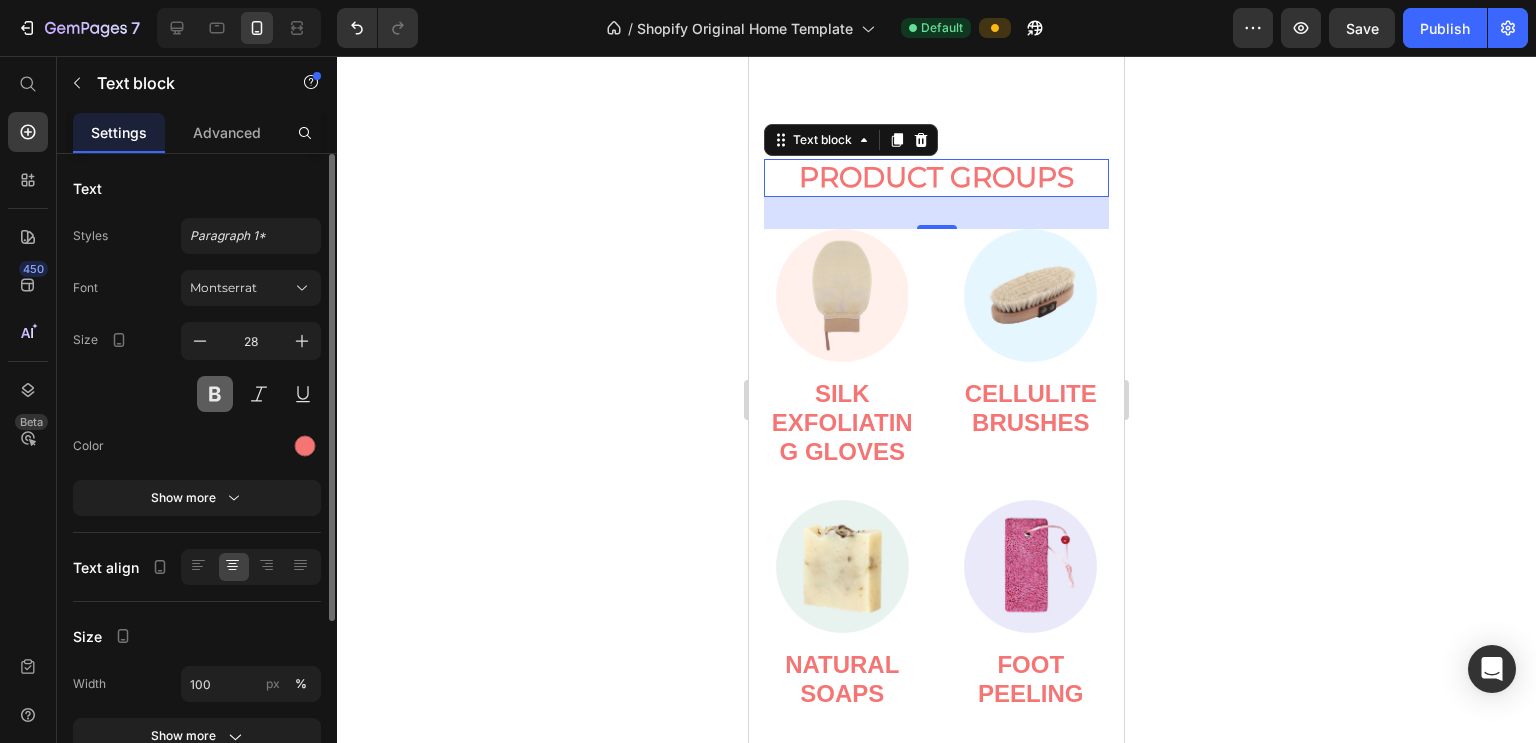 click at bounding box center (215, 394) 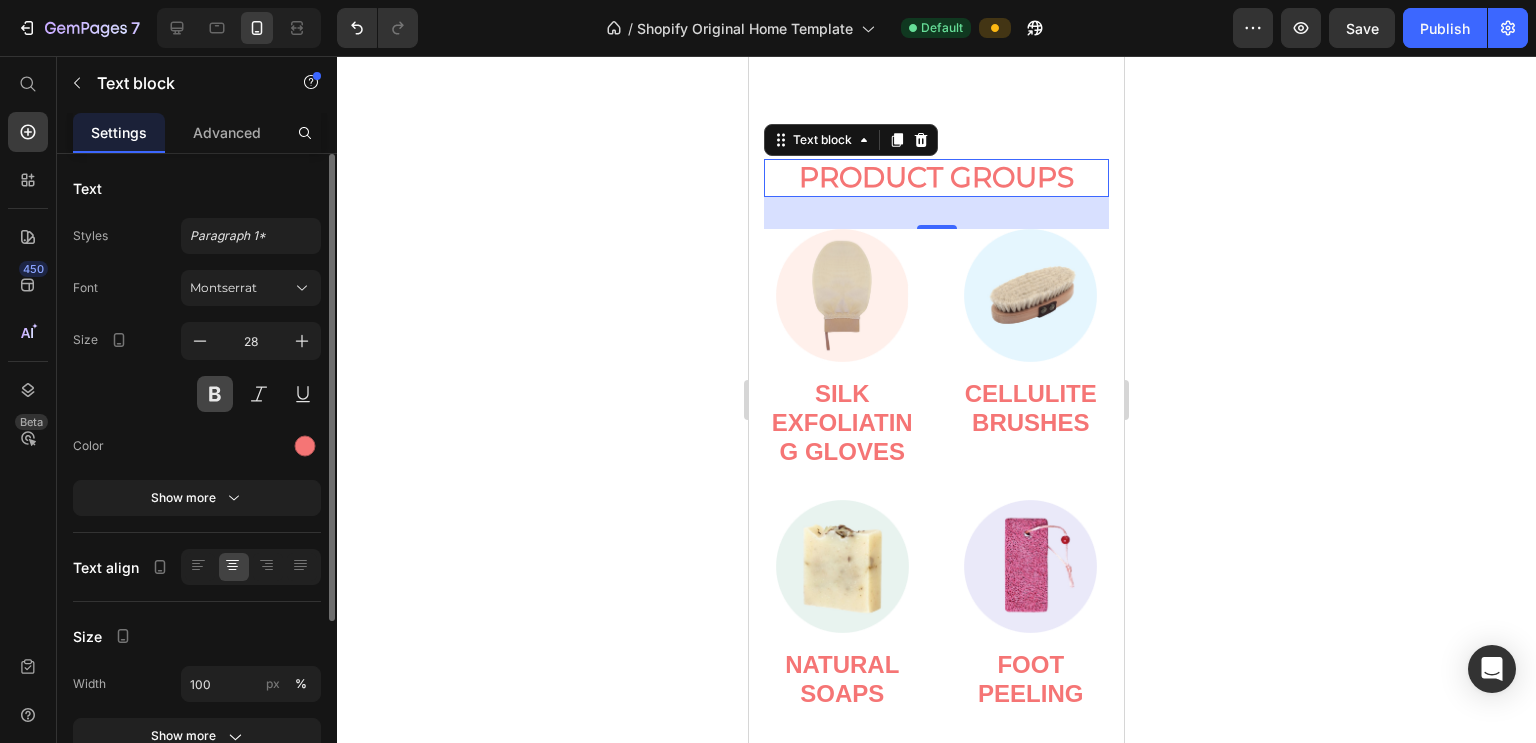 click at bounding box center (215, 394) 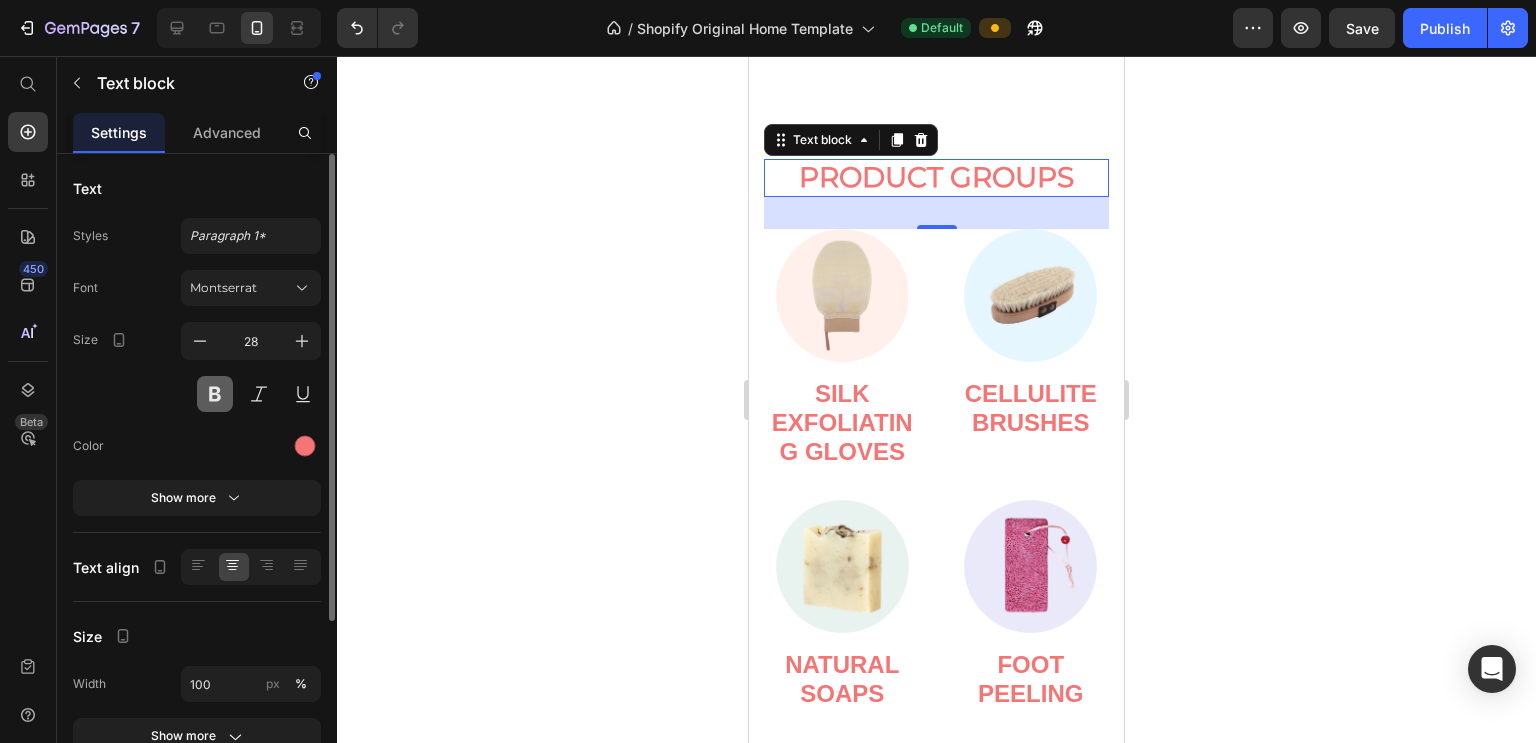 click at bounding box center [215, 394] 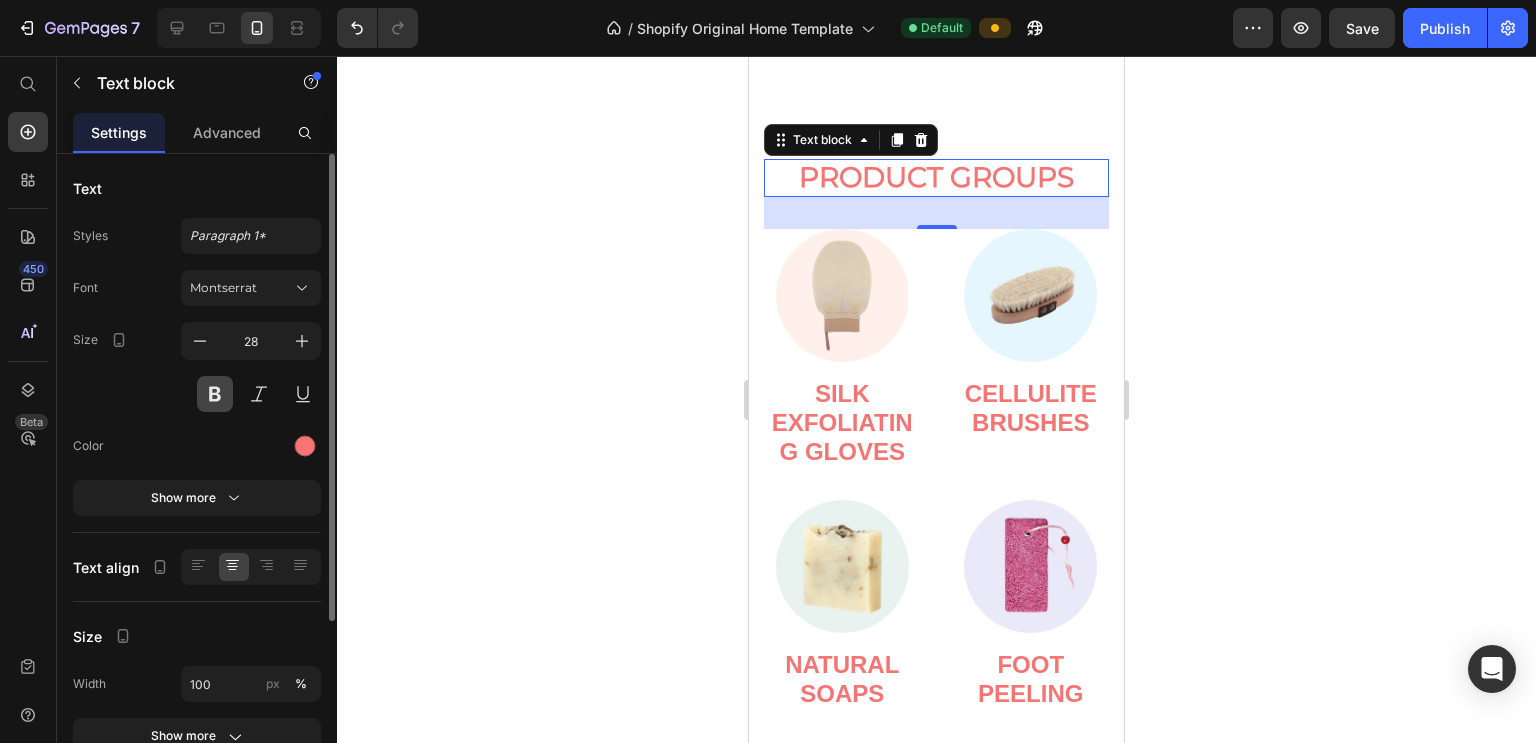 click at bounding box center [215, 394] 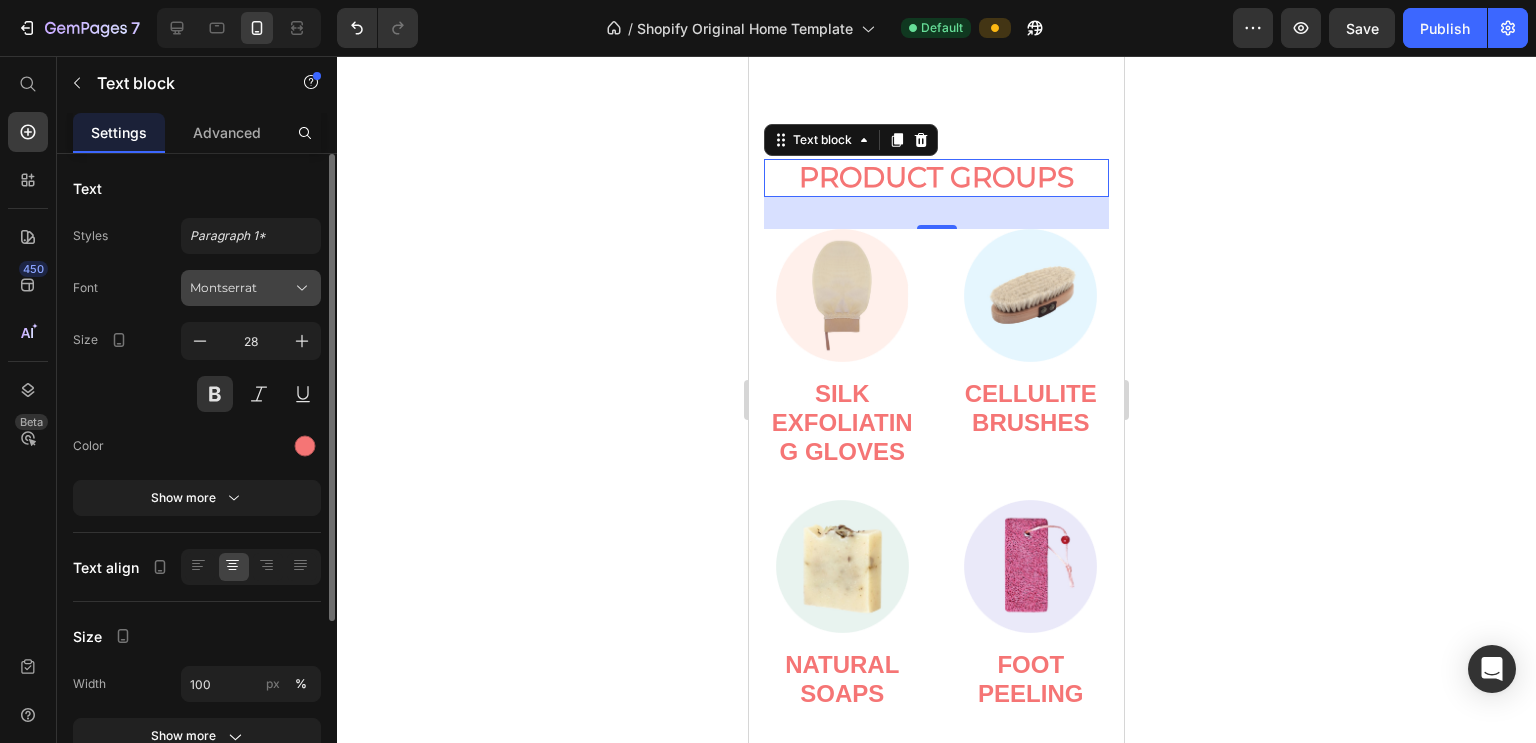 click on "Montserrat" at bounding box center (241, 288) 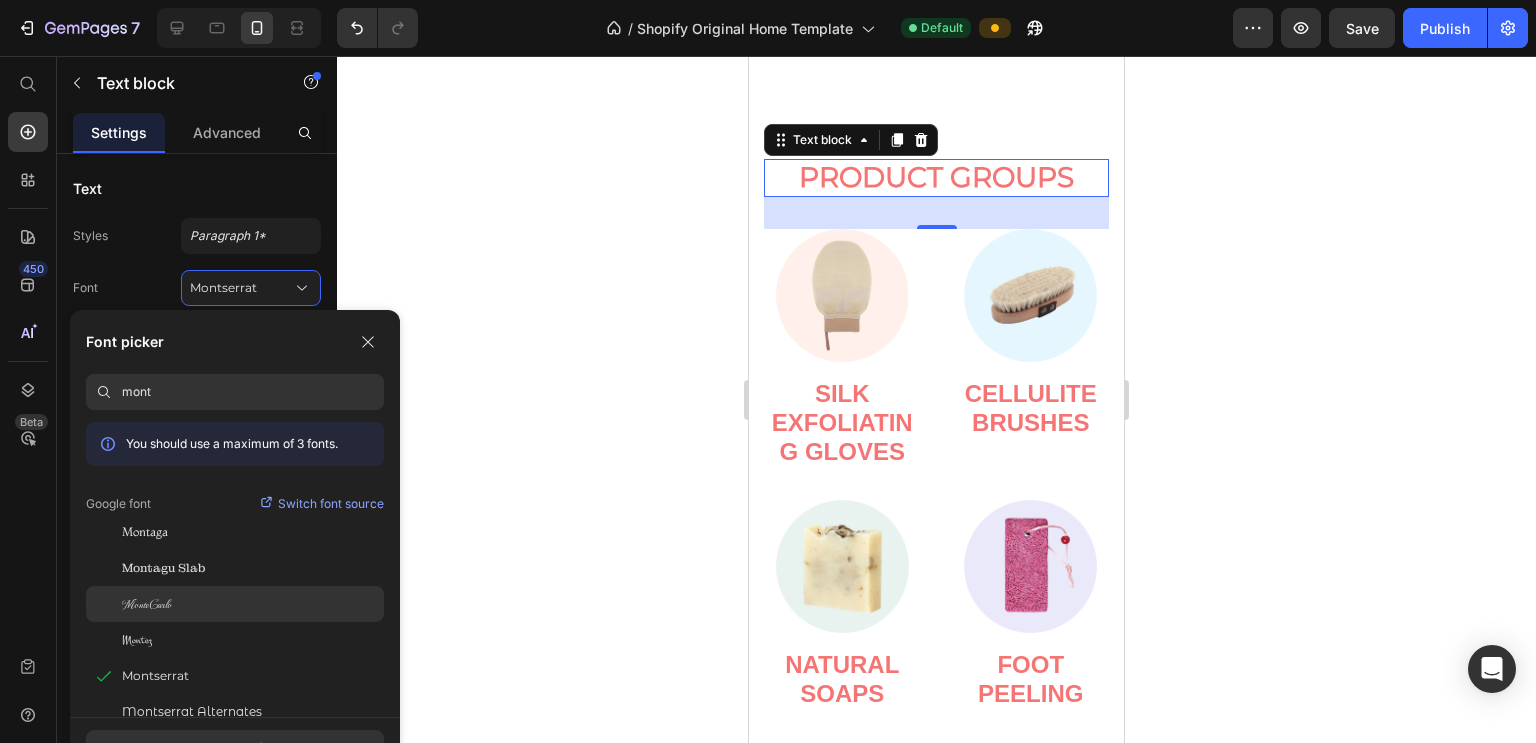 scroll, scrollTop: 48, scrollLeft: 0, axis: vertical 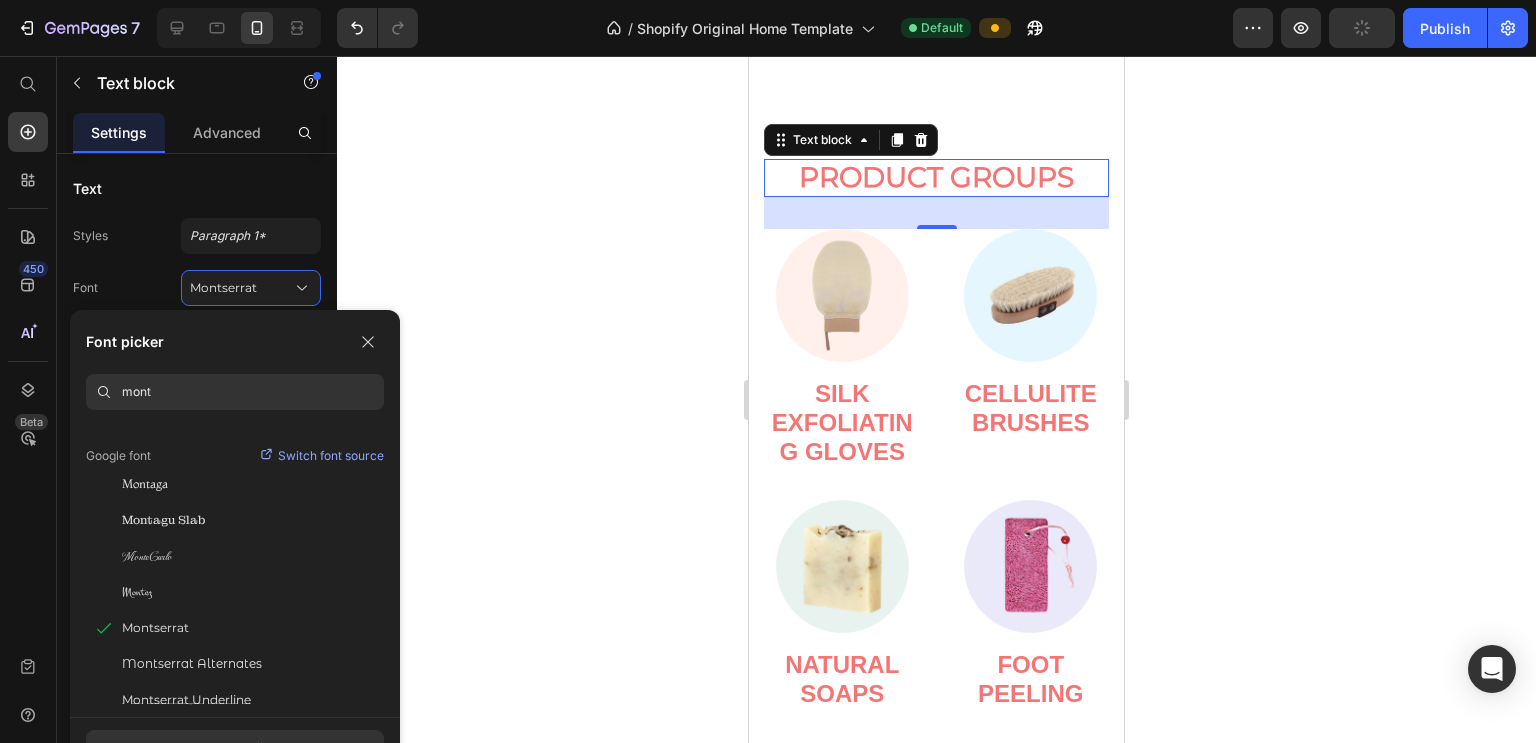 click on "mont" at bounding box center [253, 392] 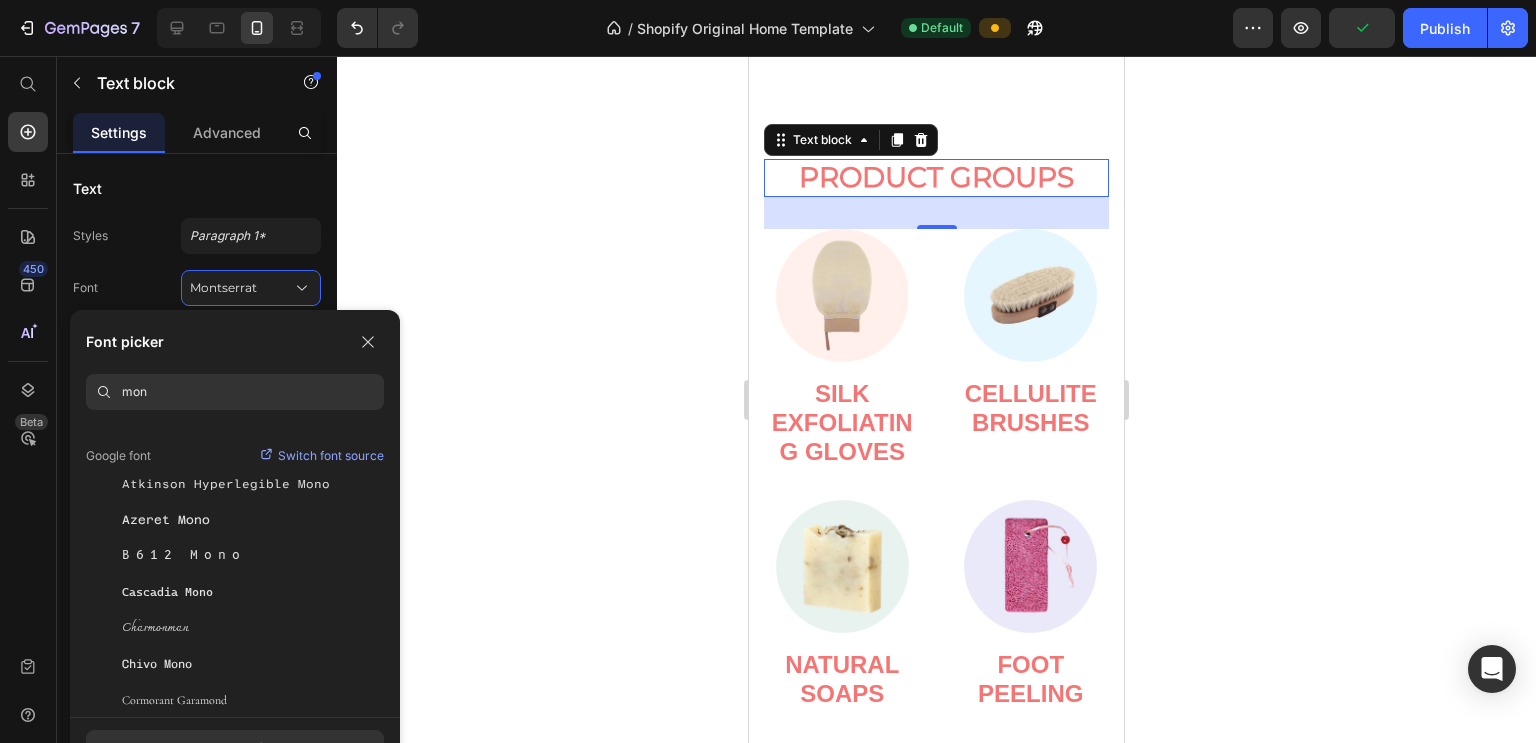 scroll, scrollTop: 0, scrollLeft: 0, axis: both 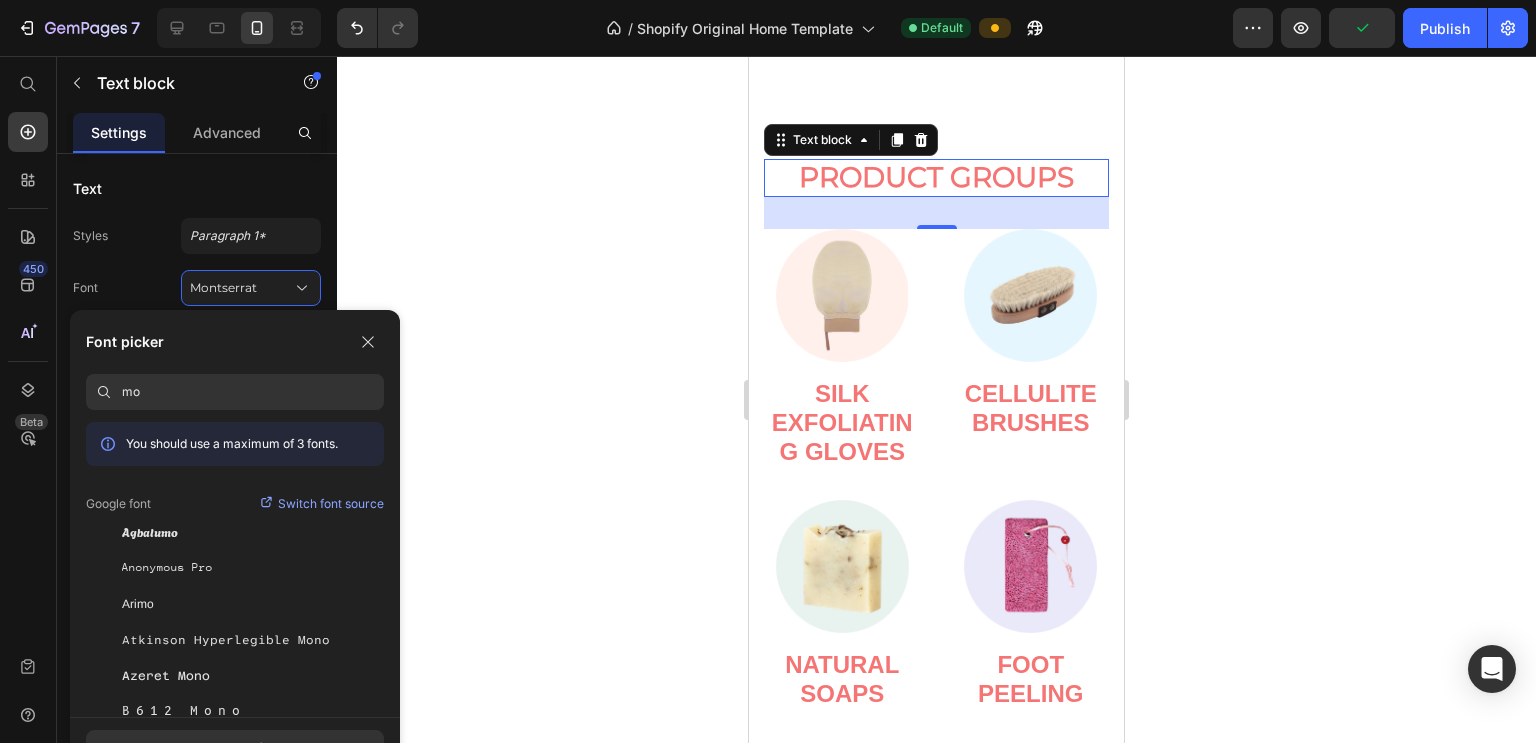 type on "m" 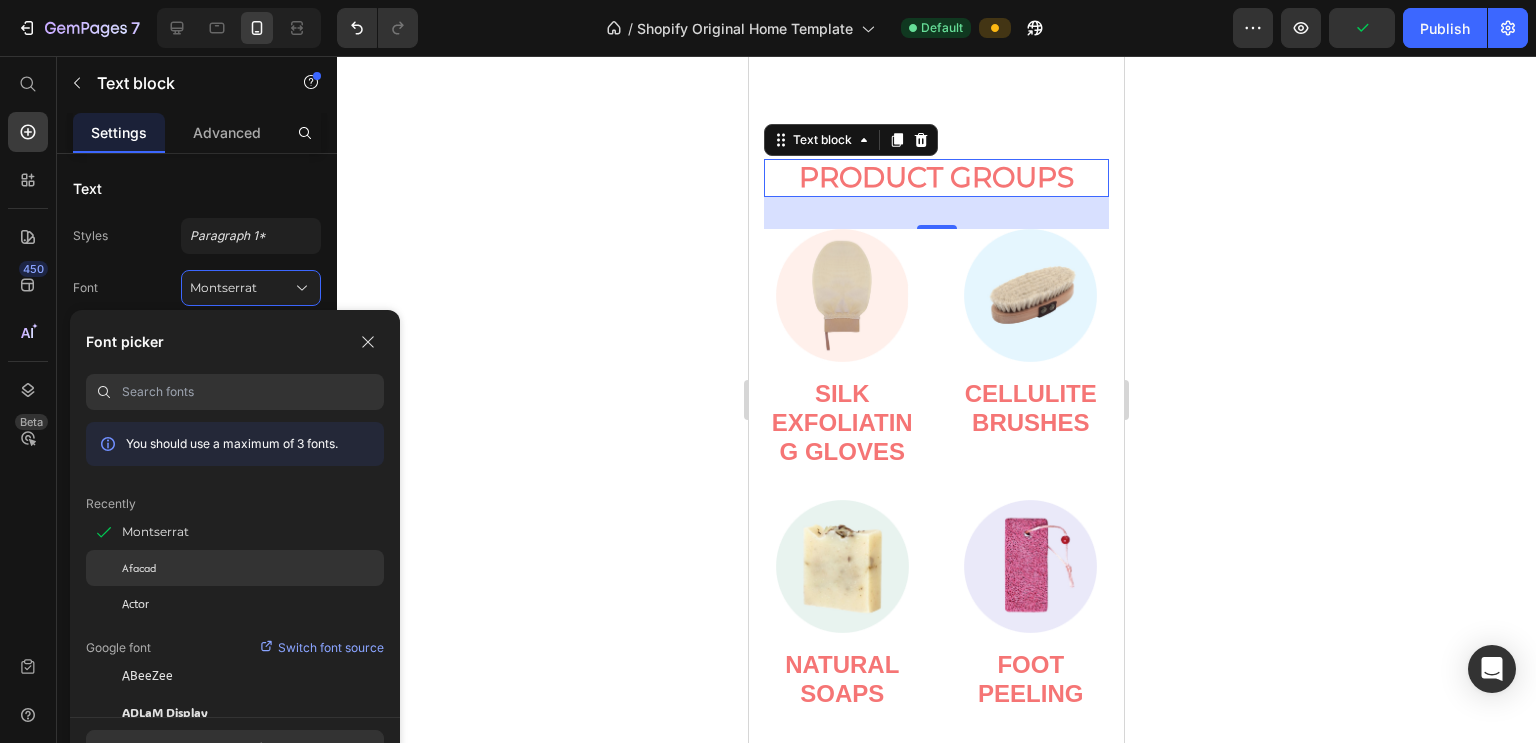 scroll, scrollTop: 160, scrollLeft: 0, axis: vertical 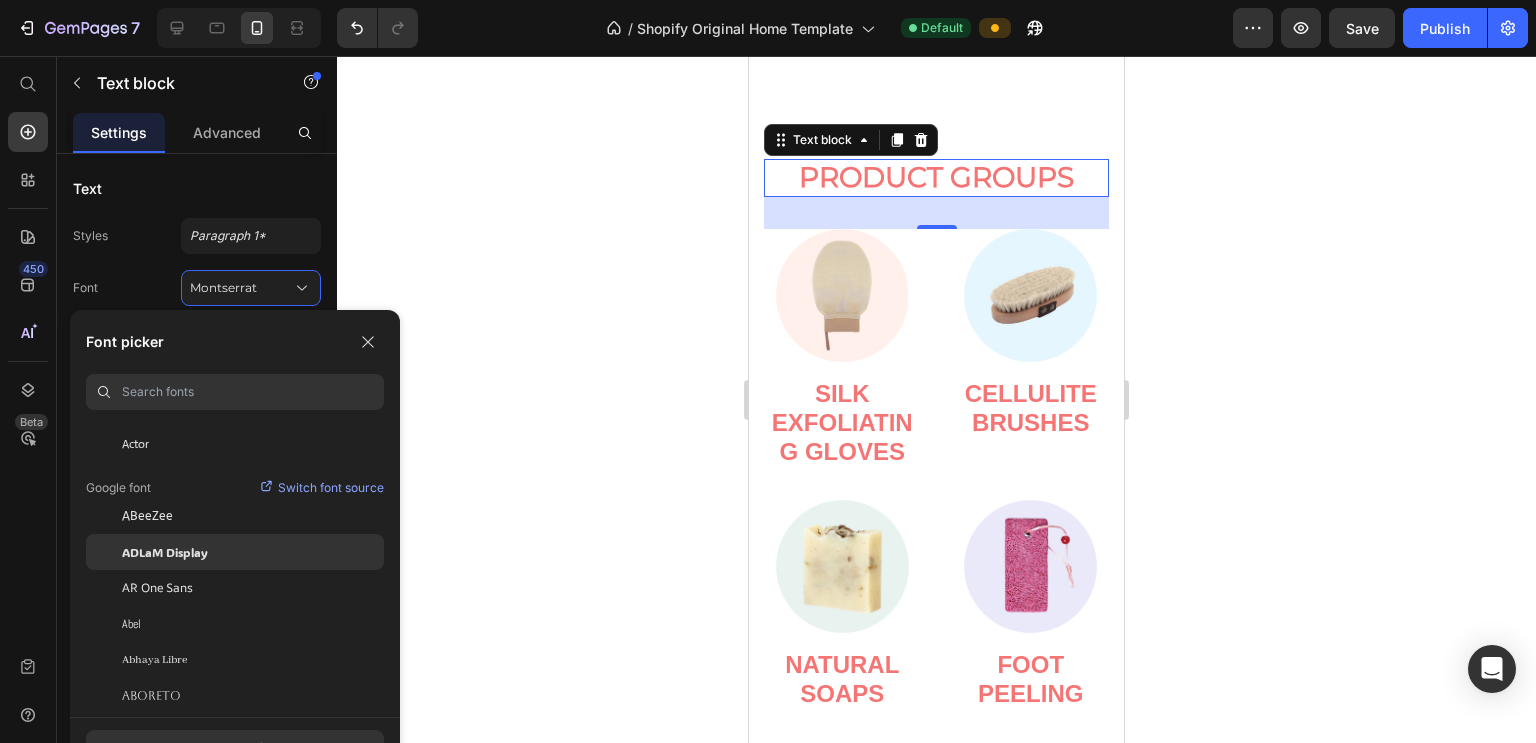type 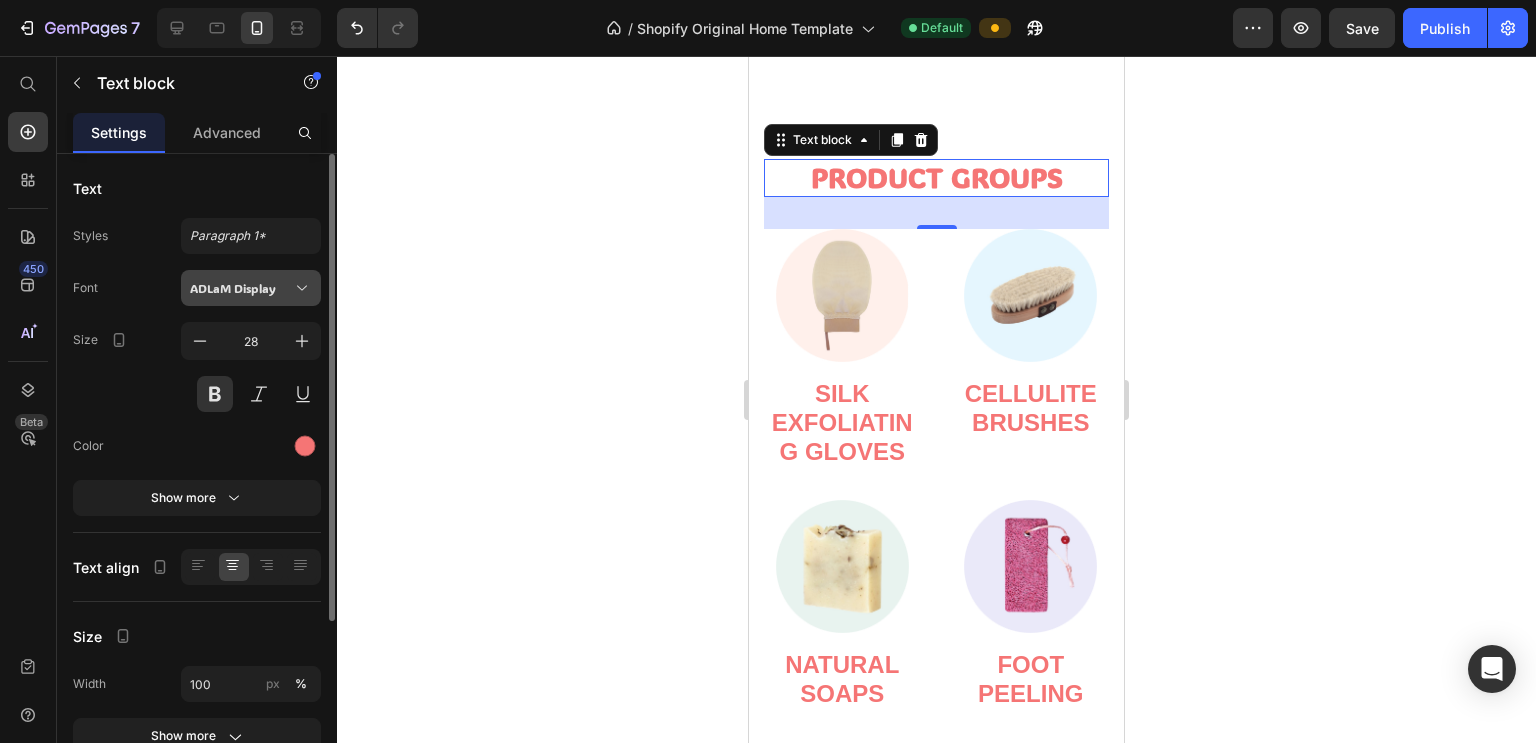 click on "ADLaM Display" at bounding box center (251, 288) 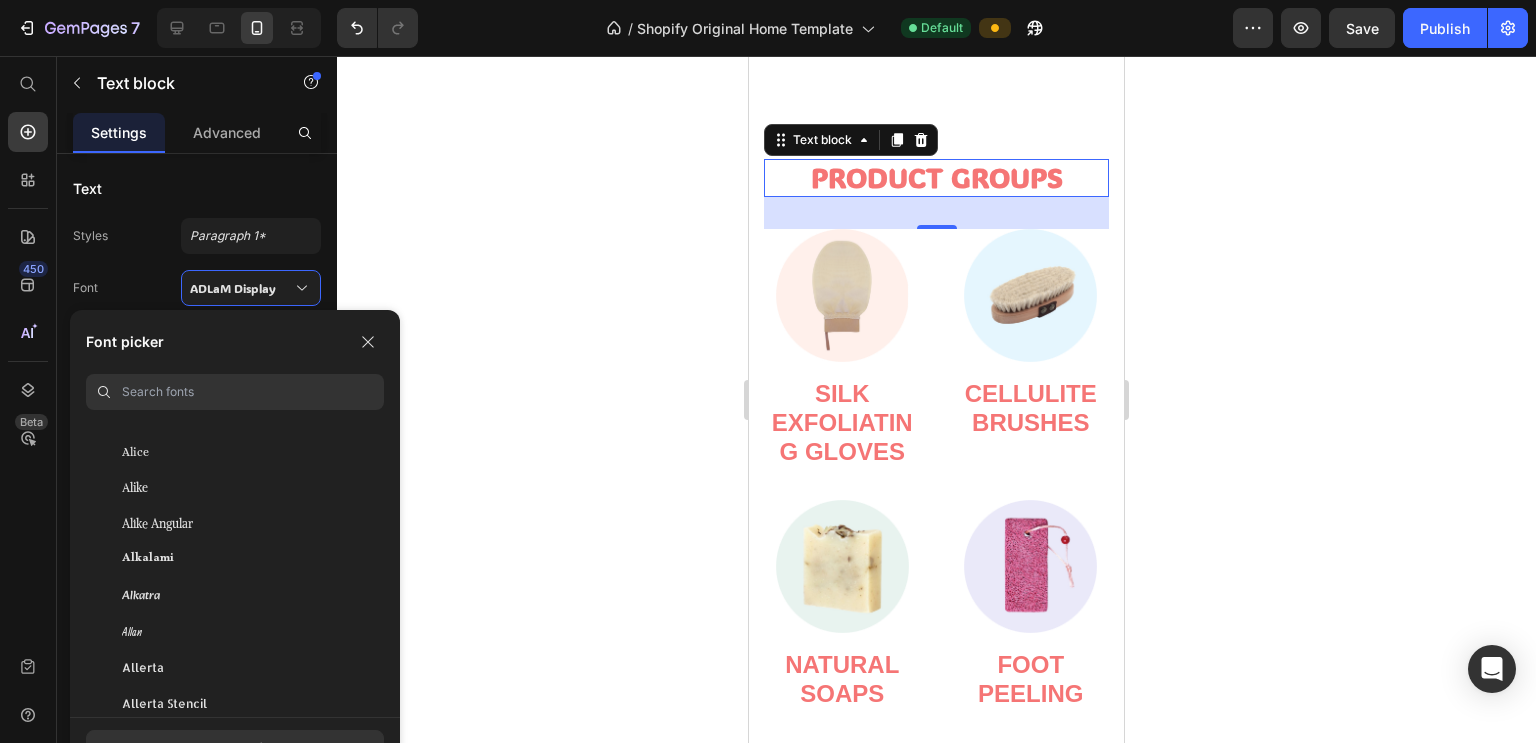 scroll, scrollTop: 1440, scrollLeft: 0, axis: vertical 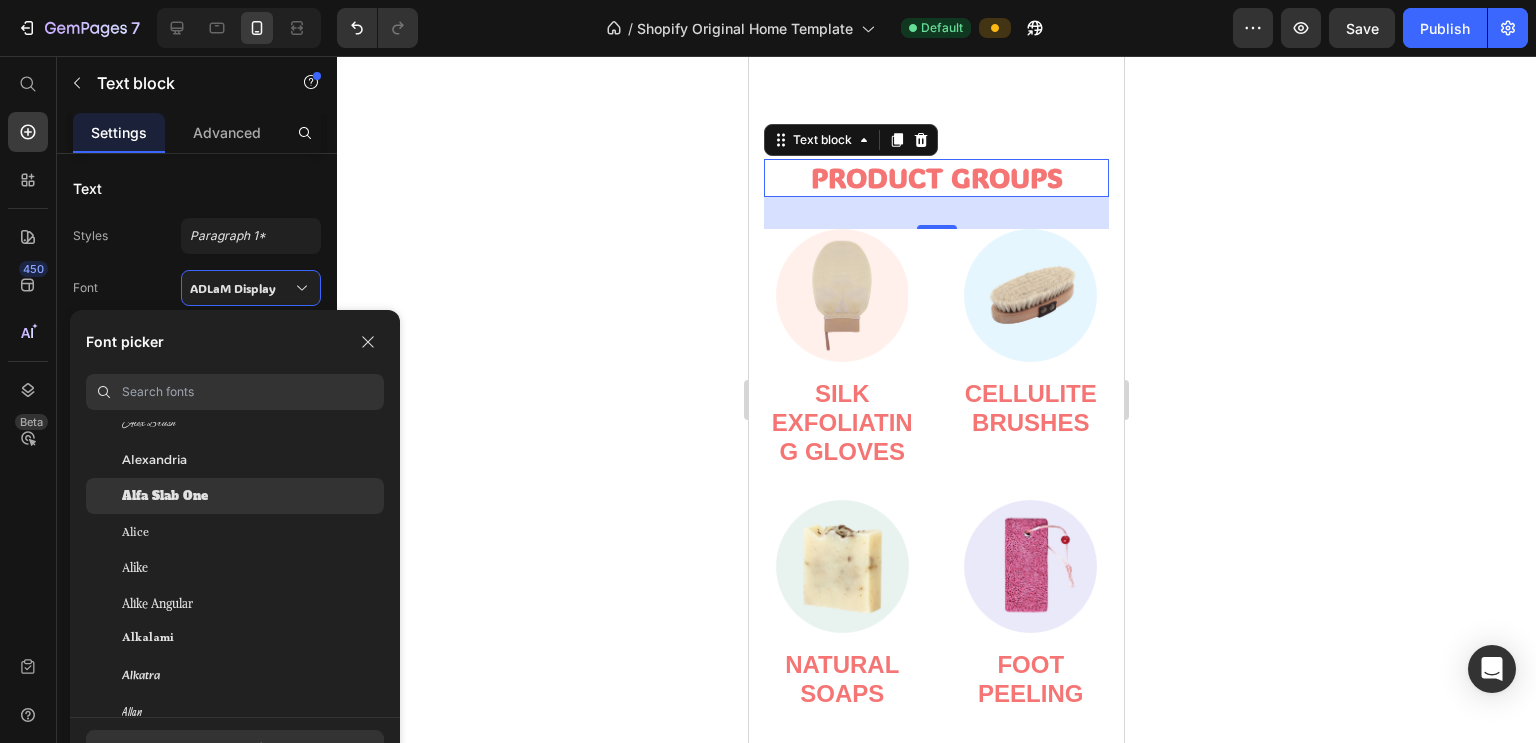 click on "Alfa Slab One" 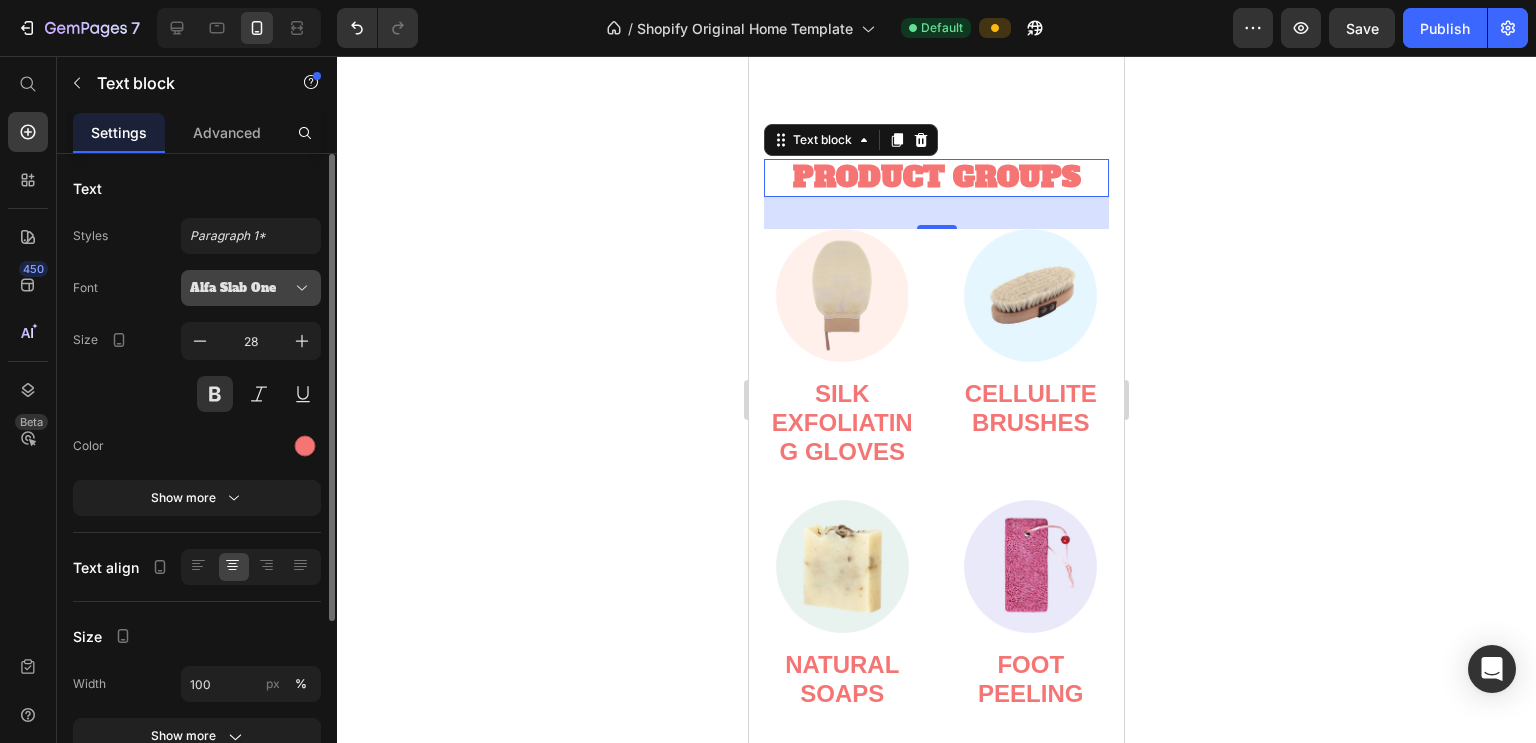click on "Alfa Slab One" at bounding box center [241, 288] 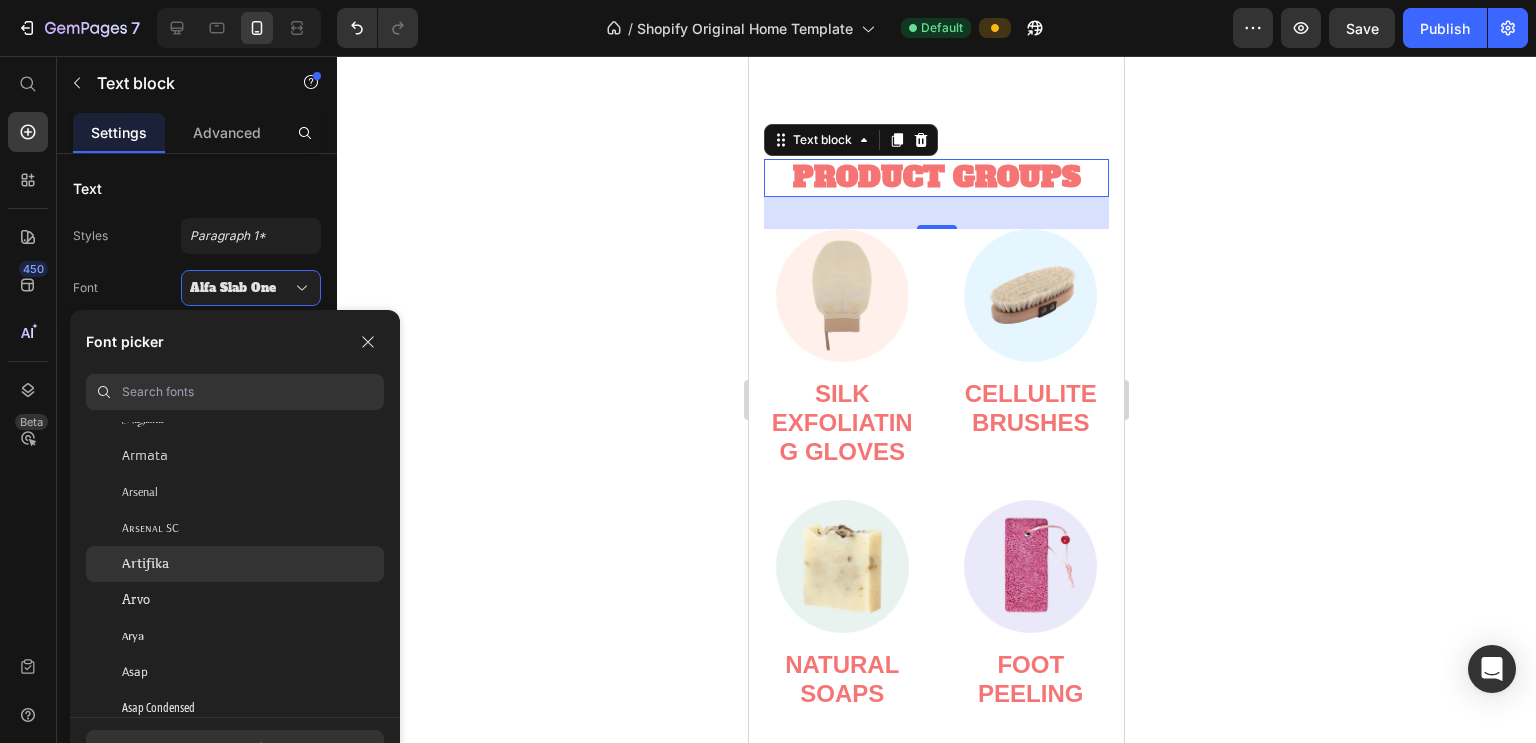 scroll, scrollTop: 4080, scrollLeft: 0, axis: vertical 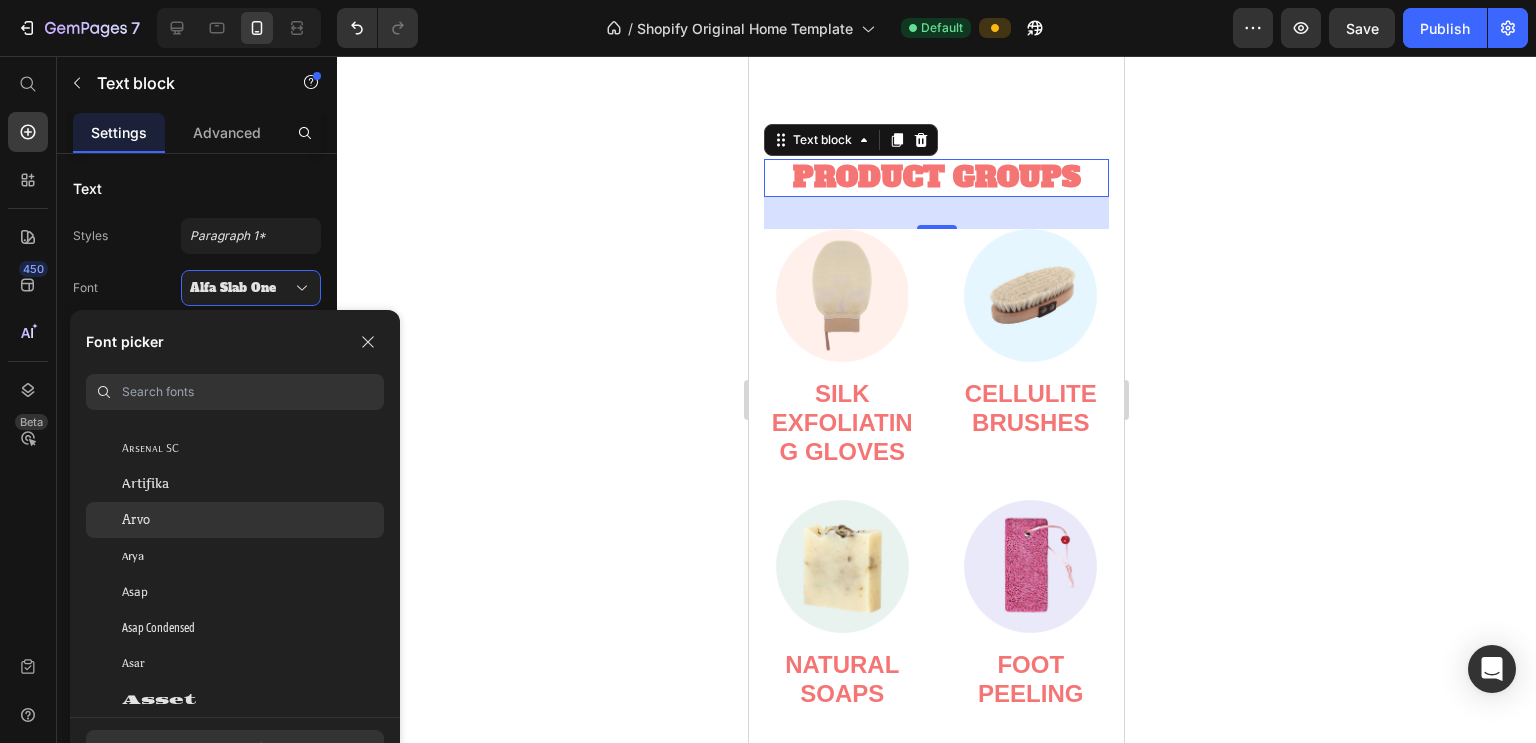 click on "Arvo" 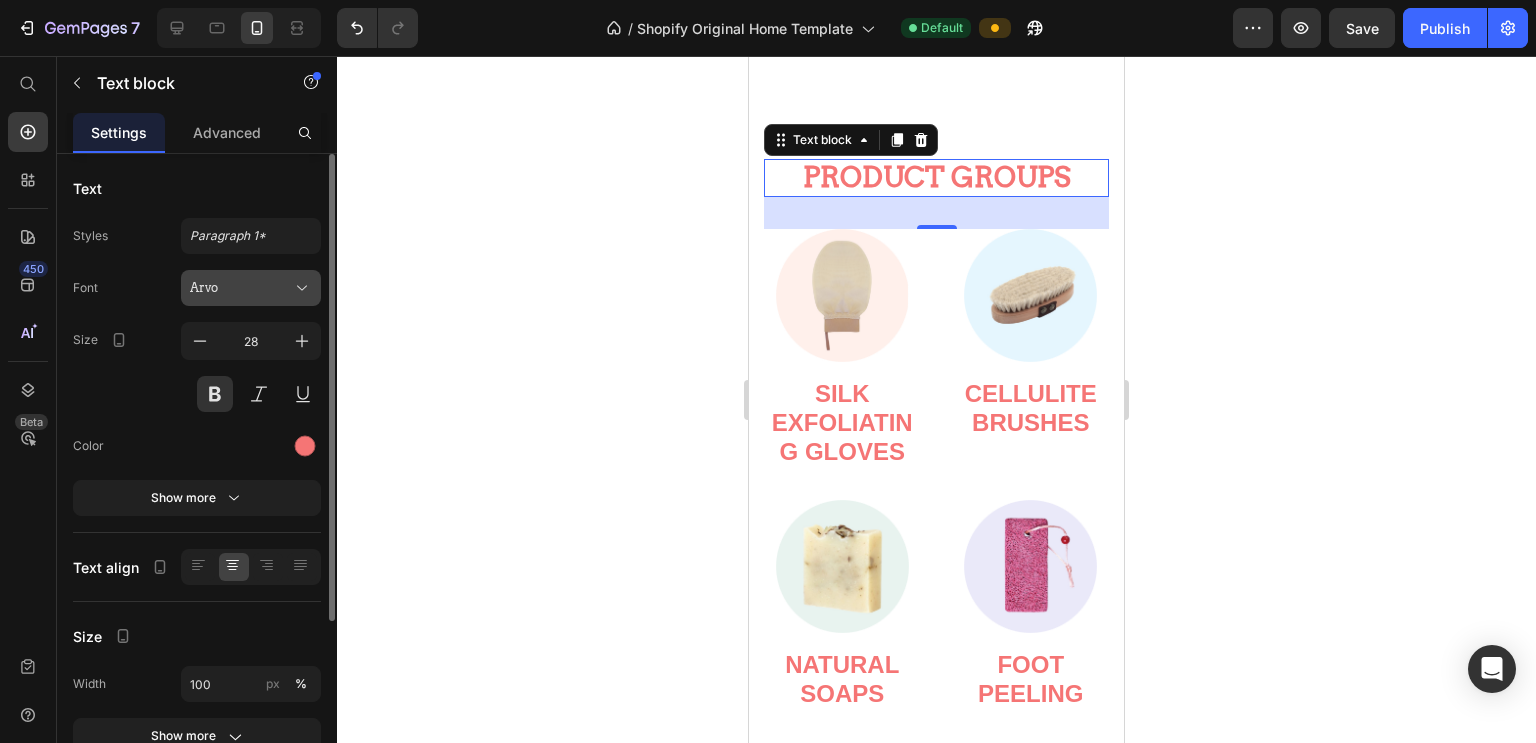 click on "Arvo" at bounding box center (241, 288) 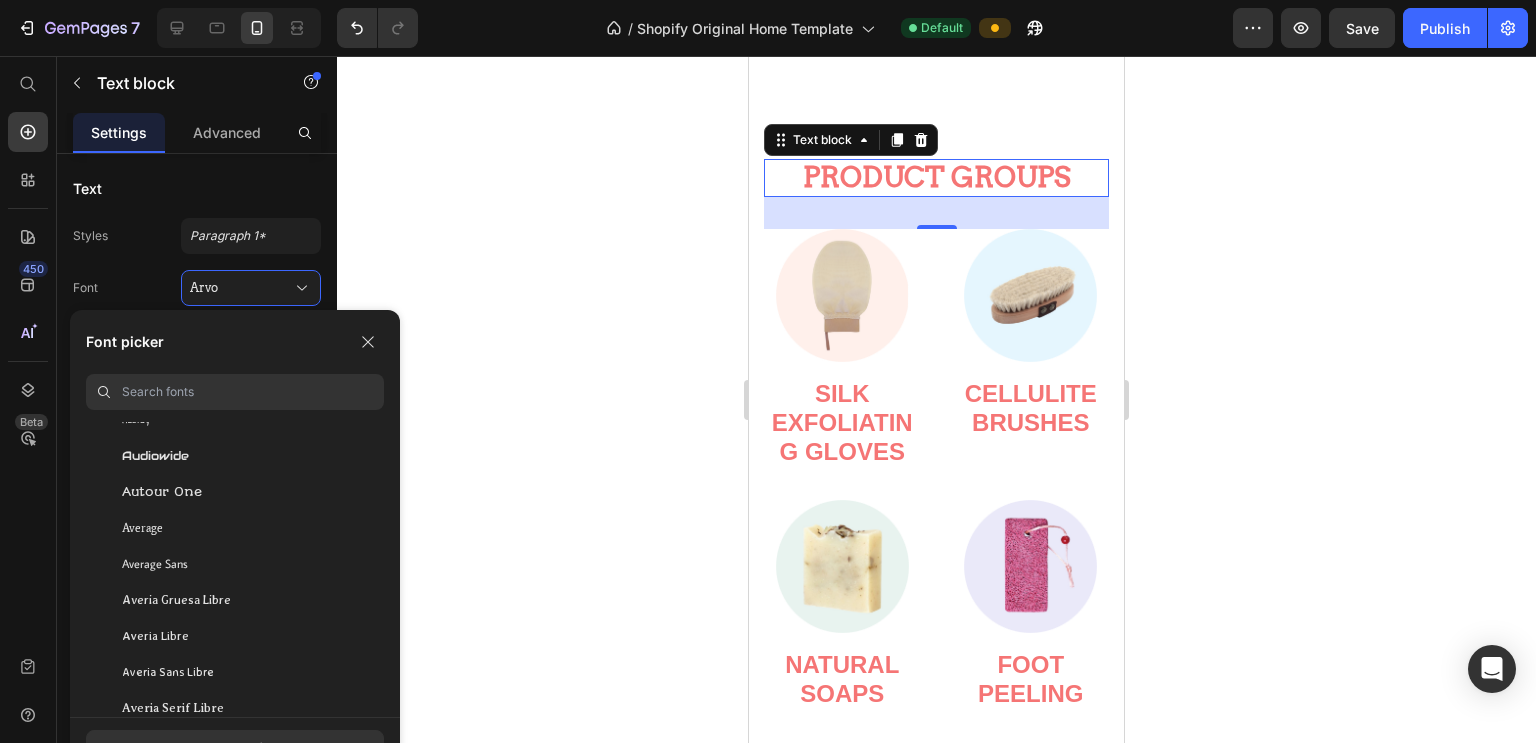 scroll, scrollTop: 4880, scrollLeft: 0, axis: vertical 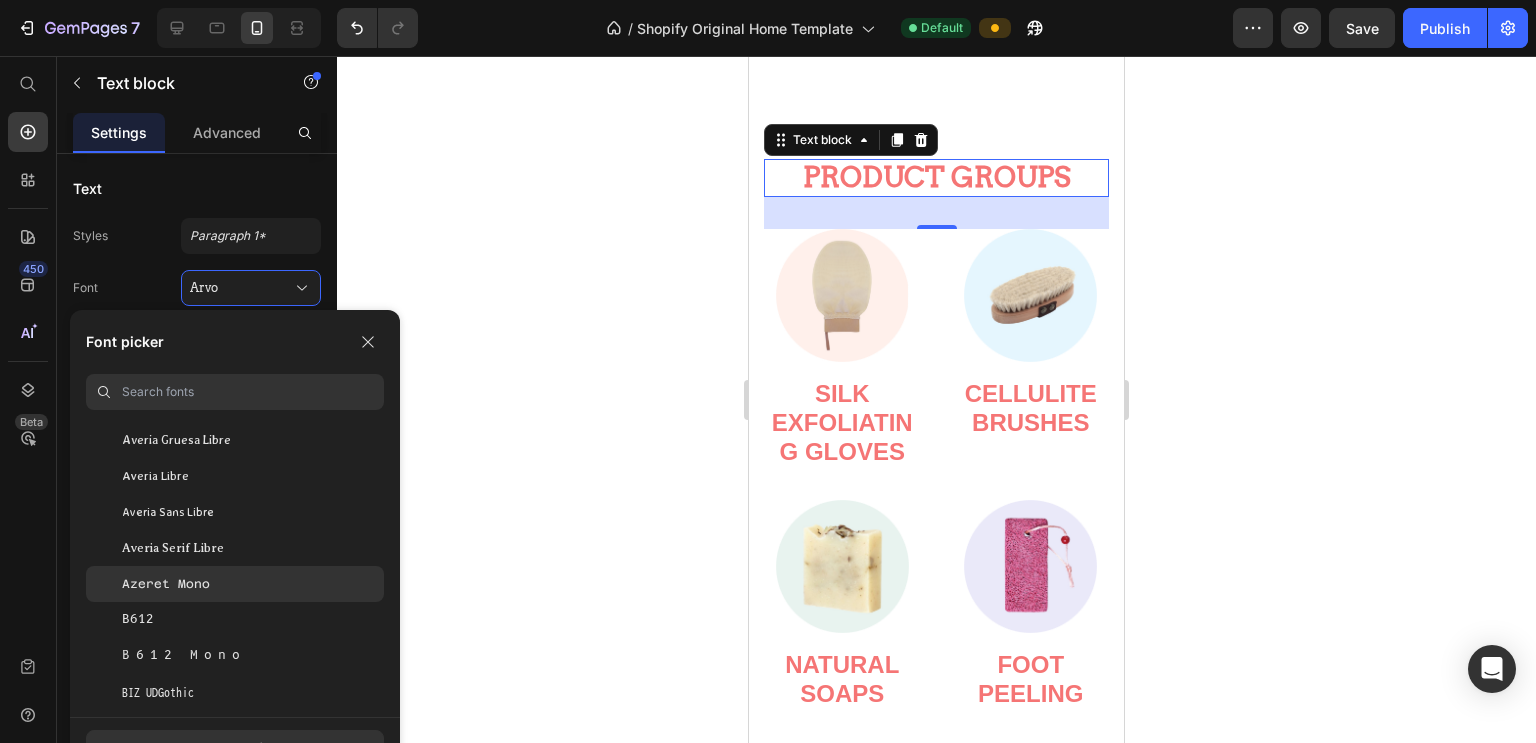 click on "Azeret Mono" 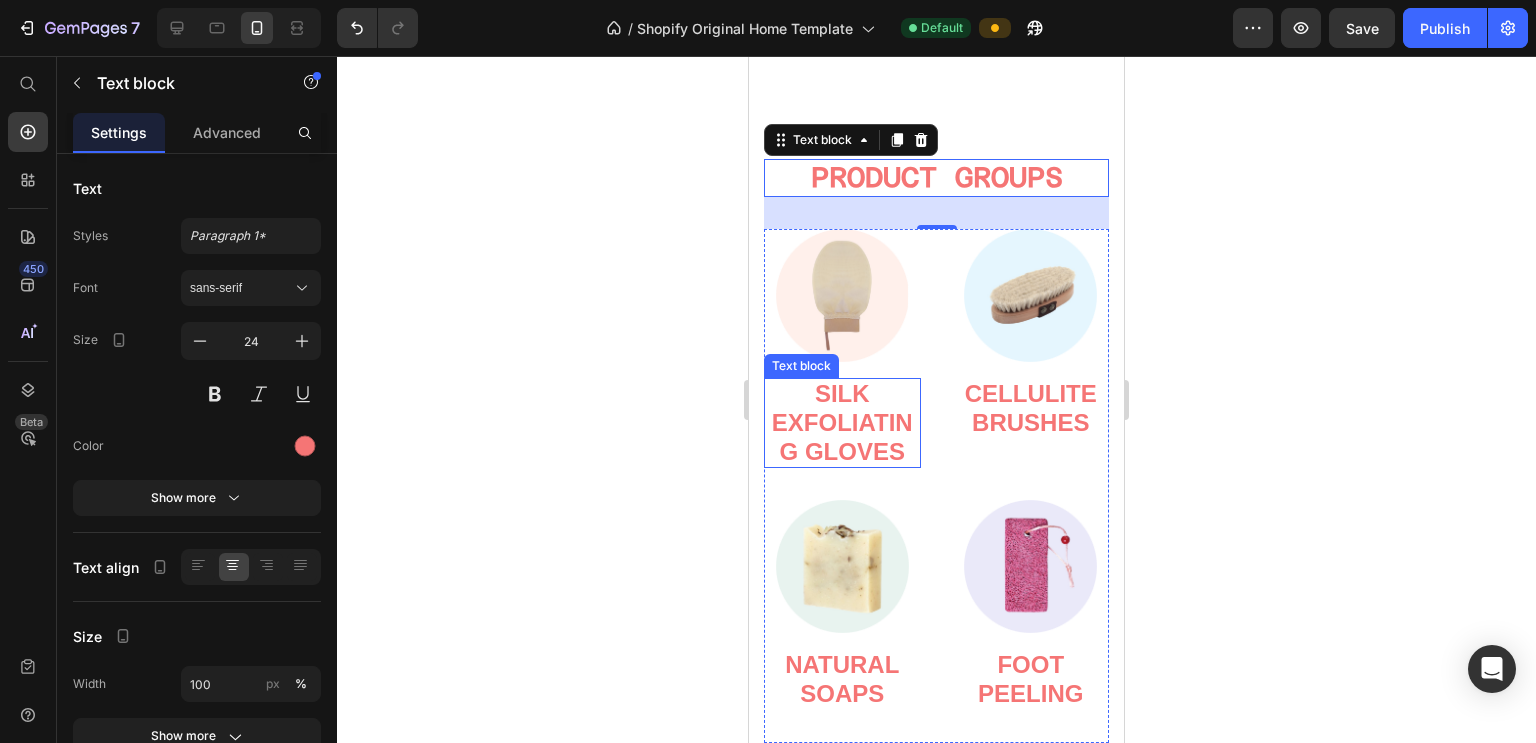 click on "Silk Exfoliating Gloves" at bounding box center [842, 422] 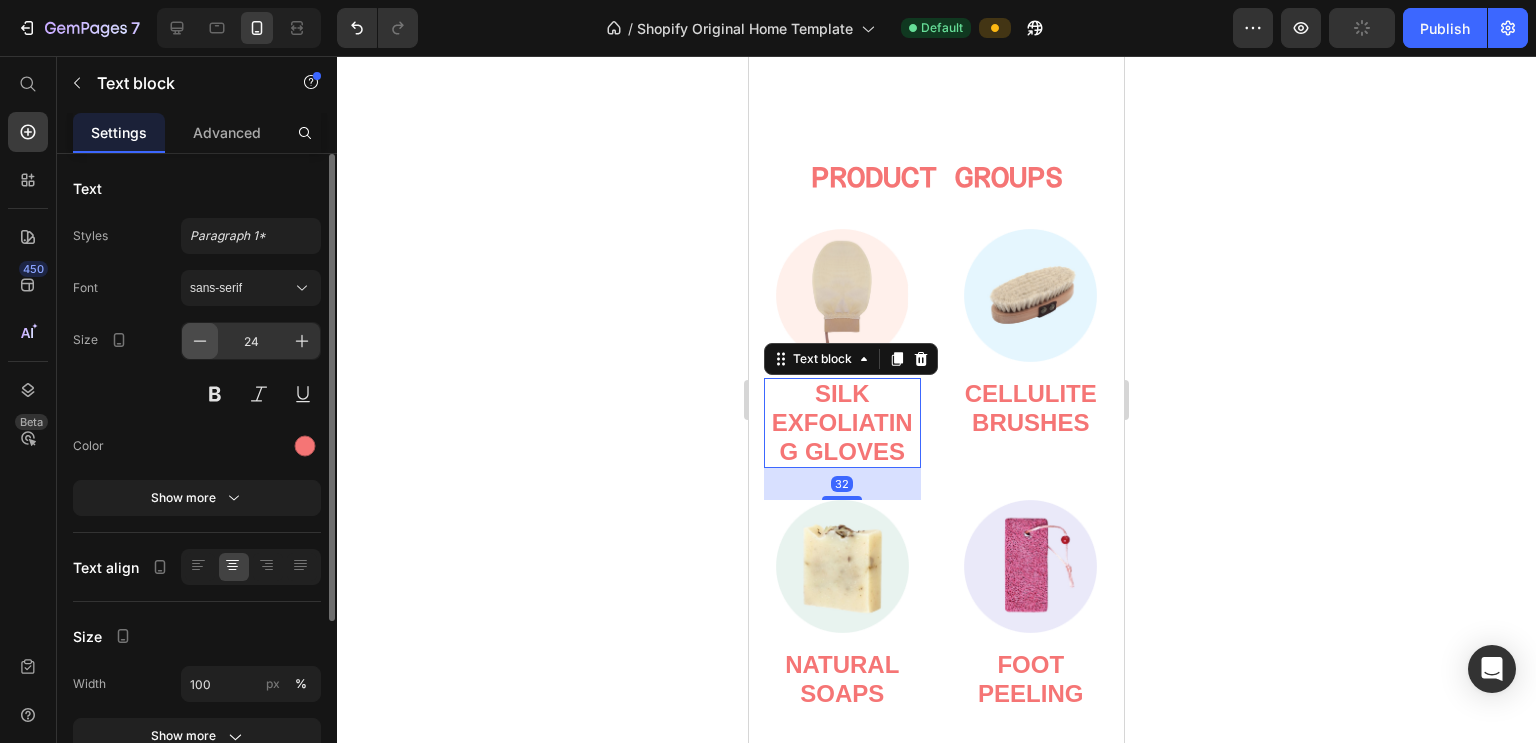 click 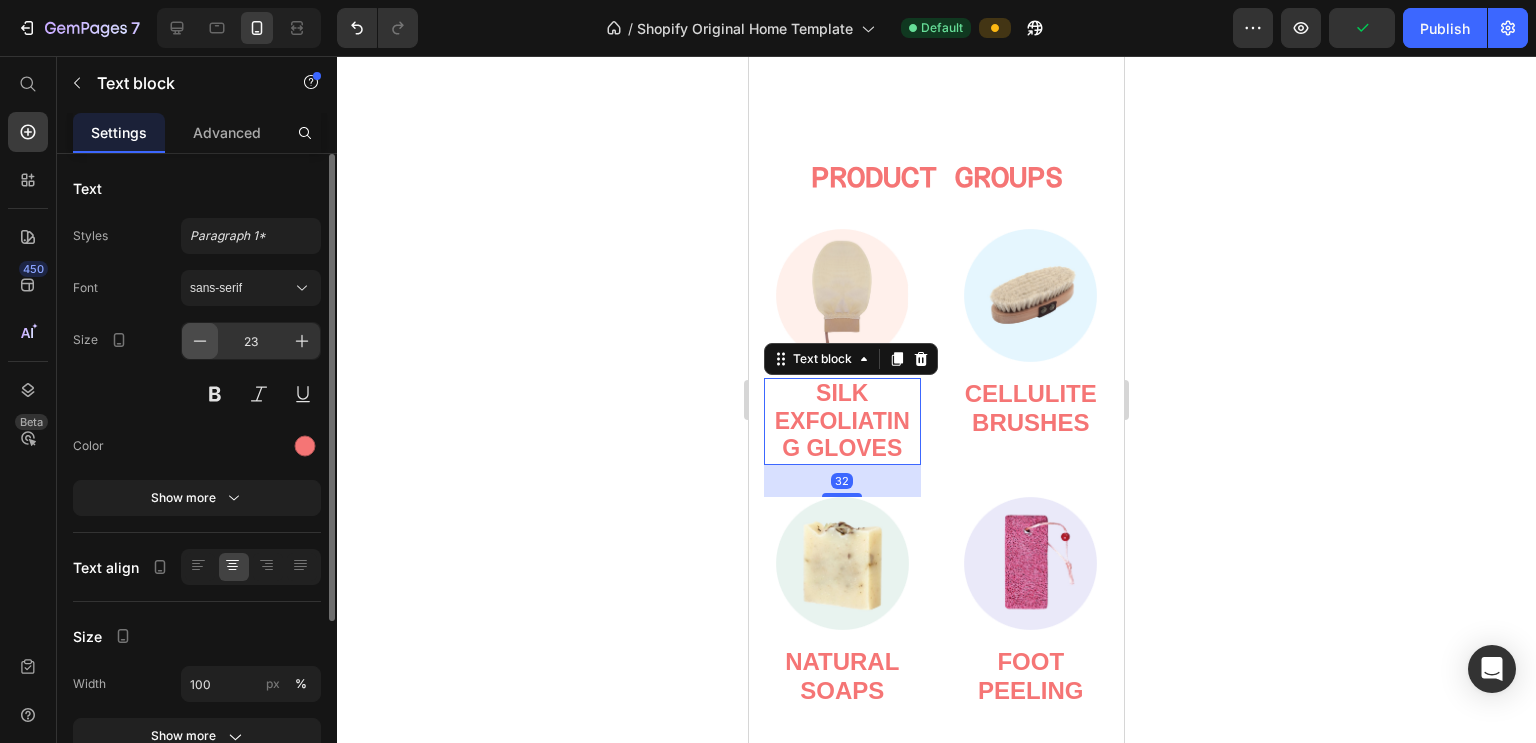 click 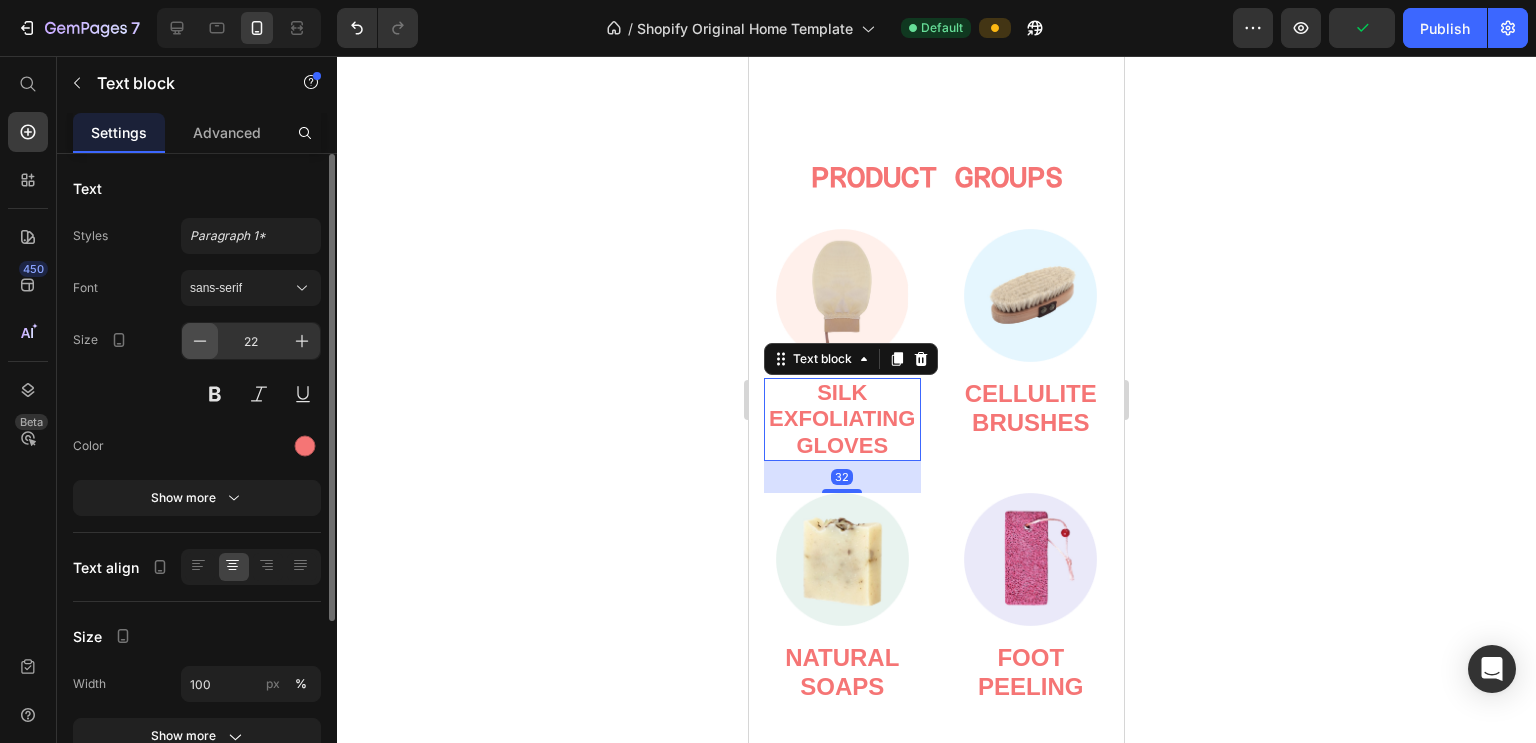 click 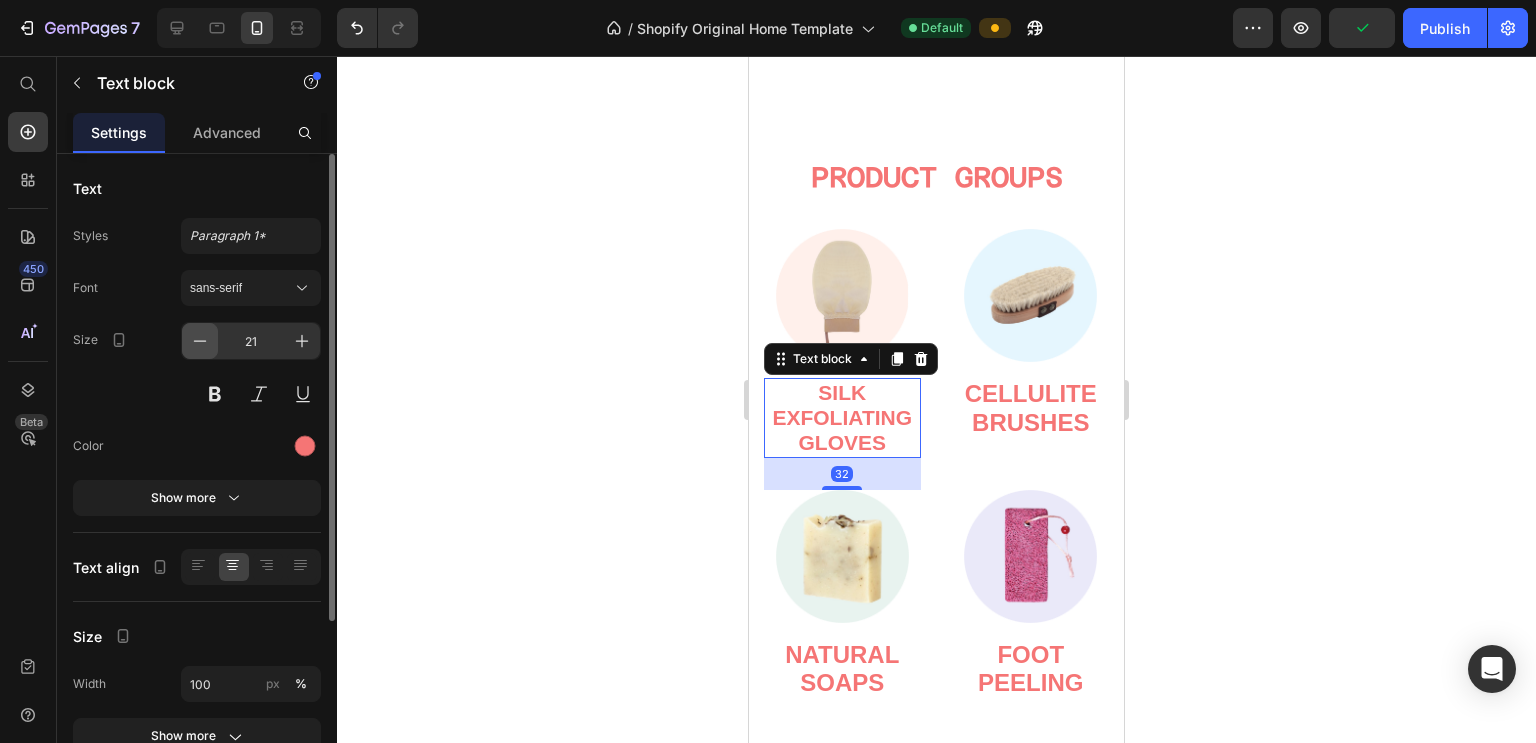 click 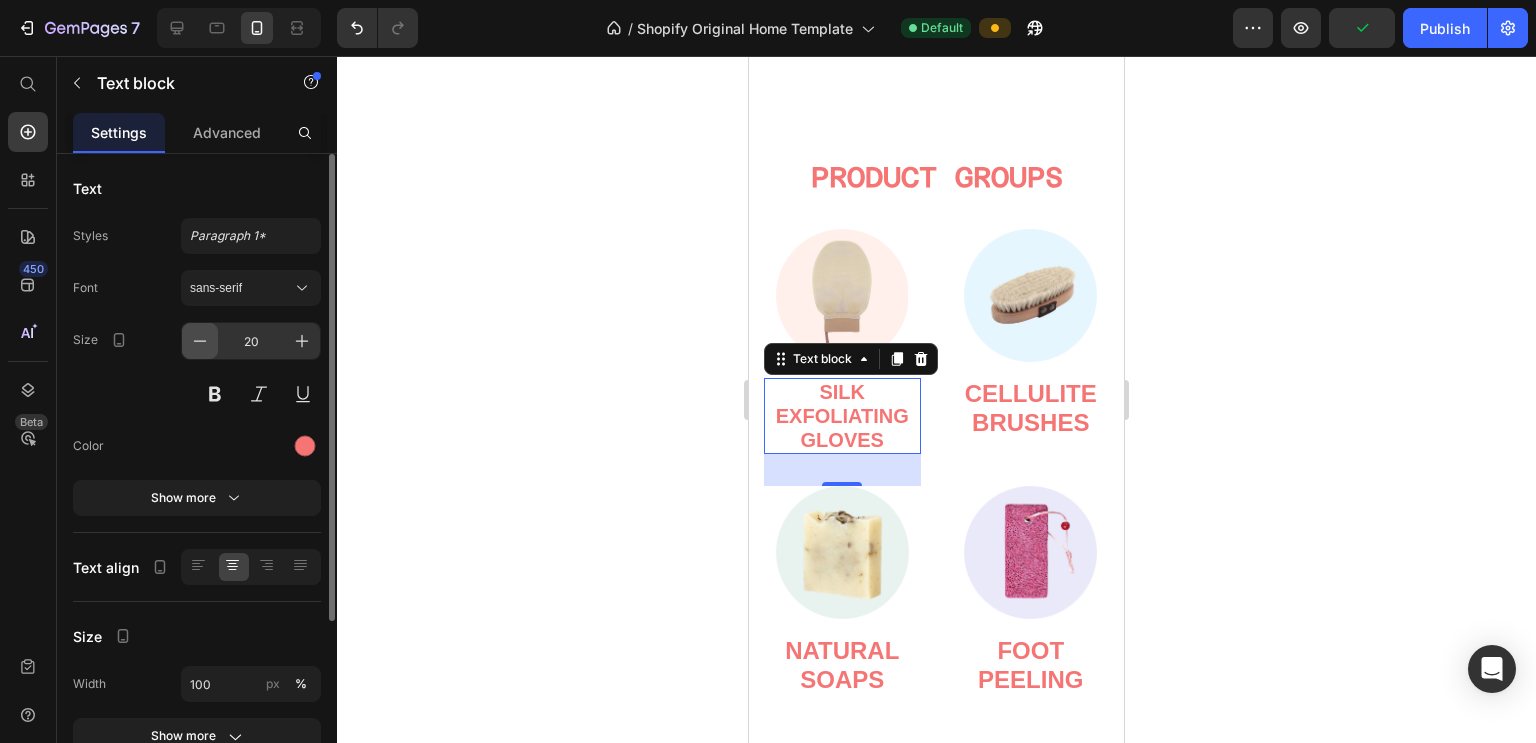 click 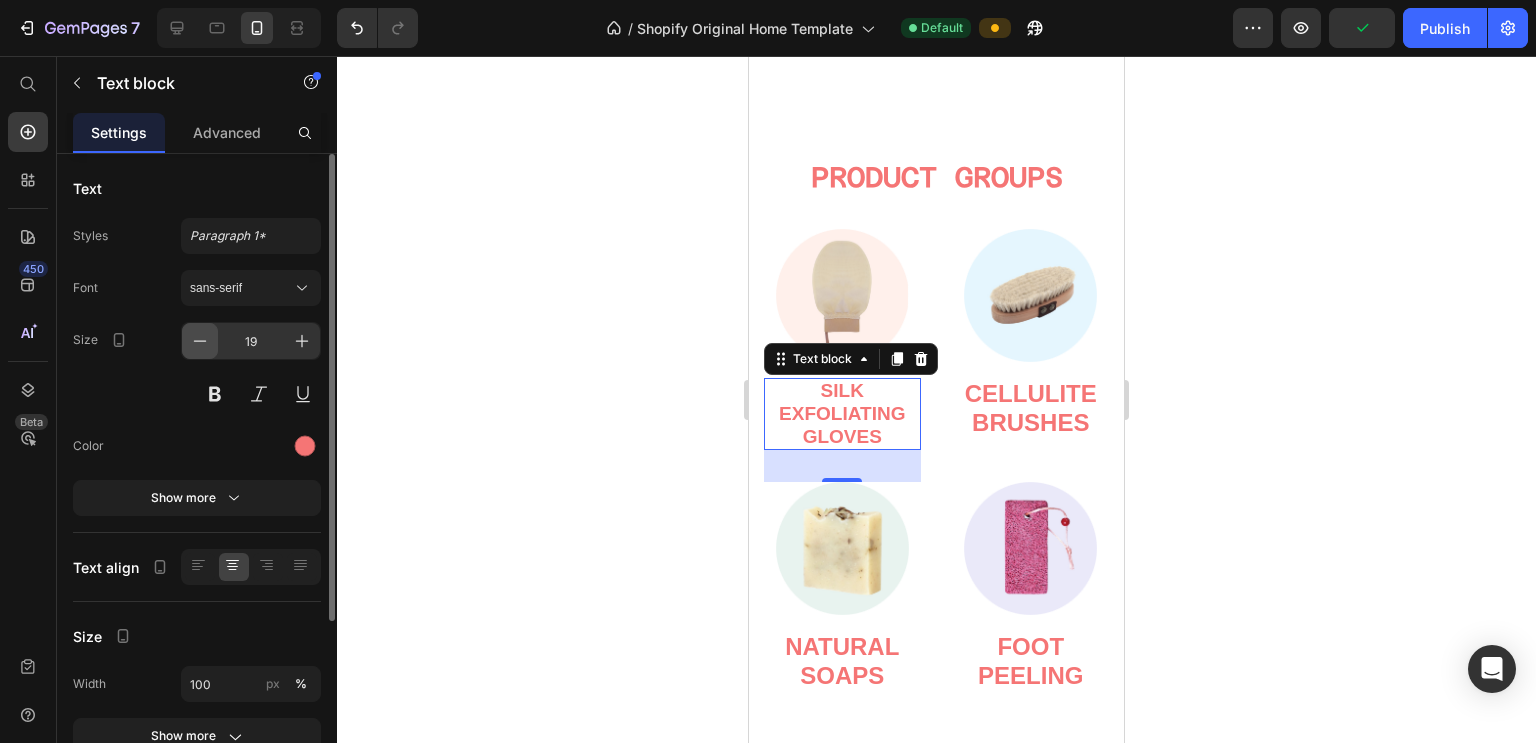 click 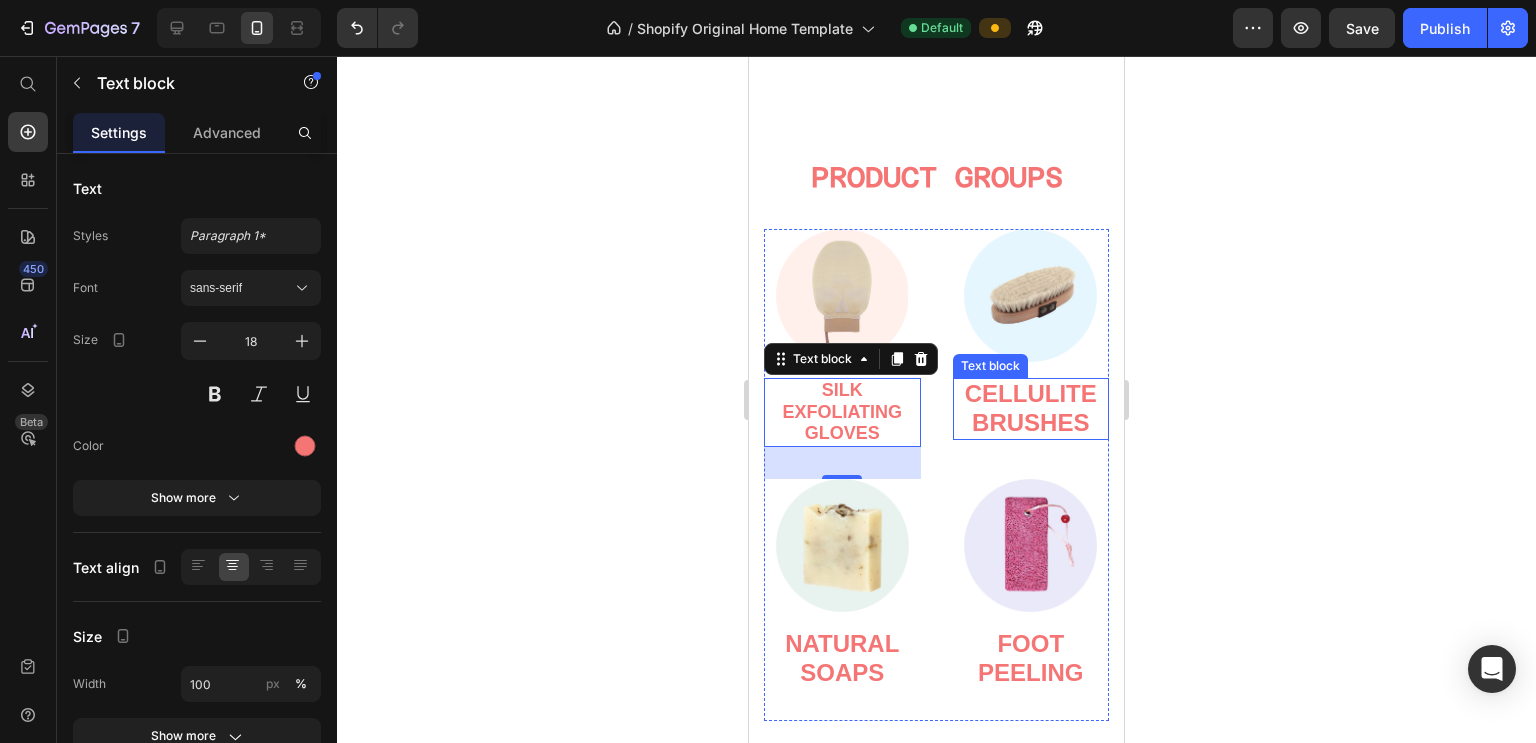 click on "Cellulite" at bounding box center [1031, 393] 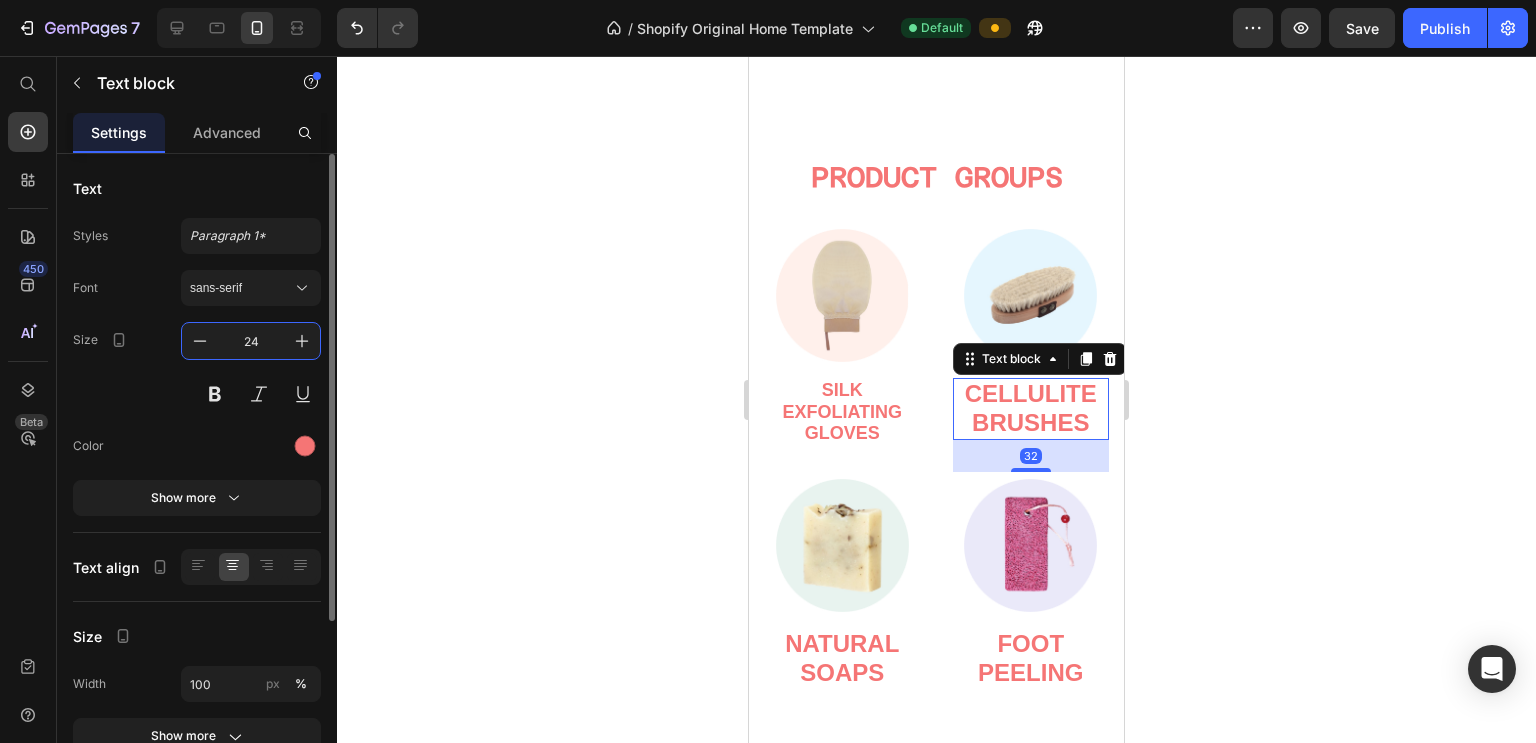 click on "24" at bounding box center [251, 341] 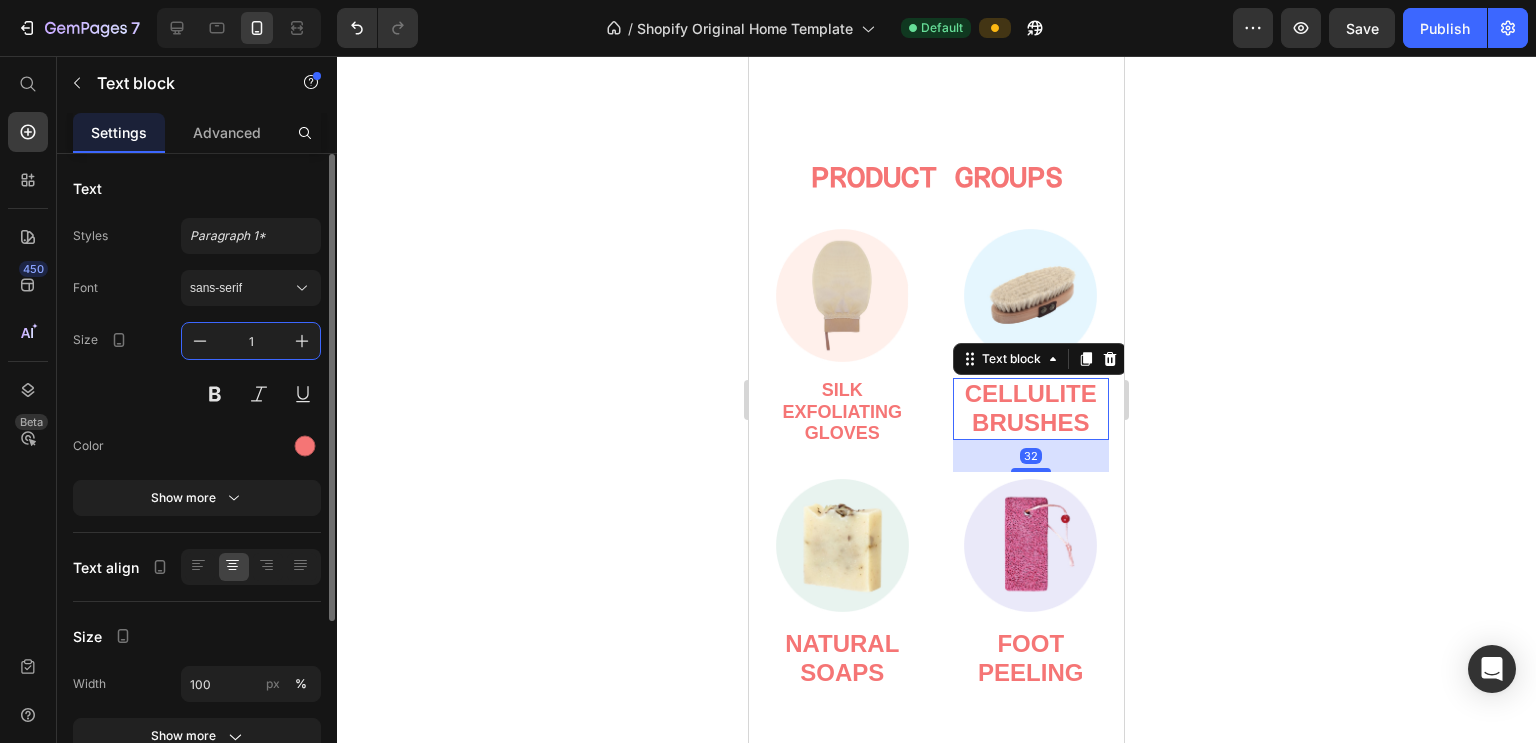 type on "18" 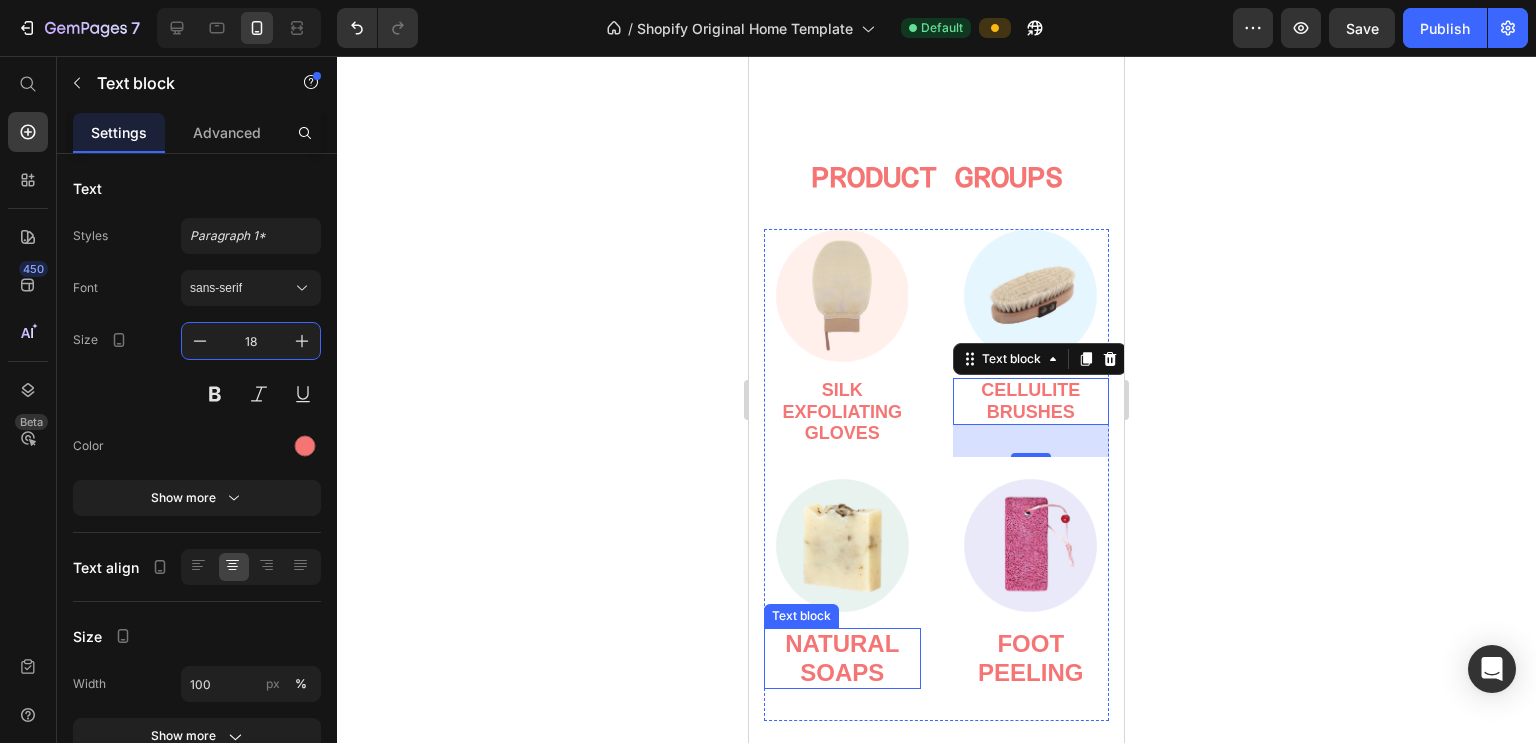 click on "Soaps" at bounding box center (842, 672) 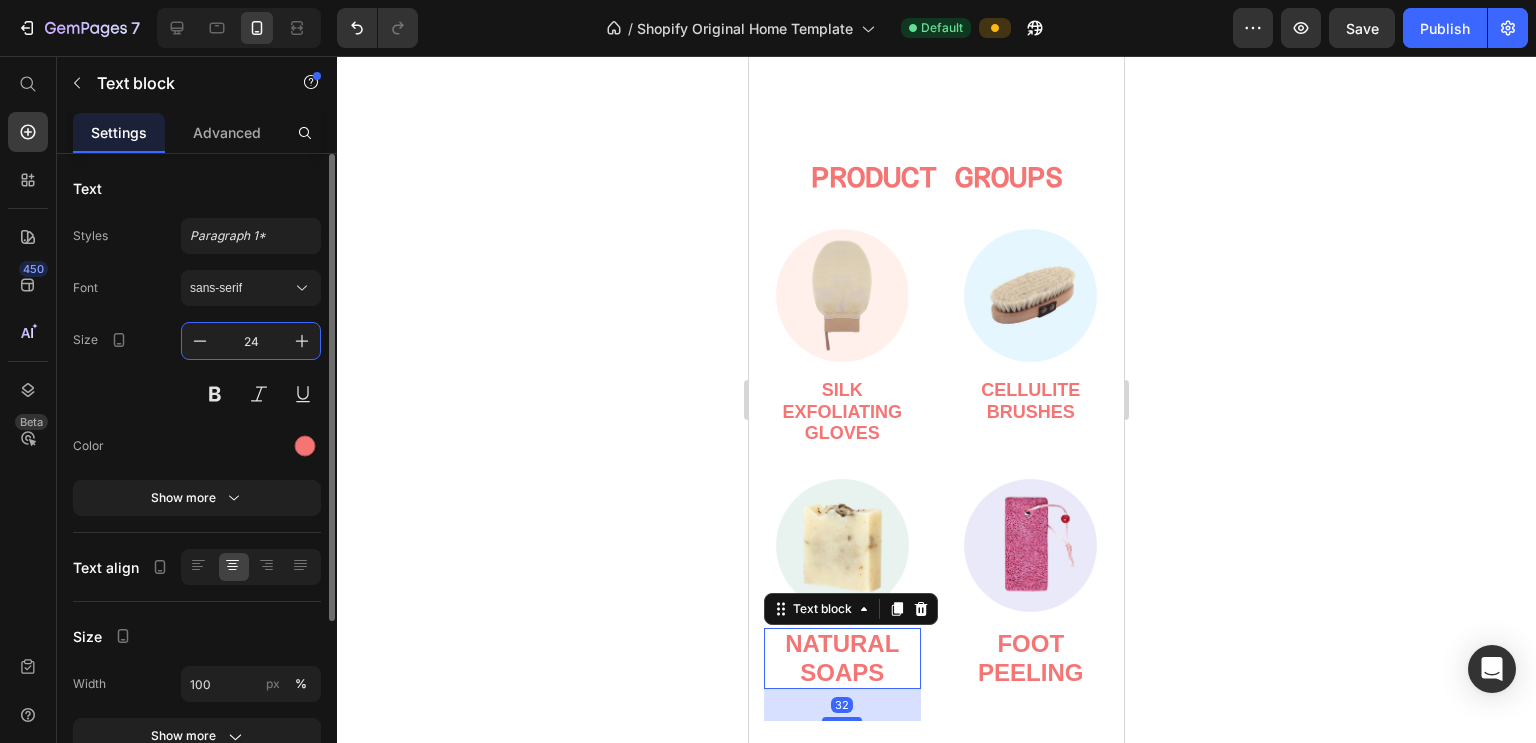 click on "24" at bounding box center [251, 341] 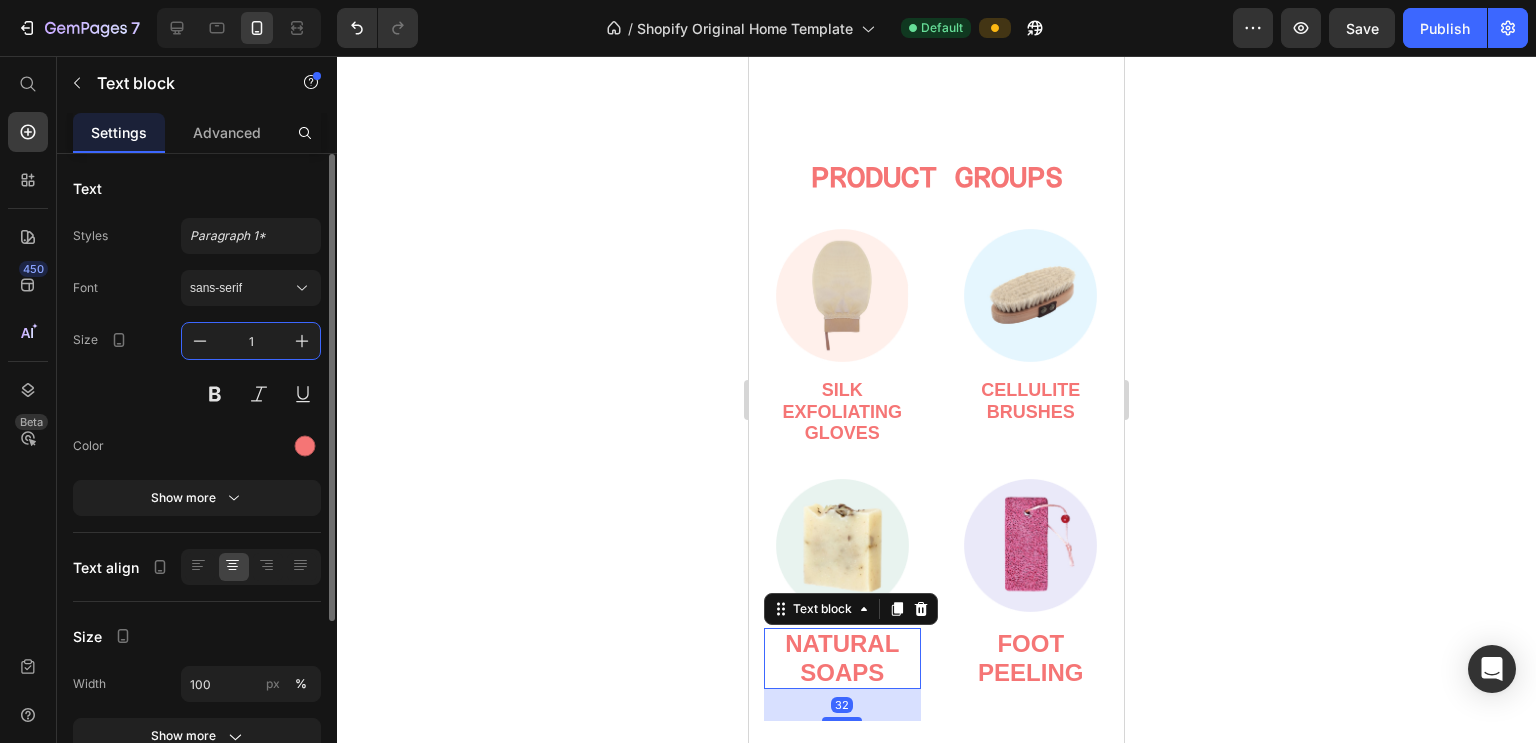 type on "18" 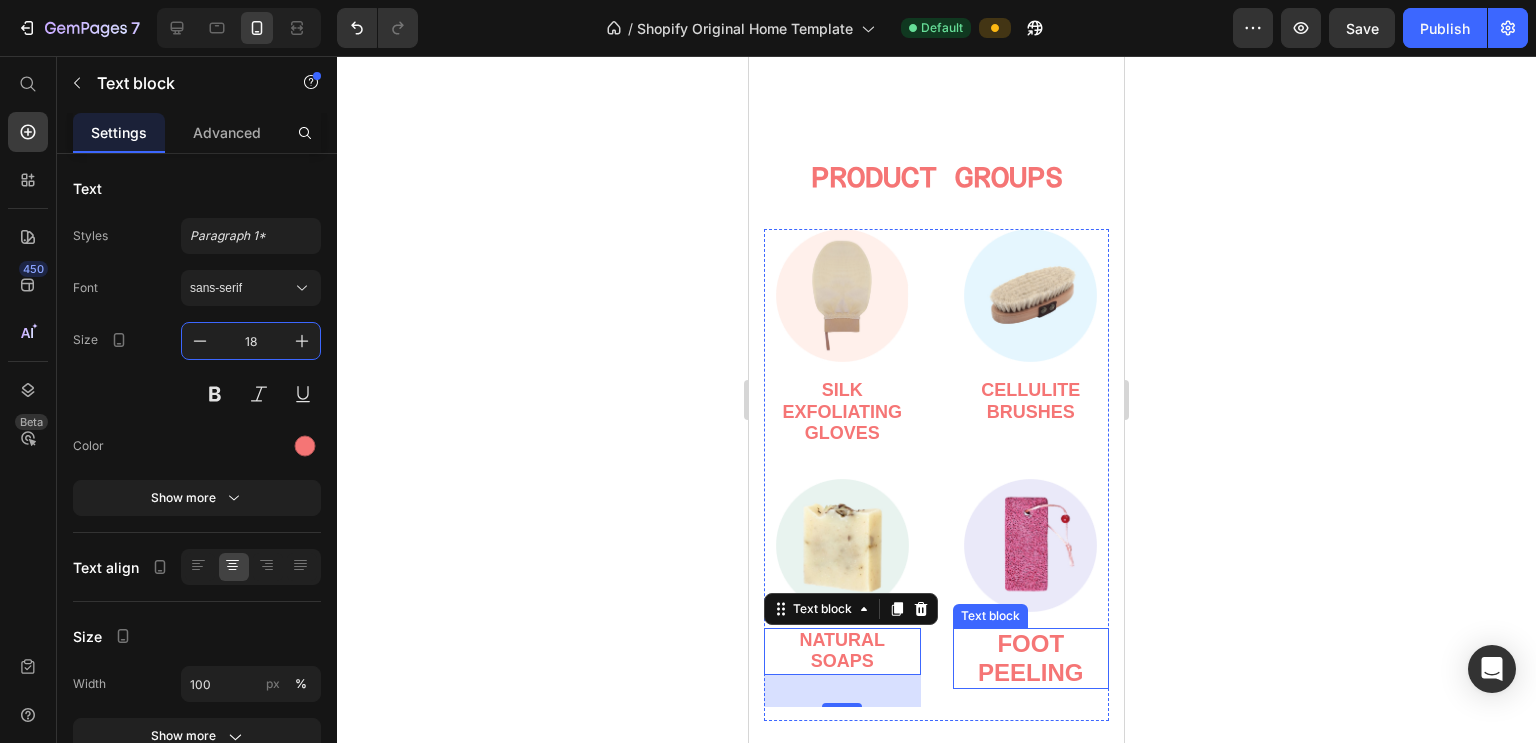 click on "Foot" at bounding box center (1031, 644) 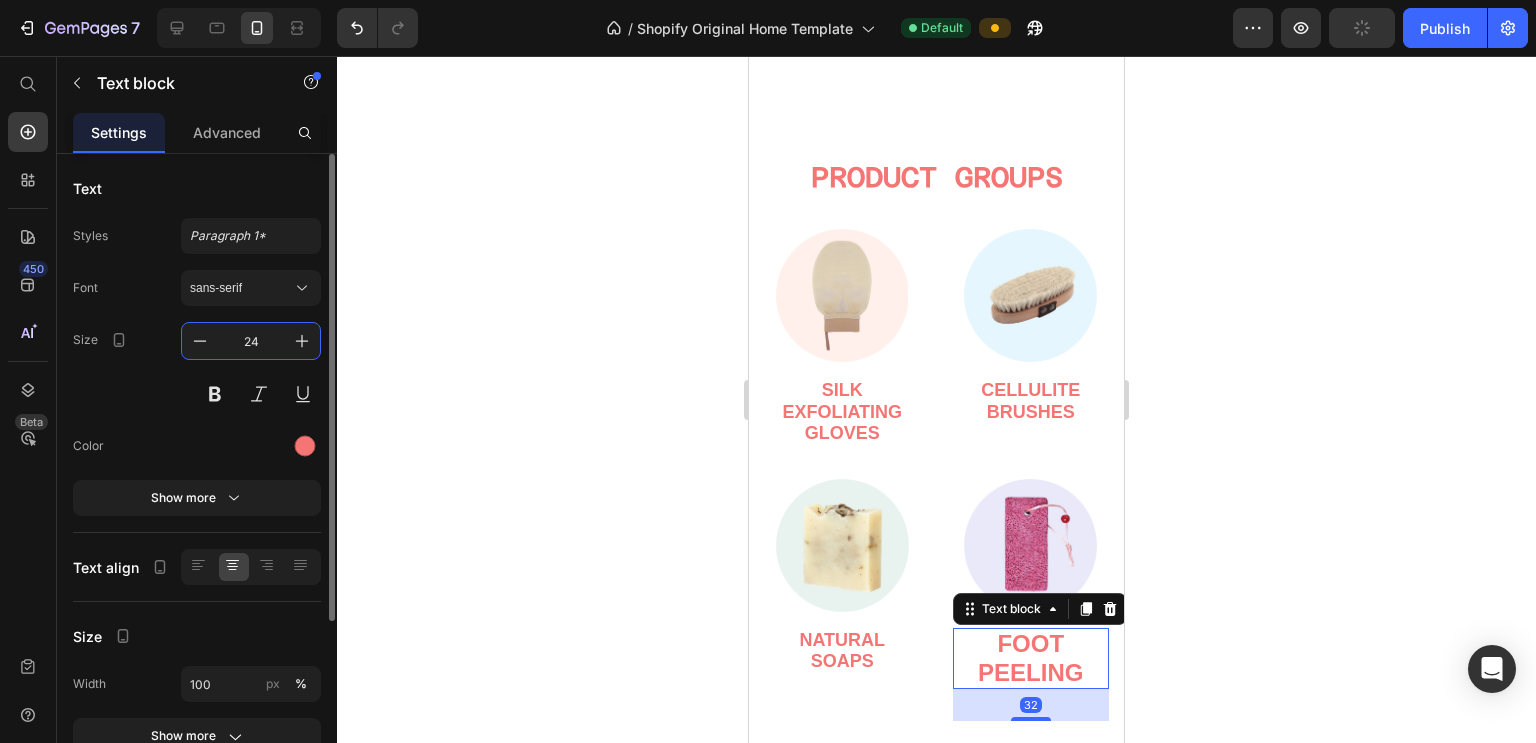 click on "24" at bounding box center (251, 341) 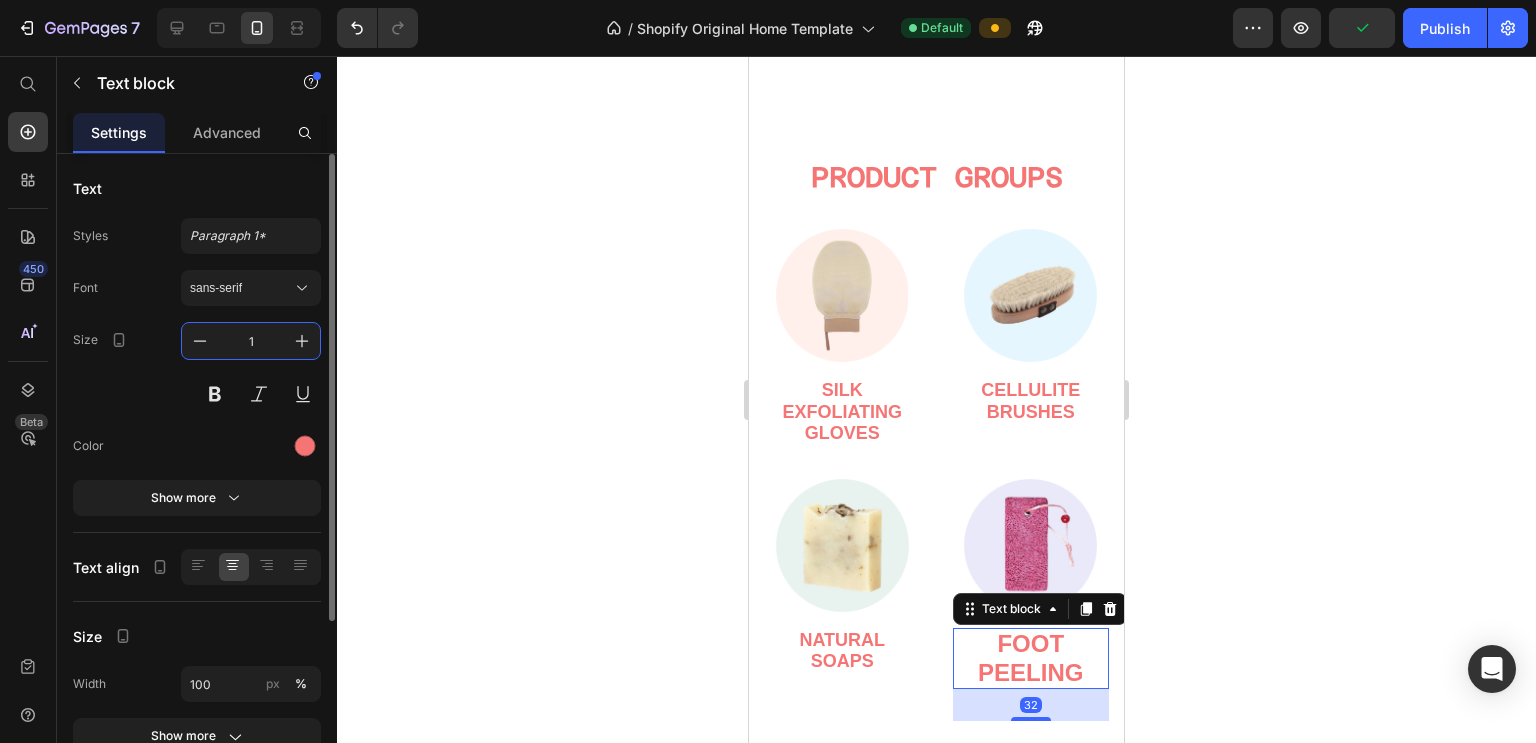 type on "18" 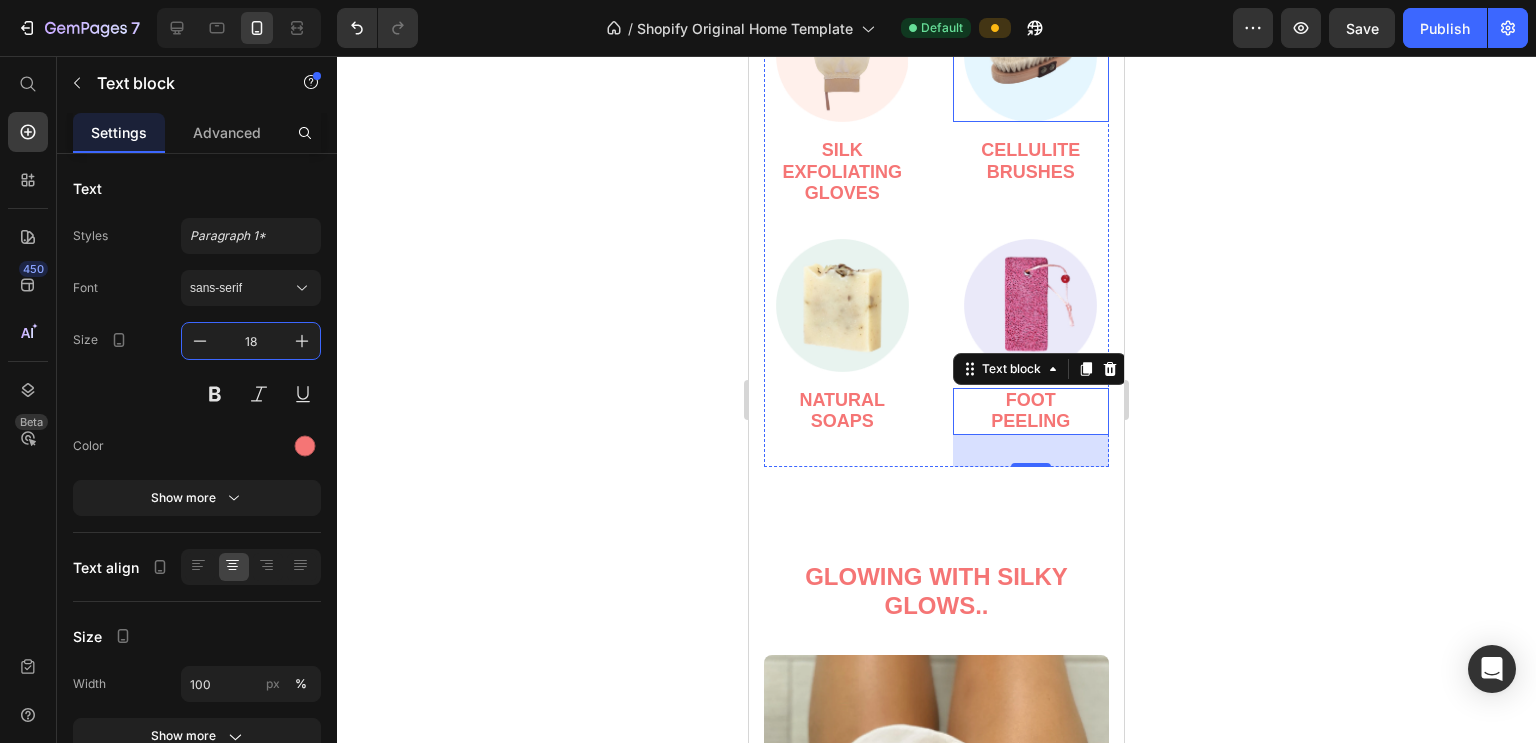 scroll, scrollTop: 5451, scrollLeft: 0, axis: vertical 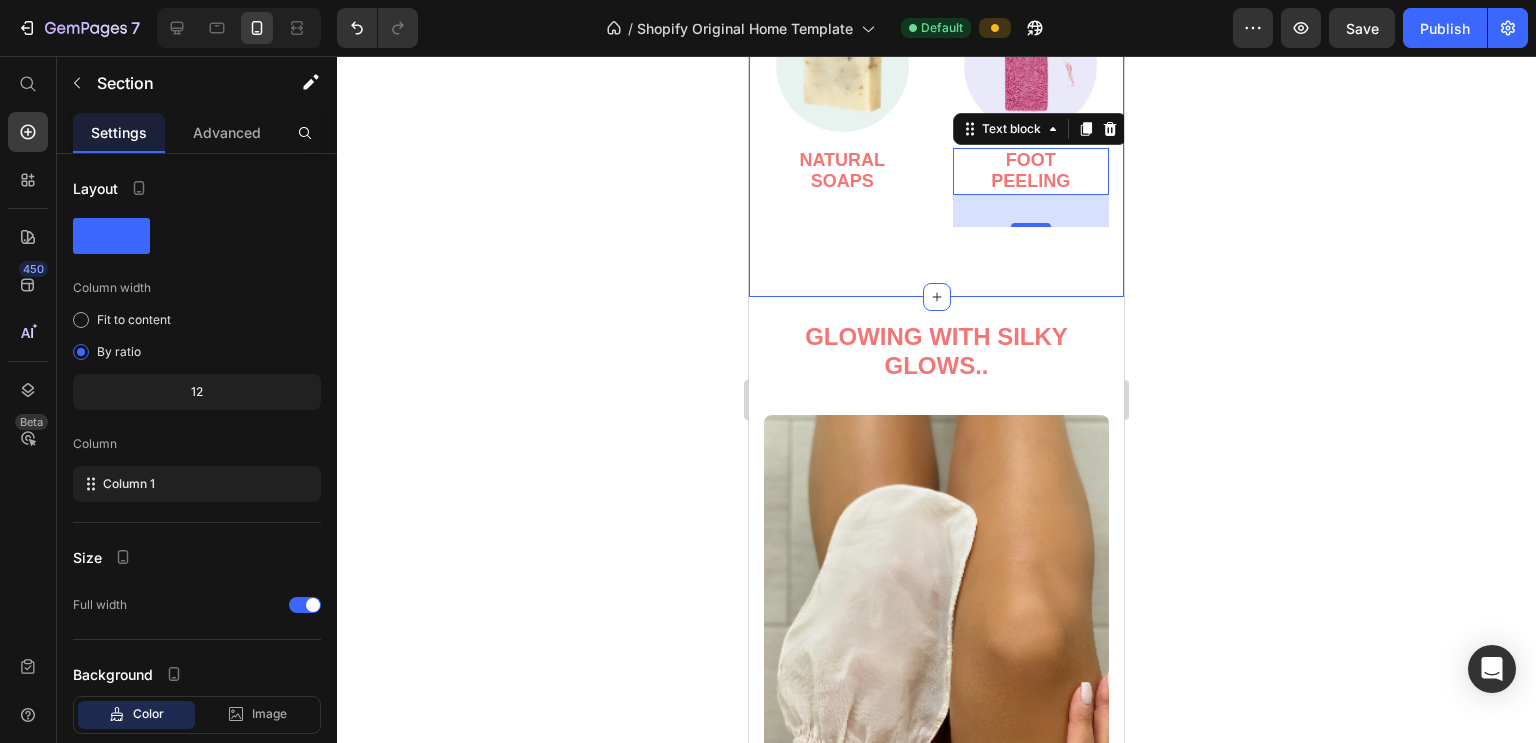 click on "product groups Text block Image Silk Exfoliating Gloves Text block Image Cellulite  Brushes Text block Image Natural  Soaps Text block Image Foot  Peeling Text block   32 Row Section 8/25" at bounding box center (936, -87) 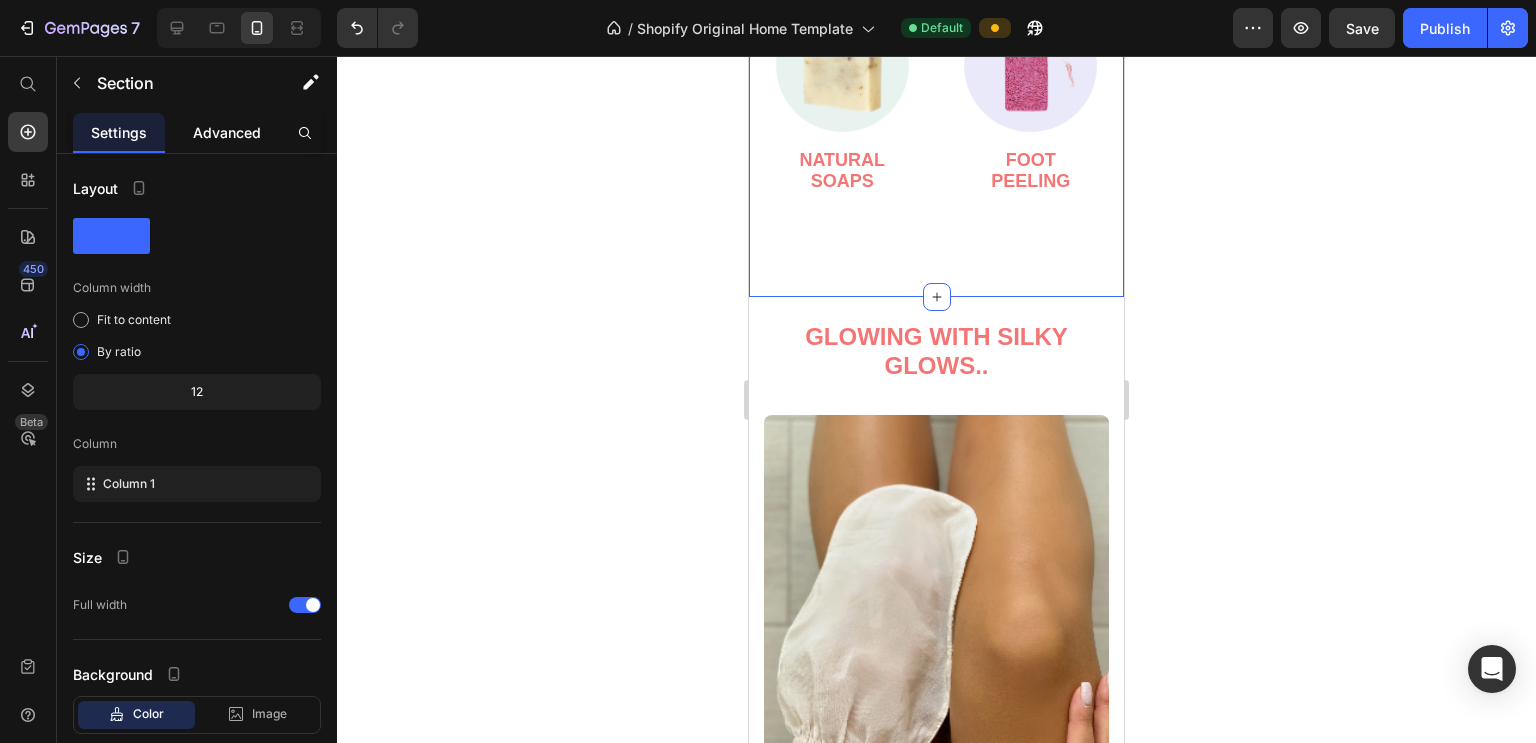 click on "Advanced" at bounding box center [227, 132] 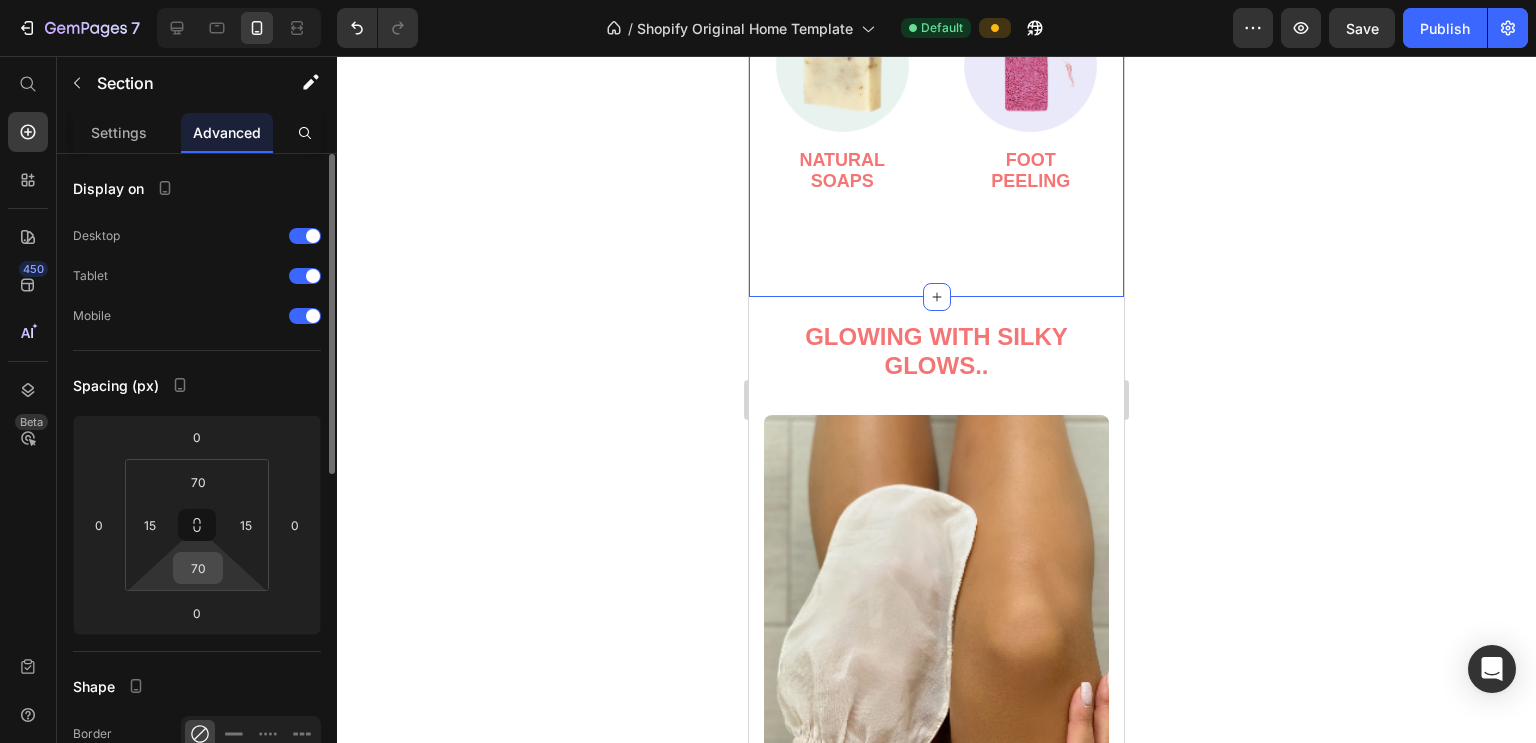 click on "70" at bounding box center (198, 568) 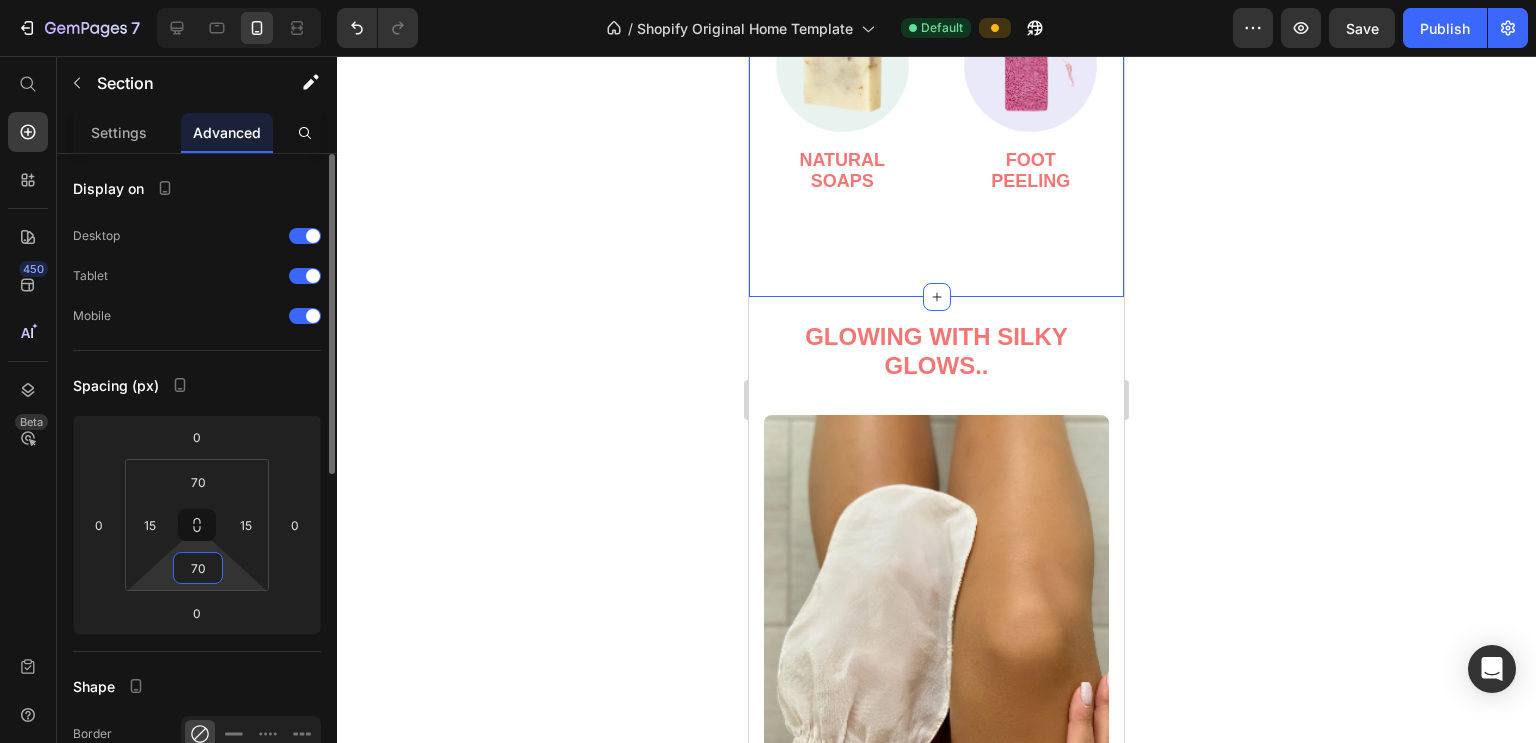 click on "70" at bounding box center [198, 568] 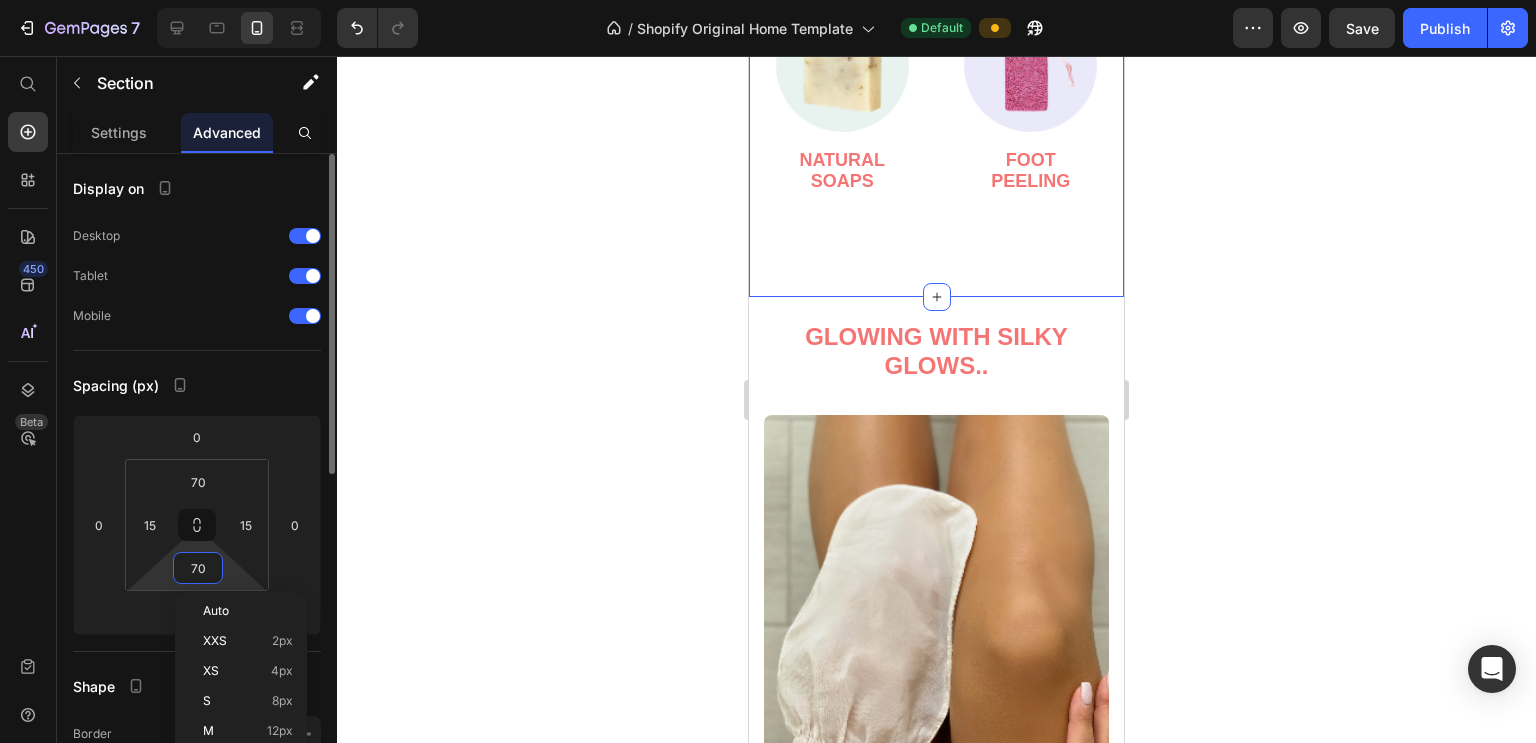 type on "0" 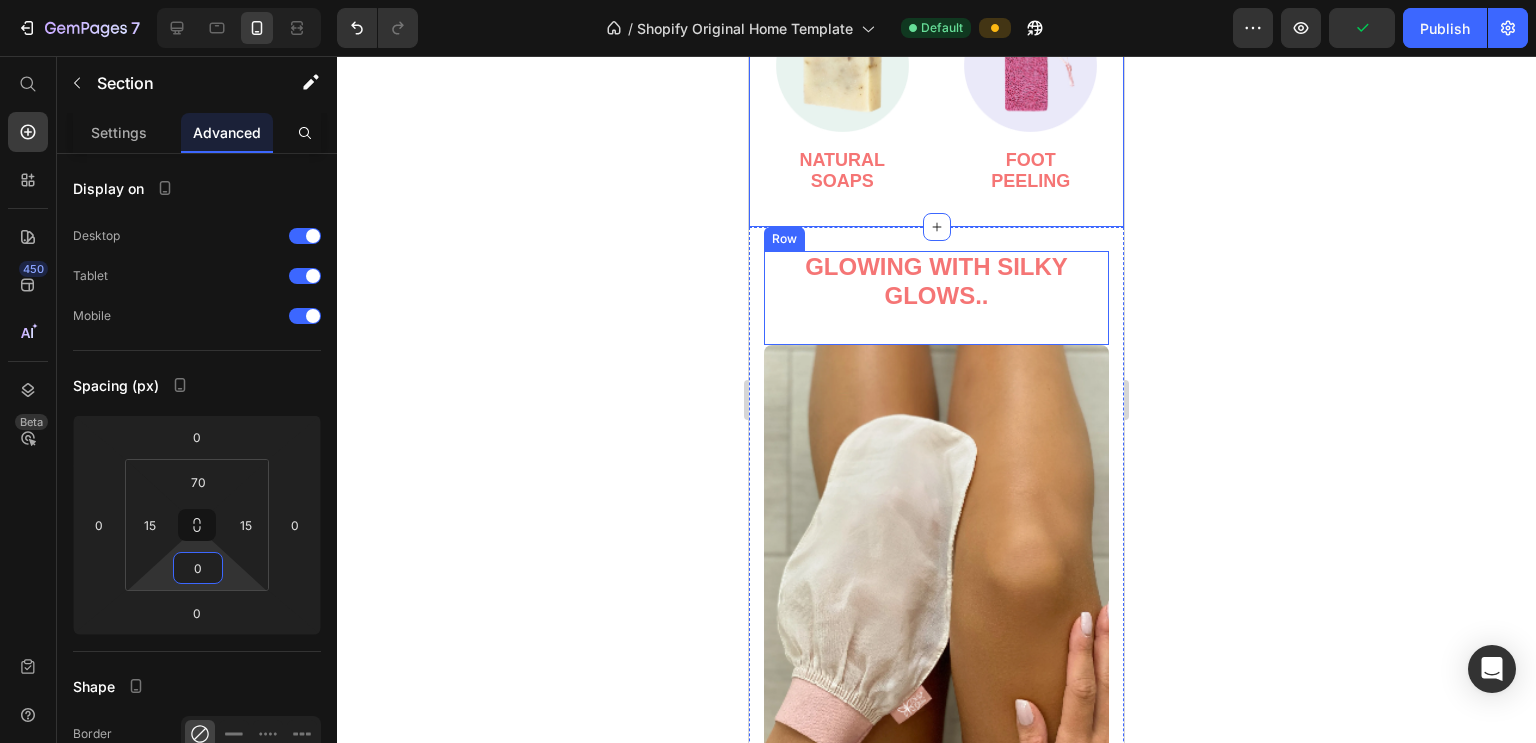 click on "Glowing with Silky Glows.. Text block" at bounding box center [936, 298] 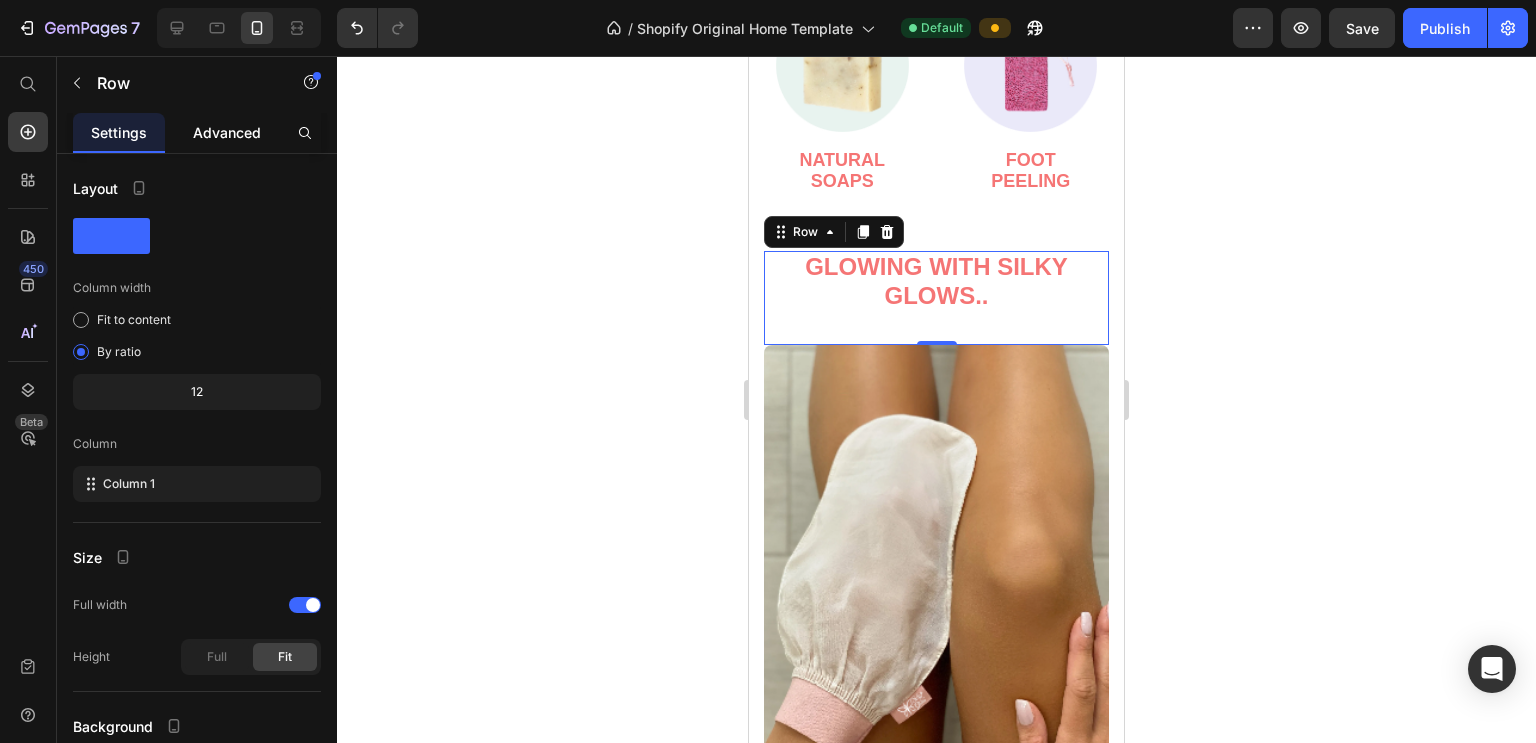 click on "Advanced" at bounding box center [227, 132] 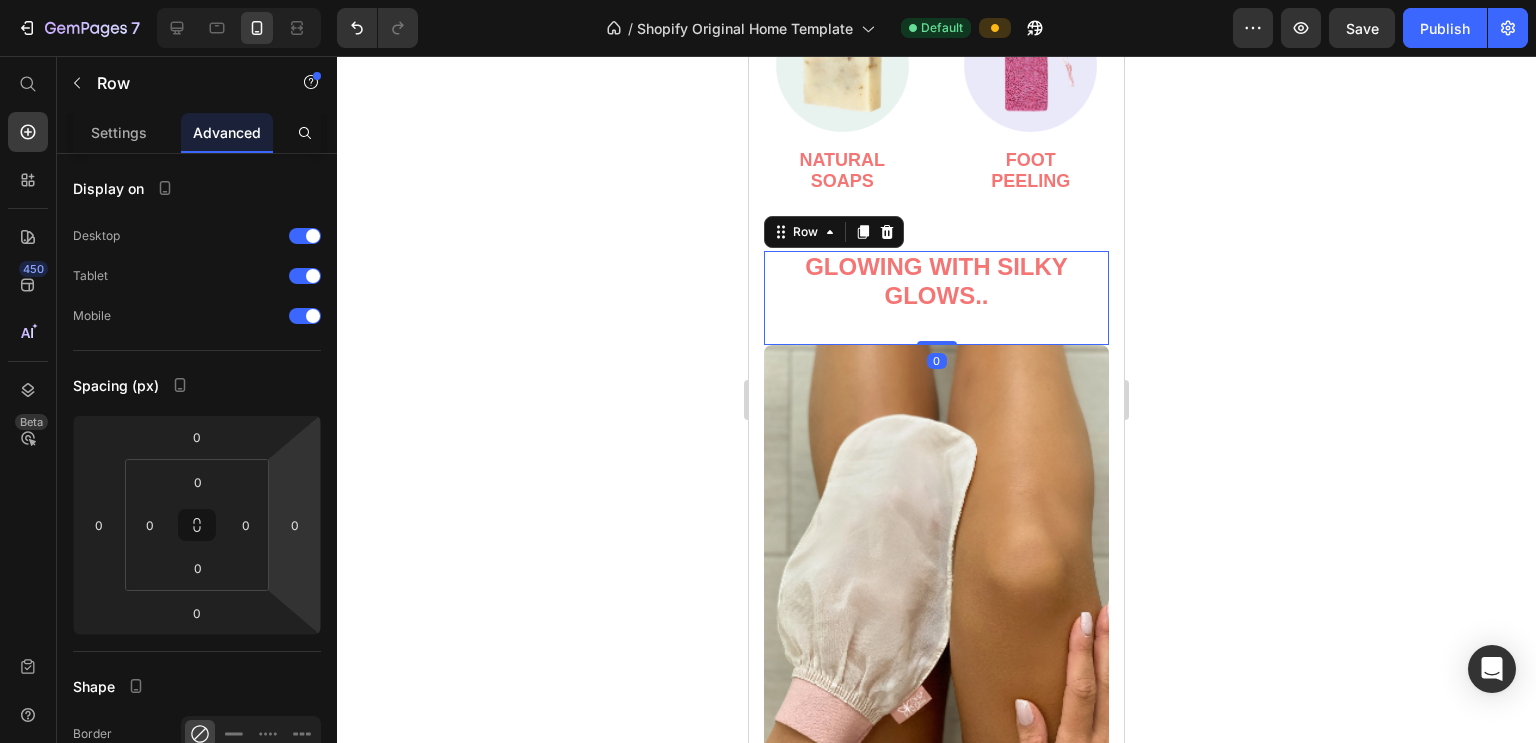 drag, startPoint x: 932, startPoint y: 343, endPoint x: 931, endPoint y: 298, distance: 45.01111 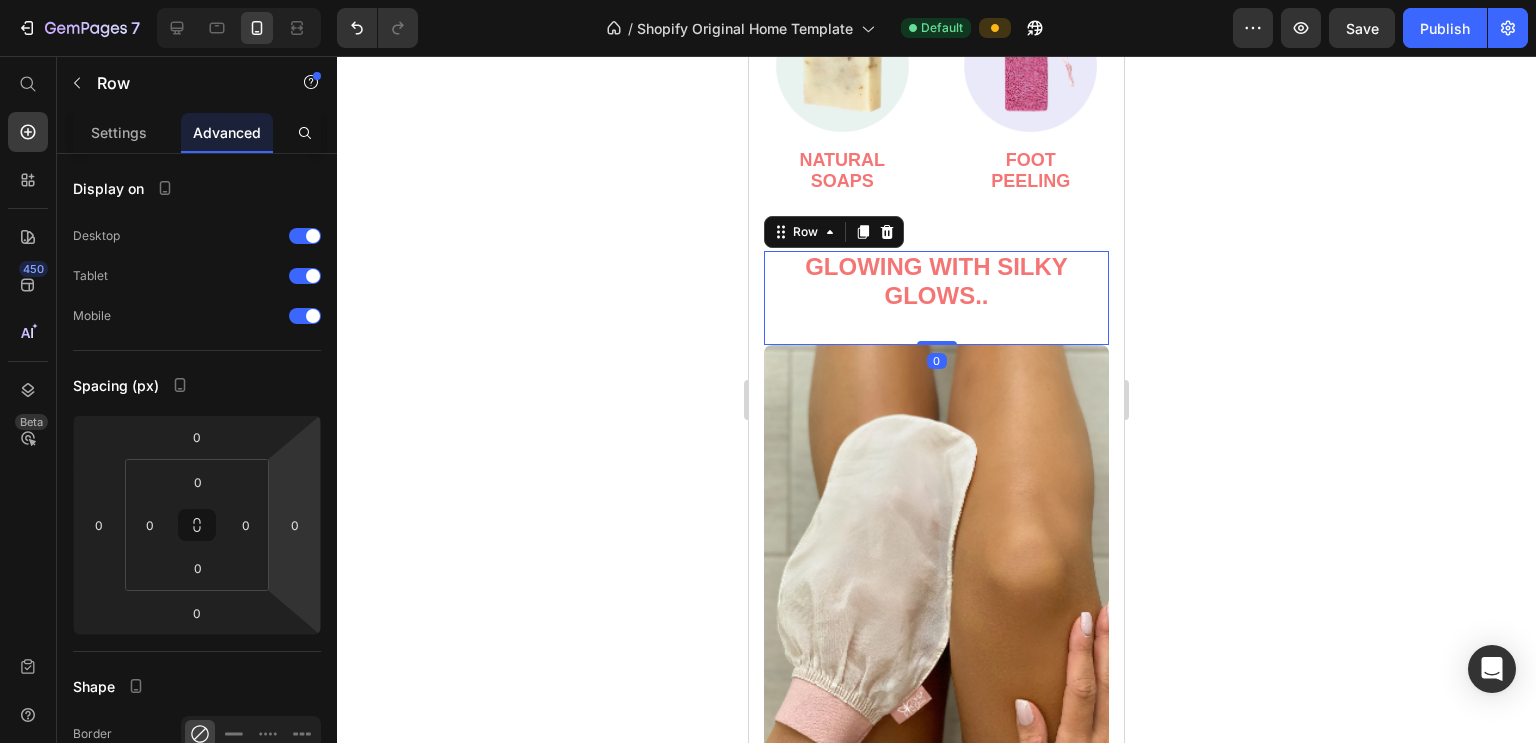 click on "Glowing with Silky Glows.. Text block Row   0" at bounding box center [936, 298] 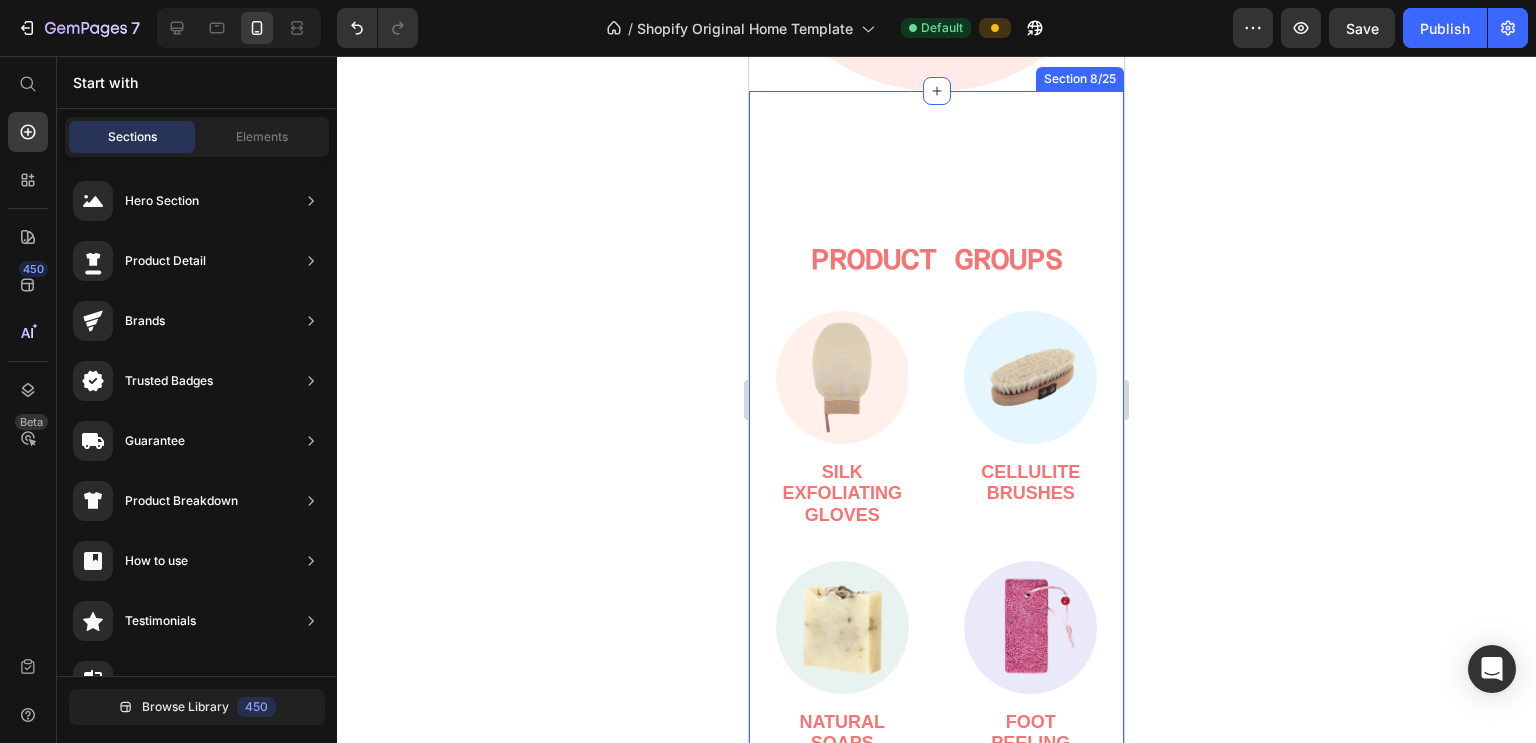 scroll, scrollTop: 4685, scrollLeft: 0, axis: vertical 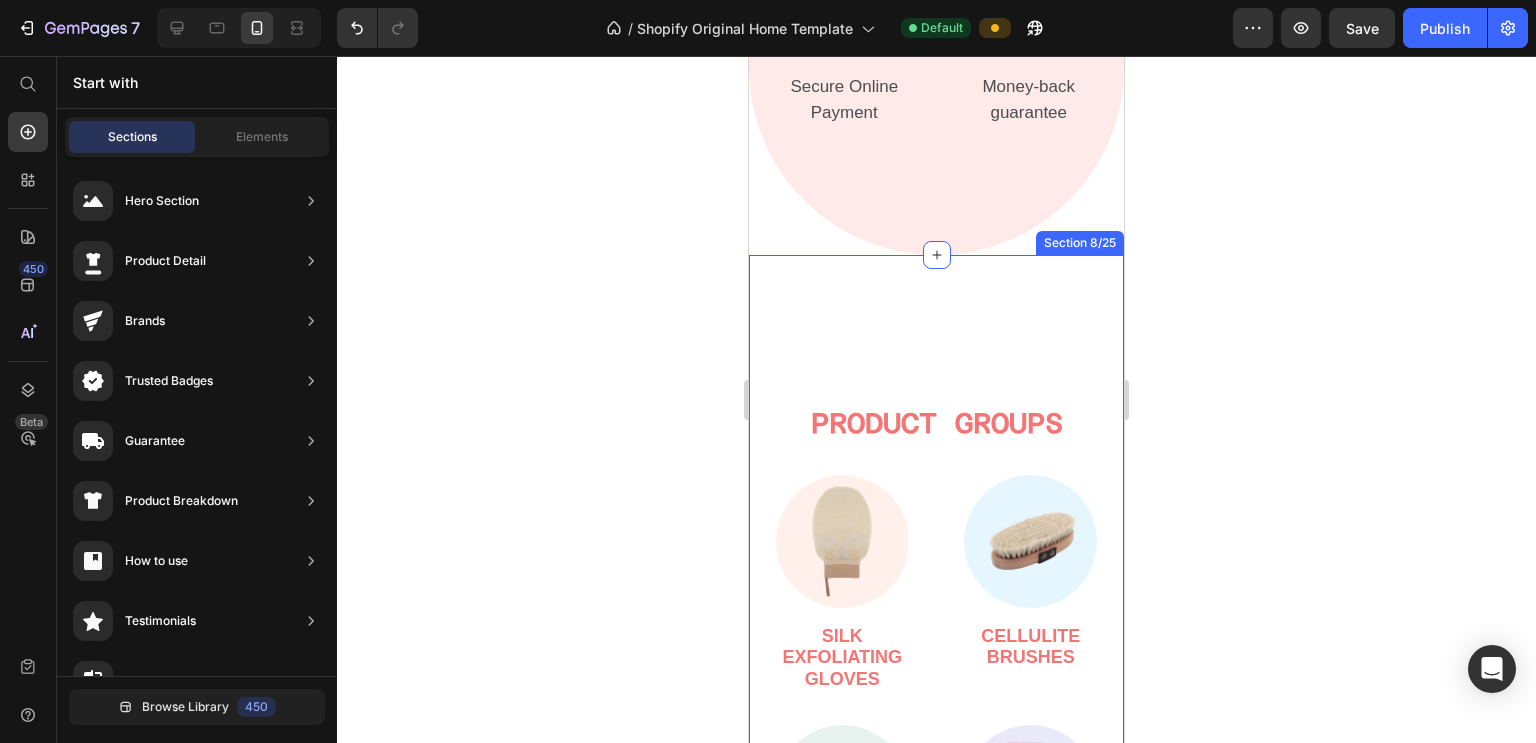 click on "product groups Text block Image Silk Exfoliating Gloves Text block Image Cellulite  Brushes Text block Image Natural  Soaps Text block Image Foot  Peeling Text block Row" at bounding box center (936, 639) 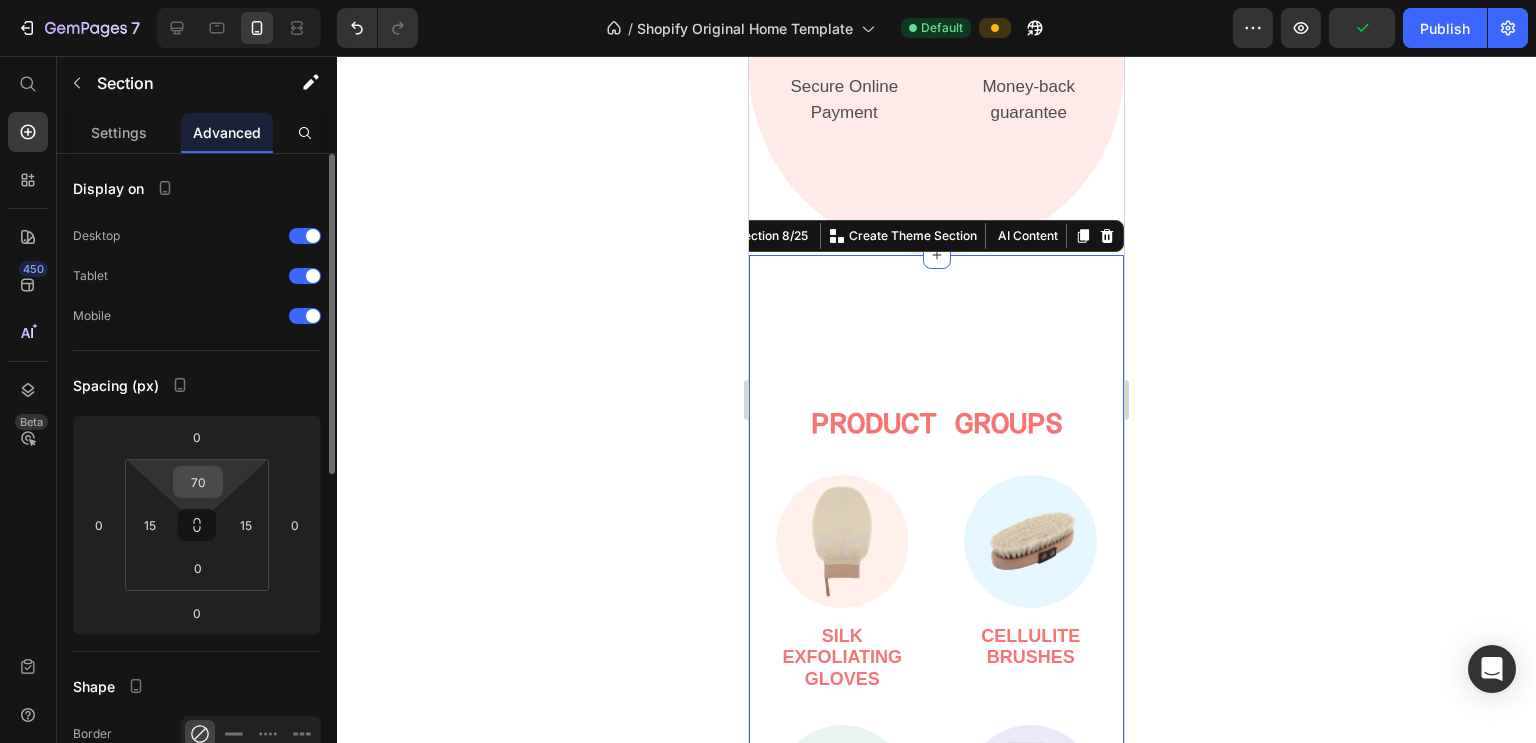 click on "70" at bounding box center (198, 482) 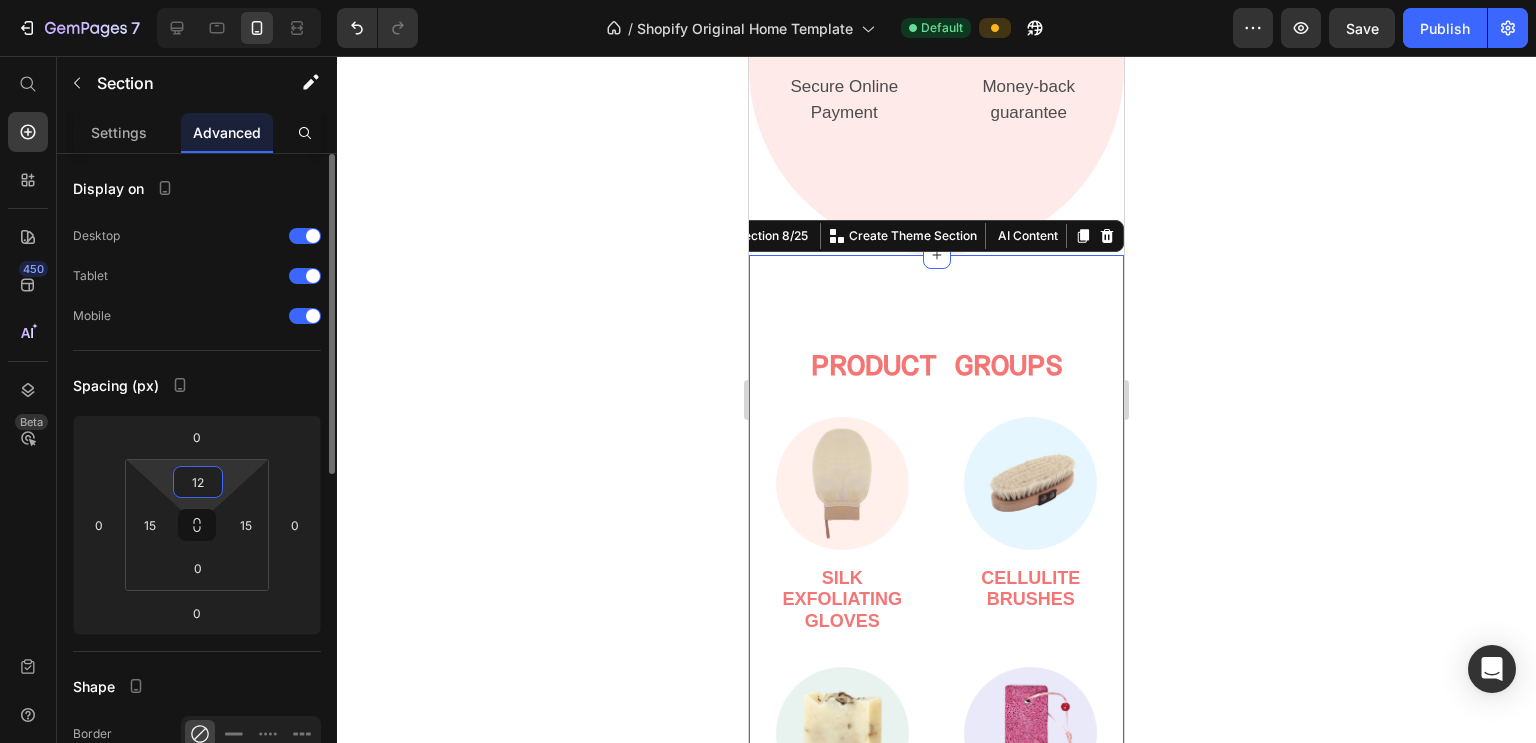 click on "12" at bounding box center [198, 482] 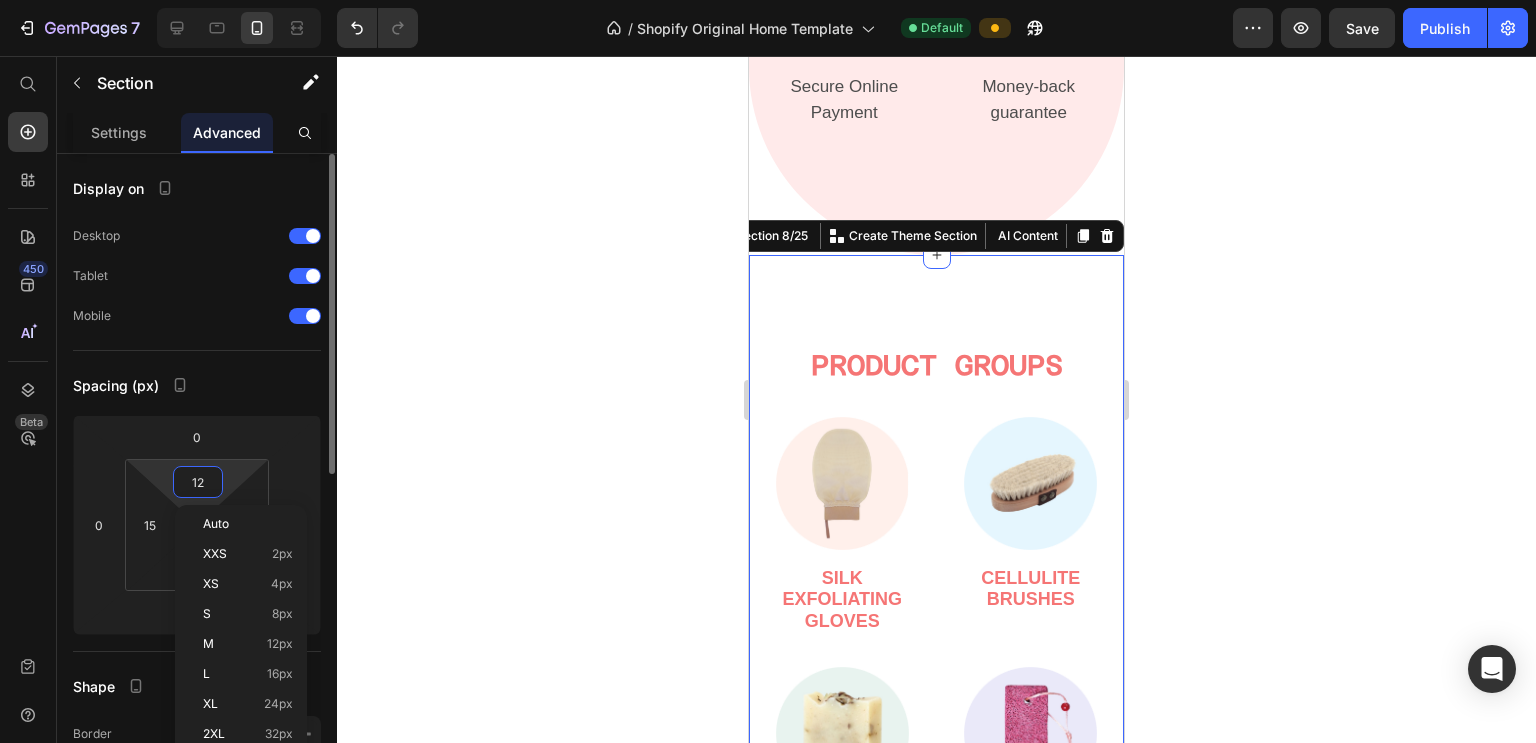 click on "12" at bounding box center (198, 482) 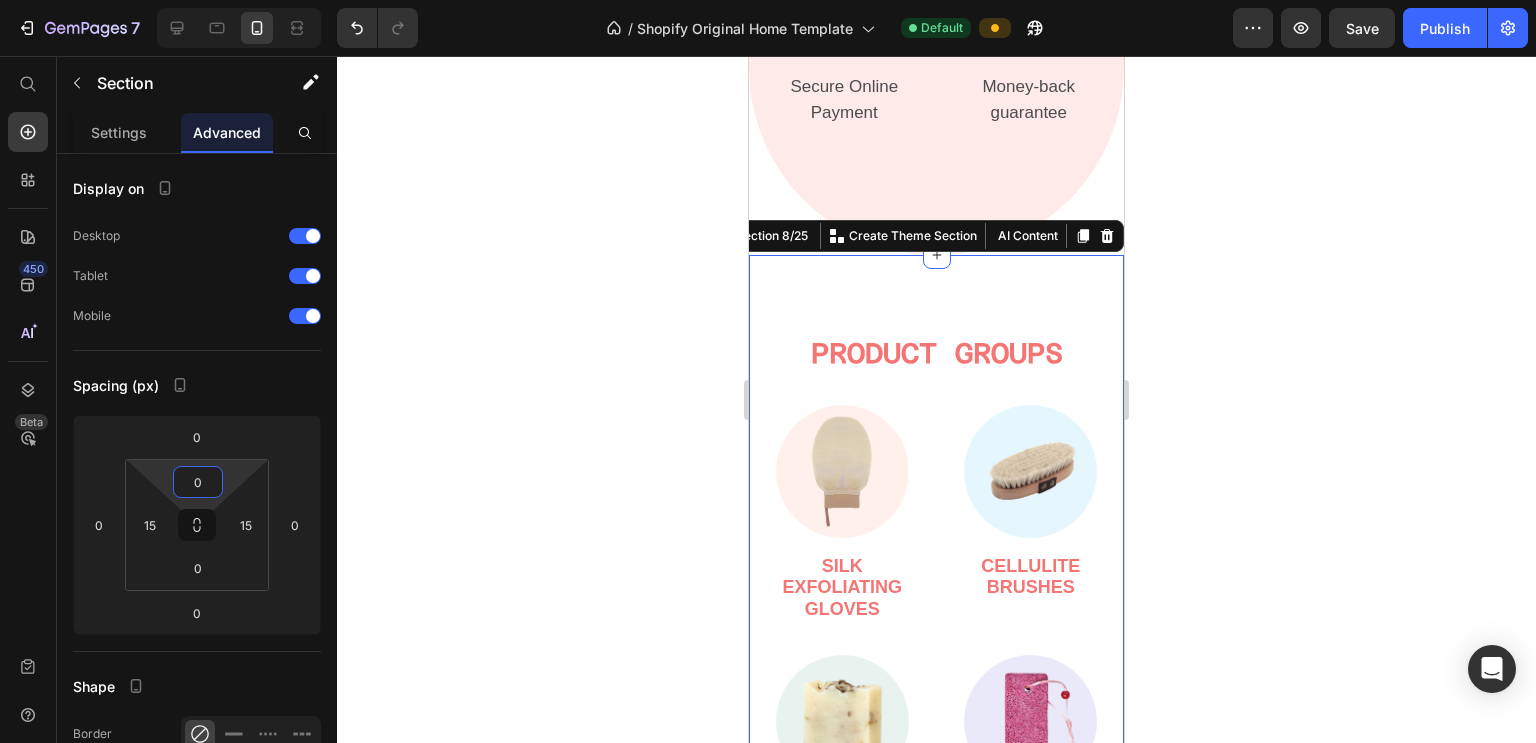 click on "Image 24/7 Friendly Support Text block Row Image Free Shipping for Little Amount Text block Row Image Secure Online Payment Text block Row Image Money-back guarantee Text block Row Row Section 7/25" at bounding box center [936, 16] 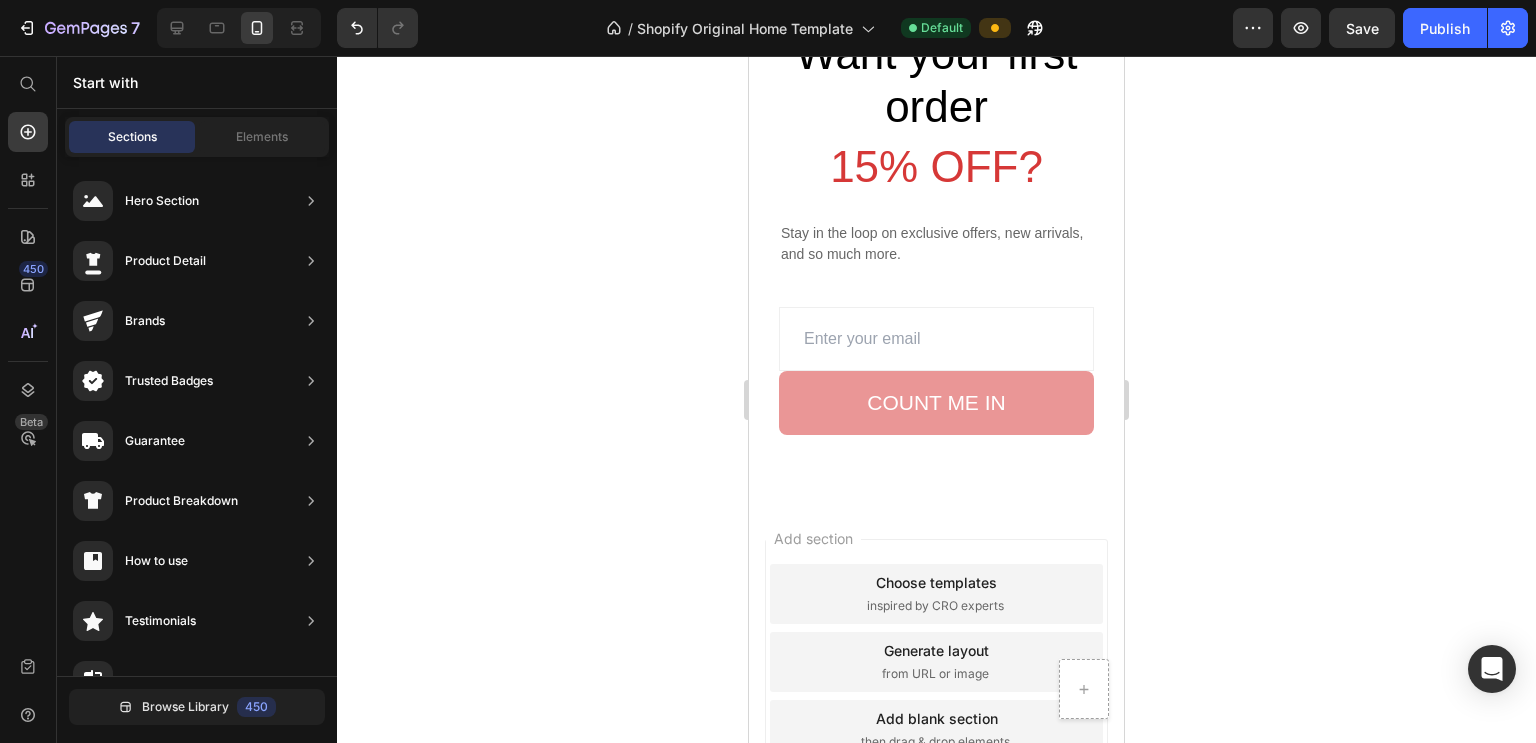 scroll, scrollTop: 8992, scrollLeft: 0, axis: vertical 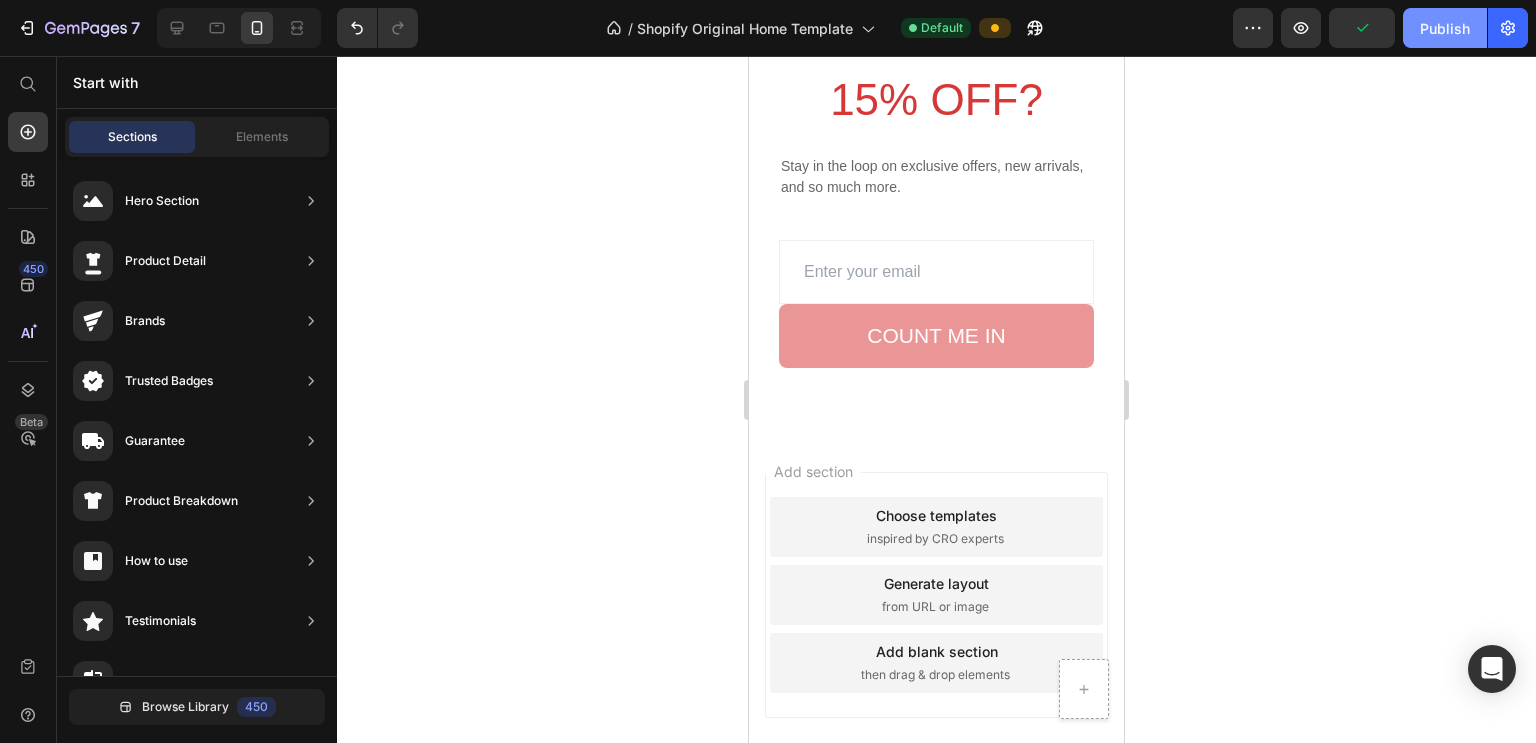 click on "Publish" at bounding box center (1445, 28) 